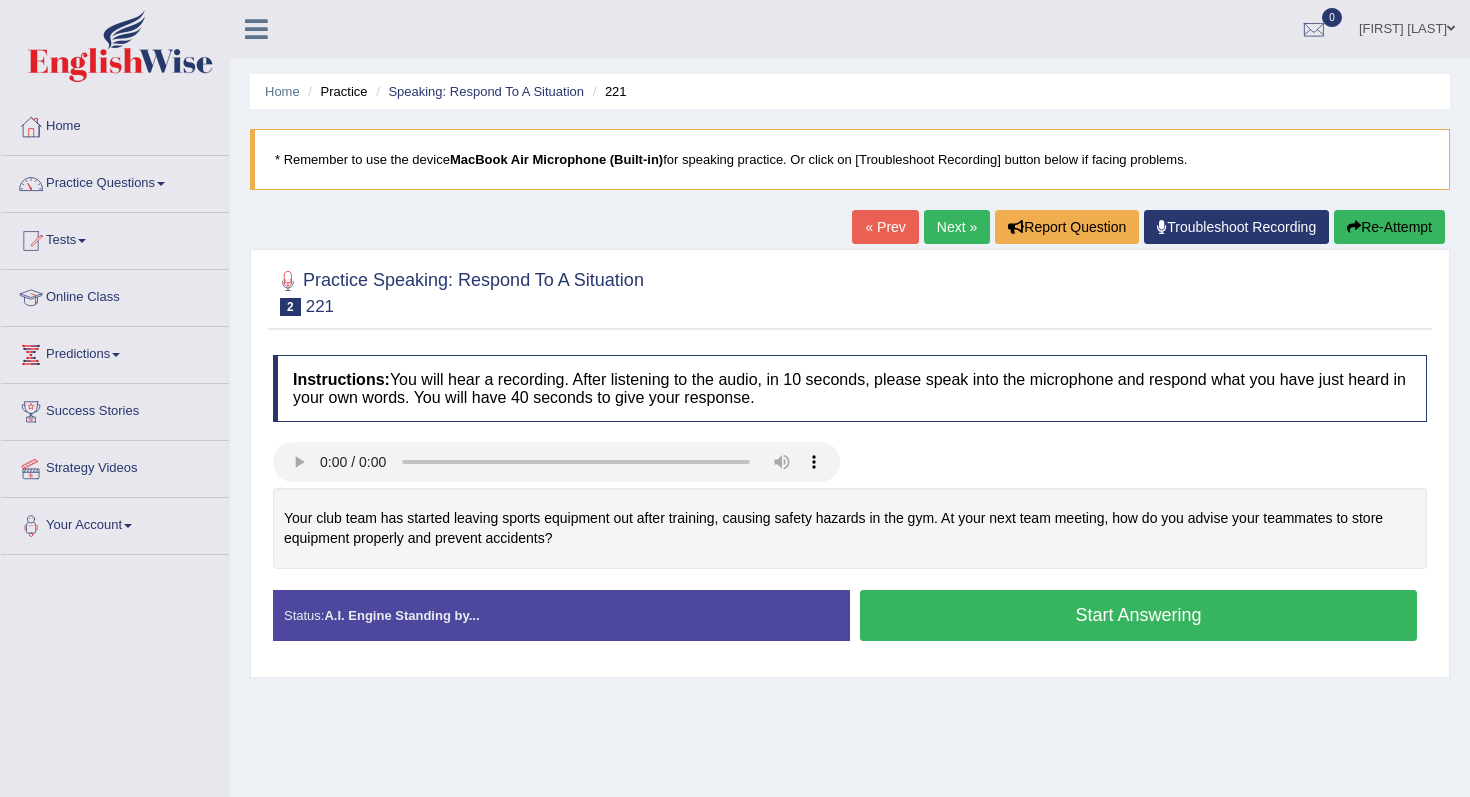 scroll, scrollTop: 0, scrollLeft: 0, axis: both 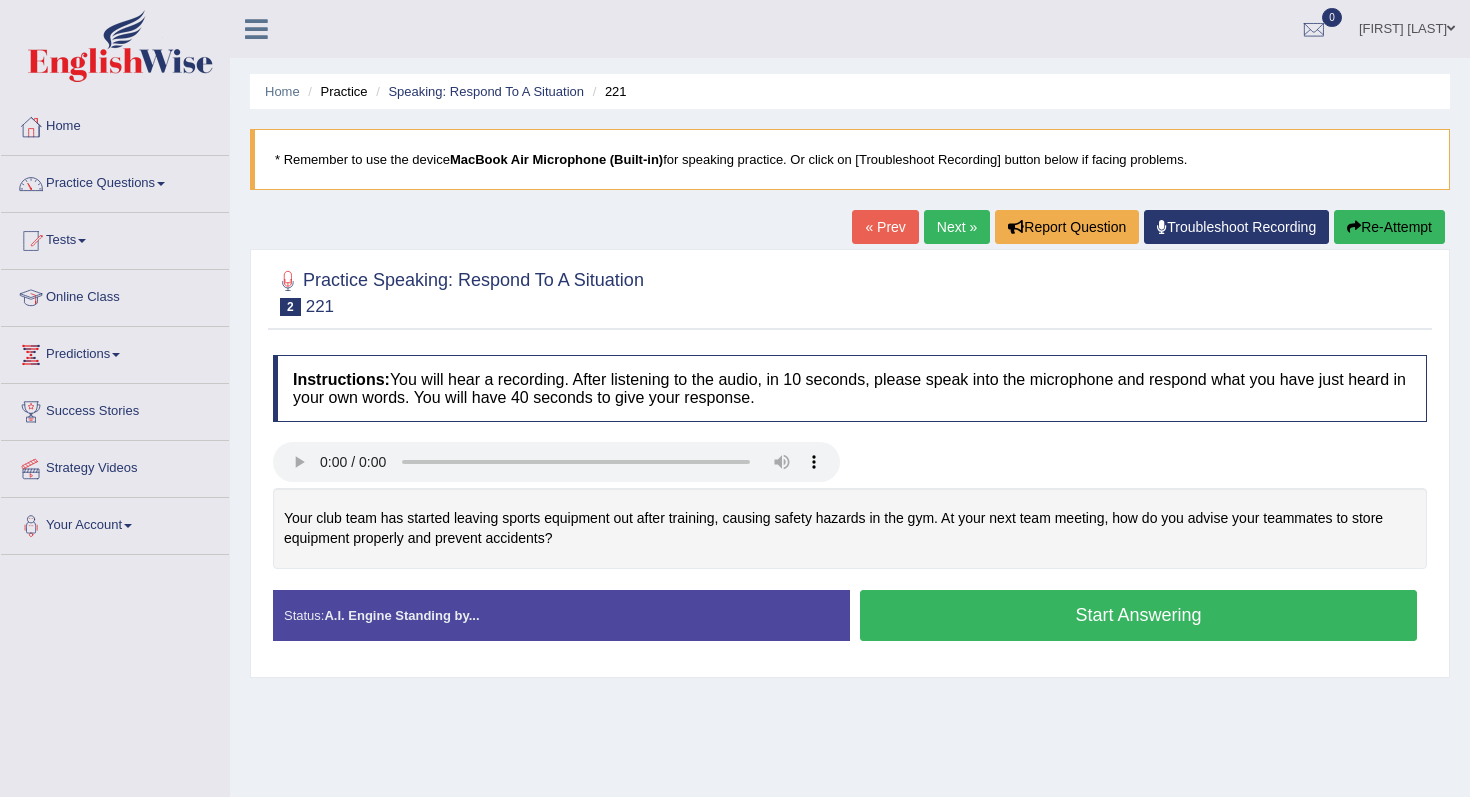 click on "Troubleshoot Recording" at bounding box center [1236, 227] 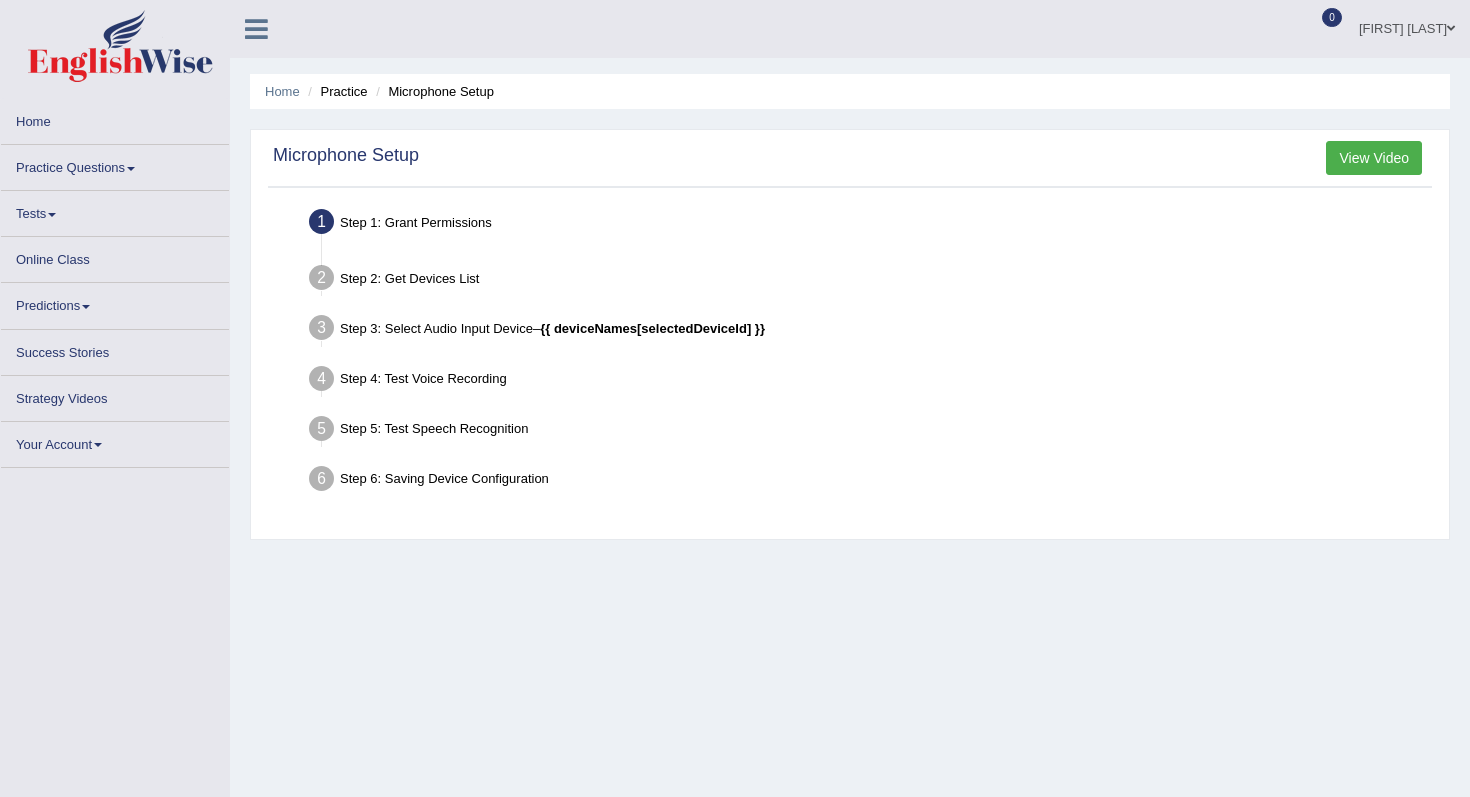 scroll, scrollTop: 0, scrollLeft: 0, axis: both 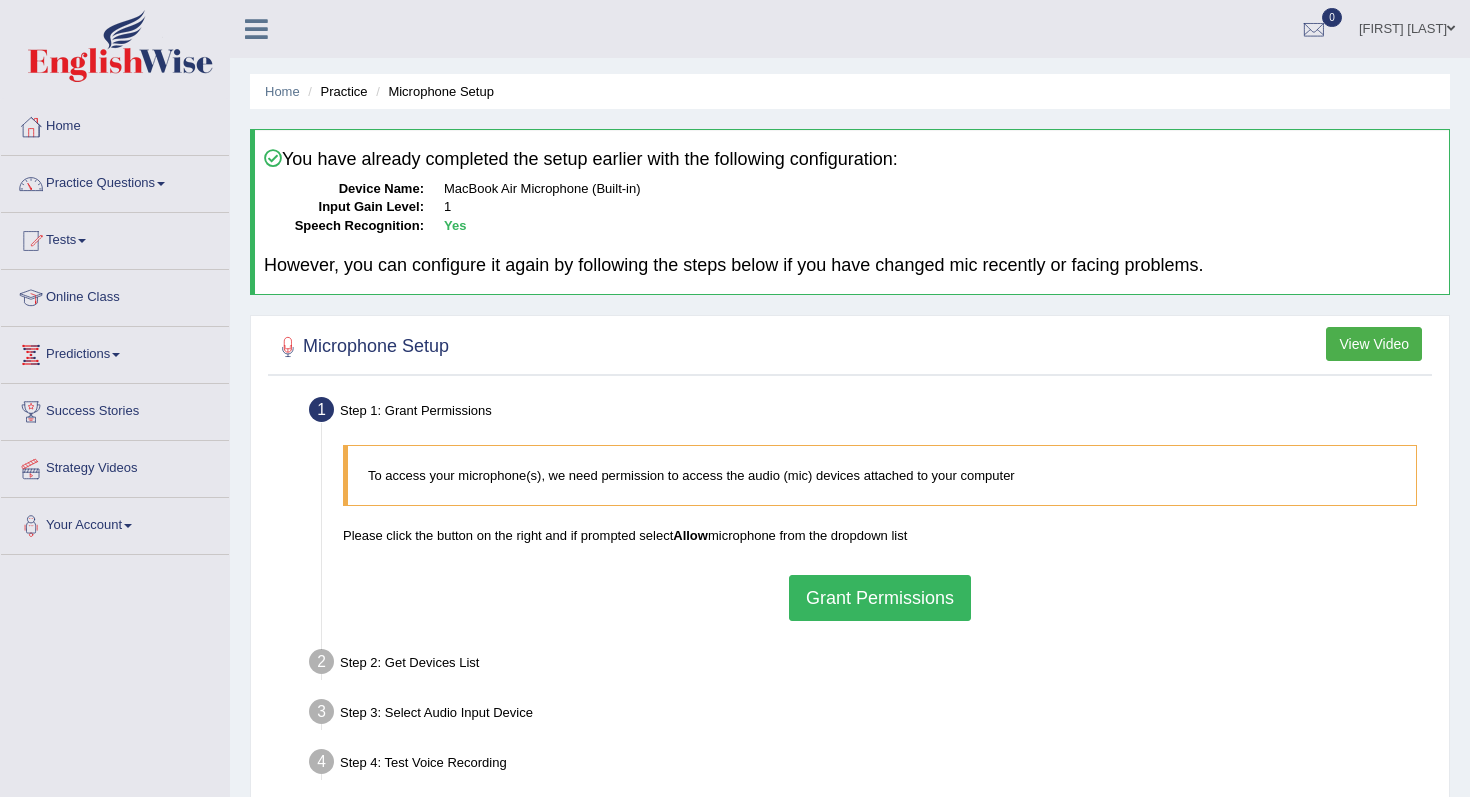click on "Grant Permissions" at bounding box center [880, 598] 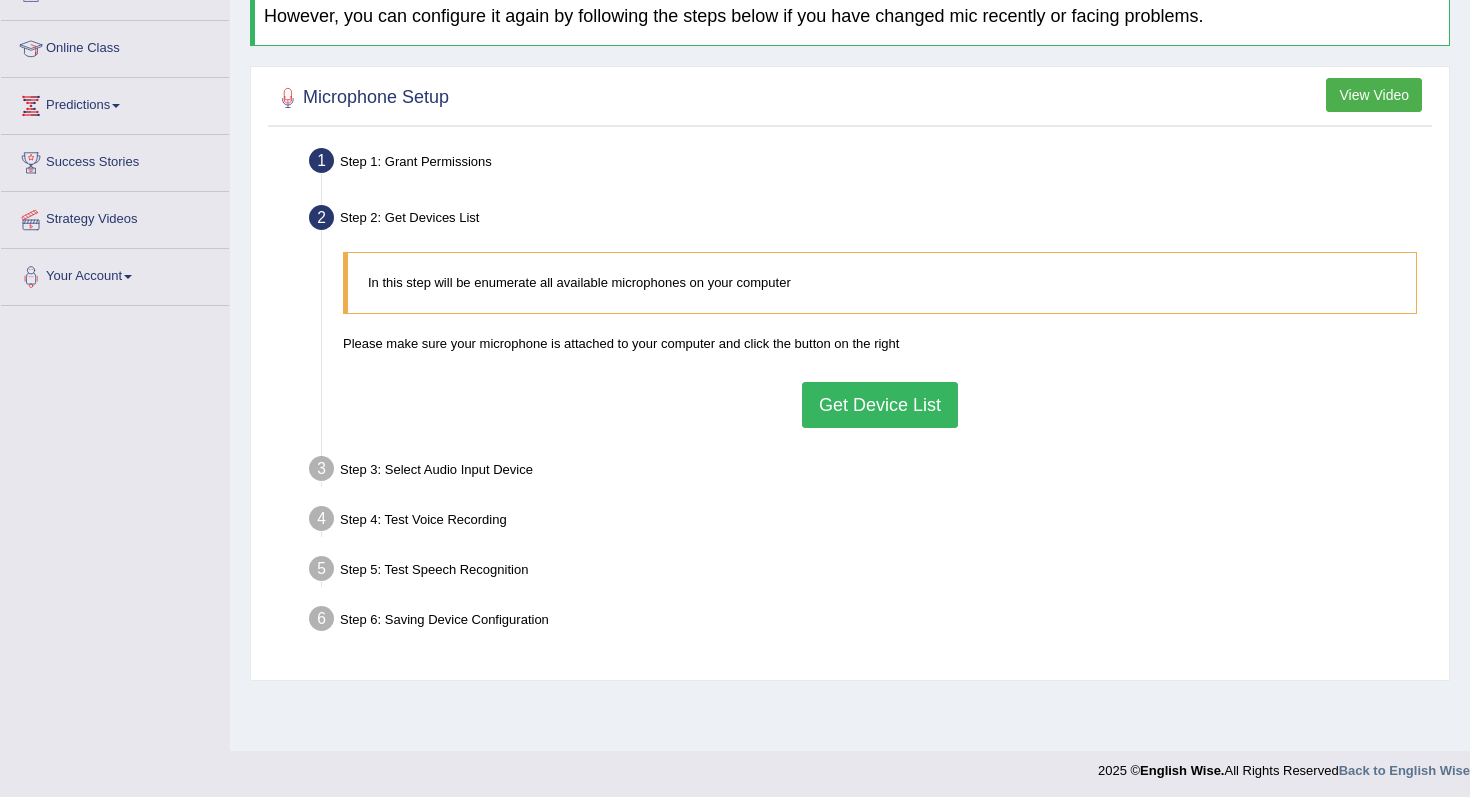 scroll, scrollTop: 253, scrollLeft: 0, axis: vertical 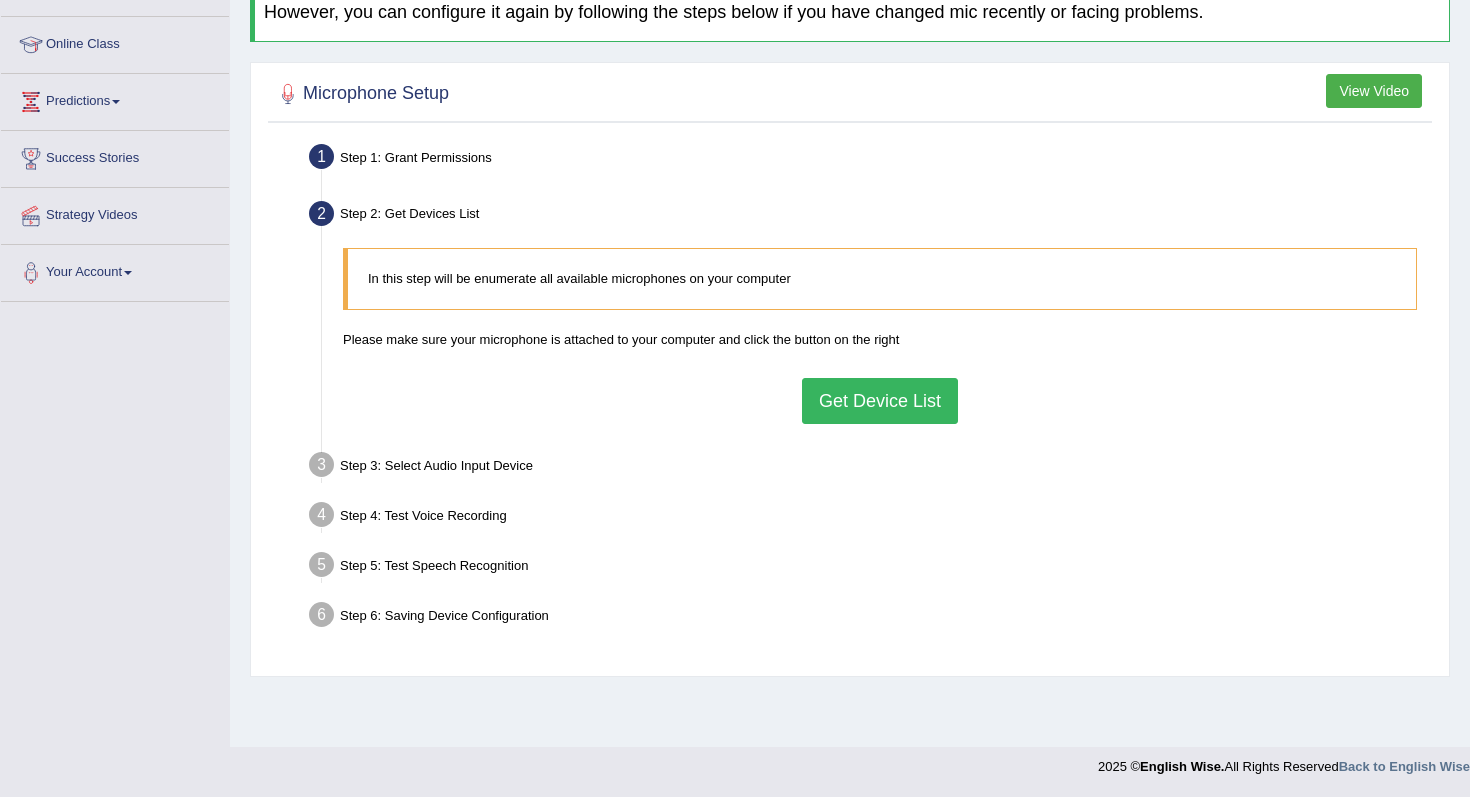 click on "Get Device List" at bounding box center [880, 401] 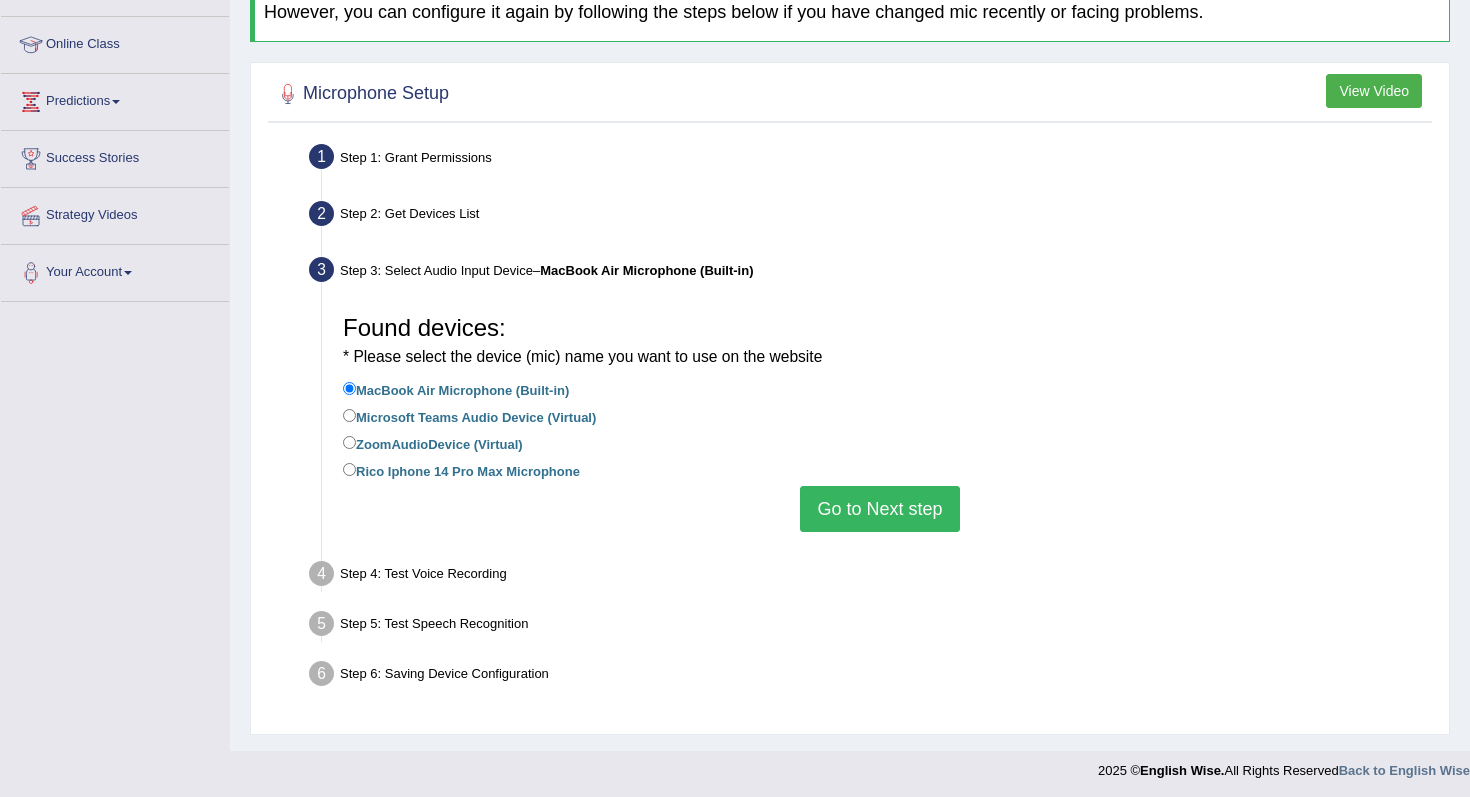 click on "Go to Next step" at bounding box center (879, 509) 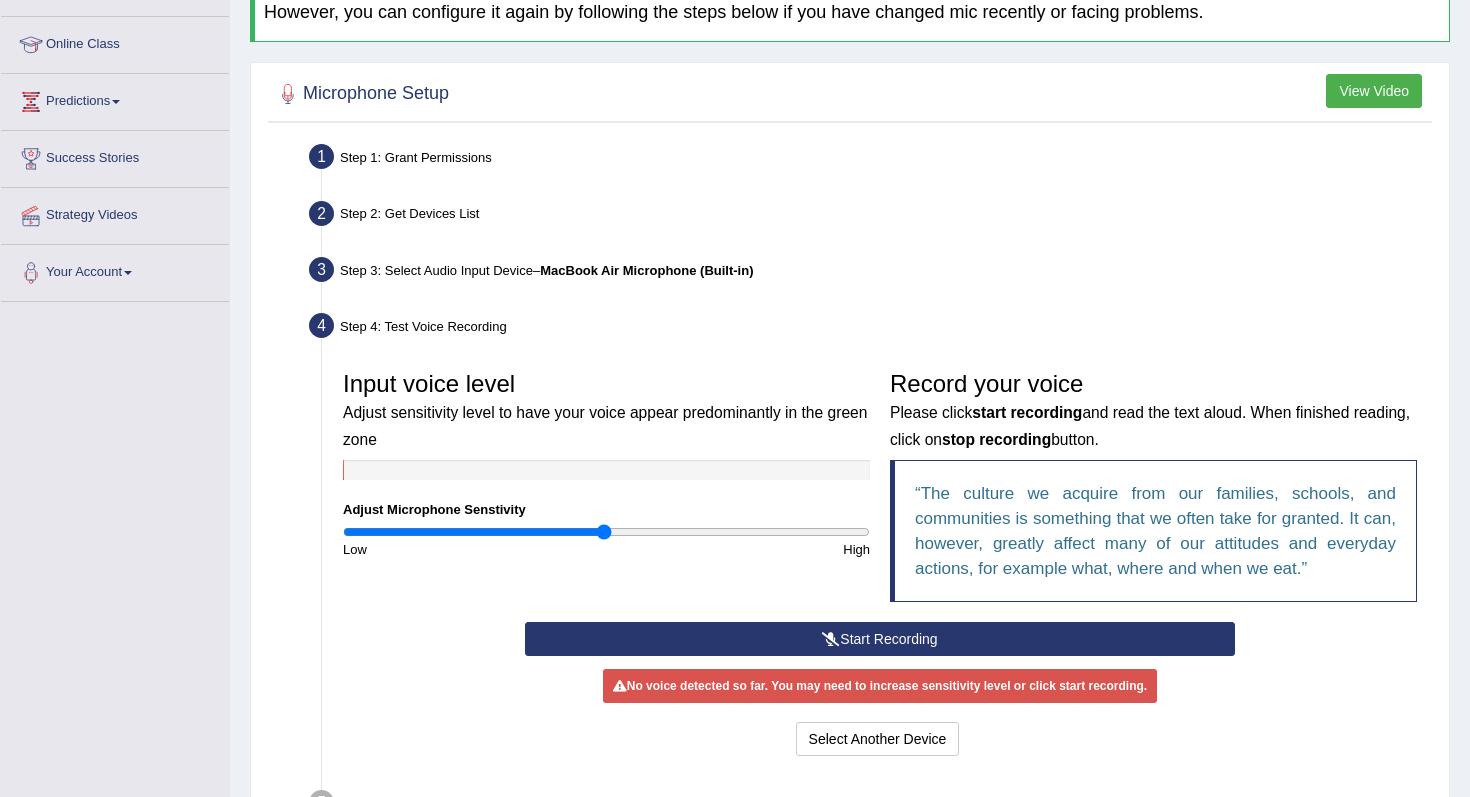 click on "Start Recording" at bounding box center [879, 639] 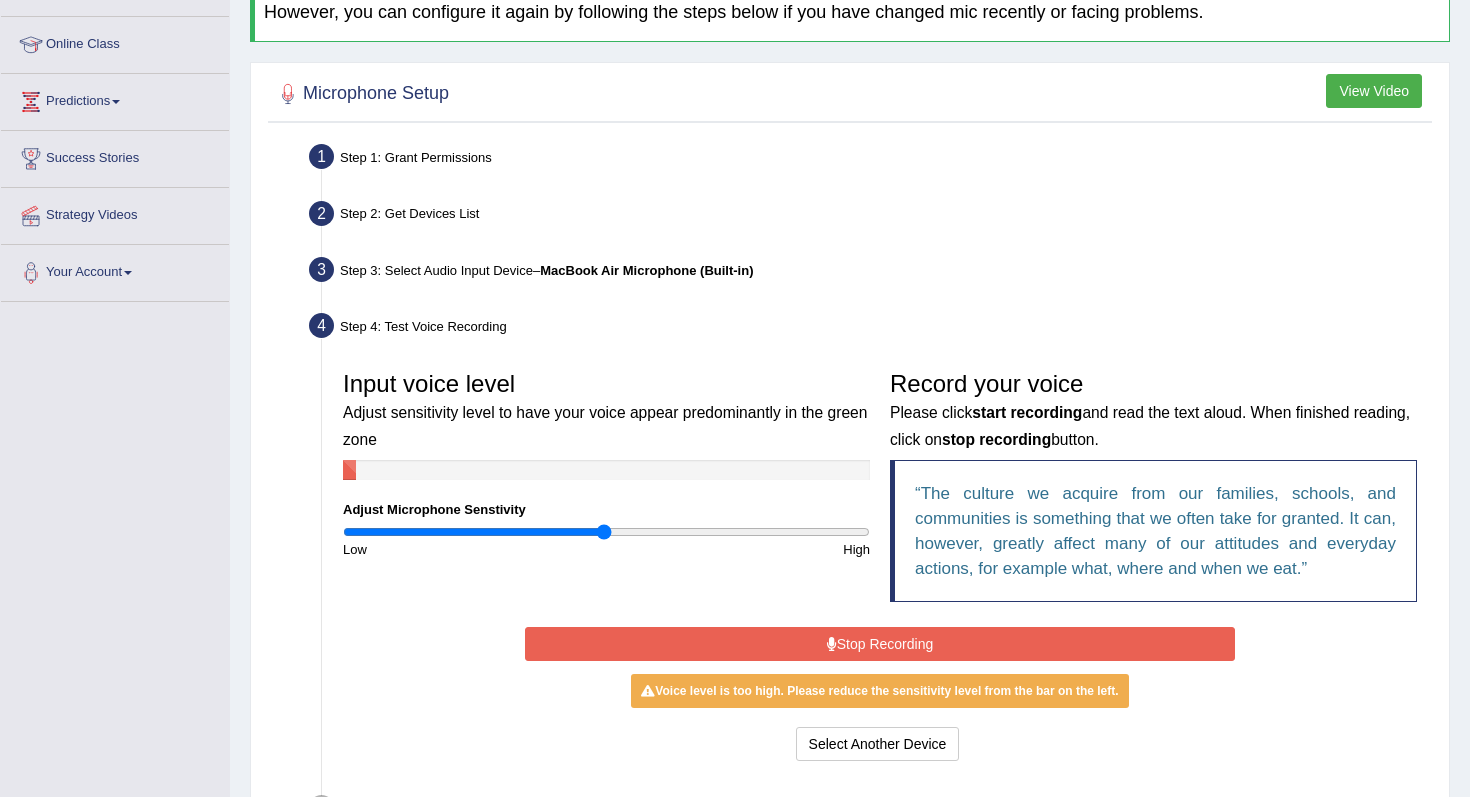 click on "Stop Recording" at bounding box center [879, 644] 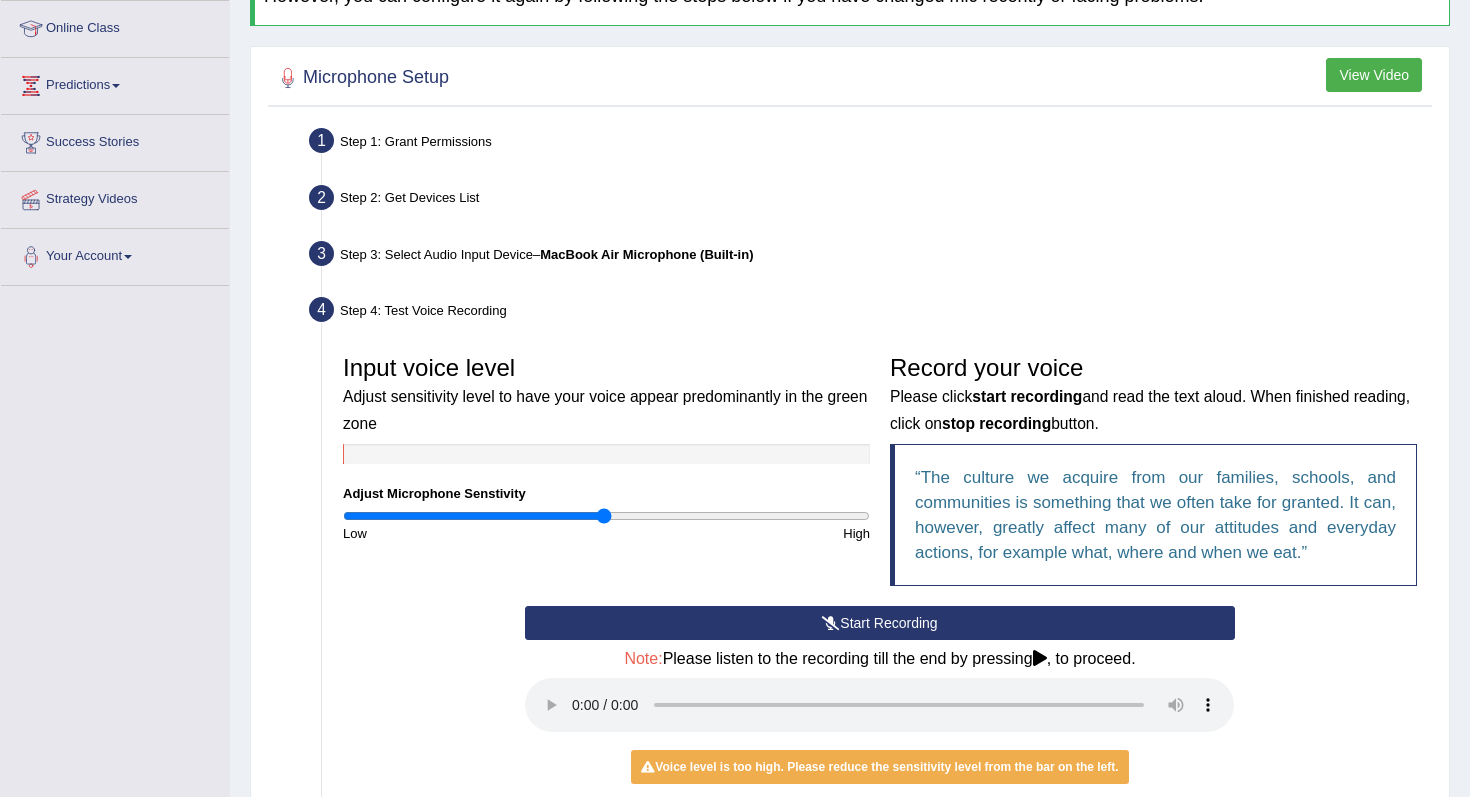 scroll, scrollTop: 0, scrollLeft: 0, axis: both 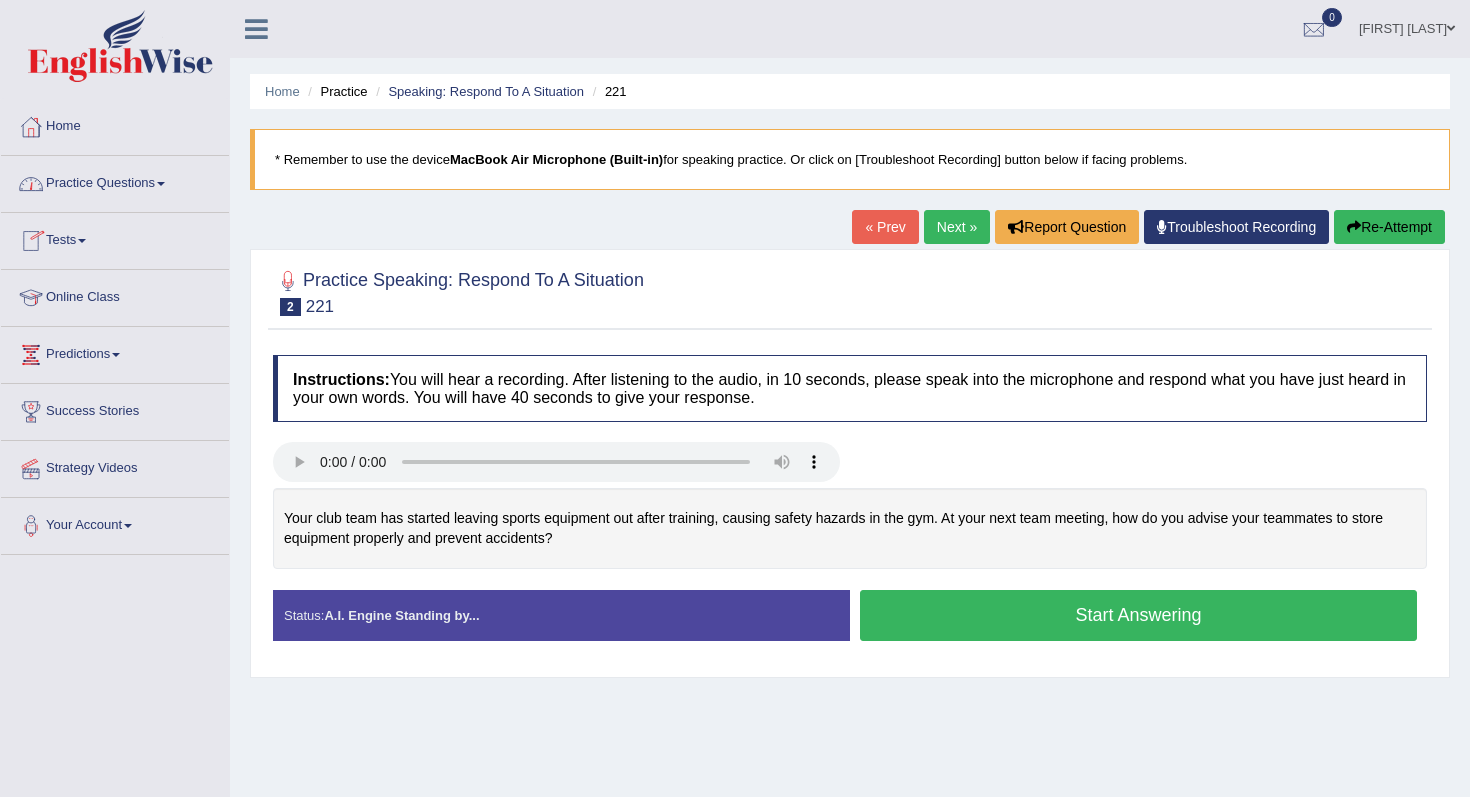 click on "Online Class" at bounding box center (115, 295) 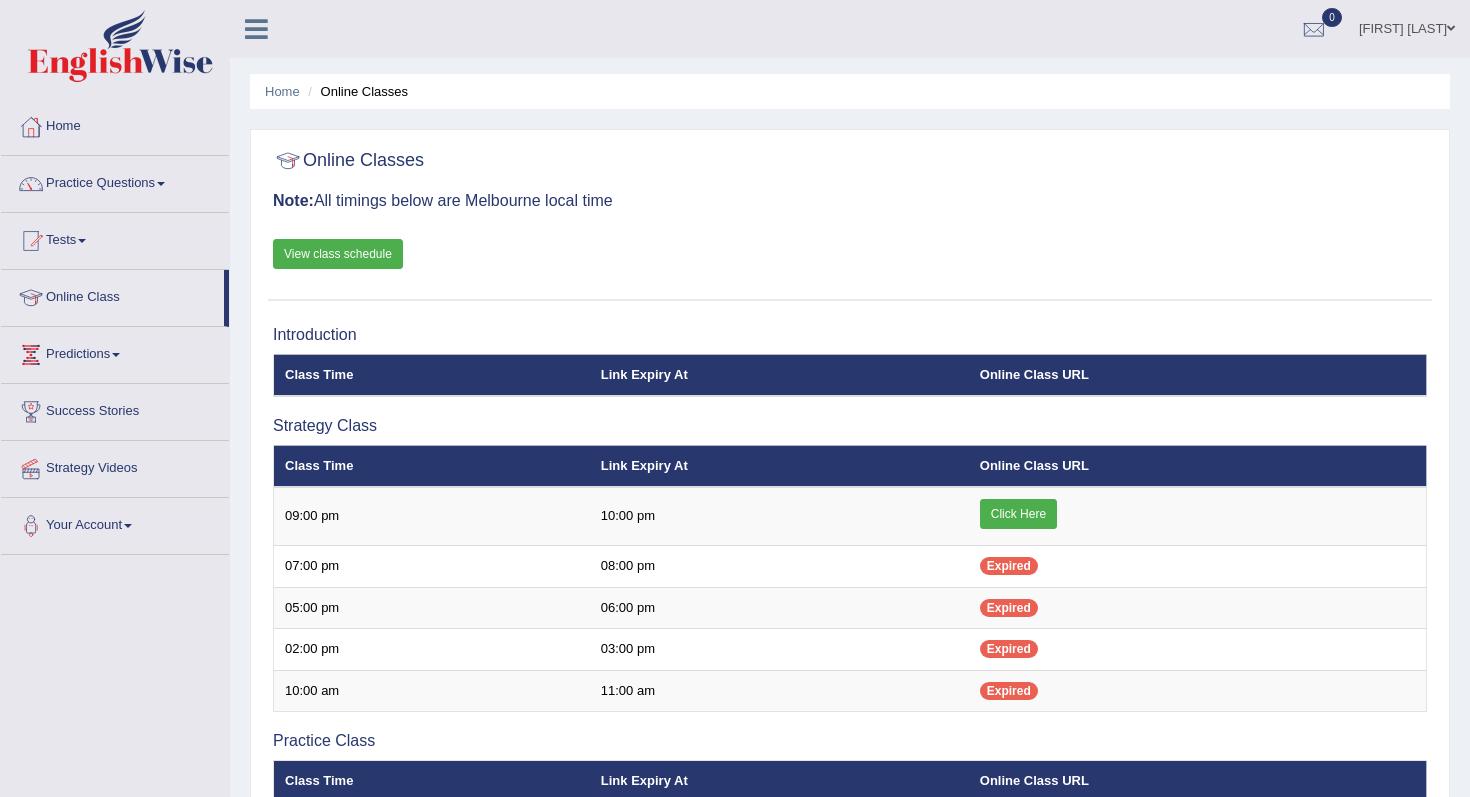 scroll, scrollTop: 0, scrollLeft: 0, axis: both 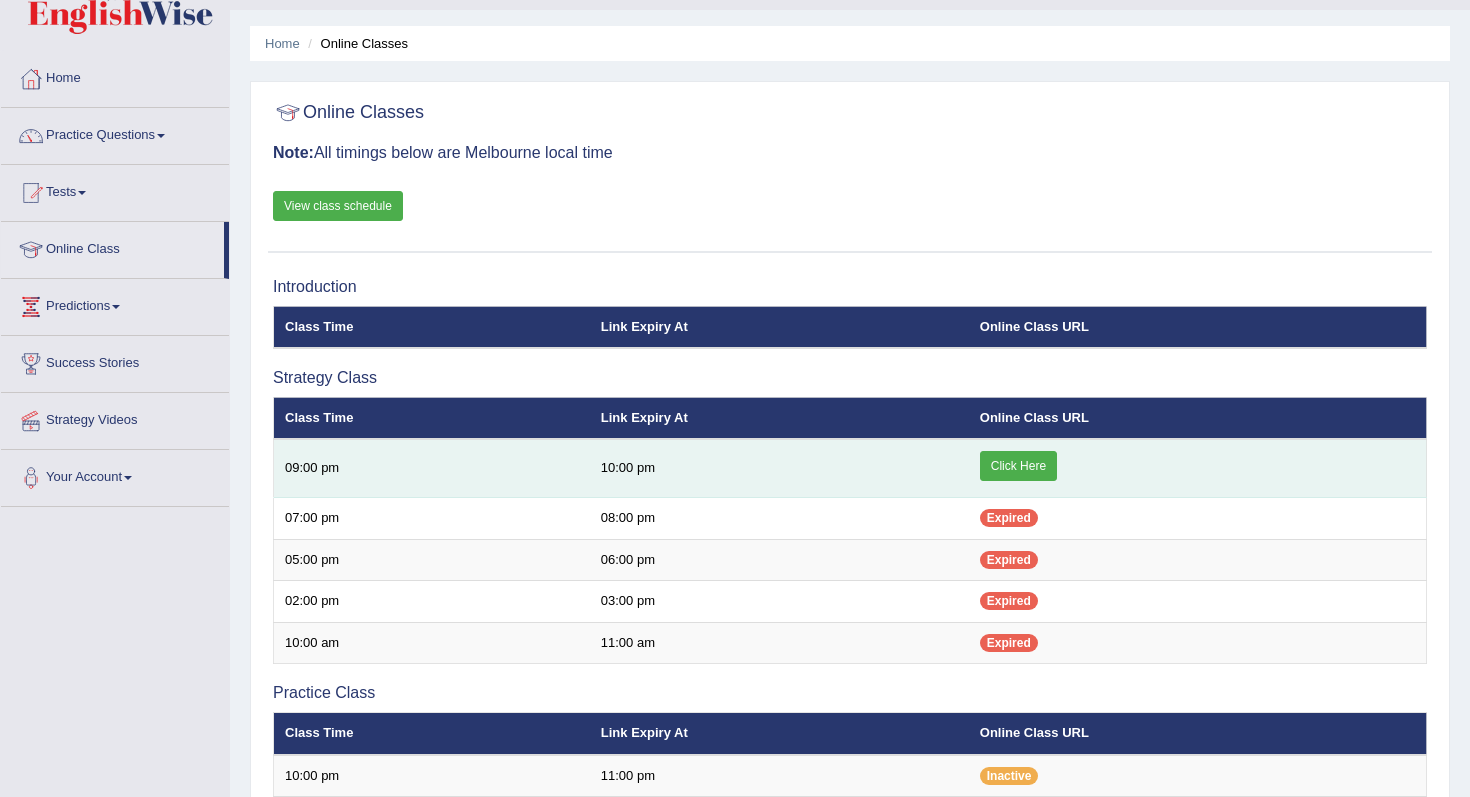 click on "Click Here" at bounding box center [1018, 466] 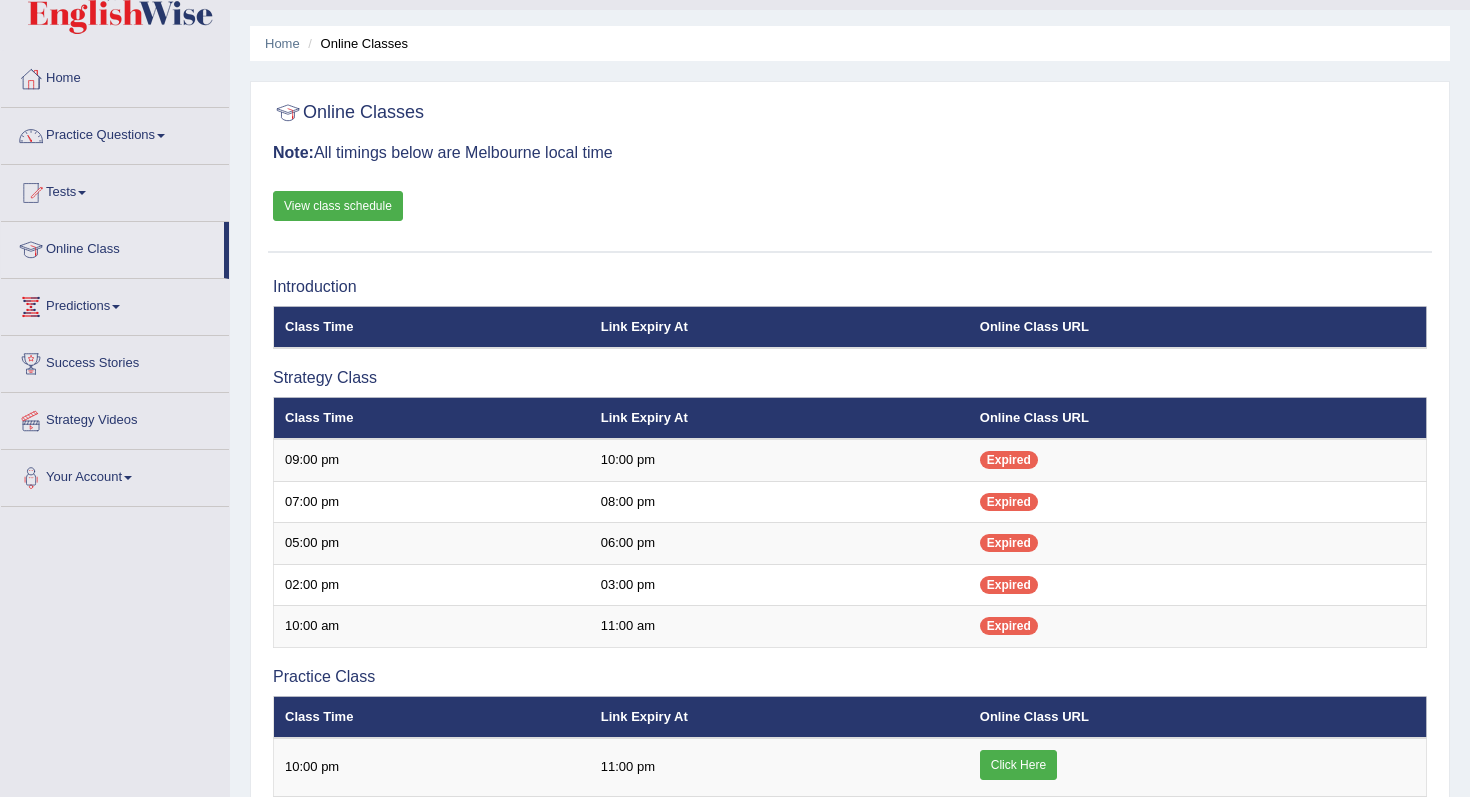 scroll, scrollTop: 0, scrollLeft: 0, axis: both 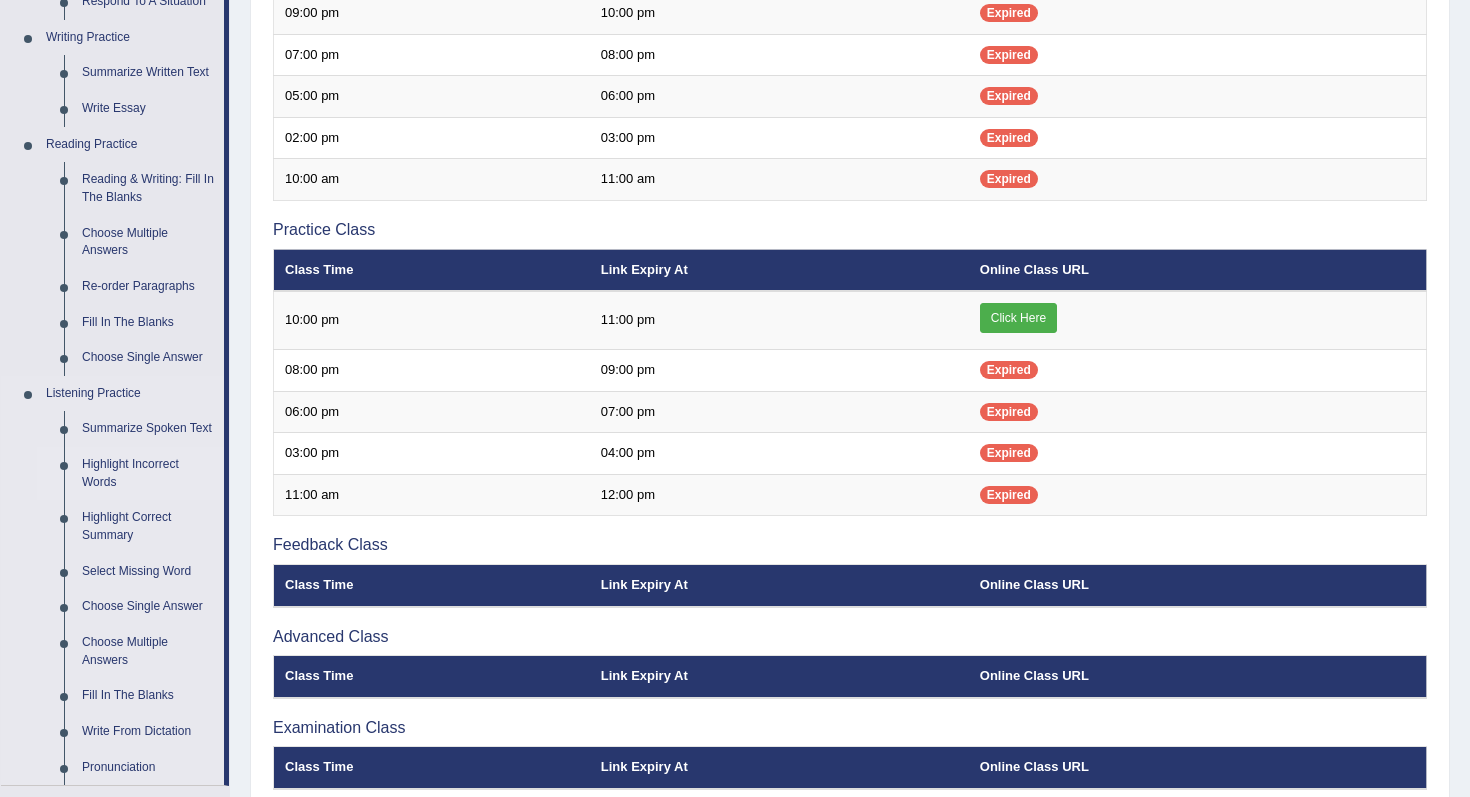 click on "Highlight Incorrect Words" at bounding box center [148, 473] 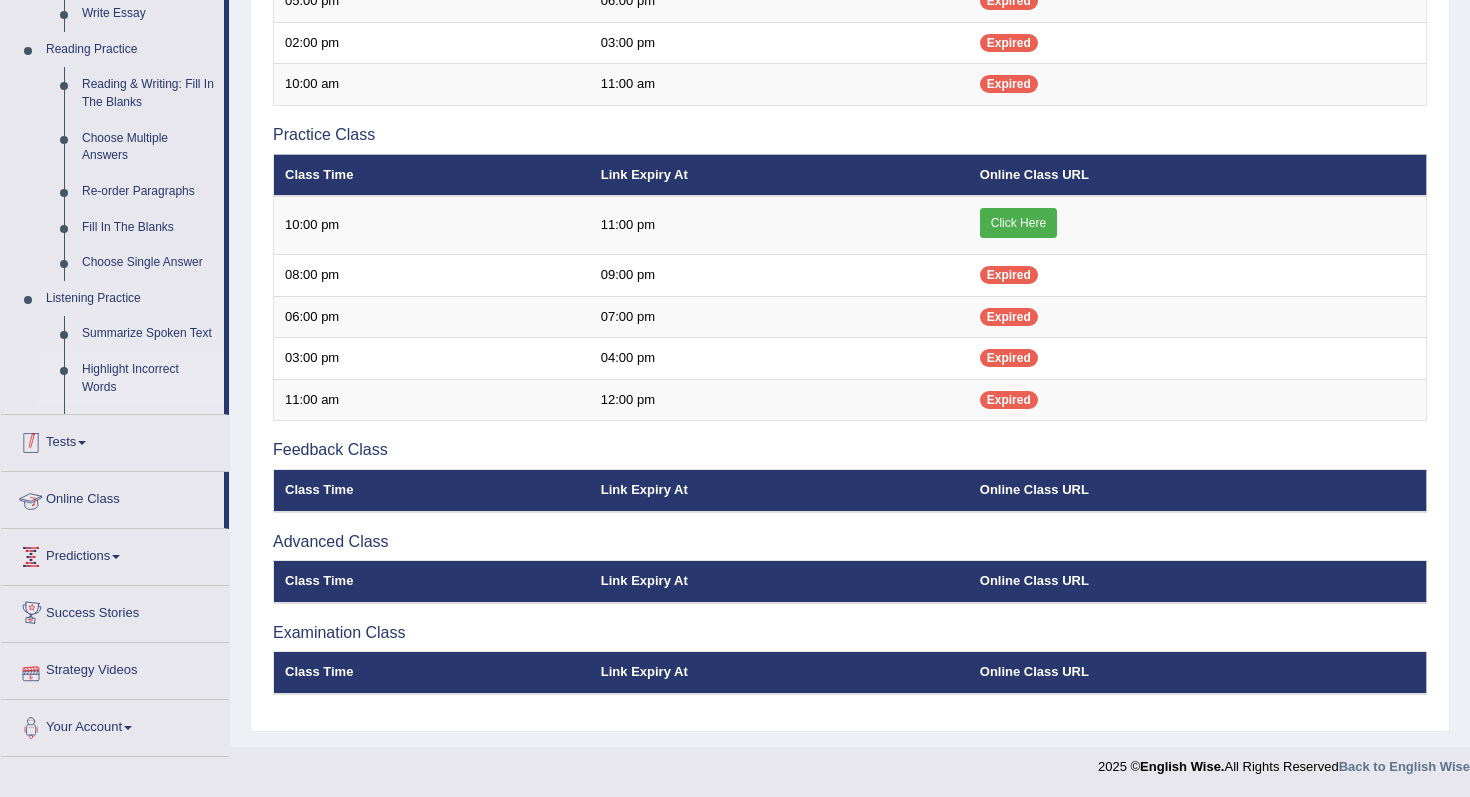 scroll, scrollTop: 590, scrollLeft: 0, axis: vertical 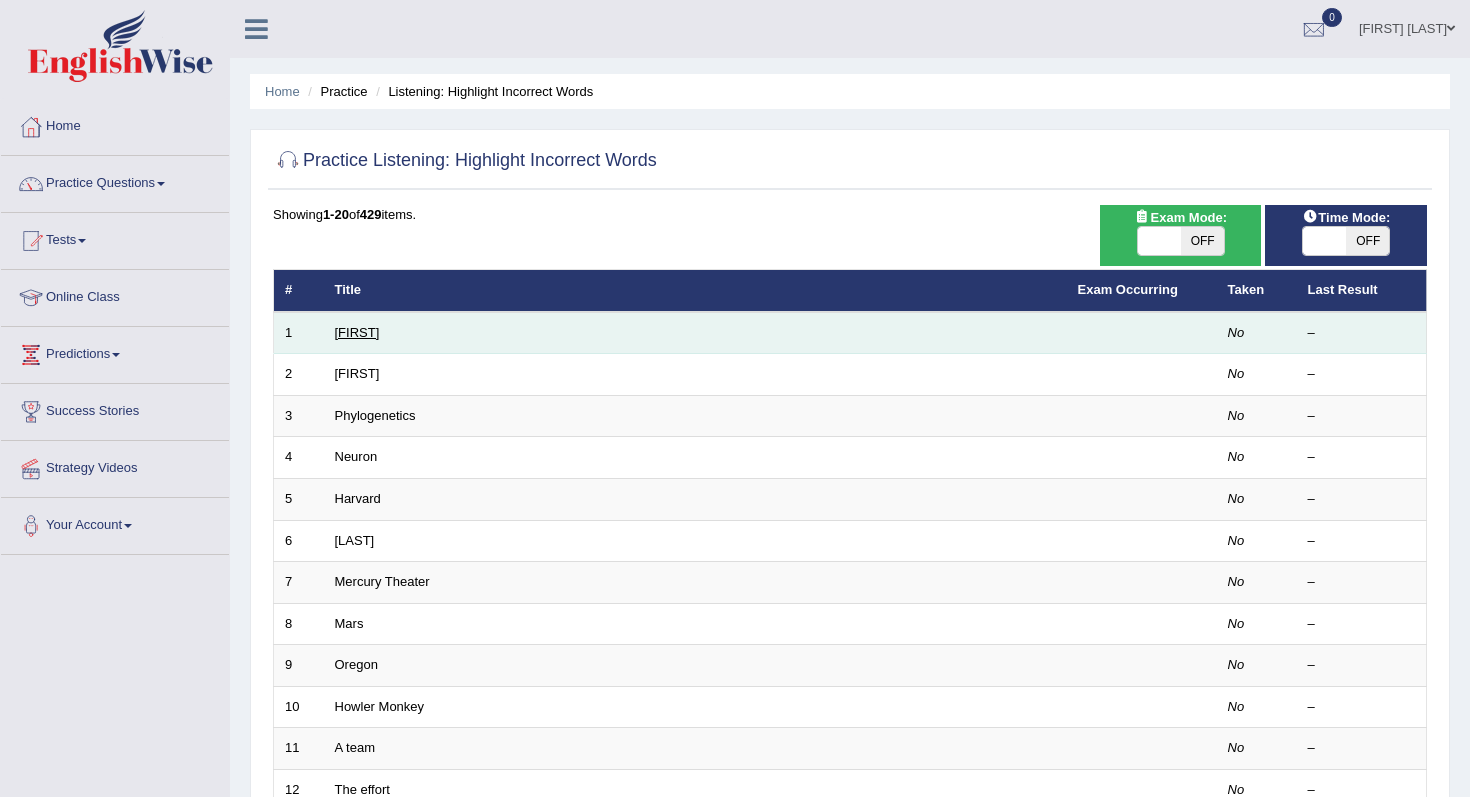 click on "Harold" at bounding box center (357, 332) 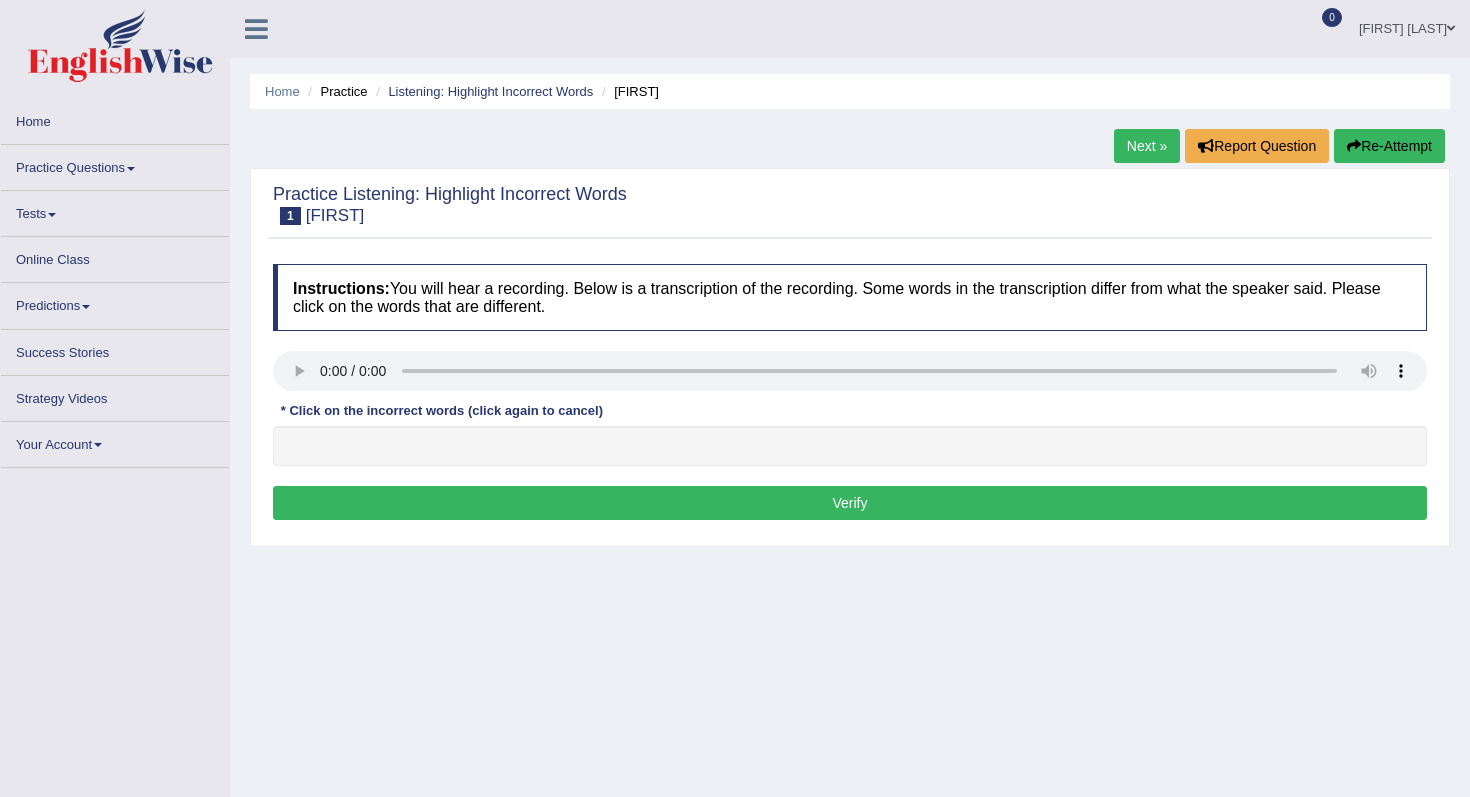 scroll, scrollTop: 0, scrollLeft: 0, axis: both 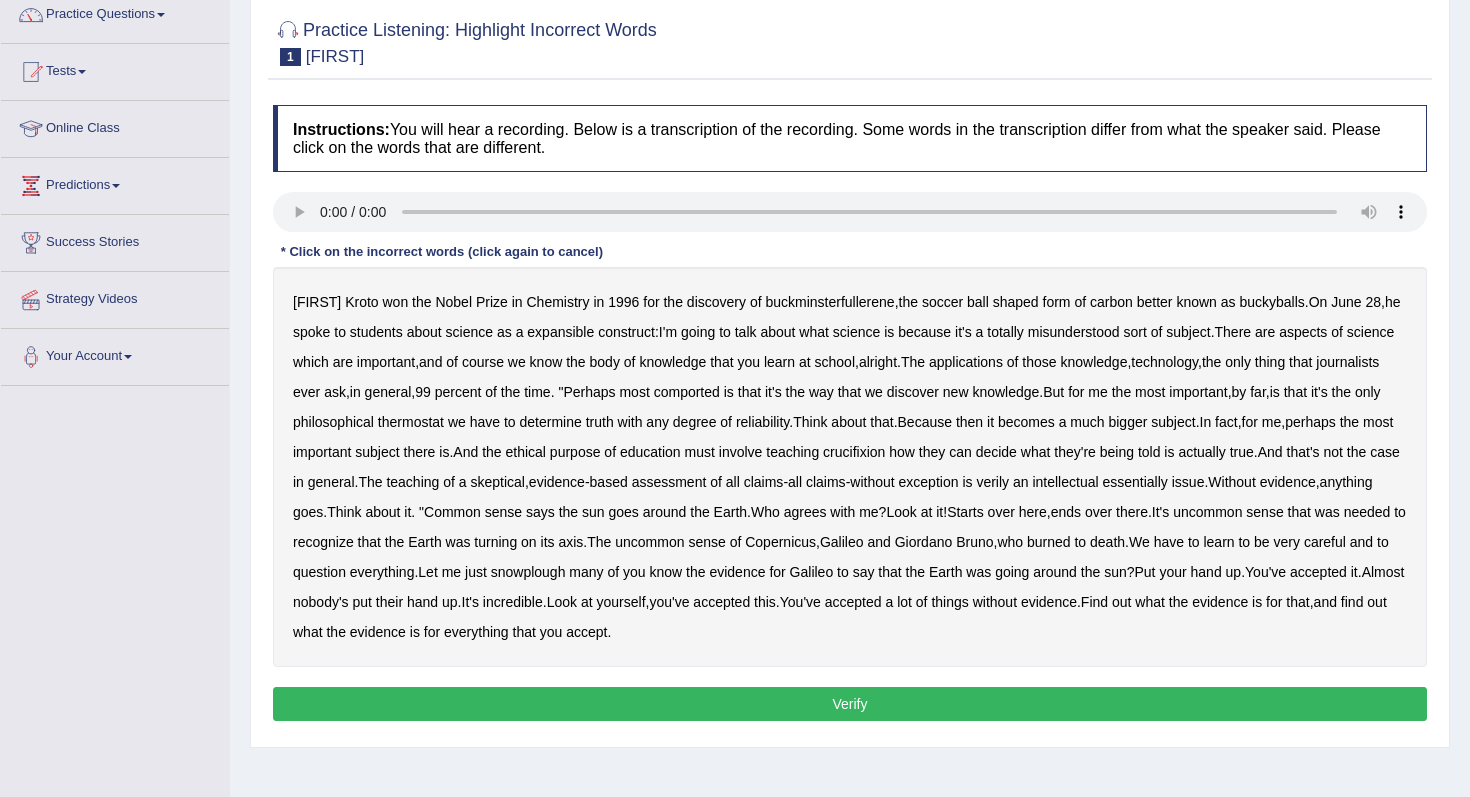 click on "Harold   Kroto   won   the   Nobel   Prize   in   Chemistry   in   1996   for   the   discovery   of   buckminsterfullerene ,  the   soccer   ball   shaped   form   of   carbon   better   known   as   buckyballs .  On   June   28 ,  he   spoke   to   students   about   science   as   a   expansible   construct :  I'm   going   to   talk   about   what   science   is   because   it's   a   totally   misunderstood   sort   of   subject .  There   are   aspects   of   science   which   are   important ,  and   of   course   we   know   the   body   of   knowledge   that   you   learn   at   school ,  alright .  The   applications   of   those   knowledge ,  technology ,  the   only   thing   that   journalists   ever   ask ,  in   general ,  99   percent   of   the   time . " Perhaps   most   comported   is   that   it's   the   way   that   we   discover   new   knowledge .  But   for   me   the   most   important ,  by   far ,  is   that   it's   the   only   philosophical   thermostat   we   have   to" at bounding box center [850, 467] 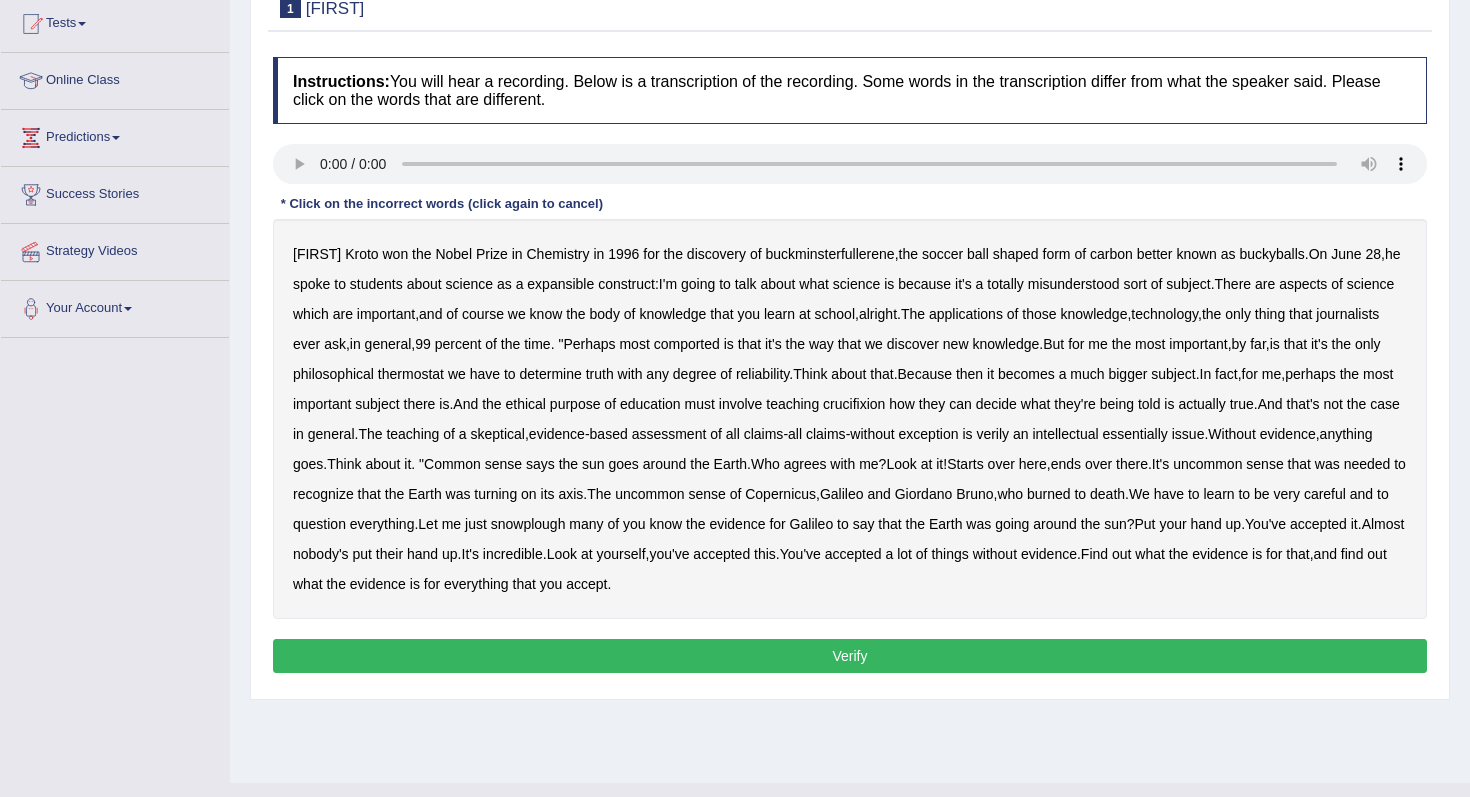 scroll, scrollTop: 230, scrollLeft: 0, axis: vertical 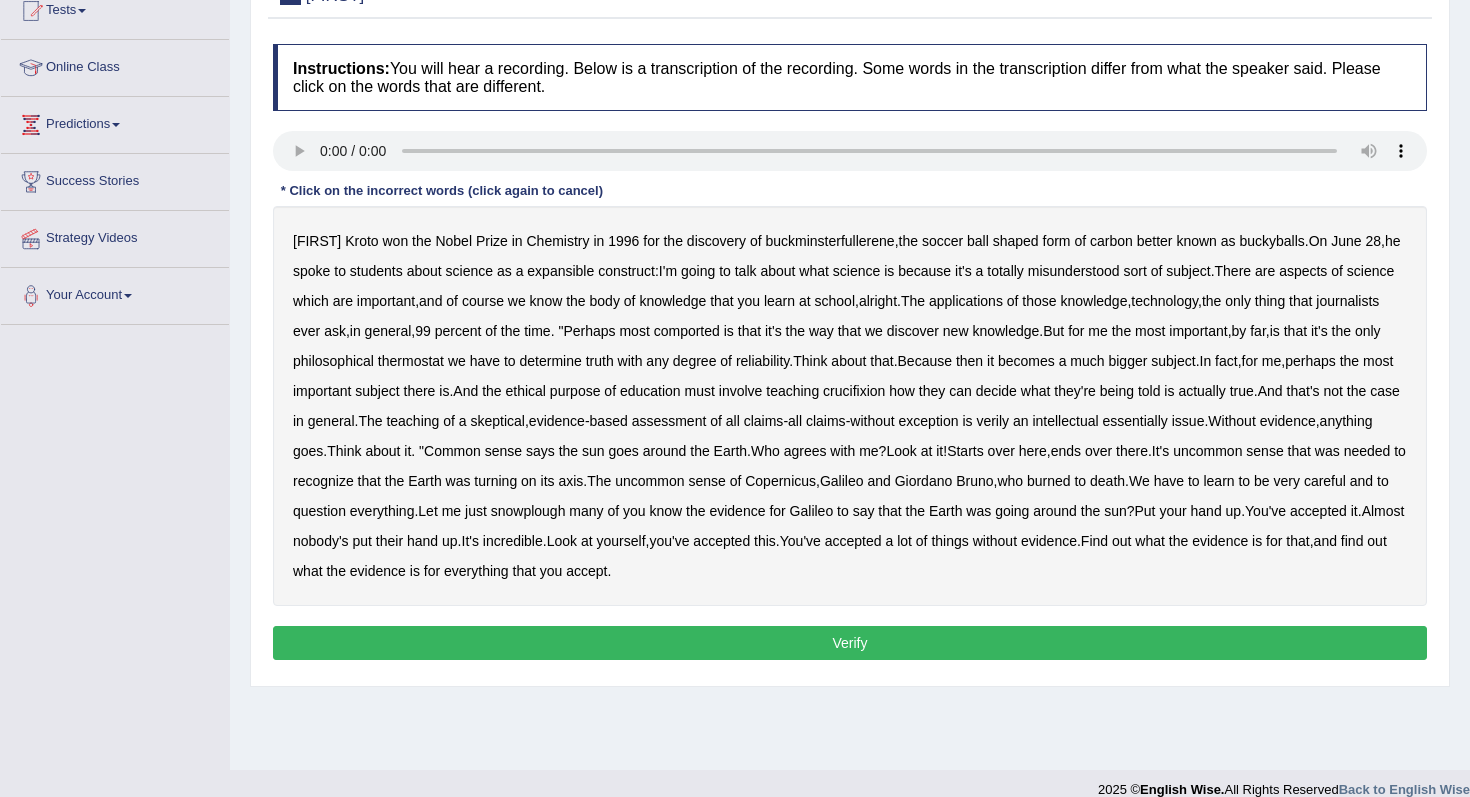 click on "expansible" at bounding box center [560, 271] 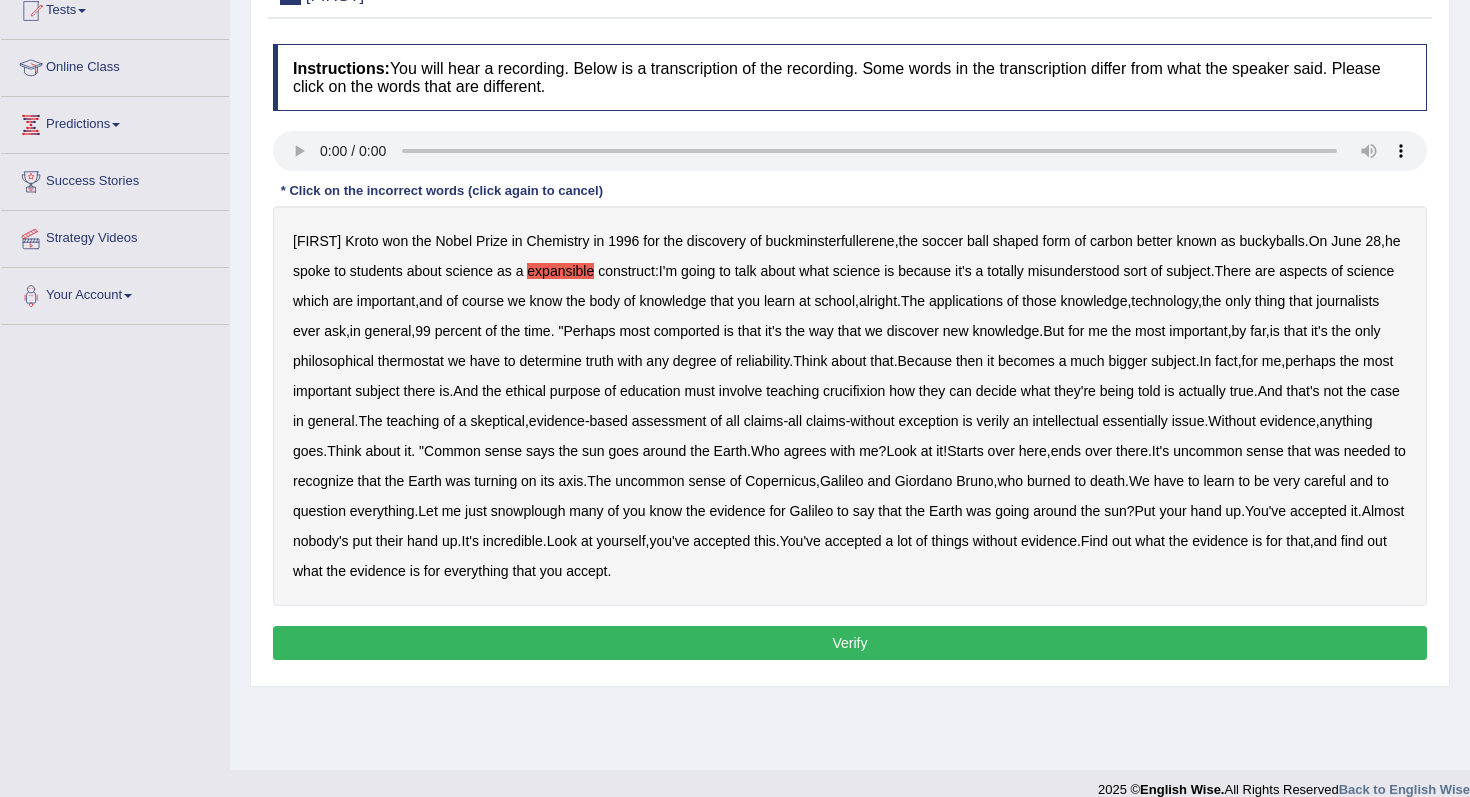 click on "comported" at bounding box center [687, 331] 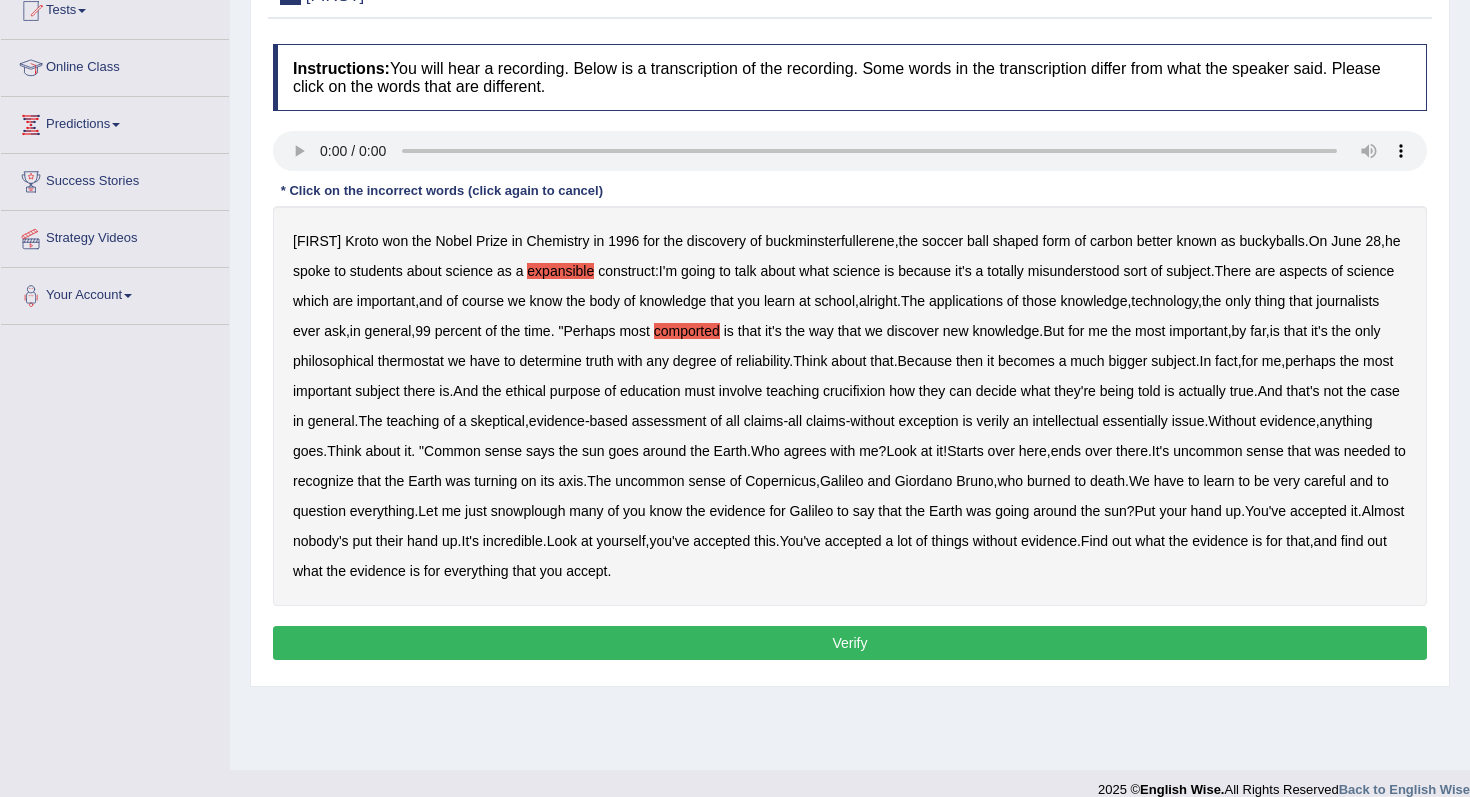 click on "snowplough" at bounding box center (528, 511) 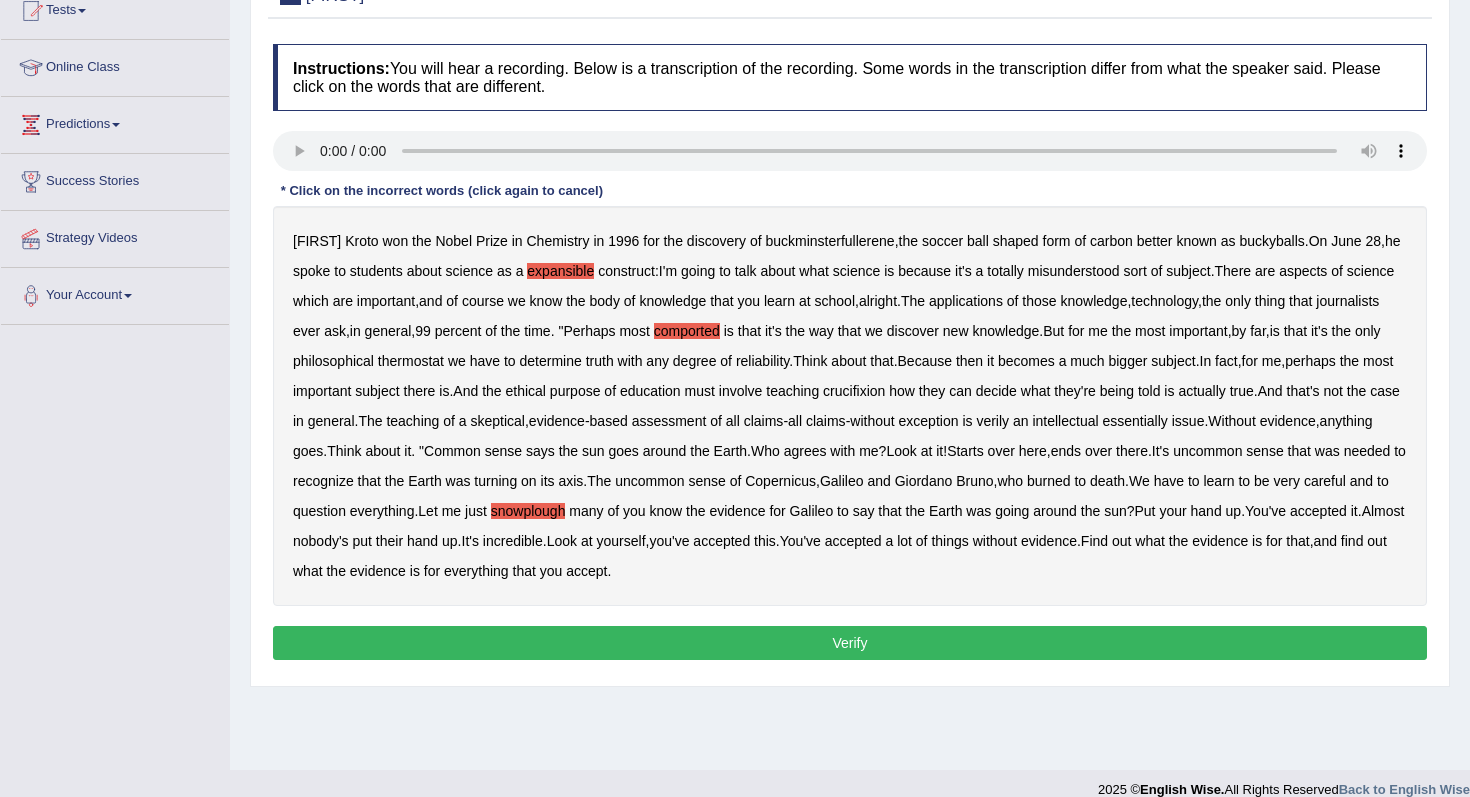 click on "thermostat" at bounding box center (411, 361) 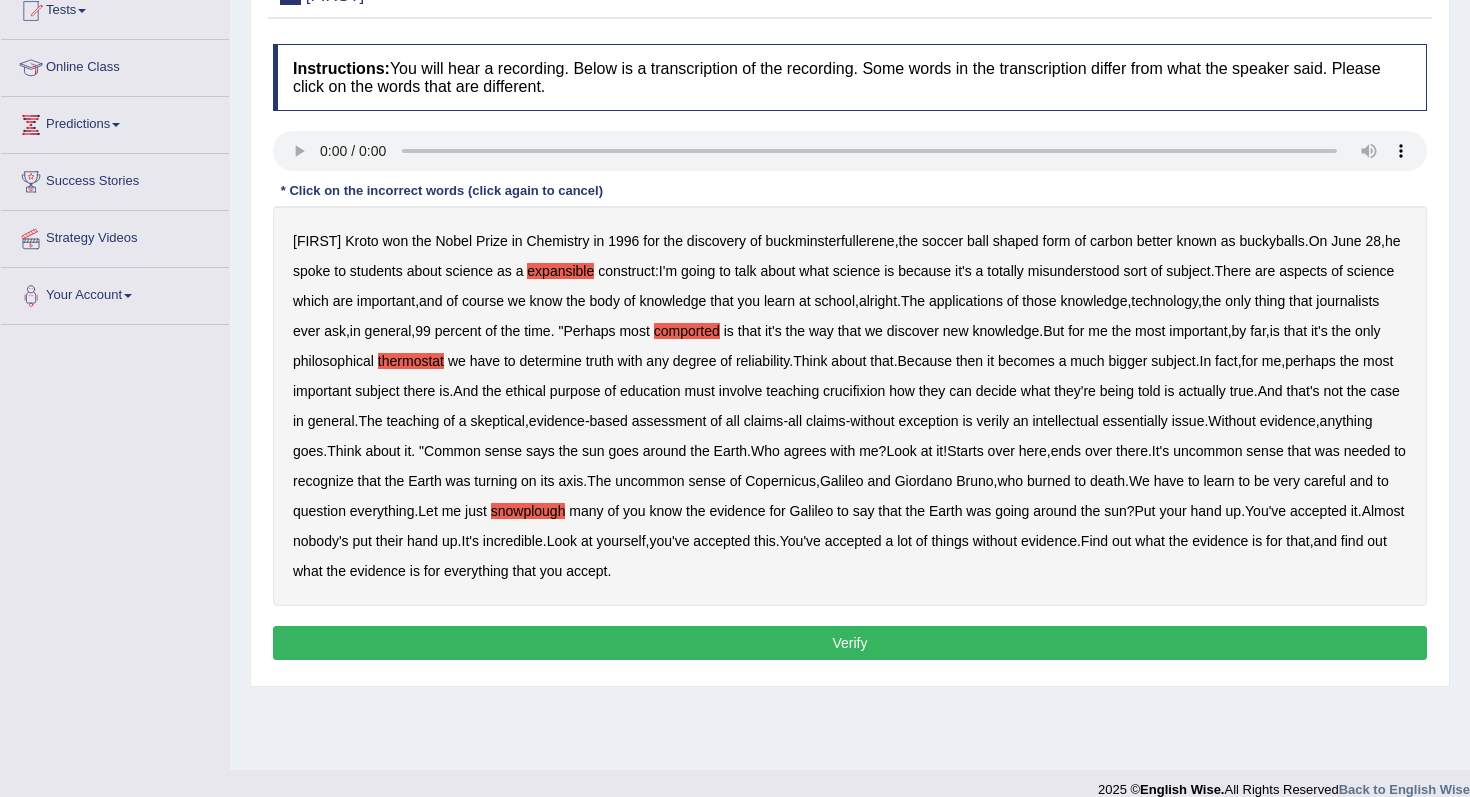 click on "verily" at bounding box center [992, 421] 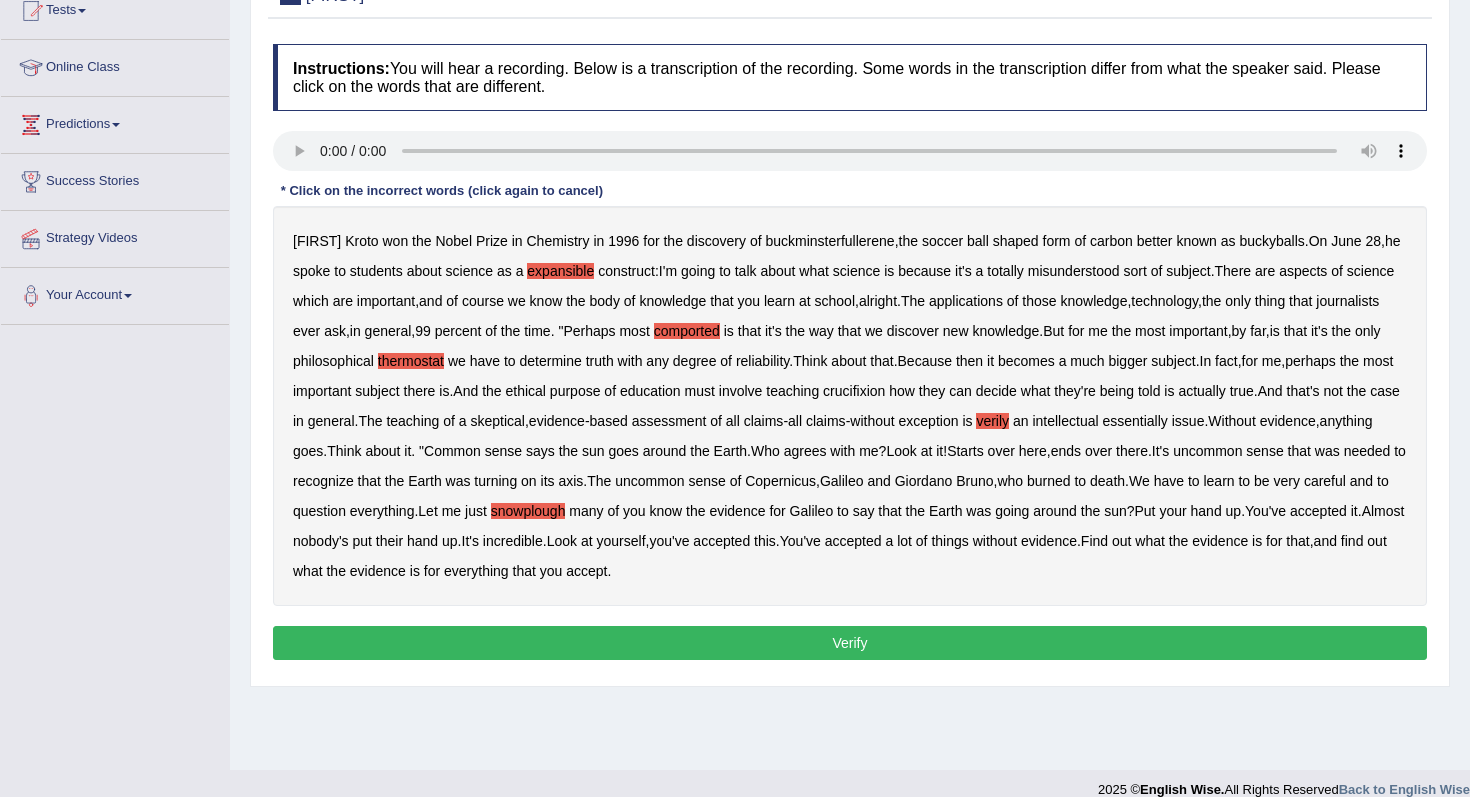 click on "Verify" at bounding box center (850, 643) 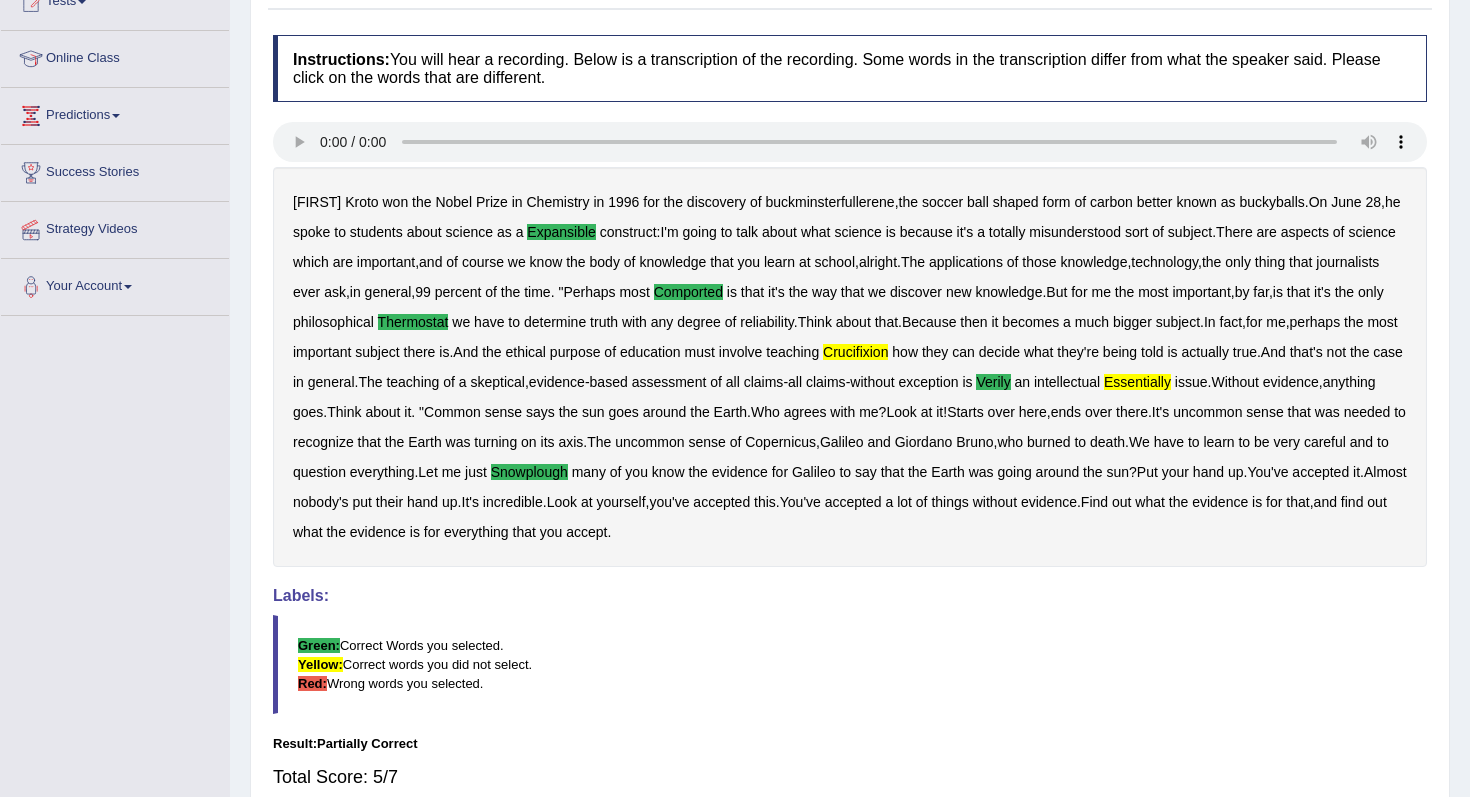 scroll, scrollTop: 0, scrollLeft: 0, axis: both 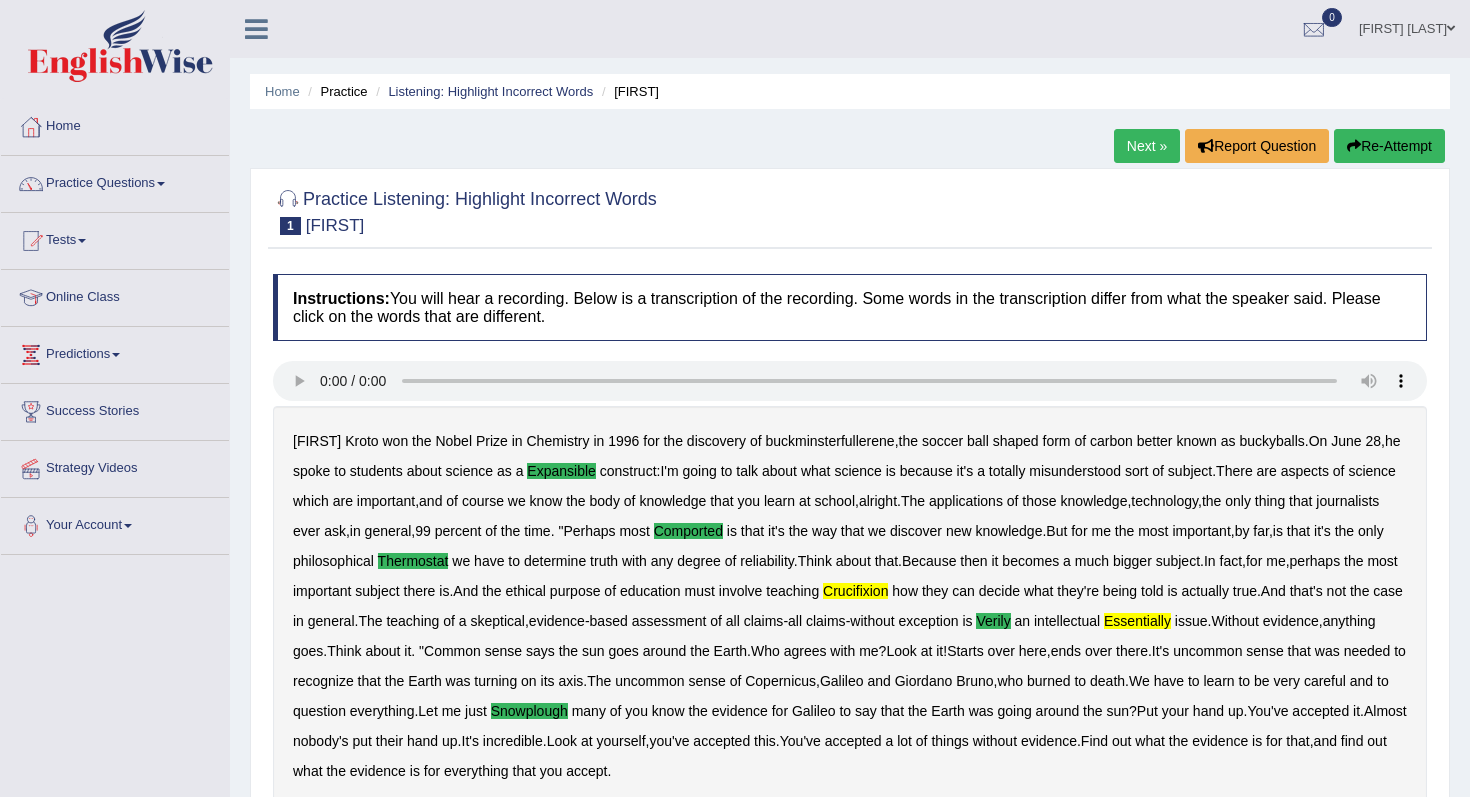 click on "Next »" at bounding box center (1147, 146) 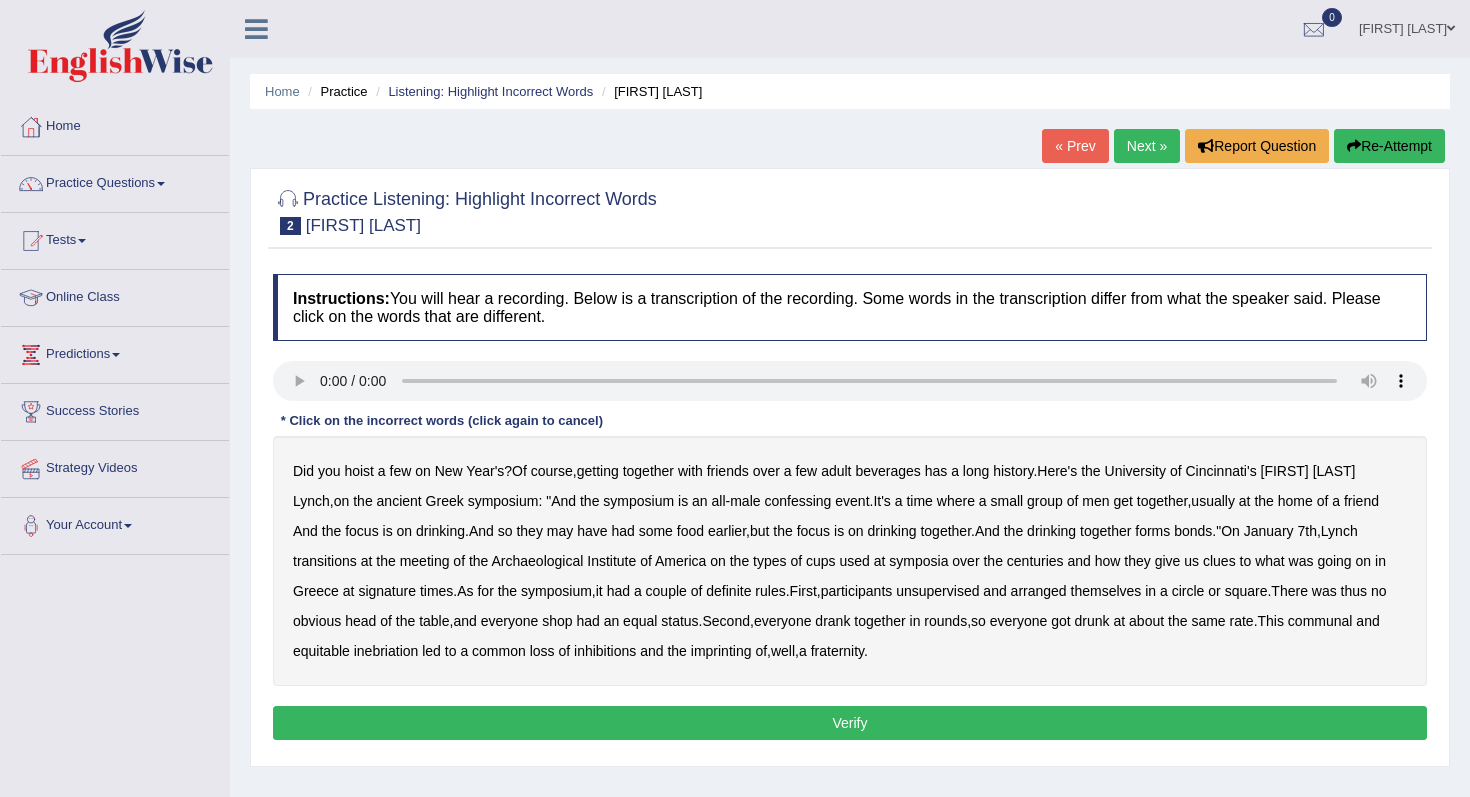 scroll, scrollTop: 0, scrollLeft: 0, axis: both 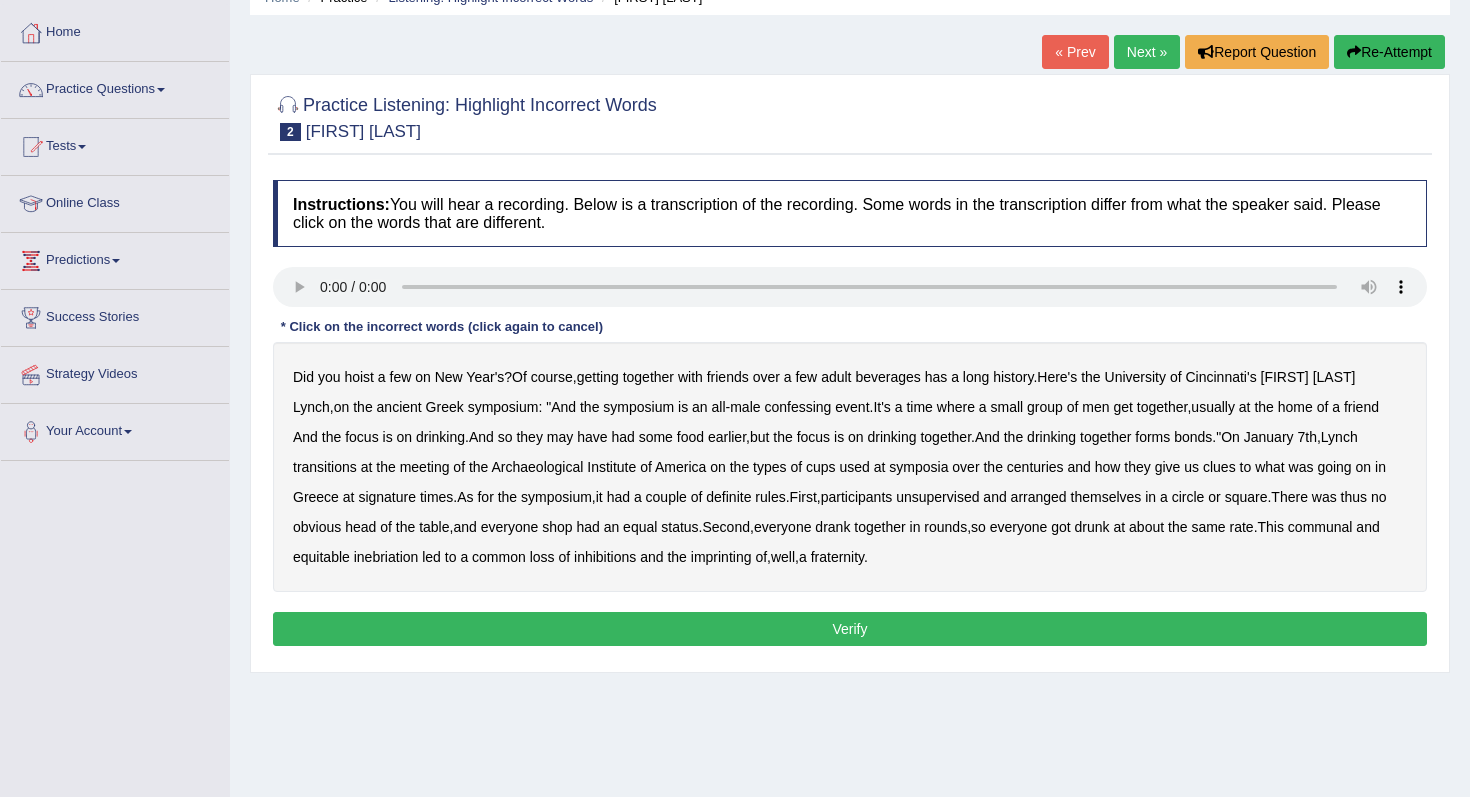 click on "confessing" at bounding box center [797, 407] 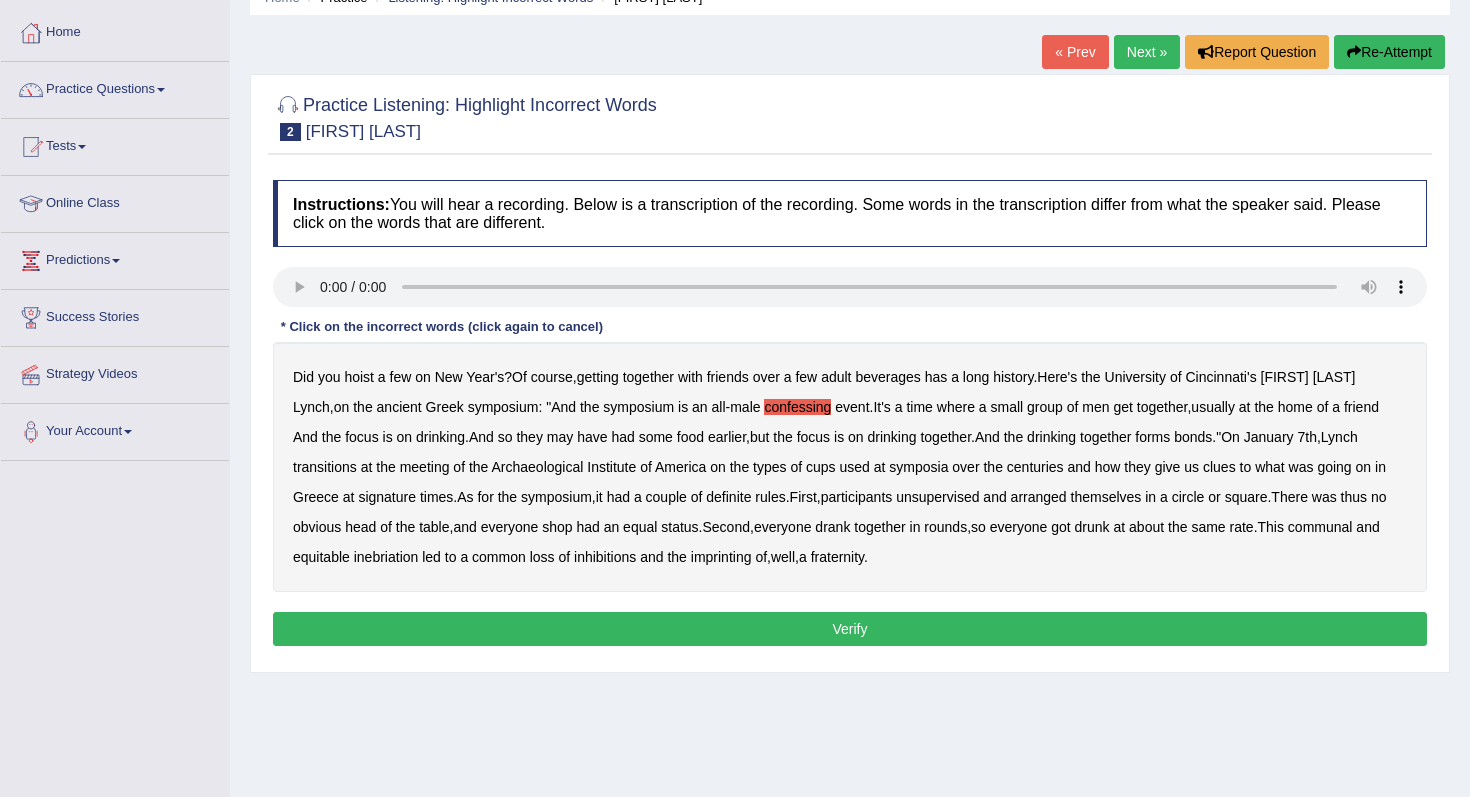 click on "signature" at bounding box center (387, 497) 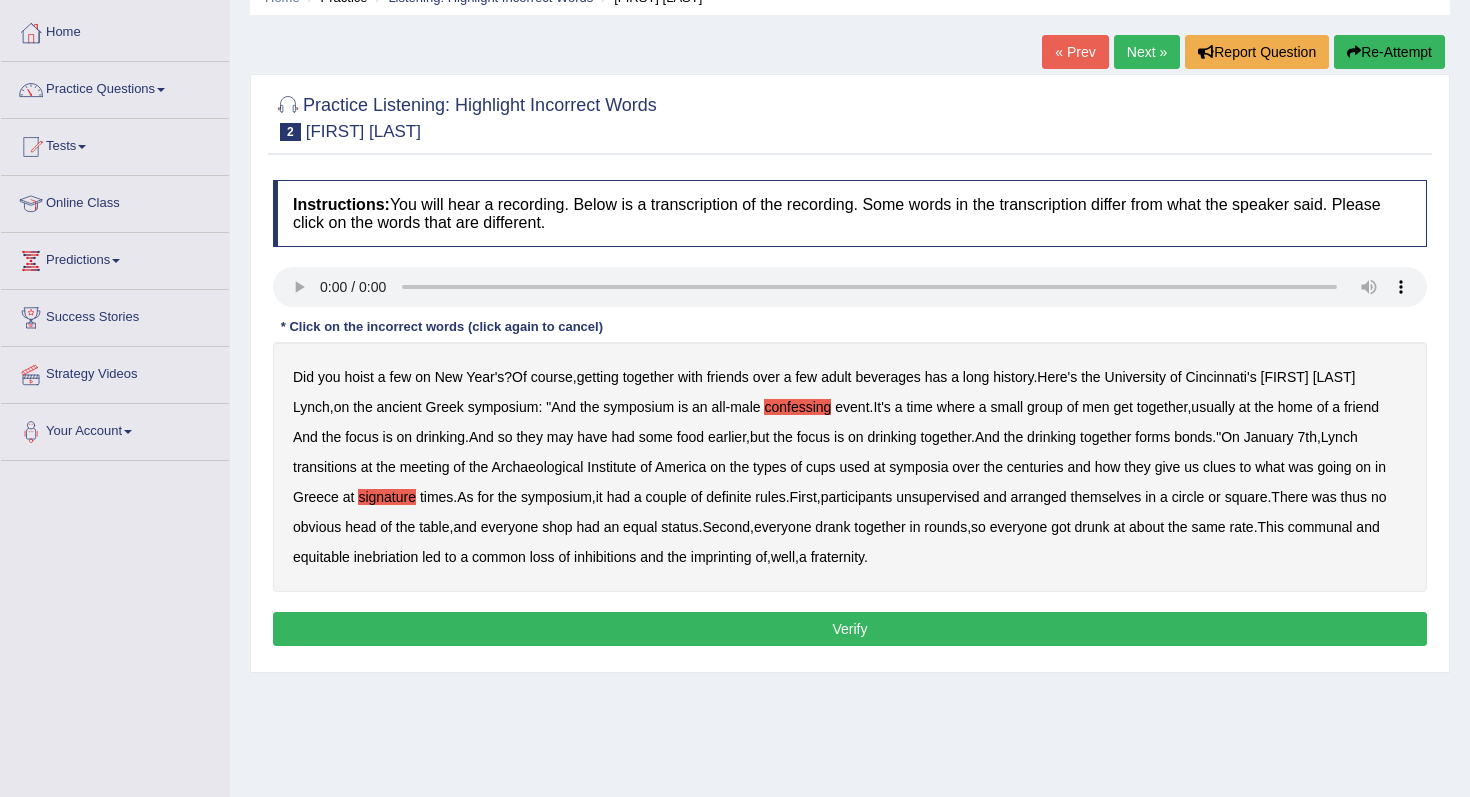 click on "unsupervised" at bounding box center [937, 497] 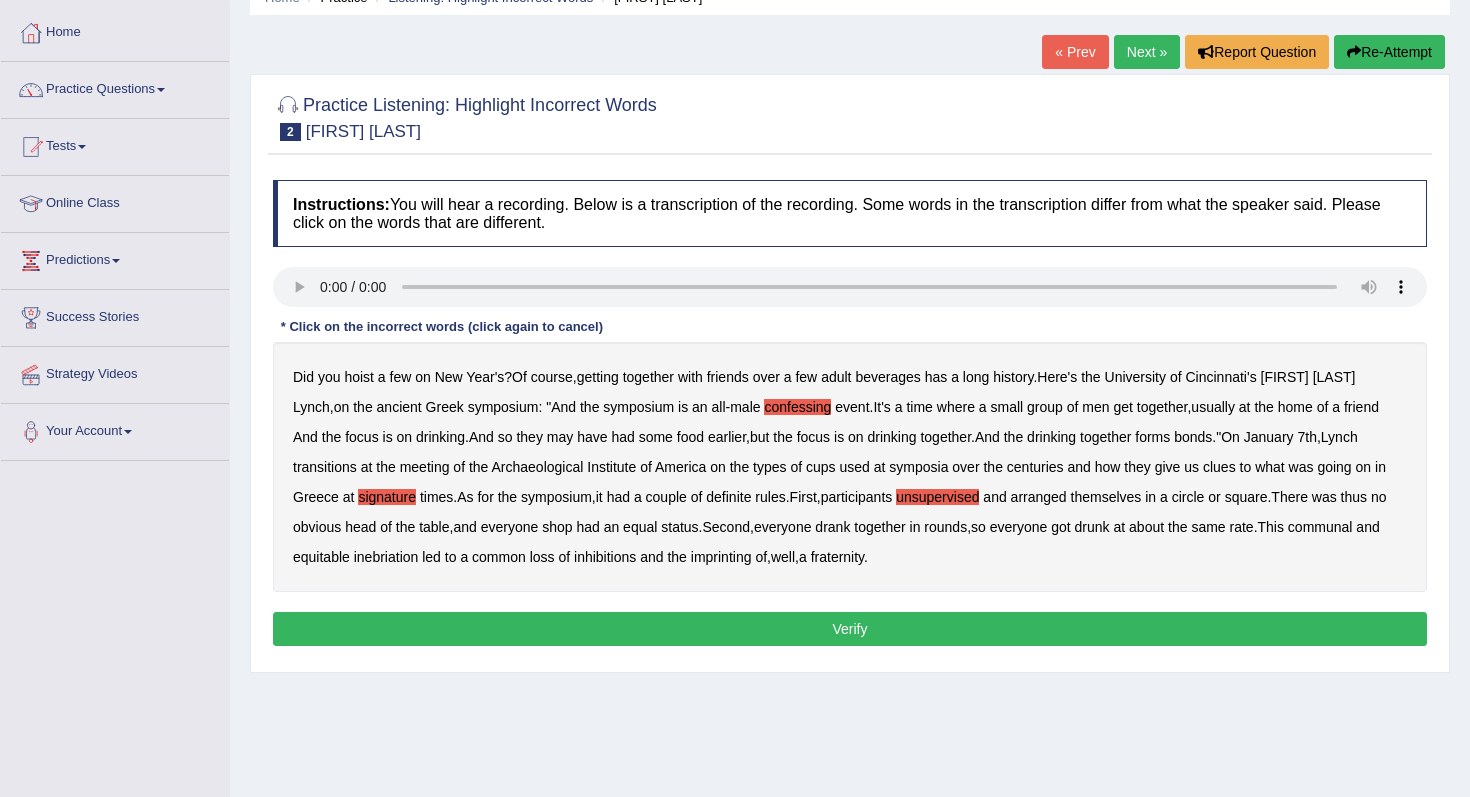 click on "shop" at bounding box center (557, 527) 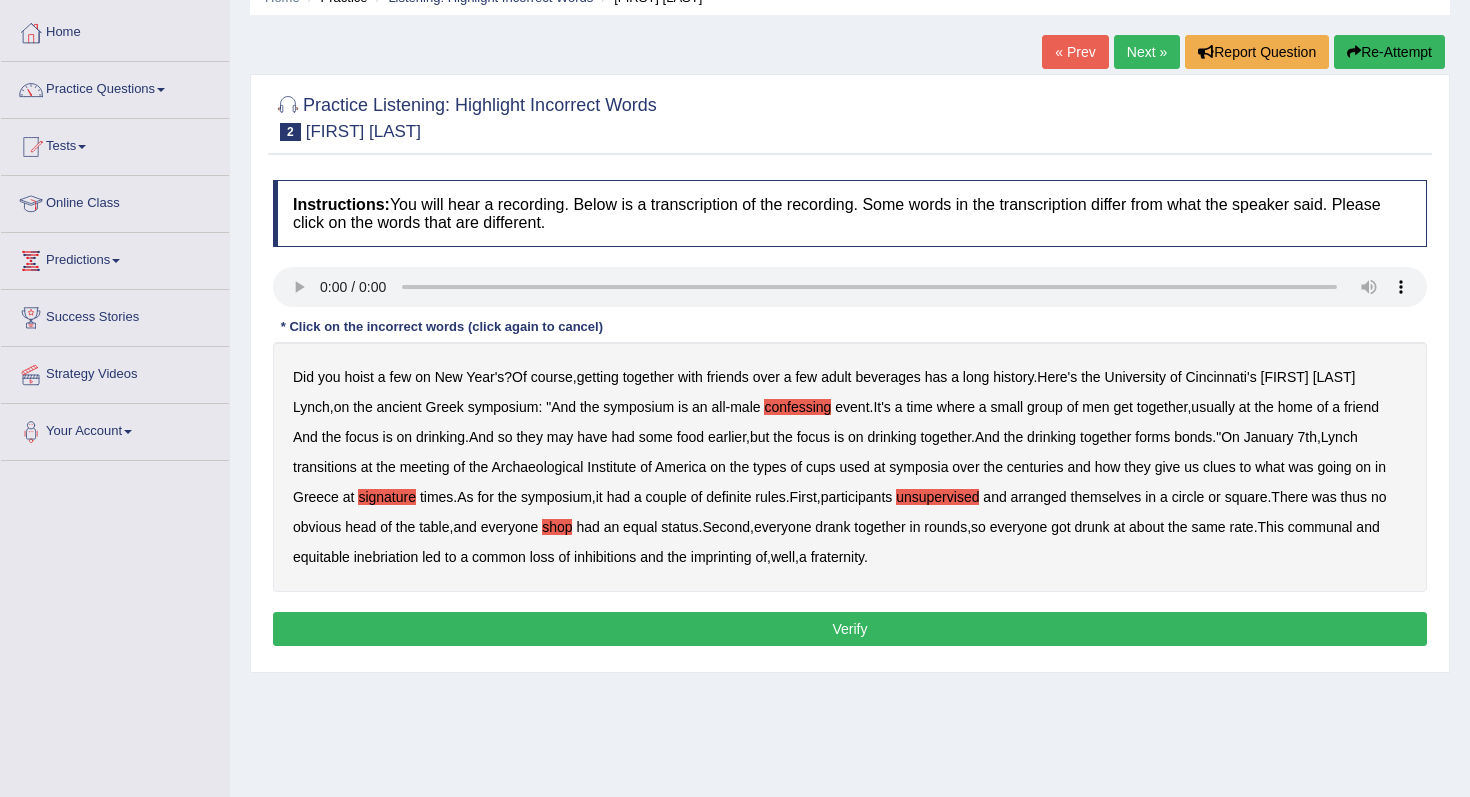 click on "Did   you   hoist   a   few   on   New   Year's ?  Of   course ,  getting   together   with   friends   over   a   few   adult   beverages   has   a   long   history .  Here's   the   University   of   Cincinnati's   Kathleen   Lynch ,  on   the   ancient   Greek   symposium : " And   the   symposium   is   an   all - male   confessing   event .  It's   a   time   where   a   small   group   of   men   get   together ,  usually   at   the   home   of   a   friend   And   the   focus   is   on   drinking .  And   so   they   may   have   had   some   food   earlier ,  but   the   focus   is   on   drinking   together .  And   the   drinking   together   forms   bonds ."  On   January   7th ,  Lynch   transitions   at   the   meeting   of   the   Archaeological   Institute   of   America   on   the   types   of   cups   used   at   symposia   over   the   centuries   and   how   they   give   us   clues   to   what   was   going   on   in   Greece   at   signature   times .  As   for   the   symposium ,  it" at bounding box center (850, 467) 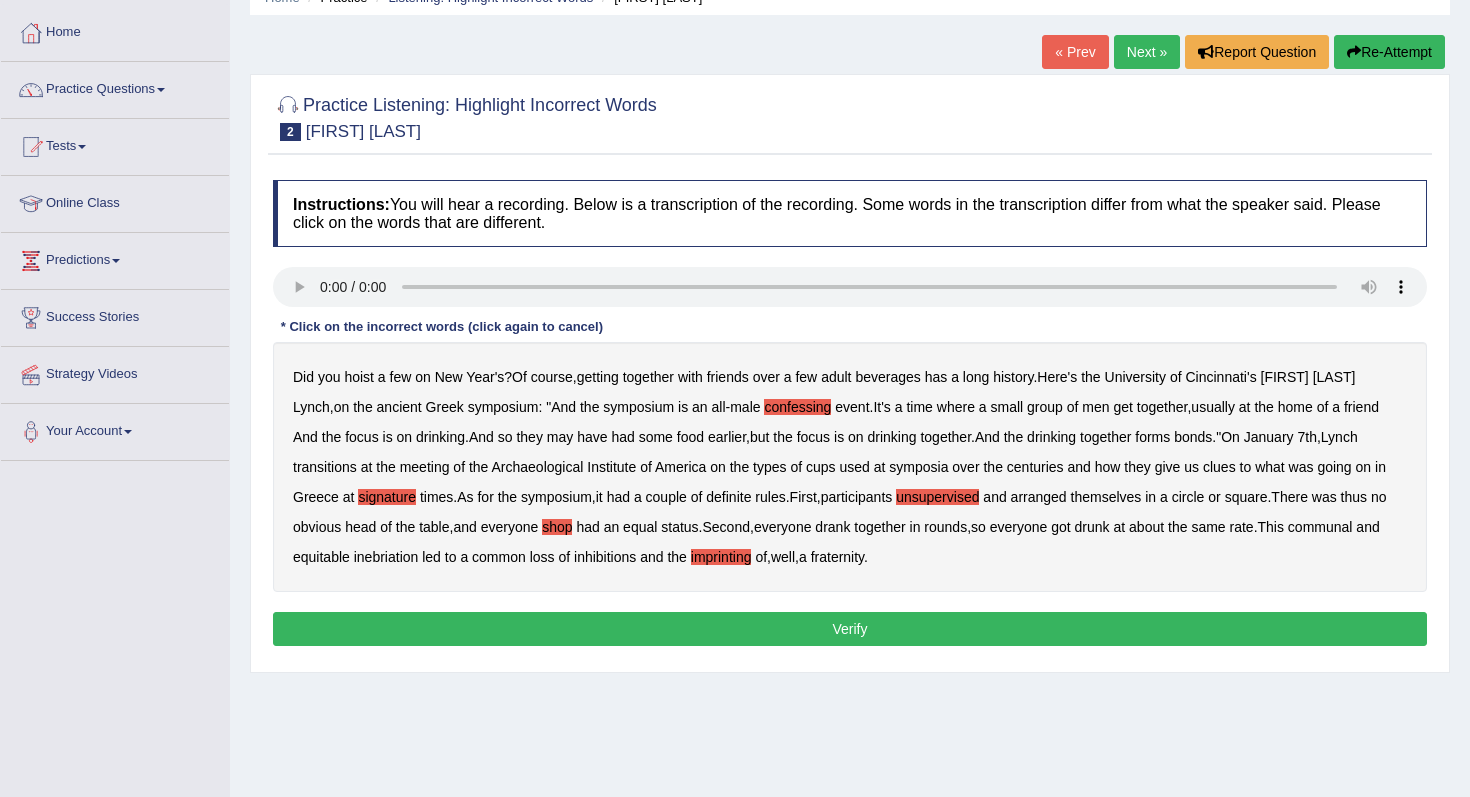 click on "Verify" at bounding box center (850, 629) 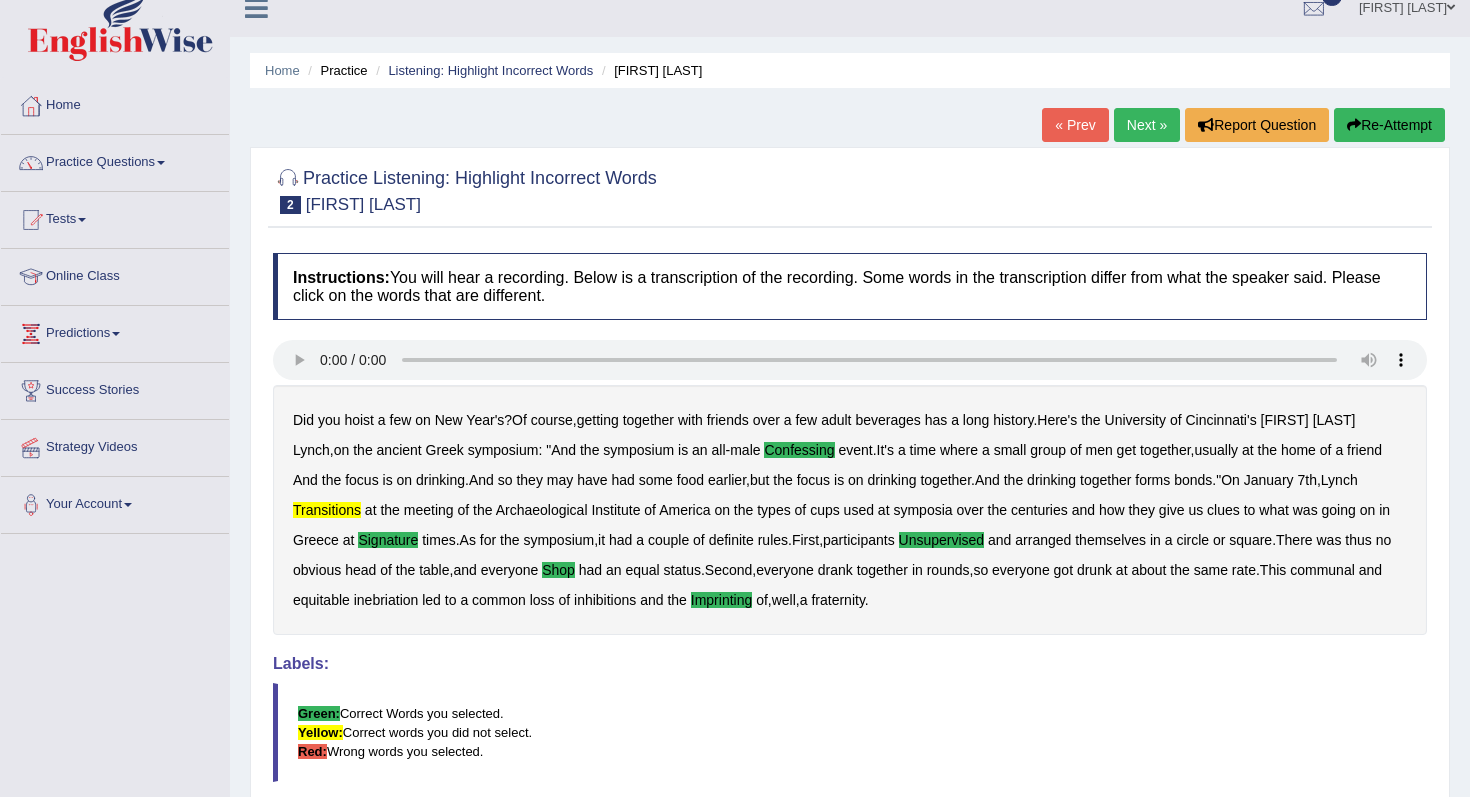 scroll, scrollTop: 19, scrollLeft: 0, axis: vertical 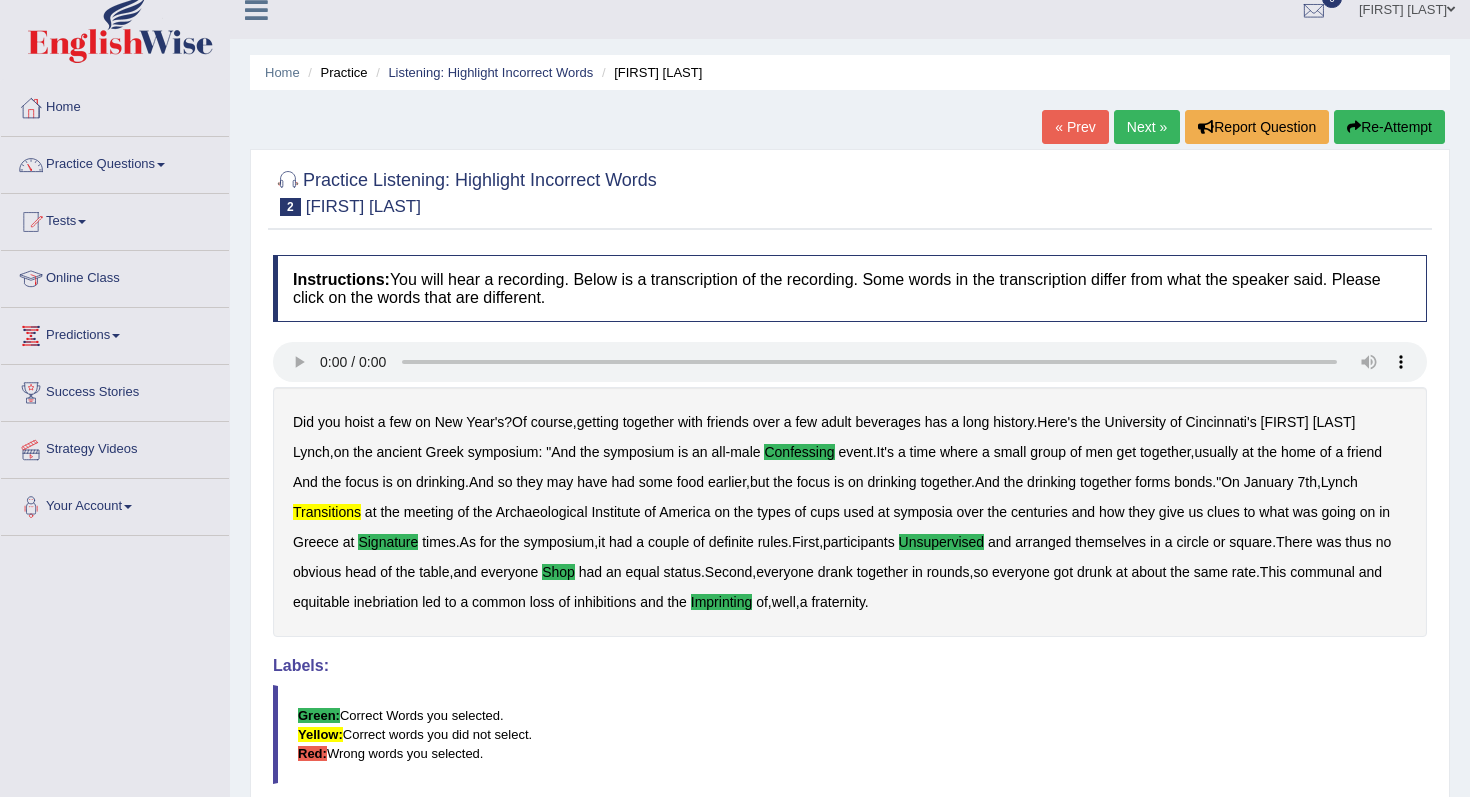 click on "Next »" at bounding box center [1147, 127] 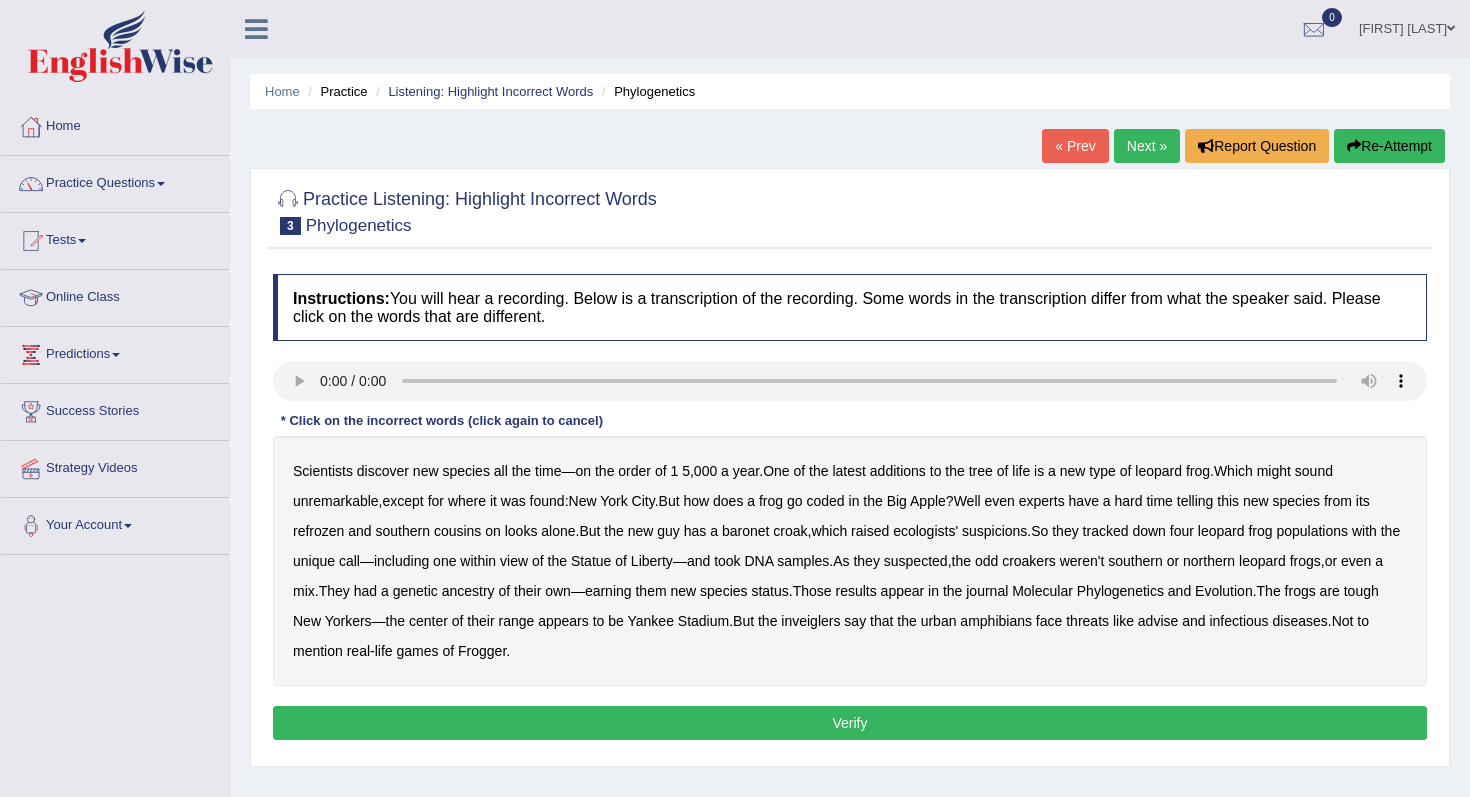 scroll, scrollTop: 0, scrollLeft: 0, axis: both 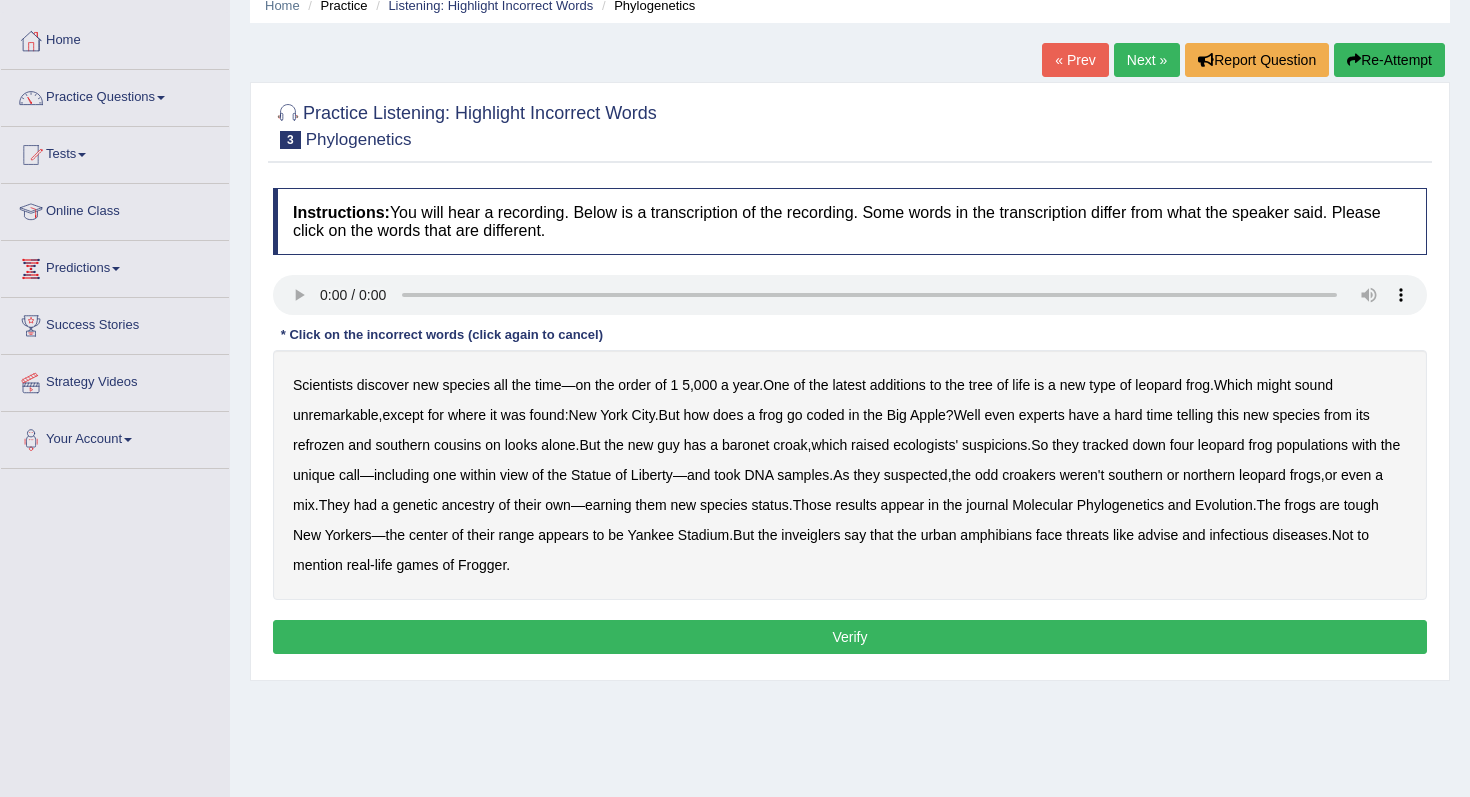click on "the" at bounding box center [872, 415] 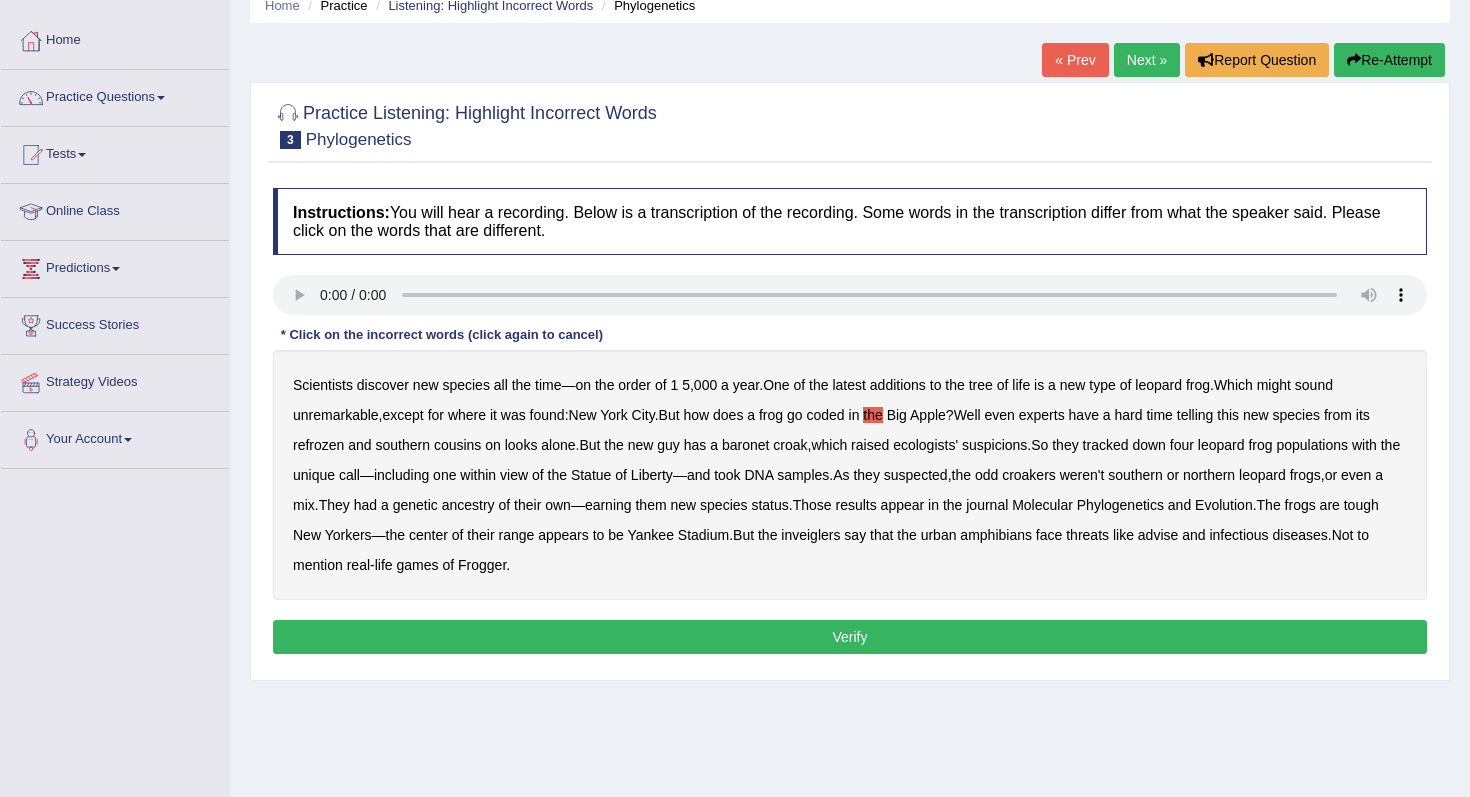 click on "coded" at bounding box center (825, 415) 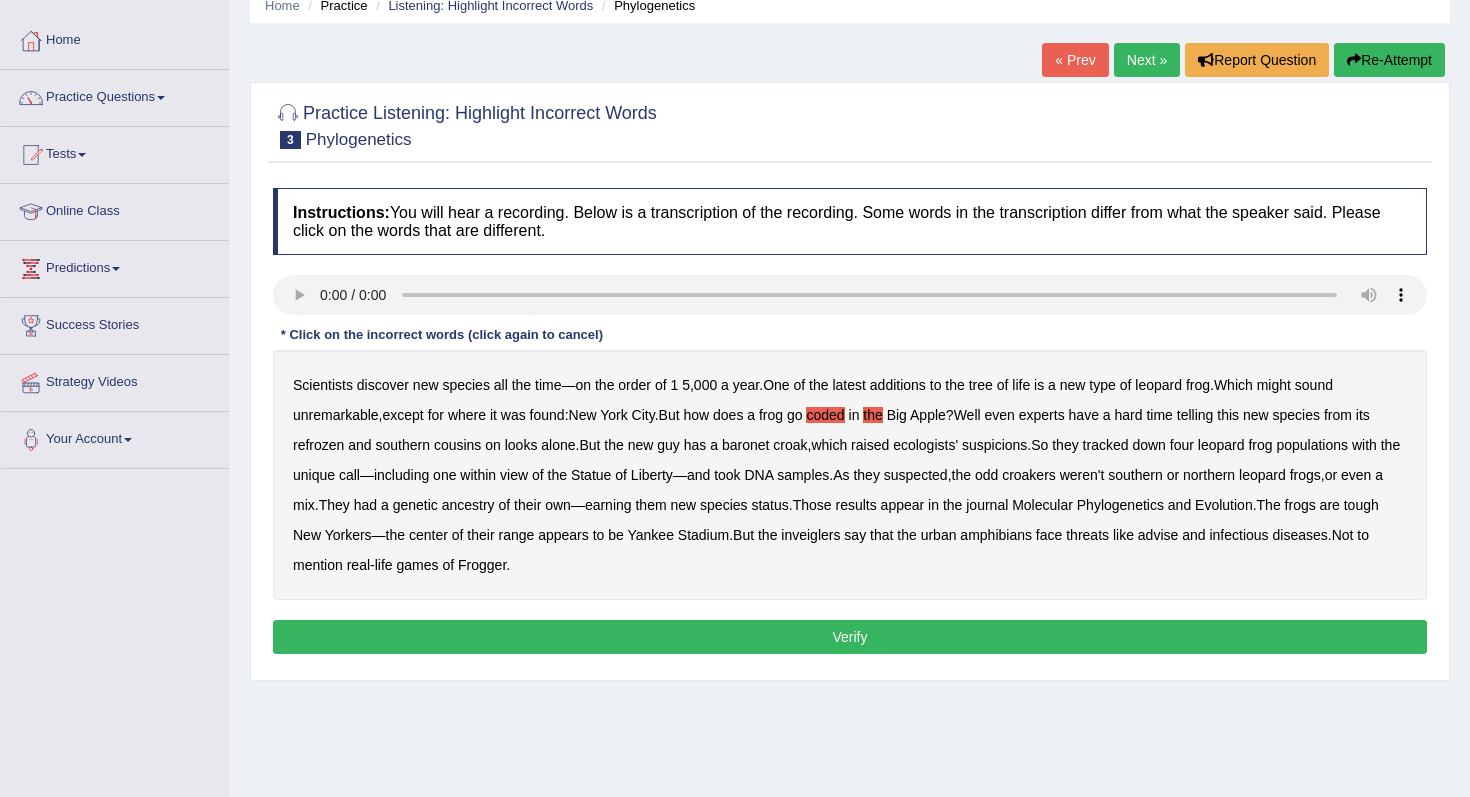click on "the" at bounding box center [872, 415] 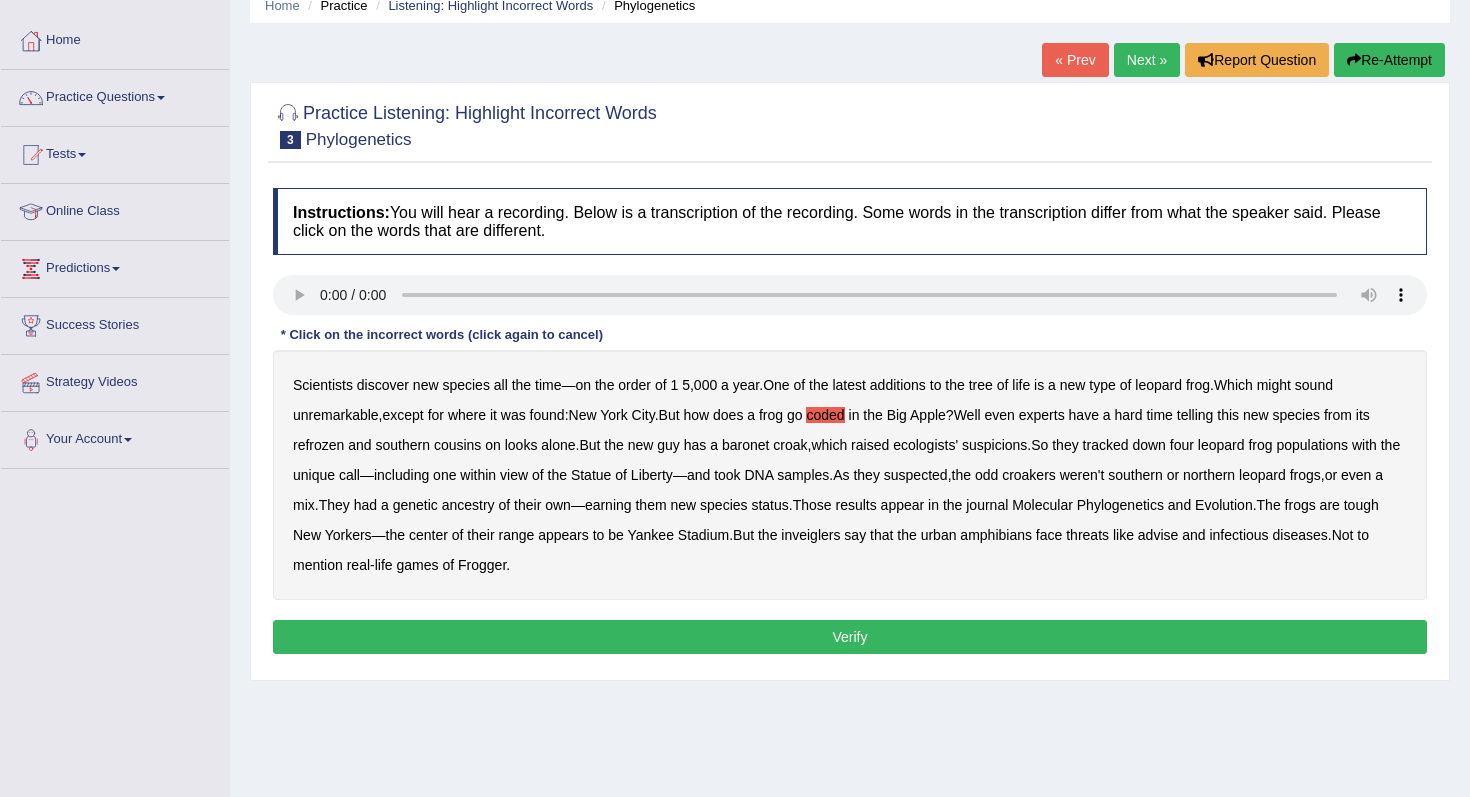 click on "hard" at bounding box center [1129, 415] 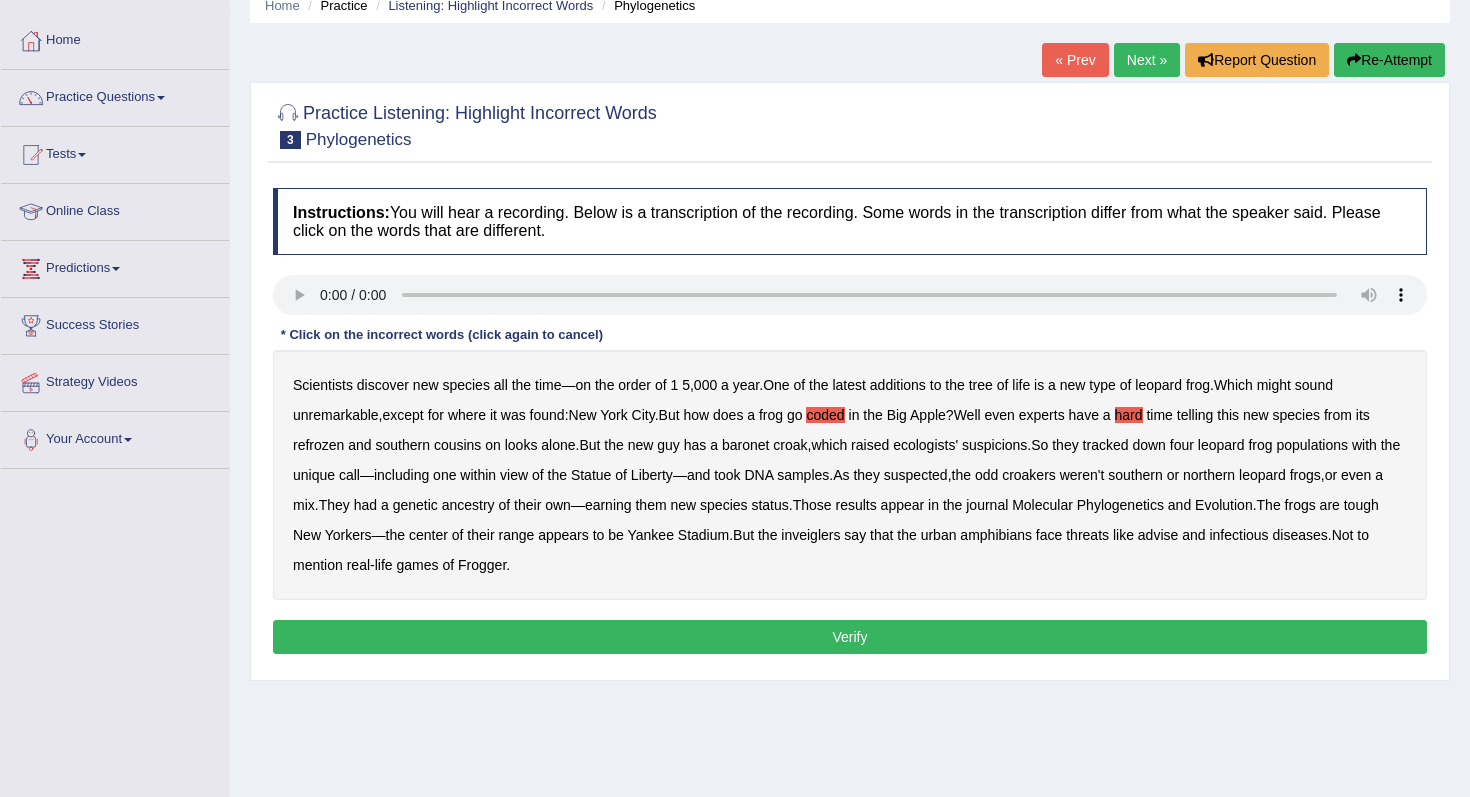 click on "Scientists   discover   new   species   all   the   time — on   the   order   of   1   5 , 000   a   year .  One   of   the   latest   additions   to   the   tree   of   life   is   a   new   type   of   leopard   frog .  Which   might   sound   unremarkable ,  except   for   where   it   was   found :  New   York   City .  But   how   does   a   frog   go   coded   in   the   Big   Apple ?  Well   even   experts   have   a   hard   time   telling   this   new   species   from   its   refrozen   and   southern   cousins   on   looks   alone .  But   the   new   guy   has   a   baronet   croak ,  which   raised   ecologists'   suspicions .  So   they   tracked   down   four   leopard   frog   populations   with   the   unique   call — including   one   within   view   of   the   Statue   of   Liberty — and   took   DNA   samples .  As   they   suspected ,  the   odd   croakers   weren't   southern   or   northern   leopard   frogs ,  or   even   a   mix .  They   had   a   genetic   ancestry   of   their" at bounding box center [850, 475] 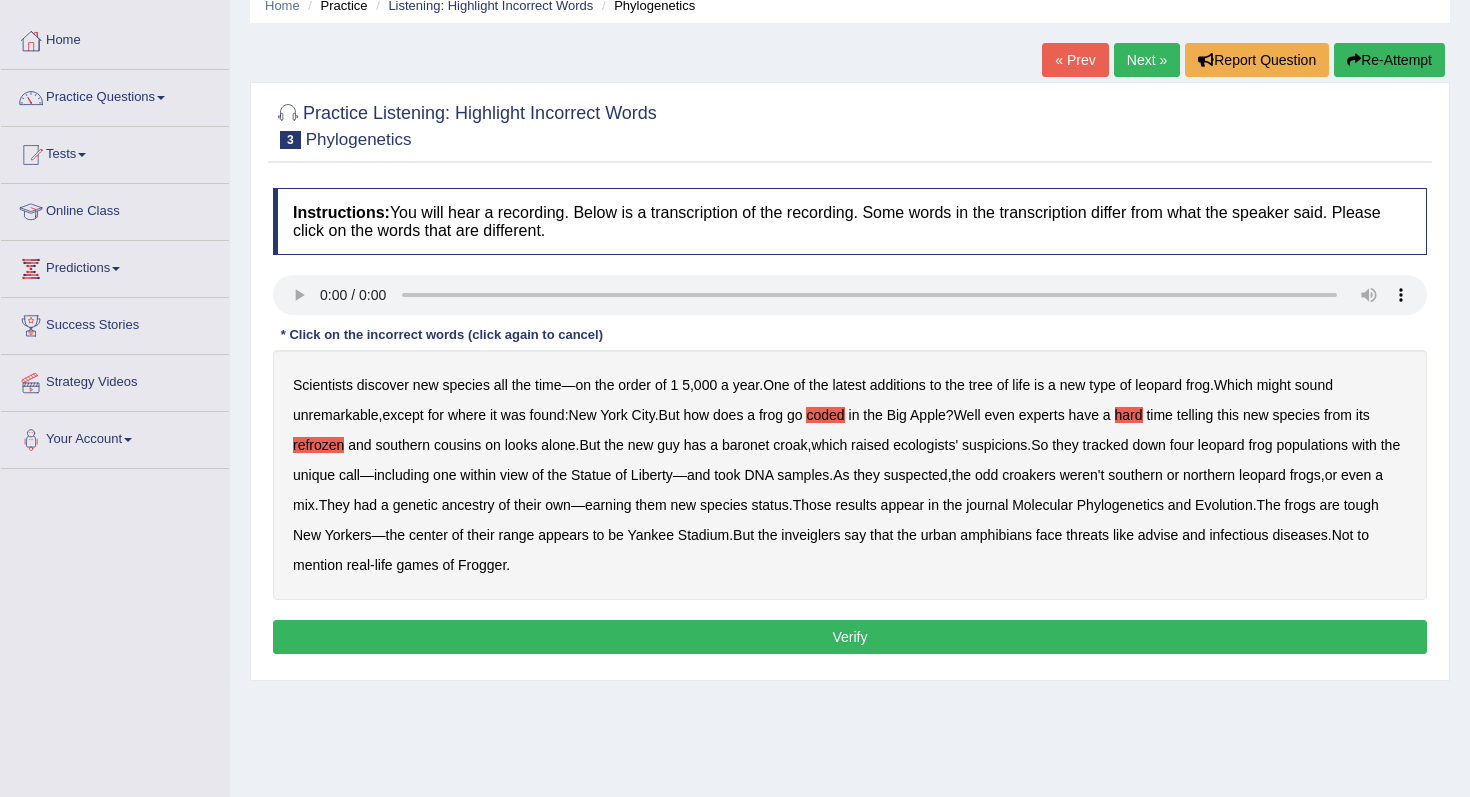 click on "baronet" at bounding box center (745, 445) 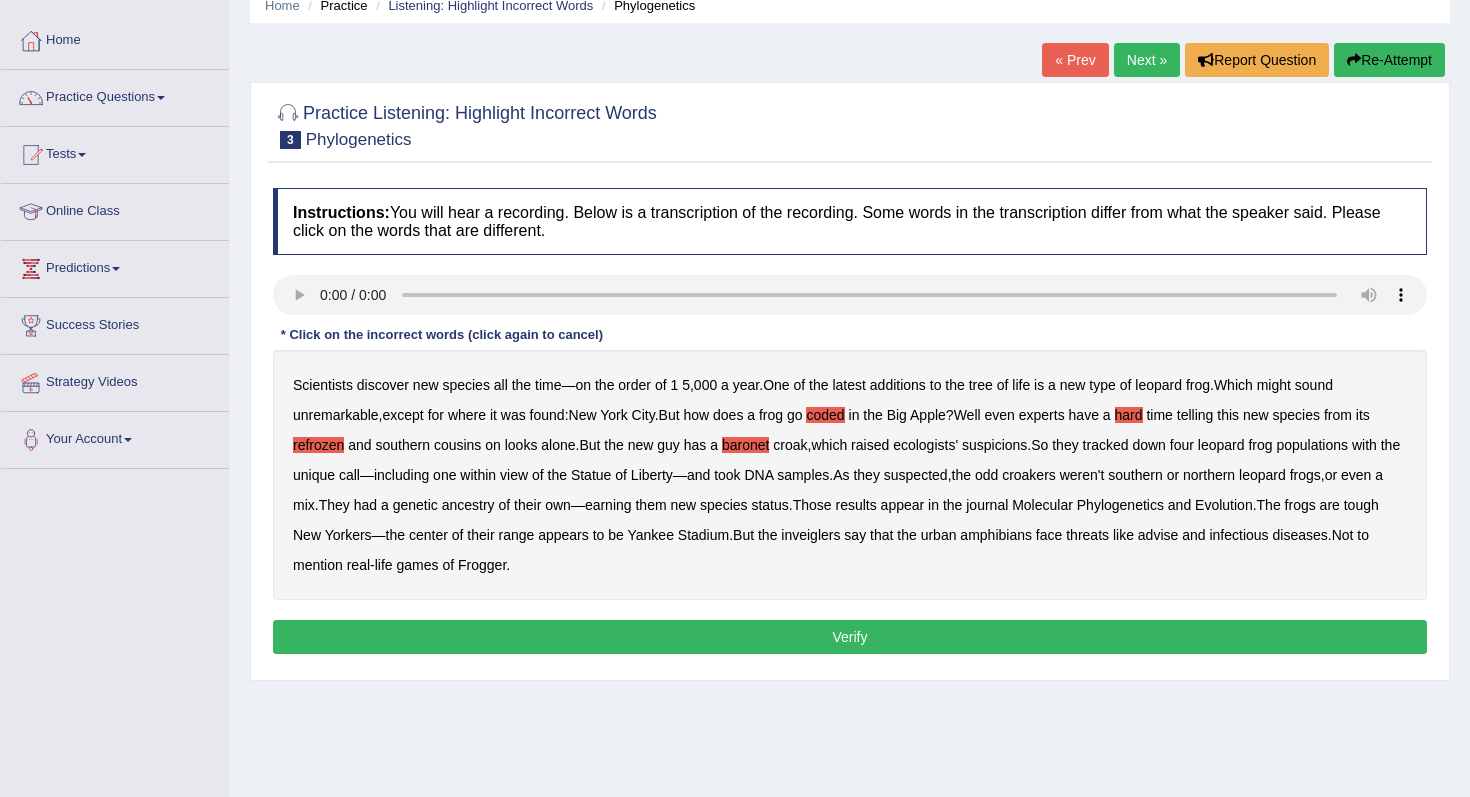 click on "ancestry" at bounding box center (468, 505) 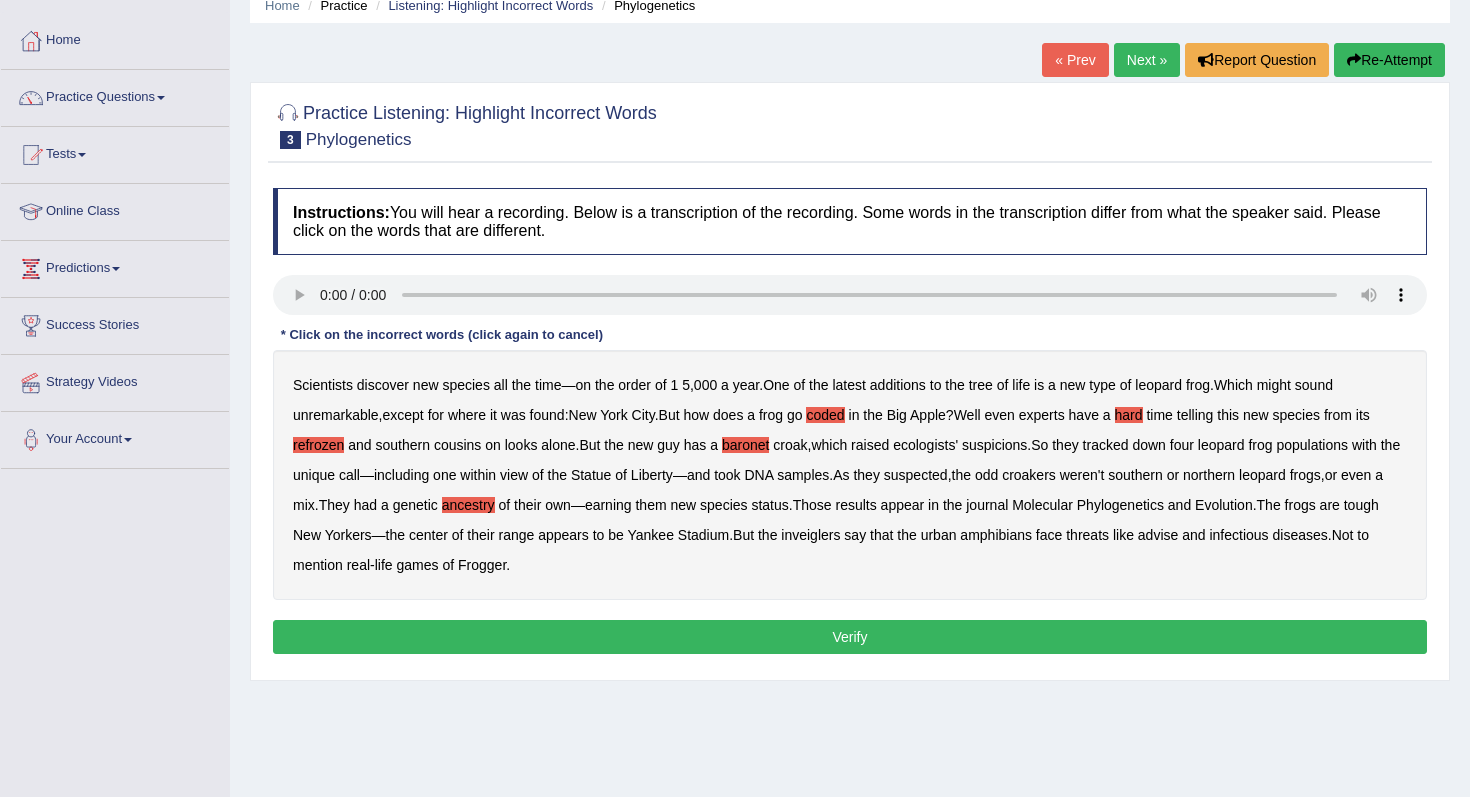 click on "ancestry" at bounding box center [468, 505] 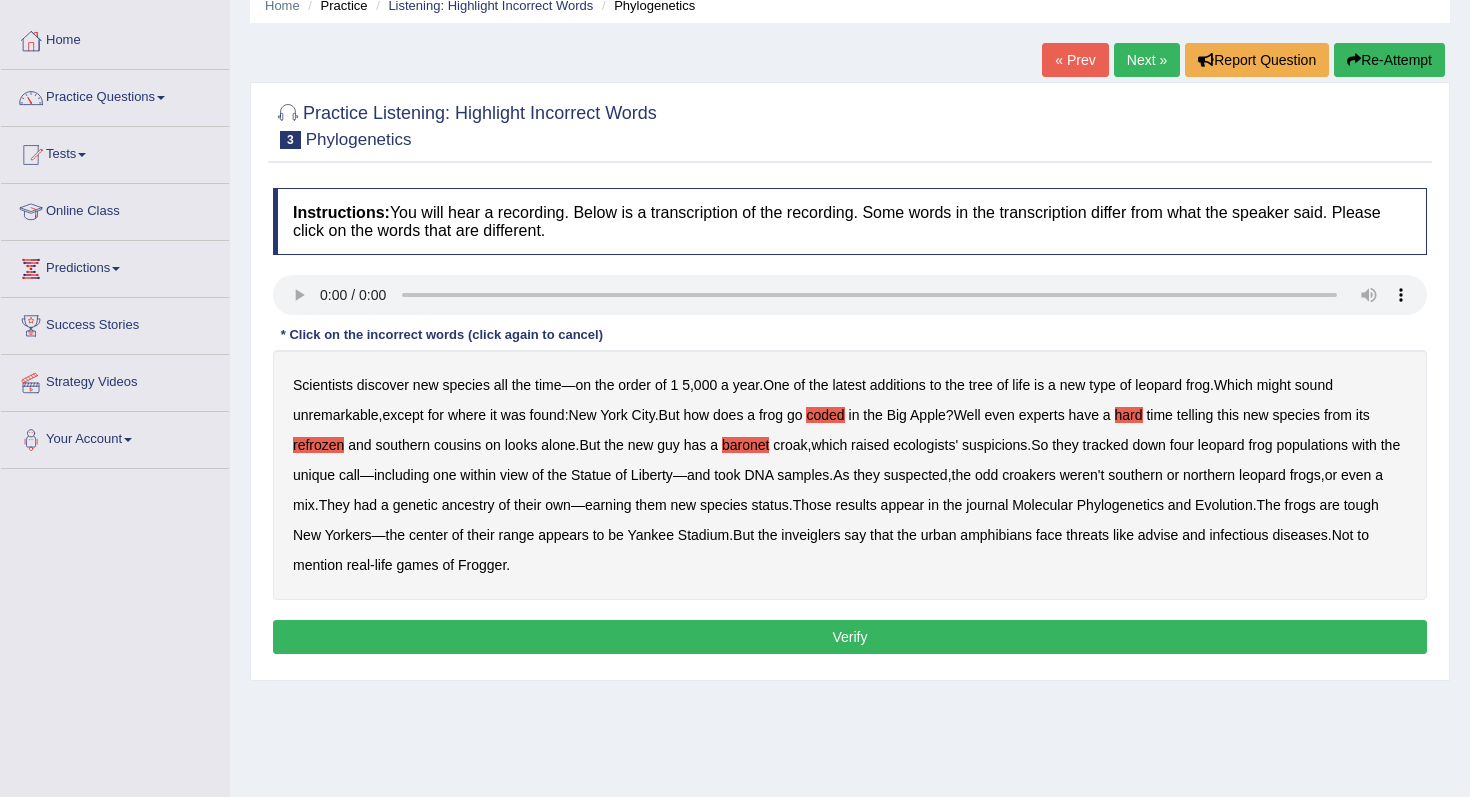 click on "inveiglers" at bounding box center (810, 535) 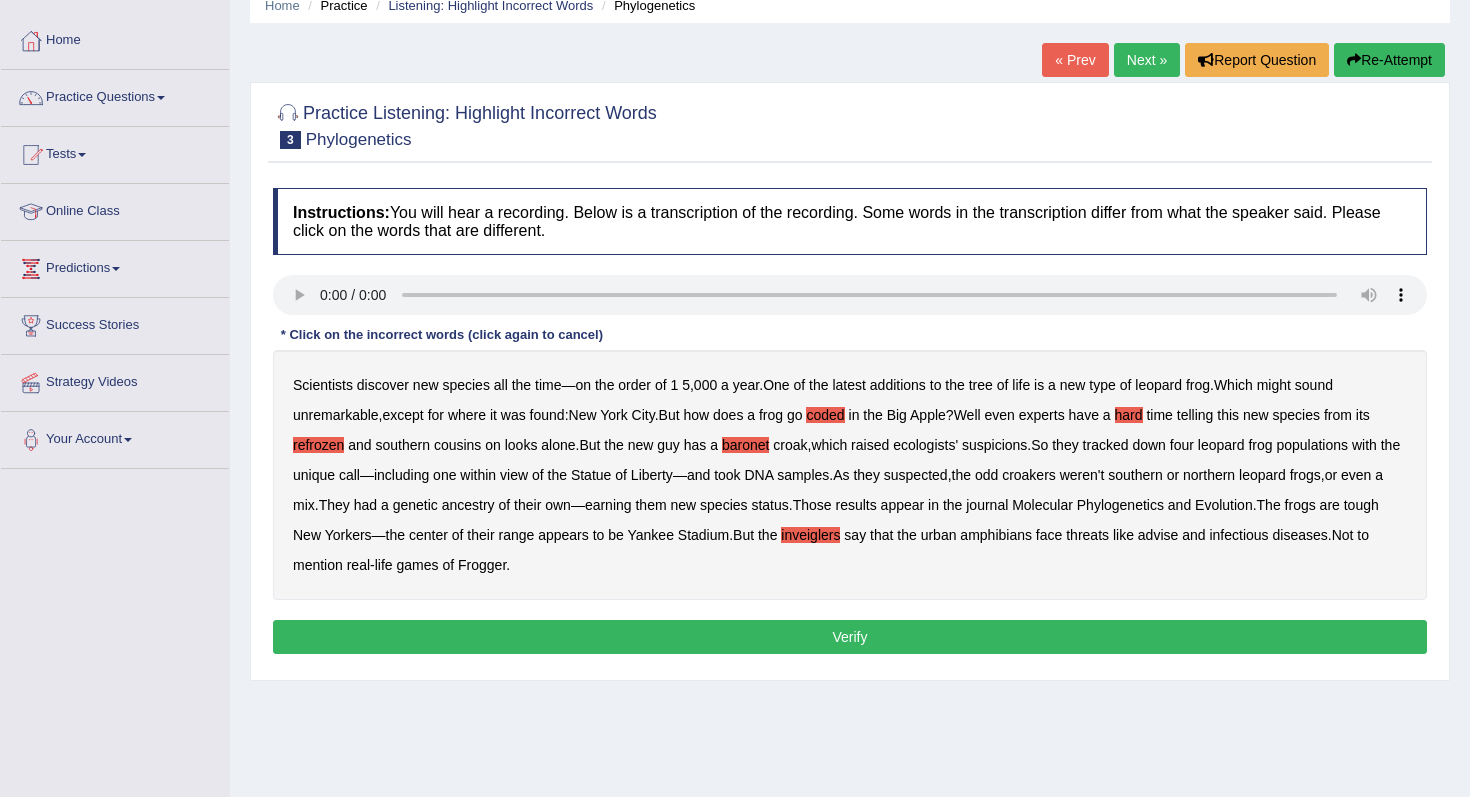 click on "advise" at bounding box center [1158, 535] 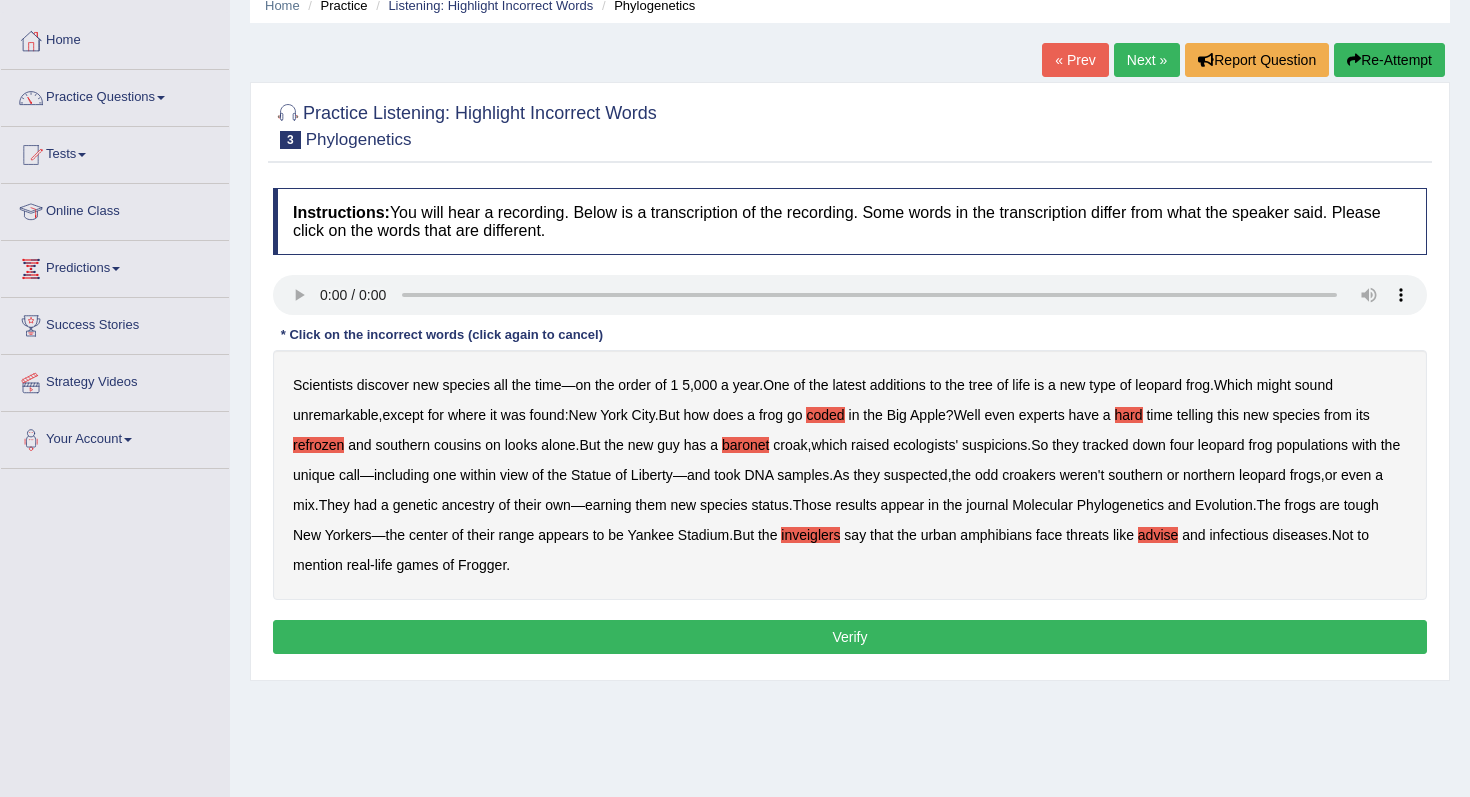 click on "Verify" at bounding box center [850, 637] 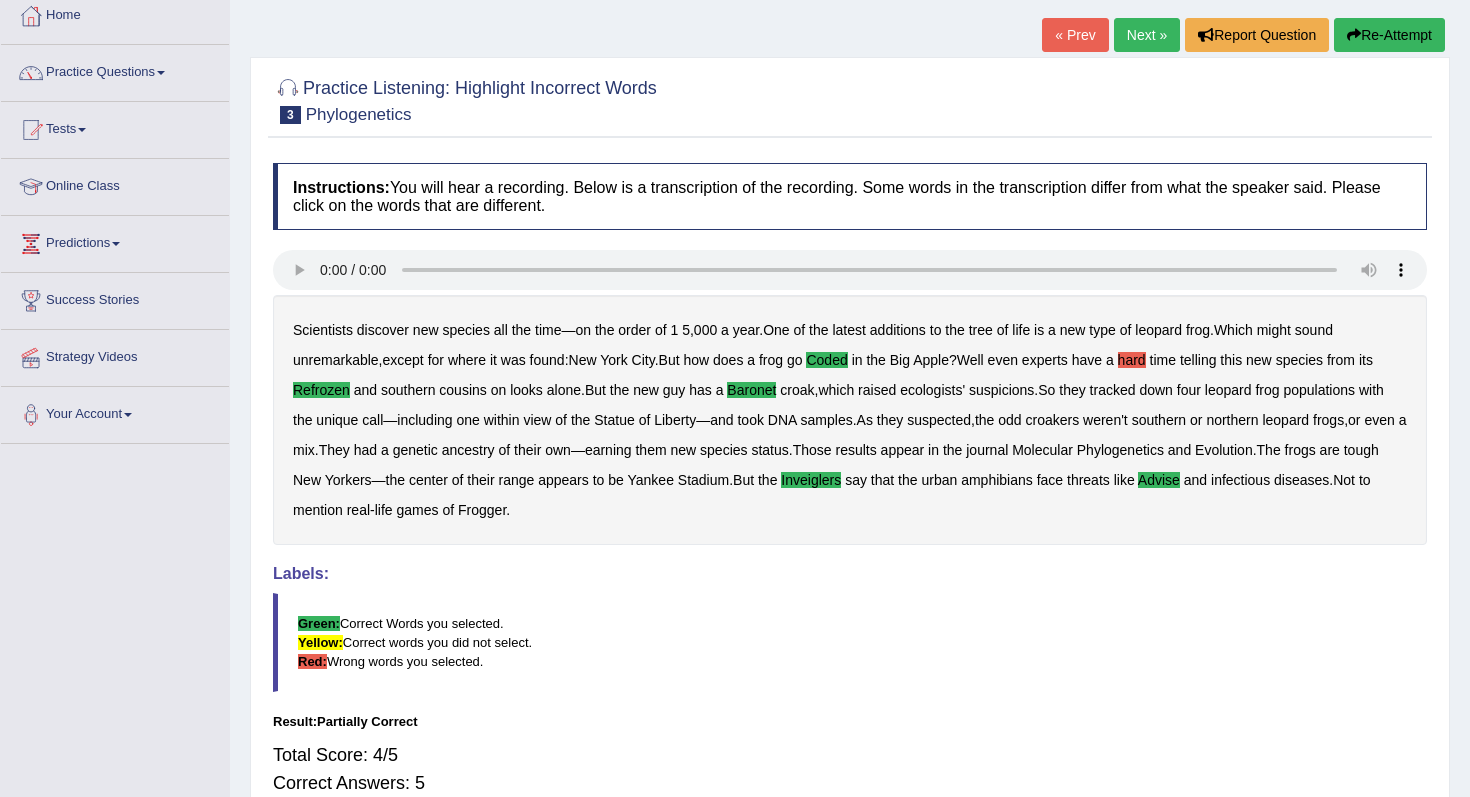 scroll, scrollTop: 0, scrollLeft: 0, axis: both 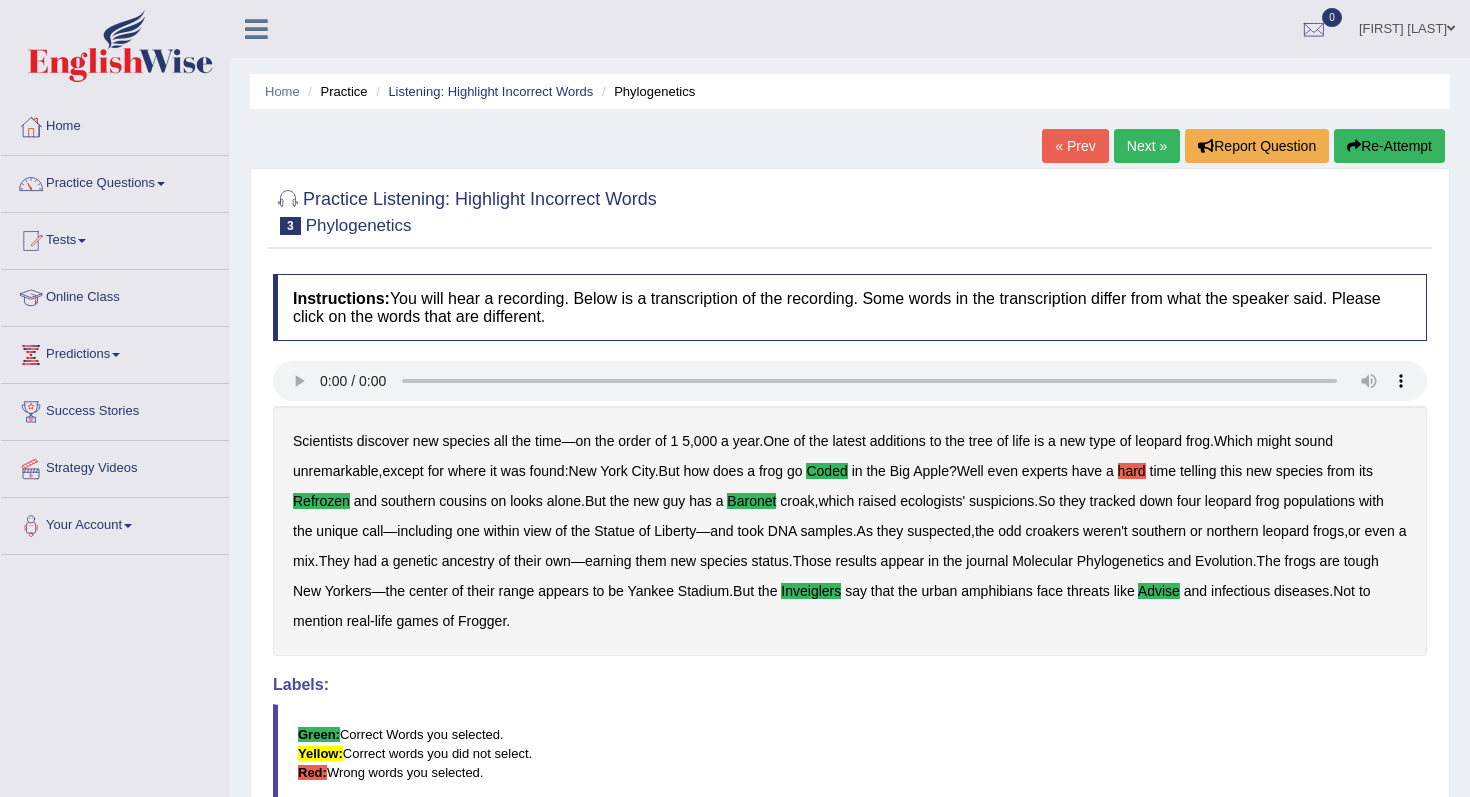 click on "« Prev" at bounding box center (1075, 146) 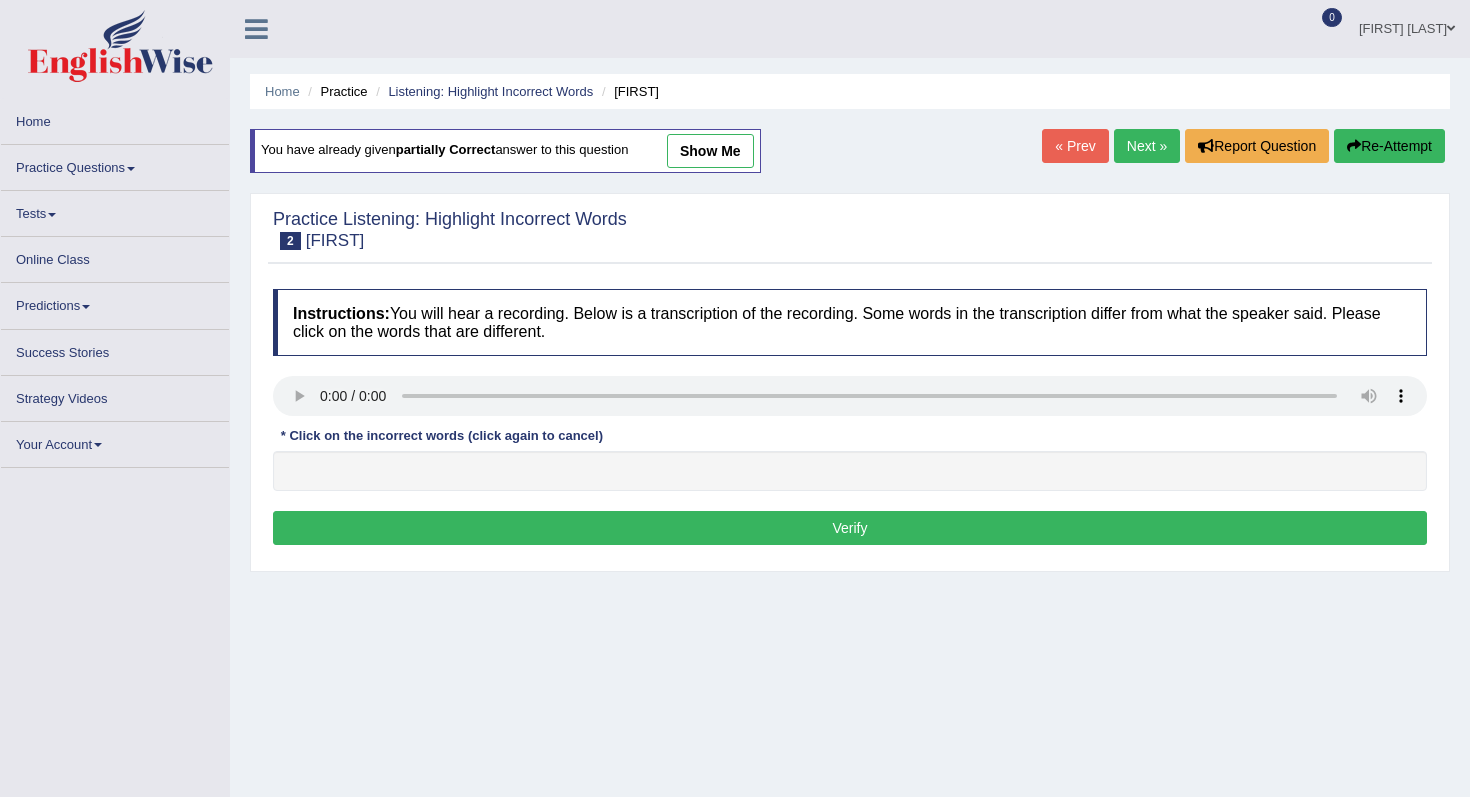 scroll, scrollTop: 0, scrollLeft: 0, axis: both 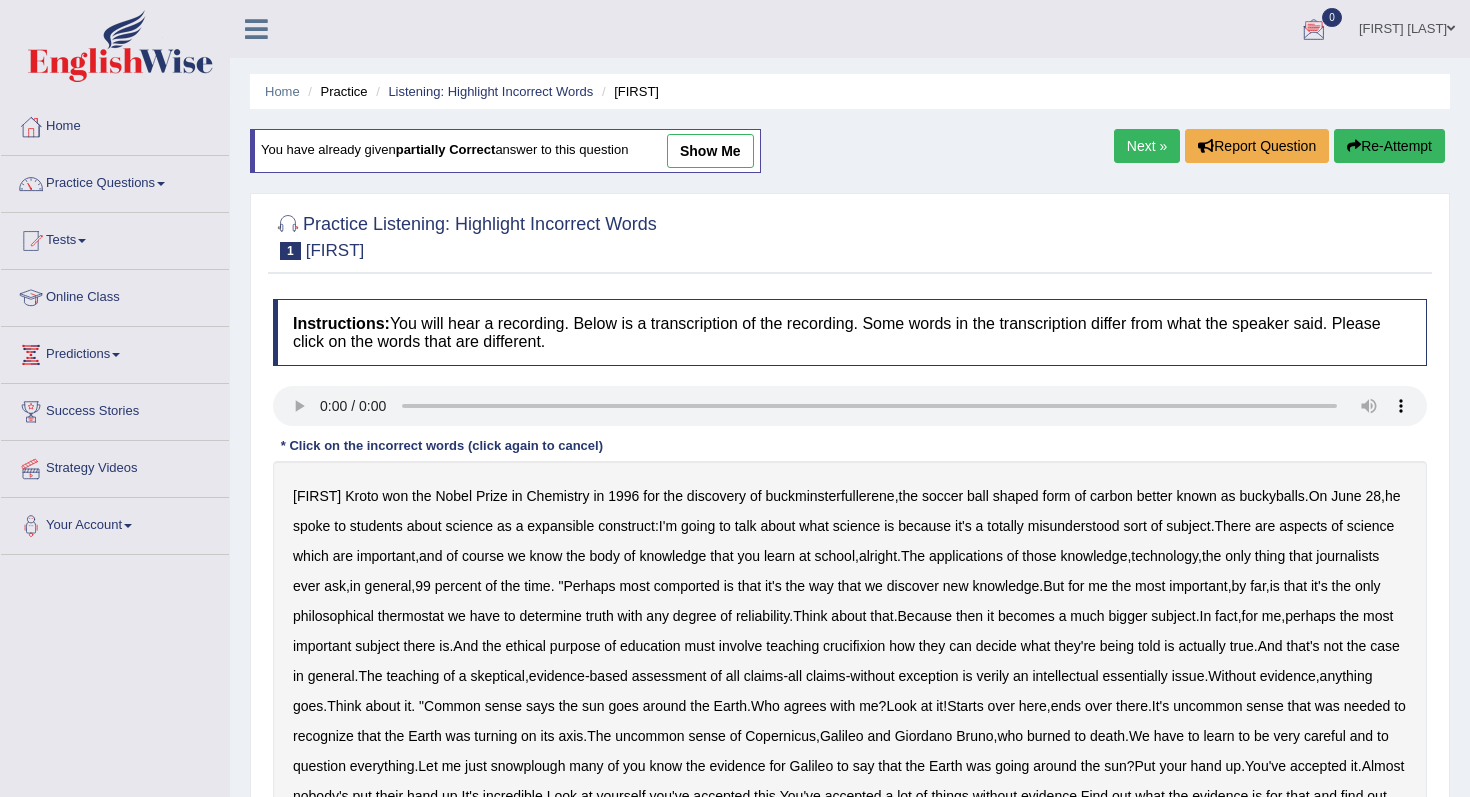 click on "Next »" at bounding box center [1147, 146] 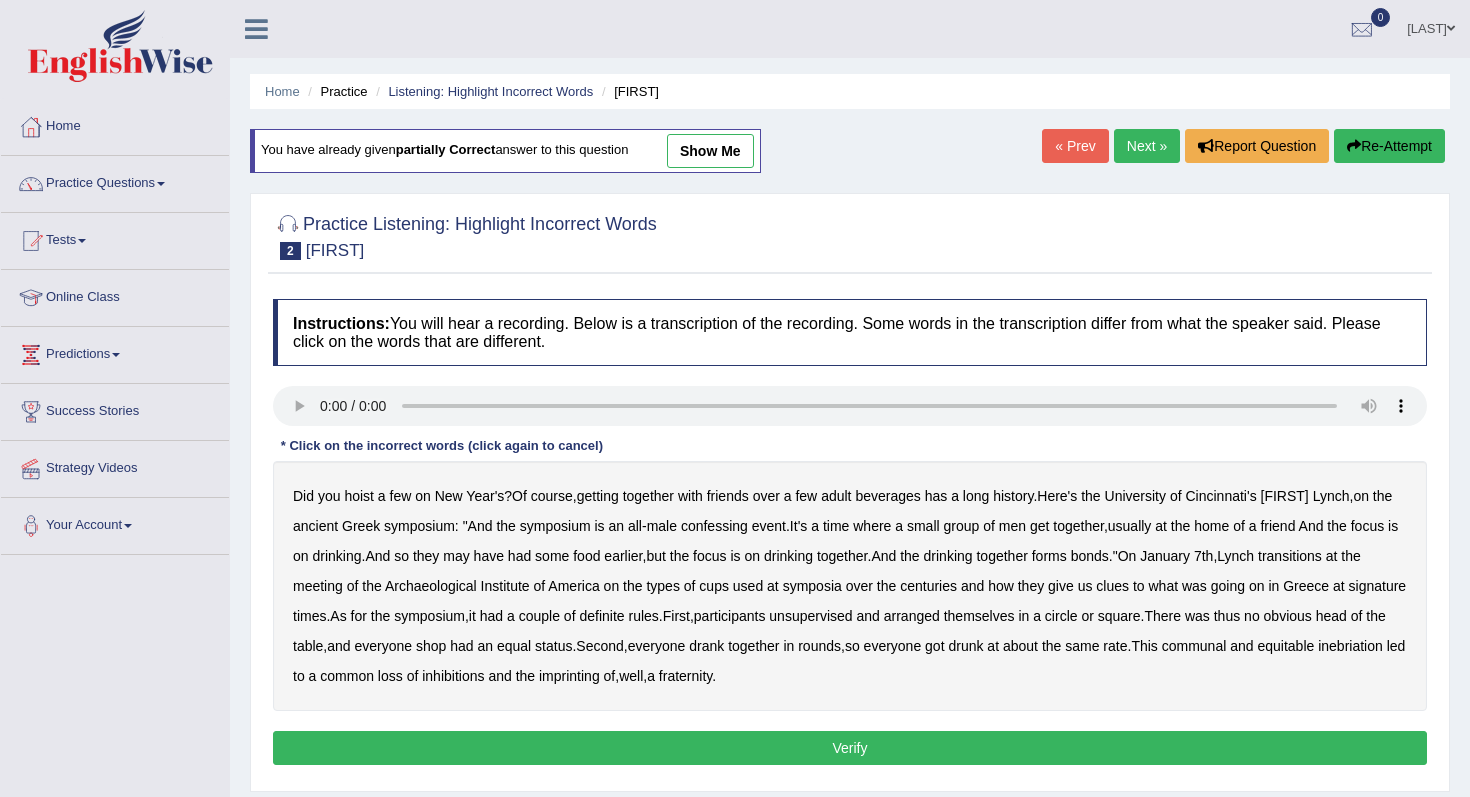 scroll, scrollTop: 0, scrollLeft: 0, axis: both 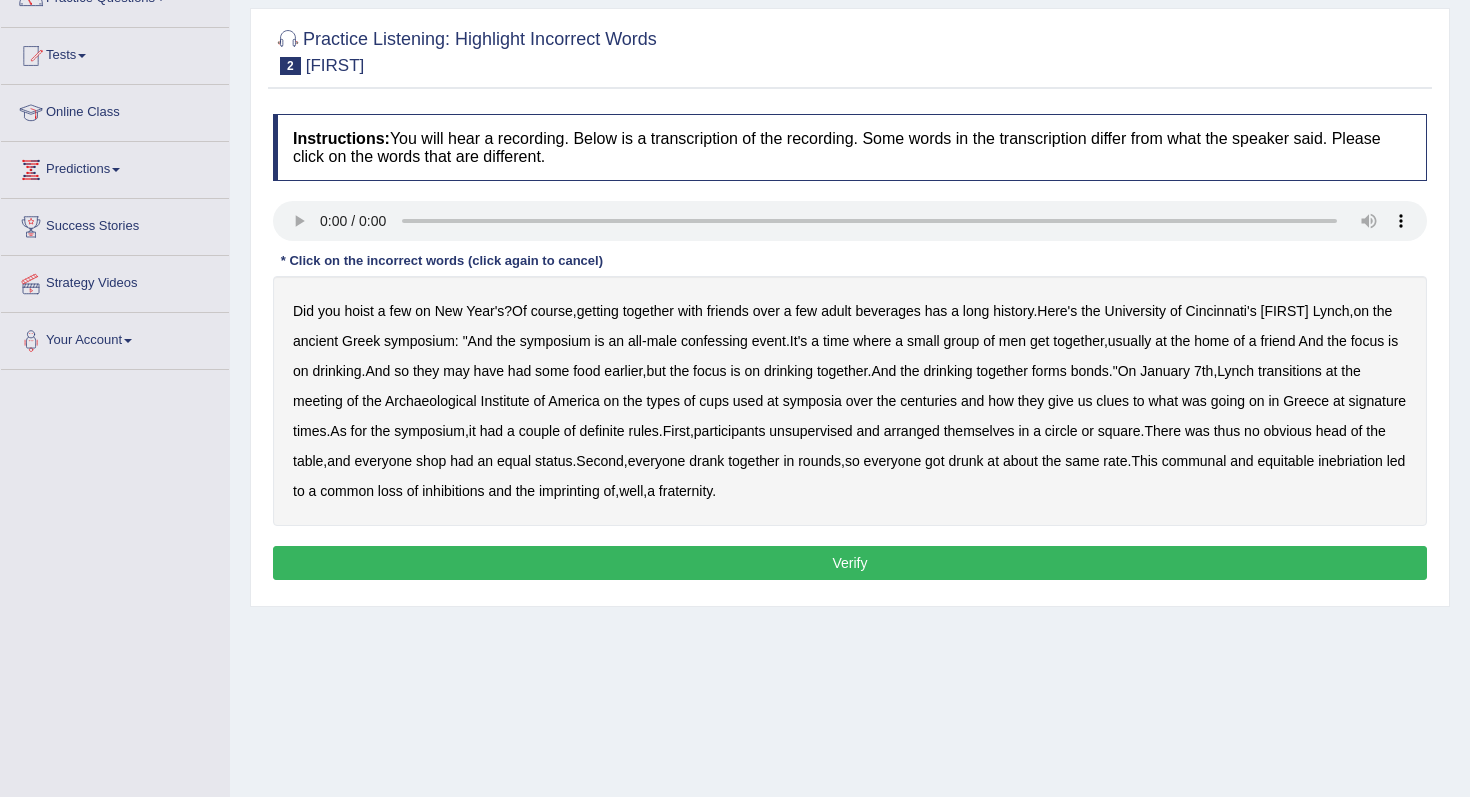 click on "confessing" at bounding box center [714, 341] 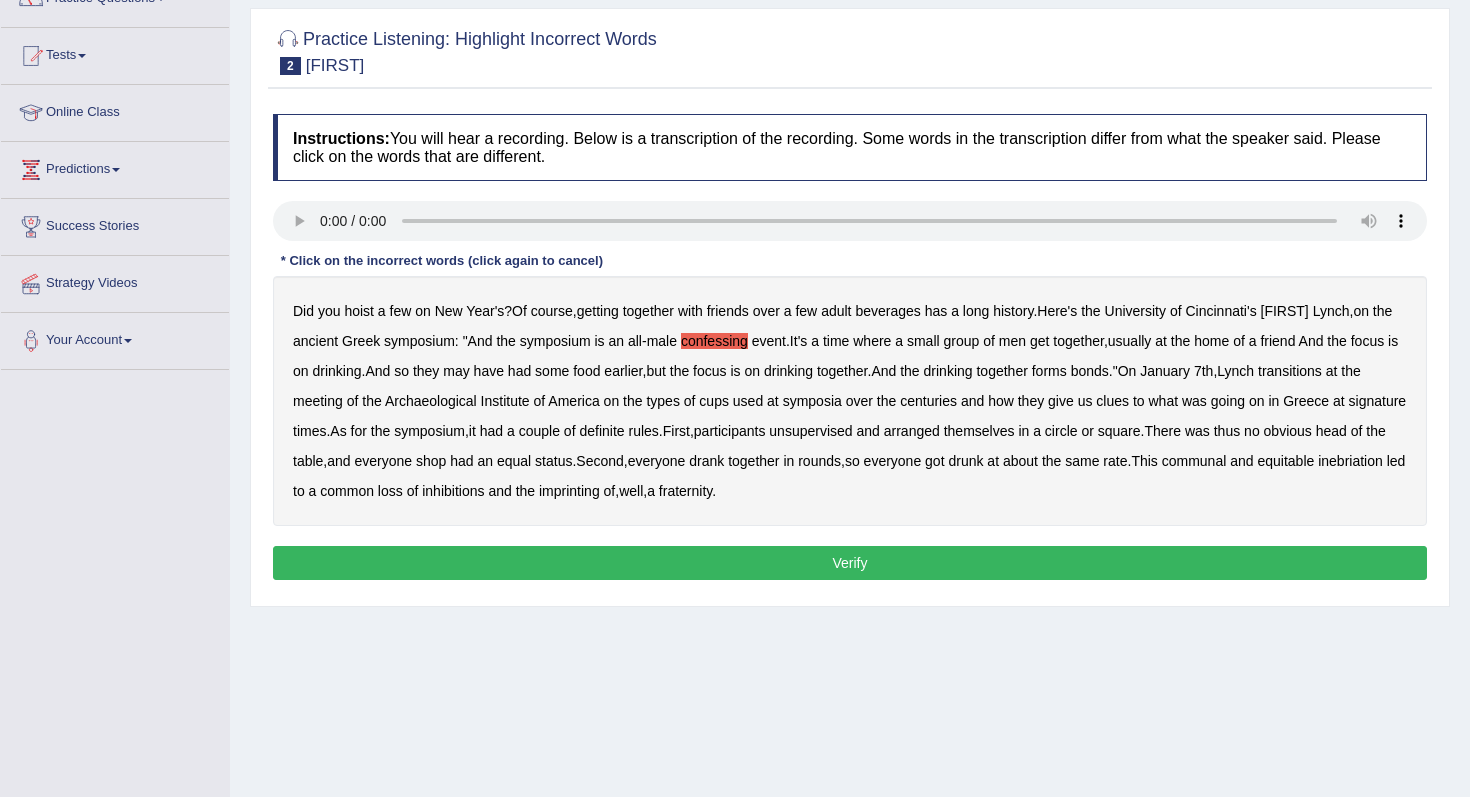 click on "signature" at bounding box center (1378, 401) 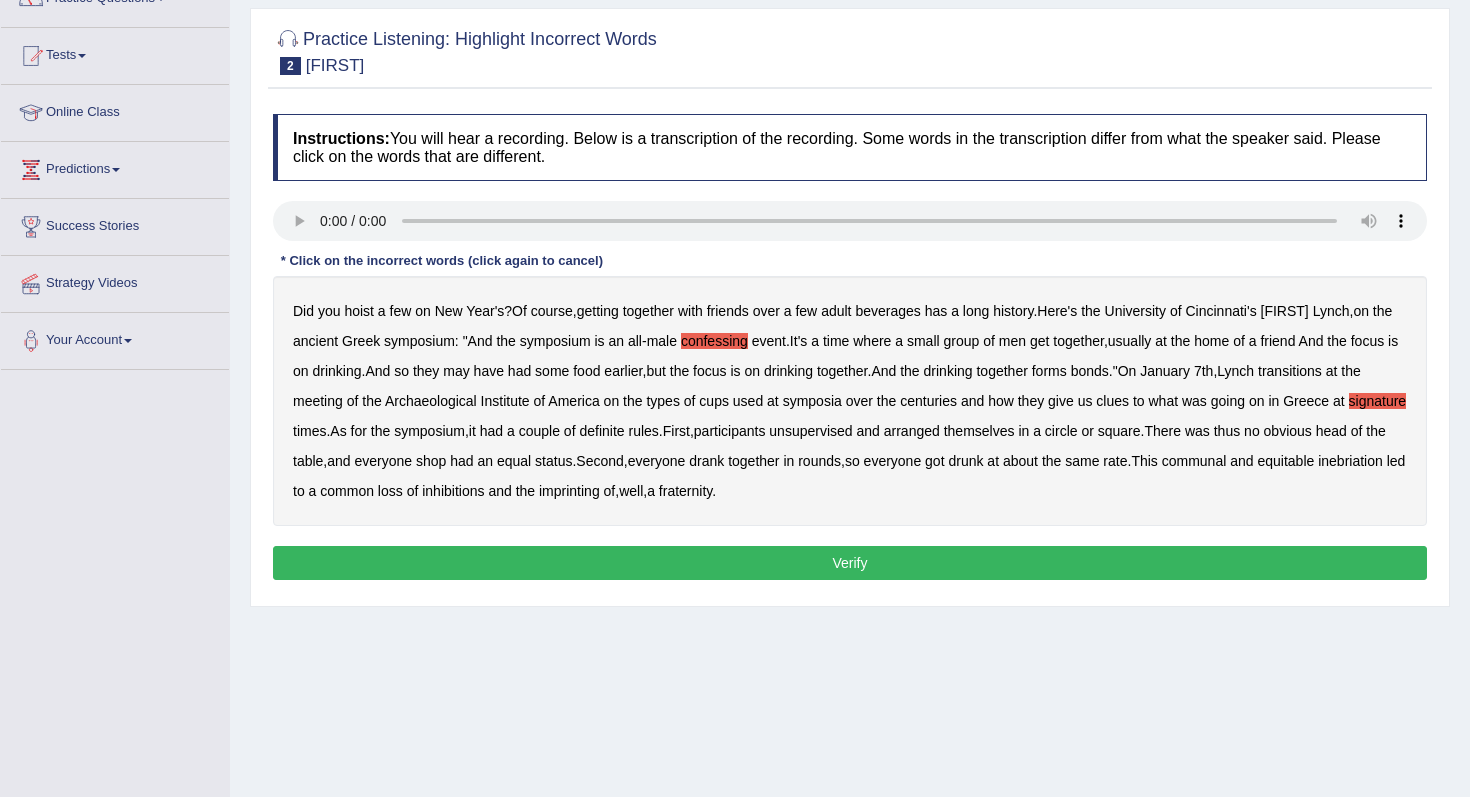click on "unsupervised" at bounding box center (810, 431) 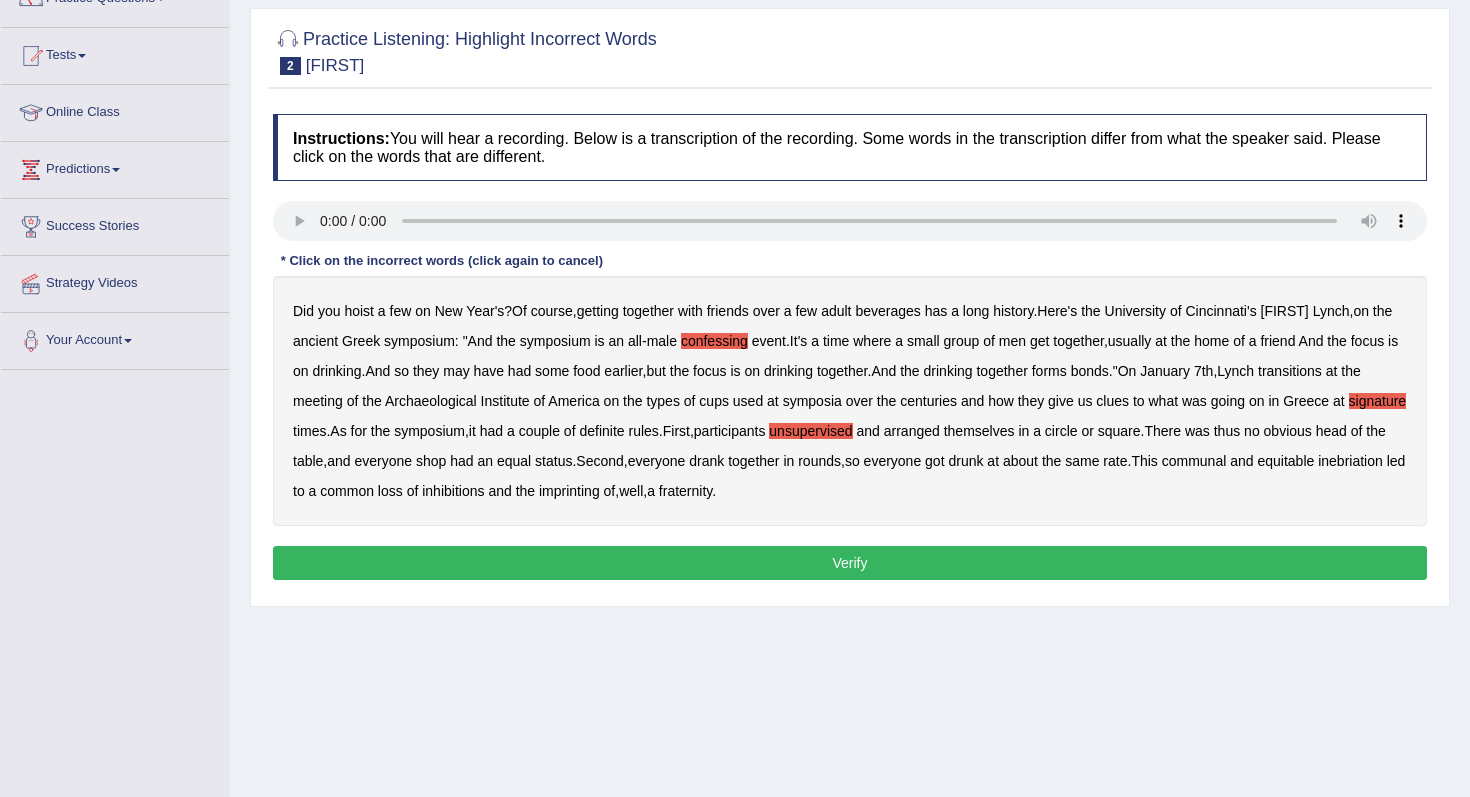 click on "shop" at bounding box center [431, 461] 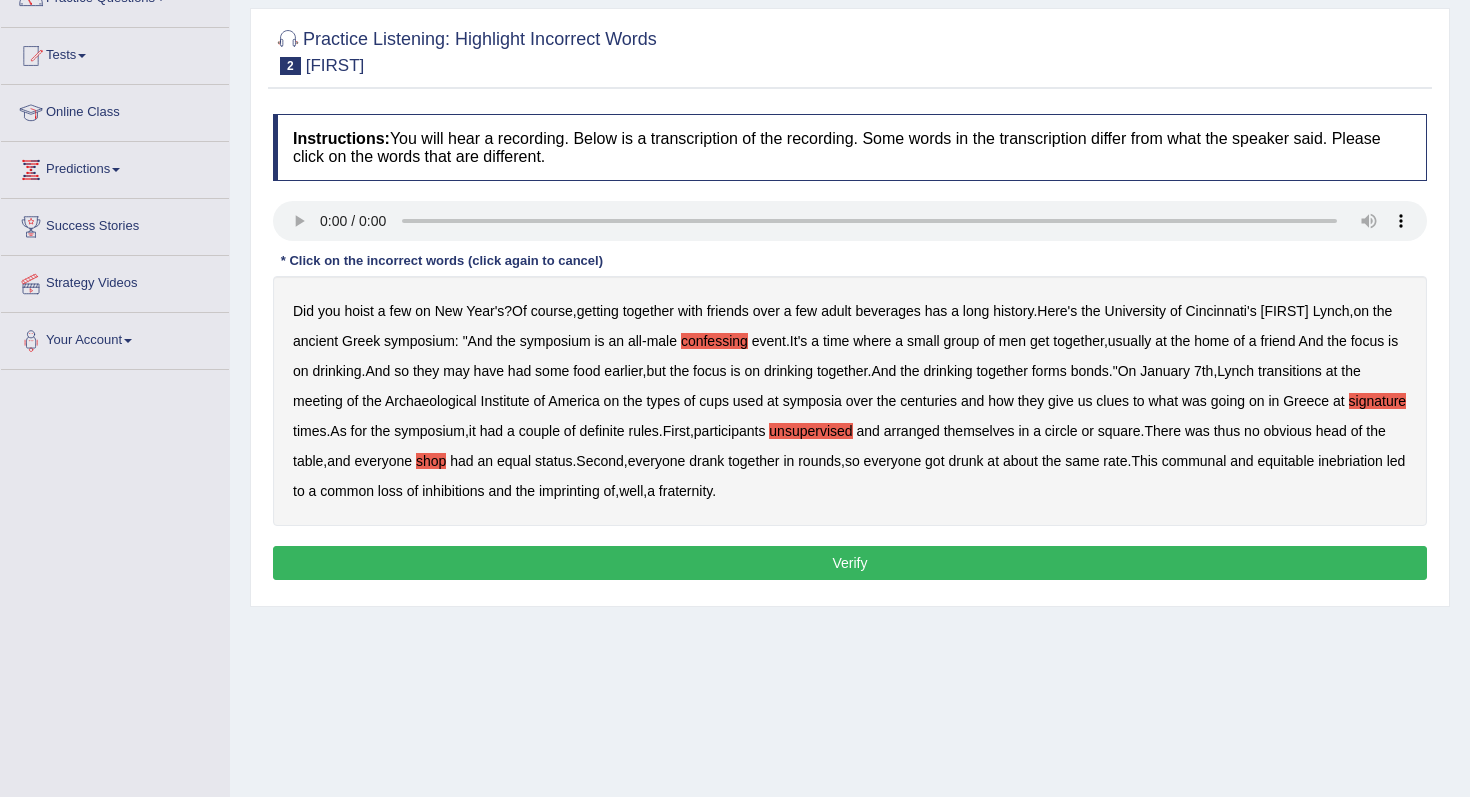 click on "imprinting" at bounding box center (569, 491) 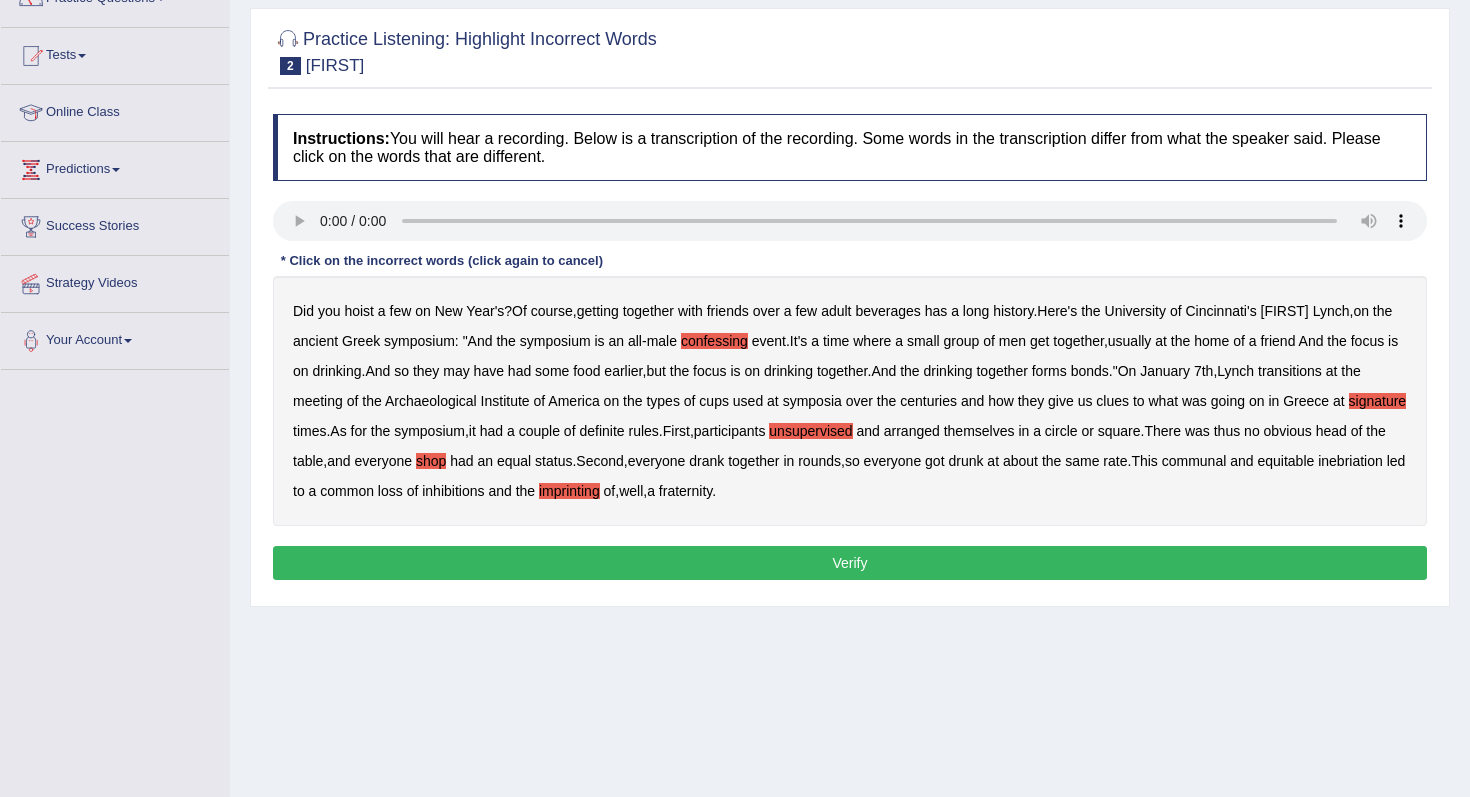 click on "Verify" at bounding box center (850, 563) 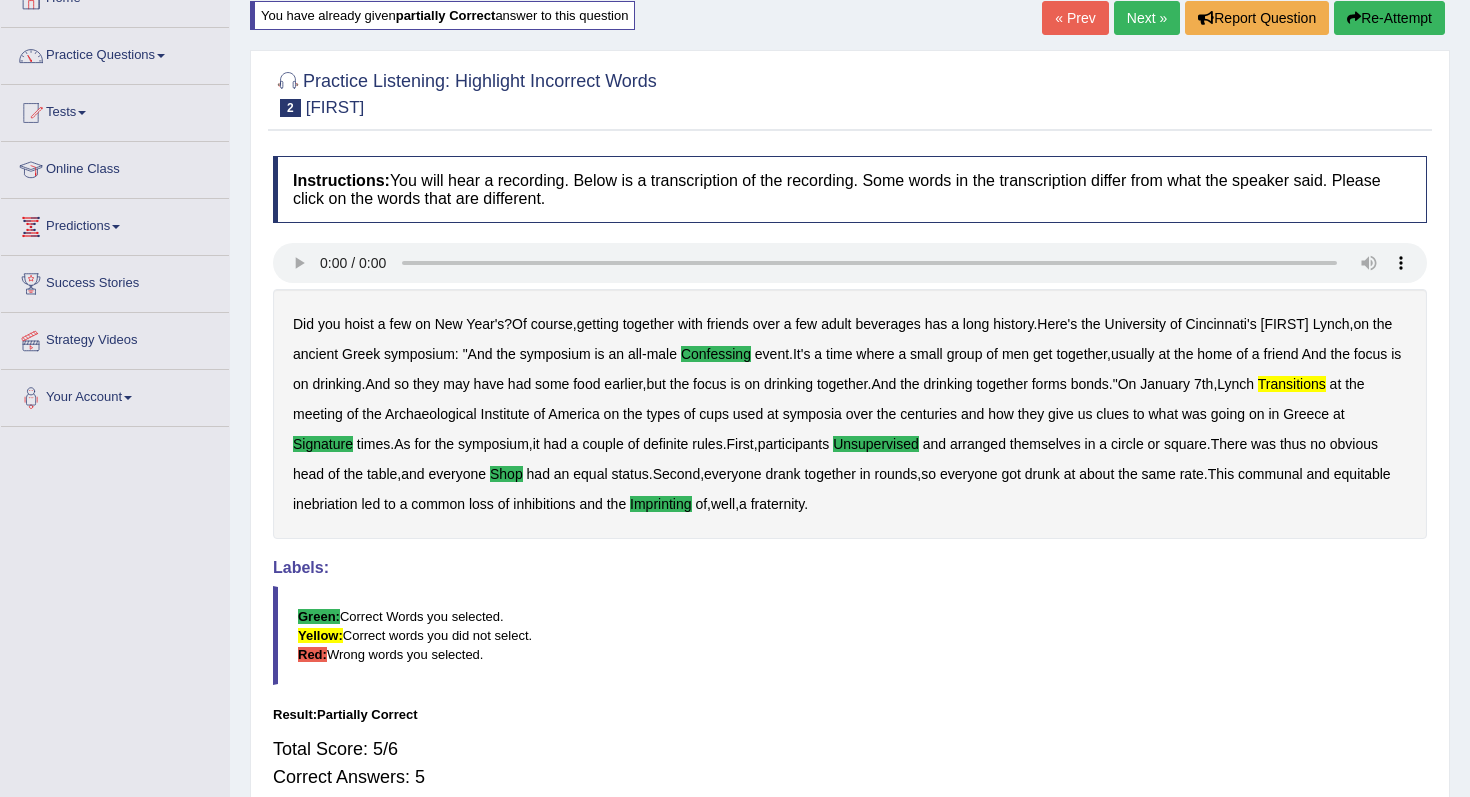 scroll, scrollTop: 80, scrollLeft: 0, axis: vertical 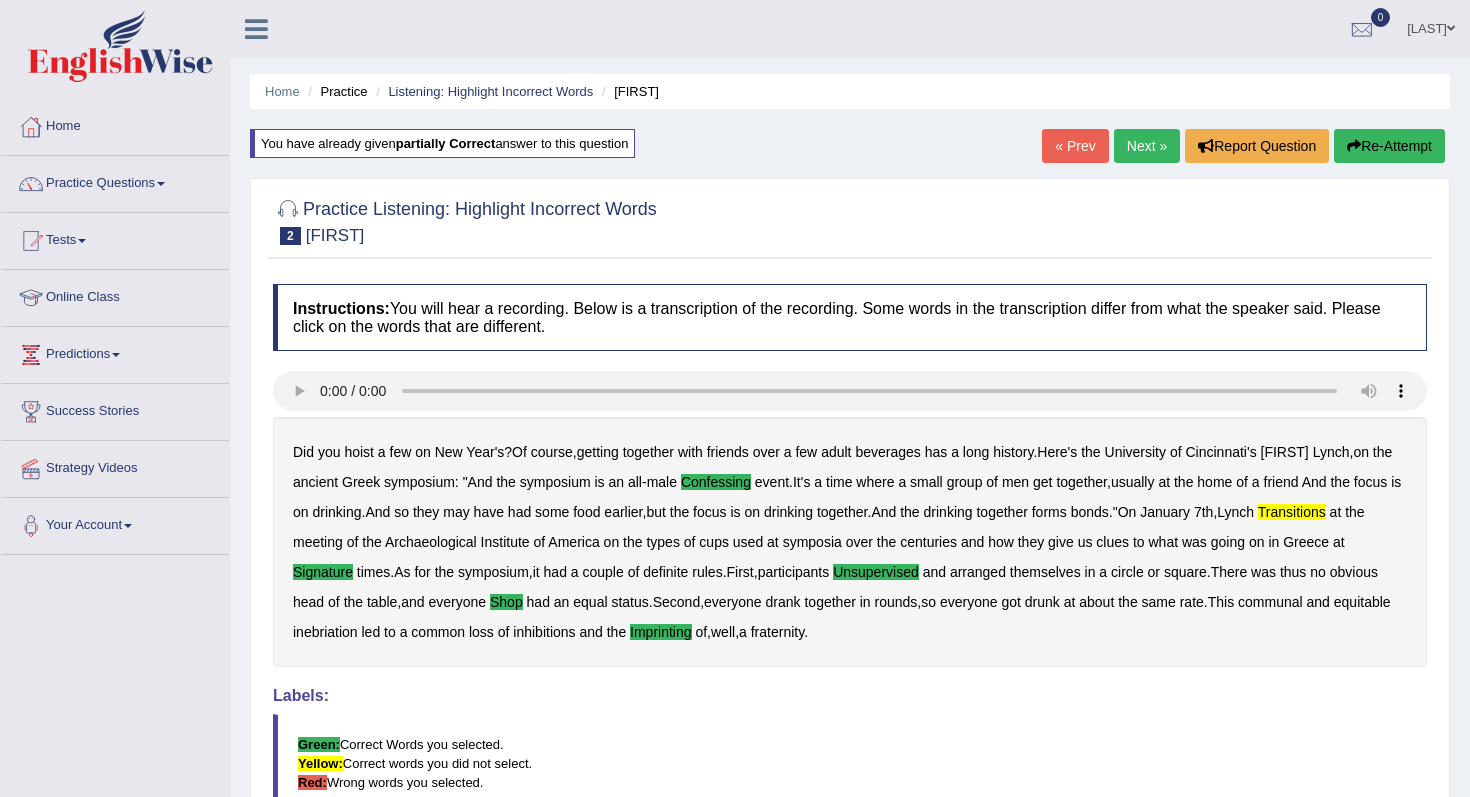 click on "Next »" at bounding box center (1147, 146) 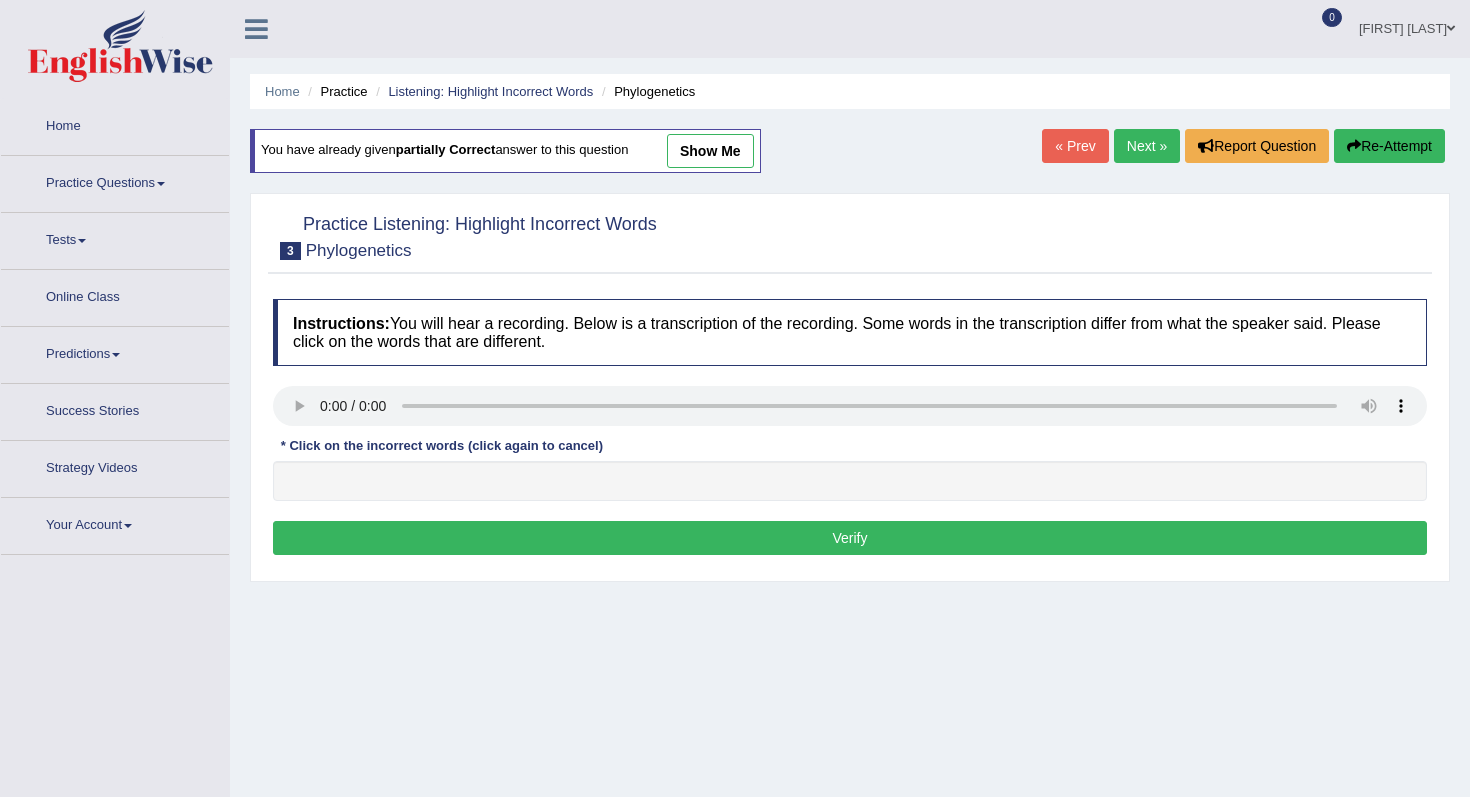 scroll, scrollTop: 0, scrollLeft: 0, axis: both 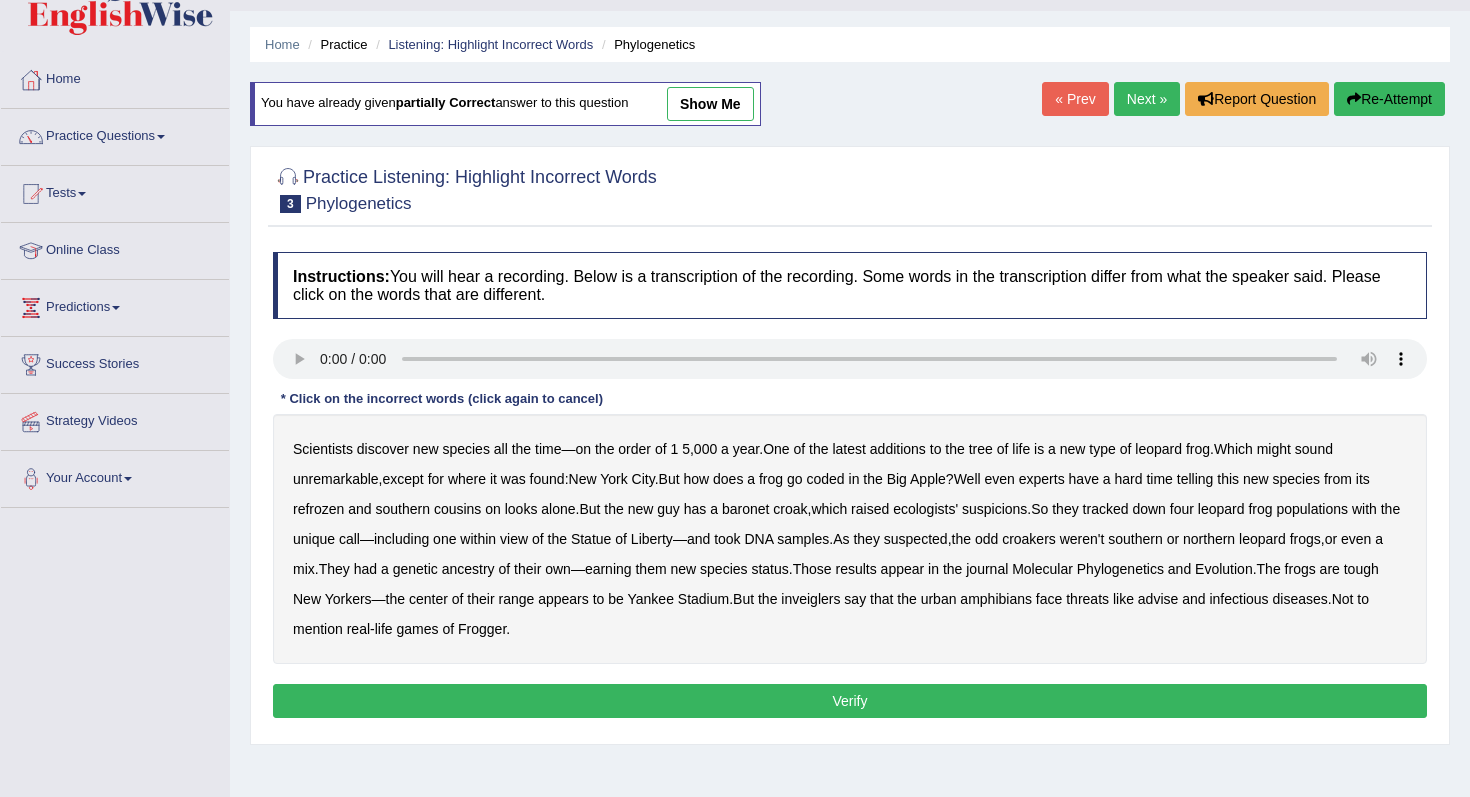 click on "coded" at bounding box center (825, 479) 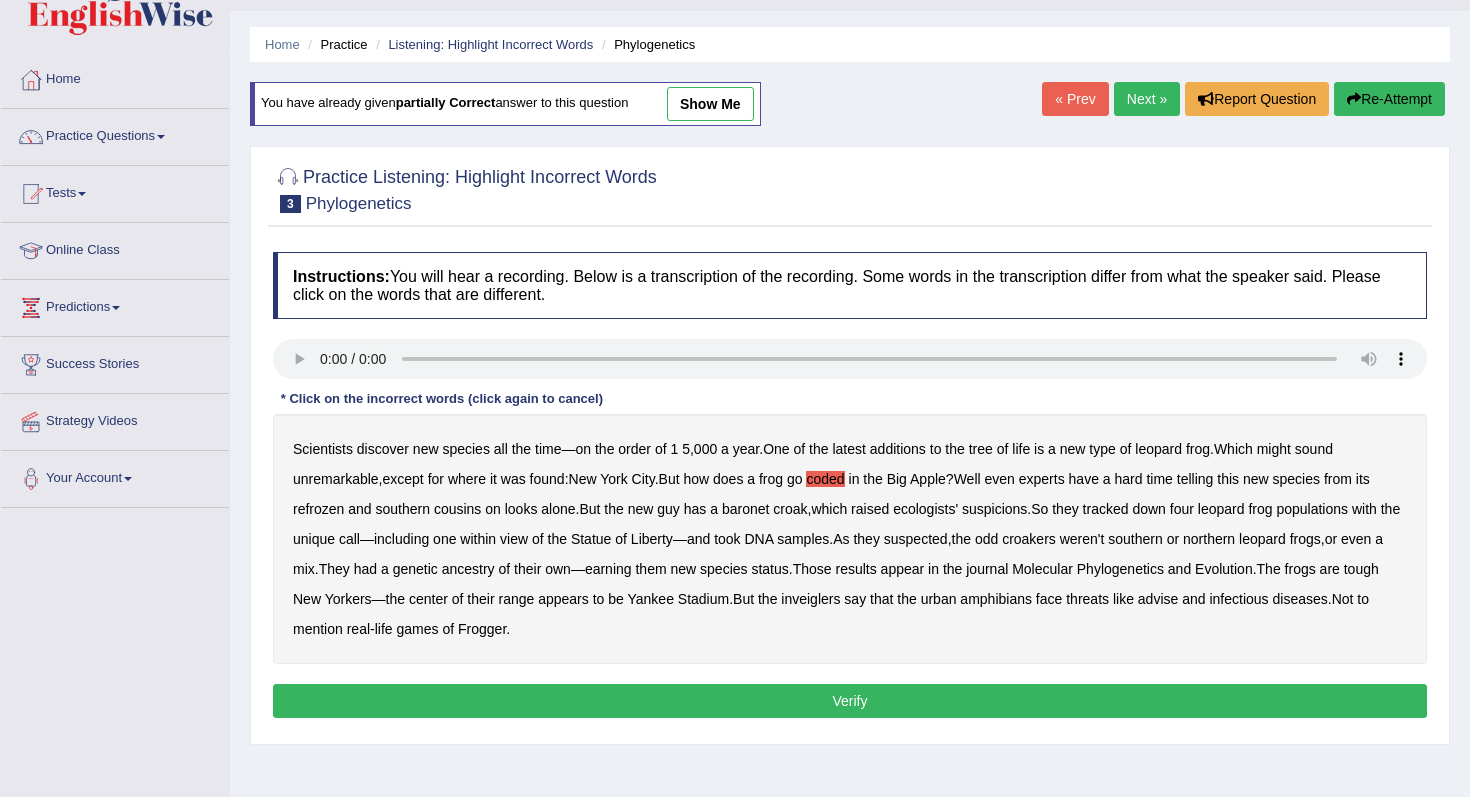 click on "refrozen" at bounding box center (318, 509) 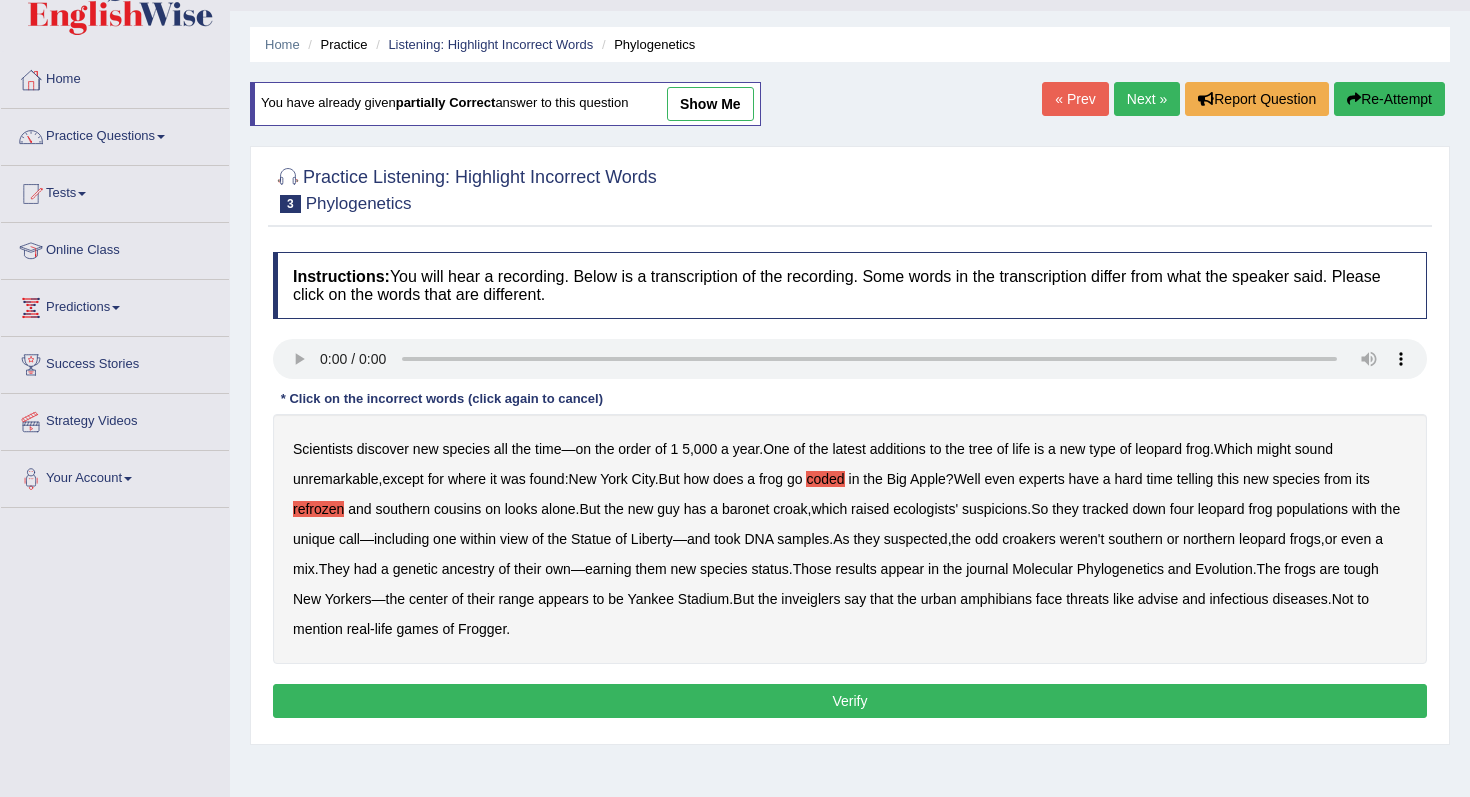 click on "baronet" at bounding box center (745, 509) 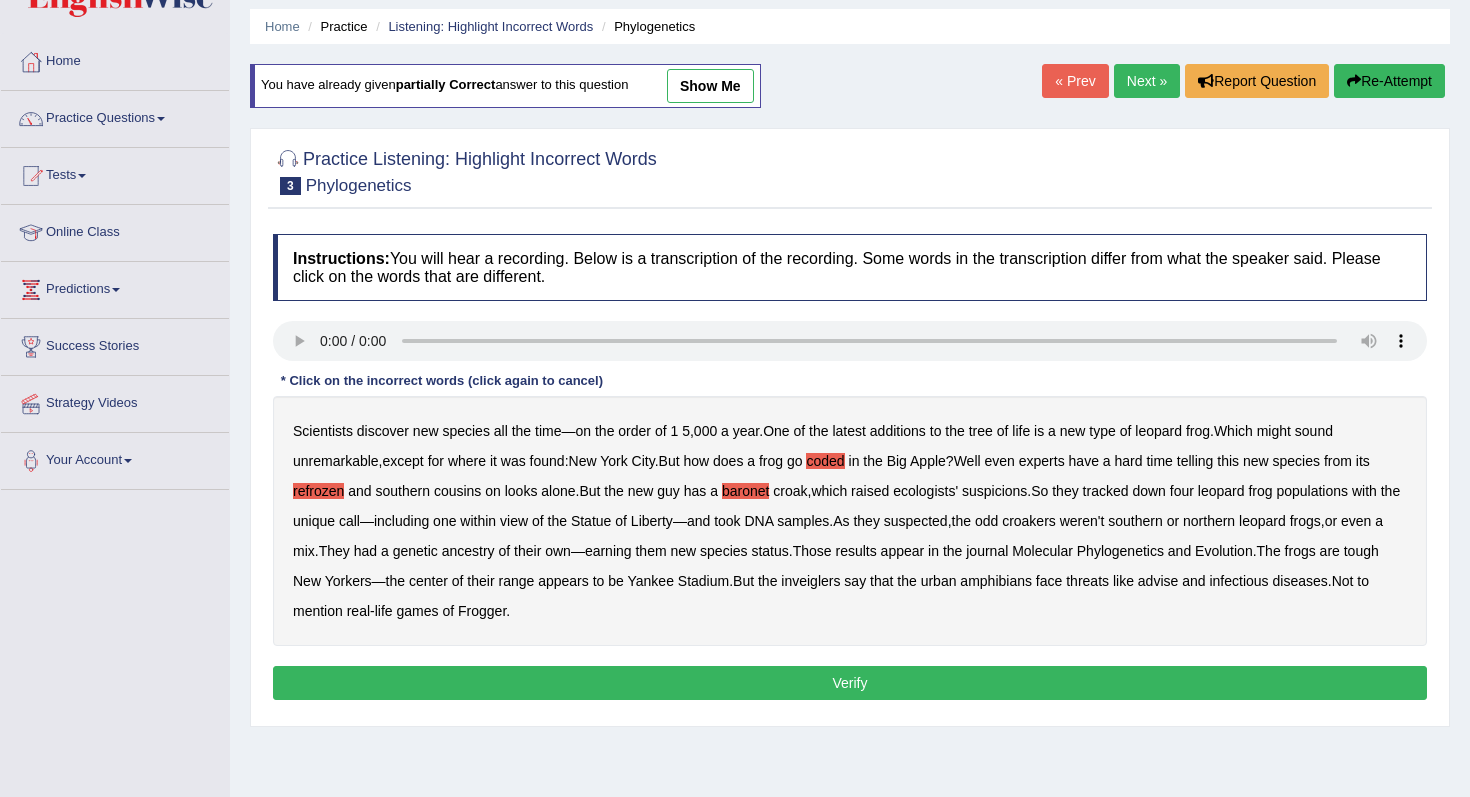 scroll, scrollTop: 80, scrollLeft: 0, axis: vertical 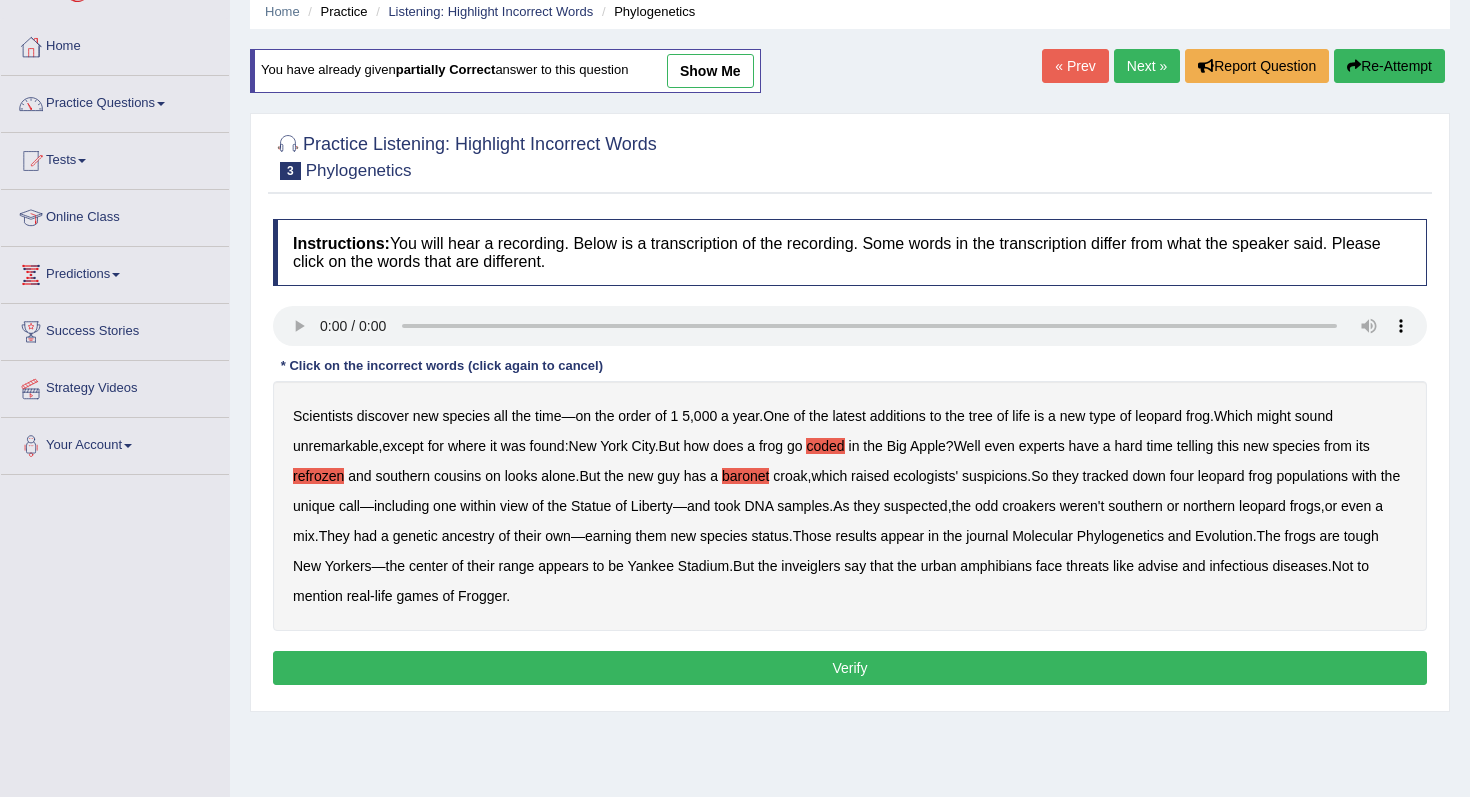 click on "inveiglers" at bounding box center [810, 566] 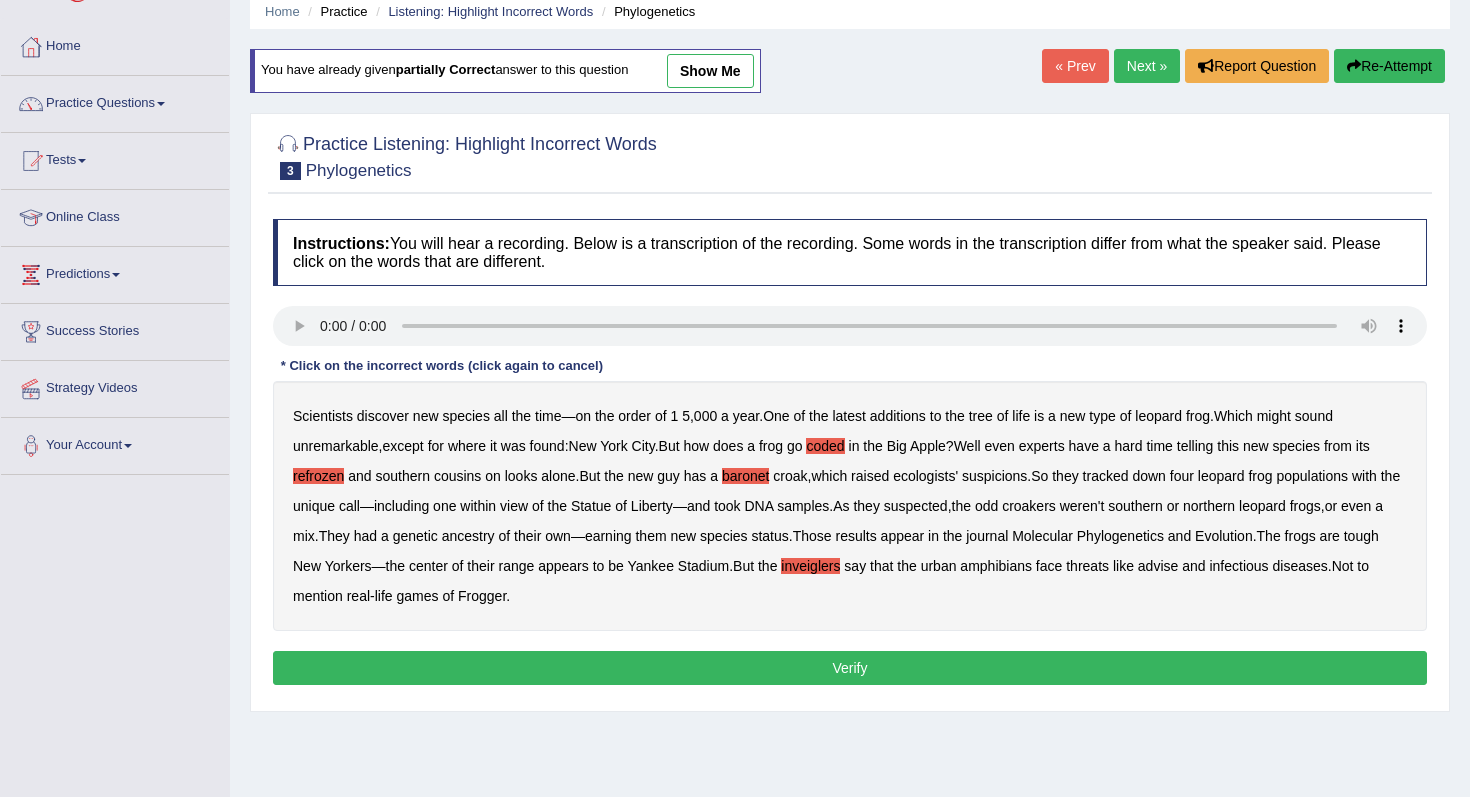 click on "advise" at bounding box center (1158, 566) 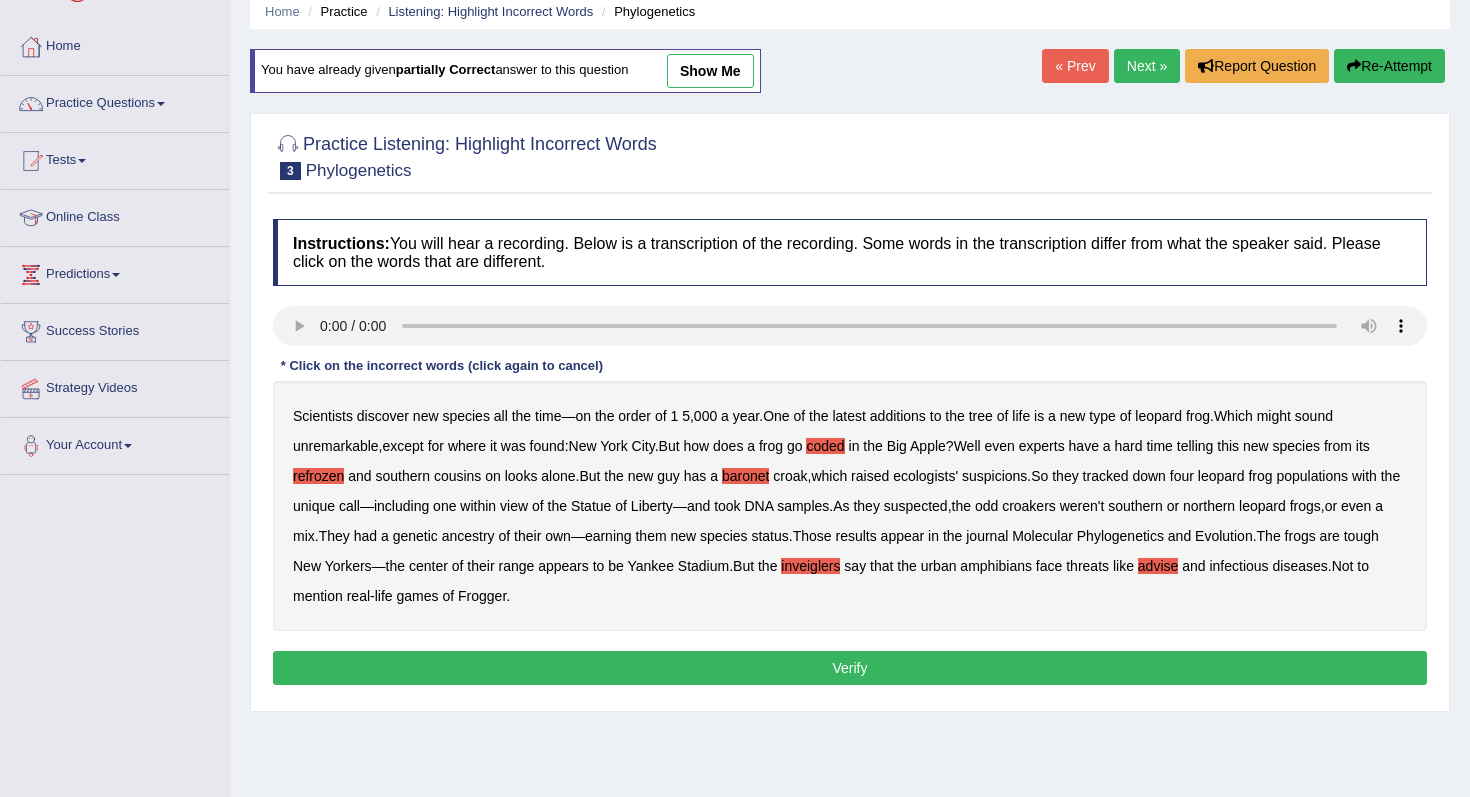 click on "Verify" at bounding box center [850, 668] 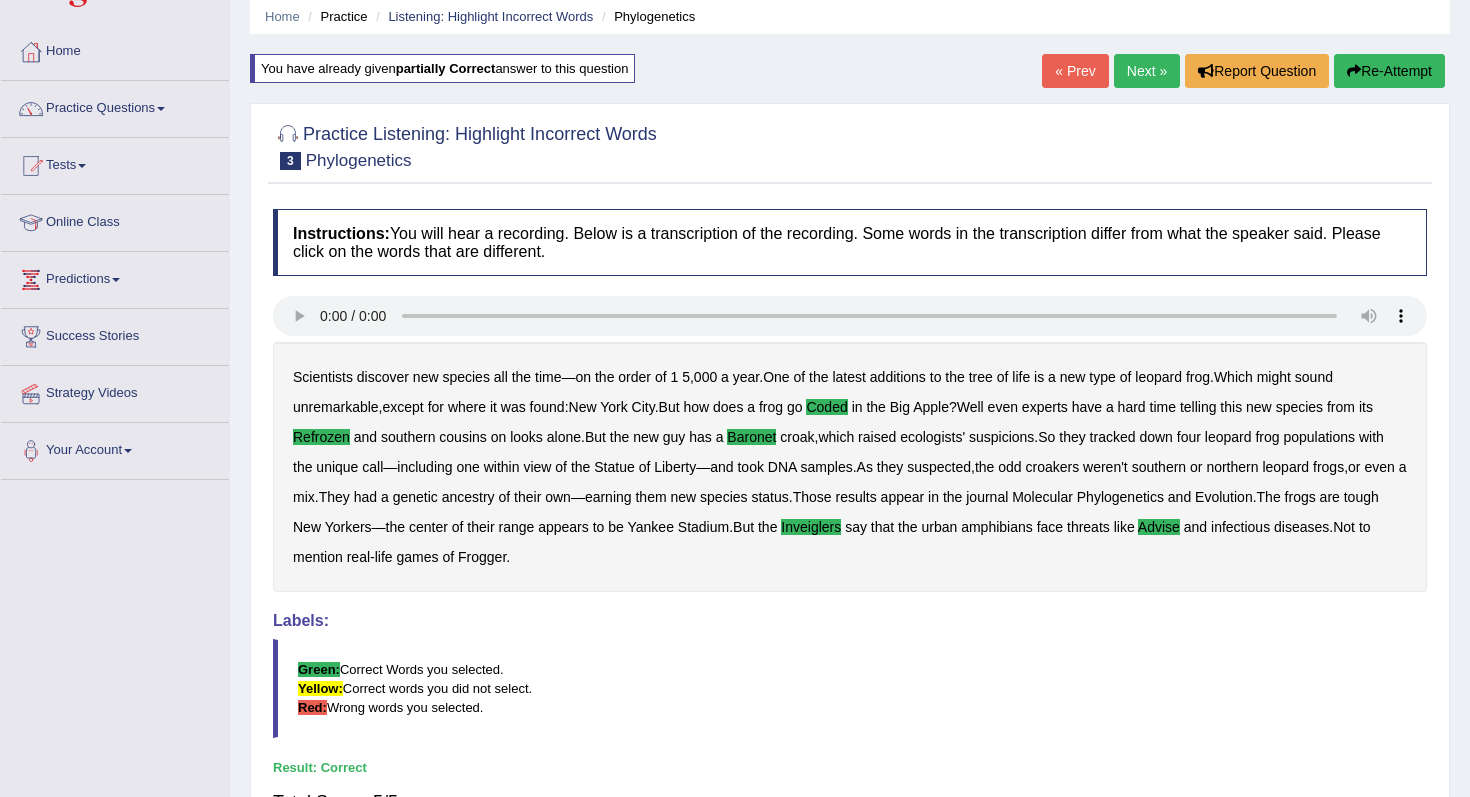 scroll, scrollTop: 0, scrollLeft: 0, axis: both 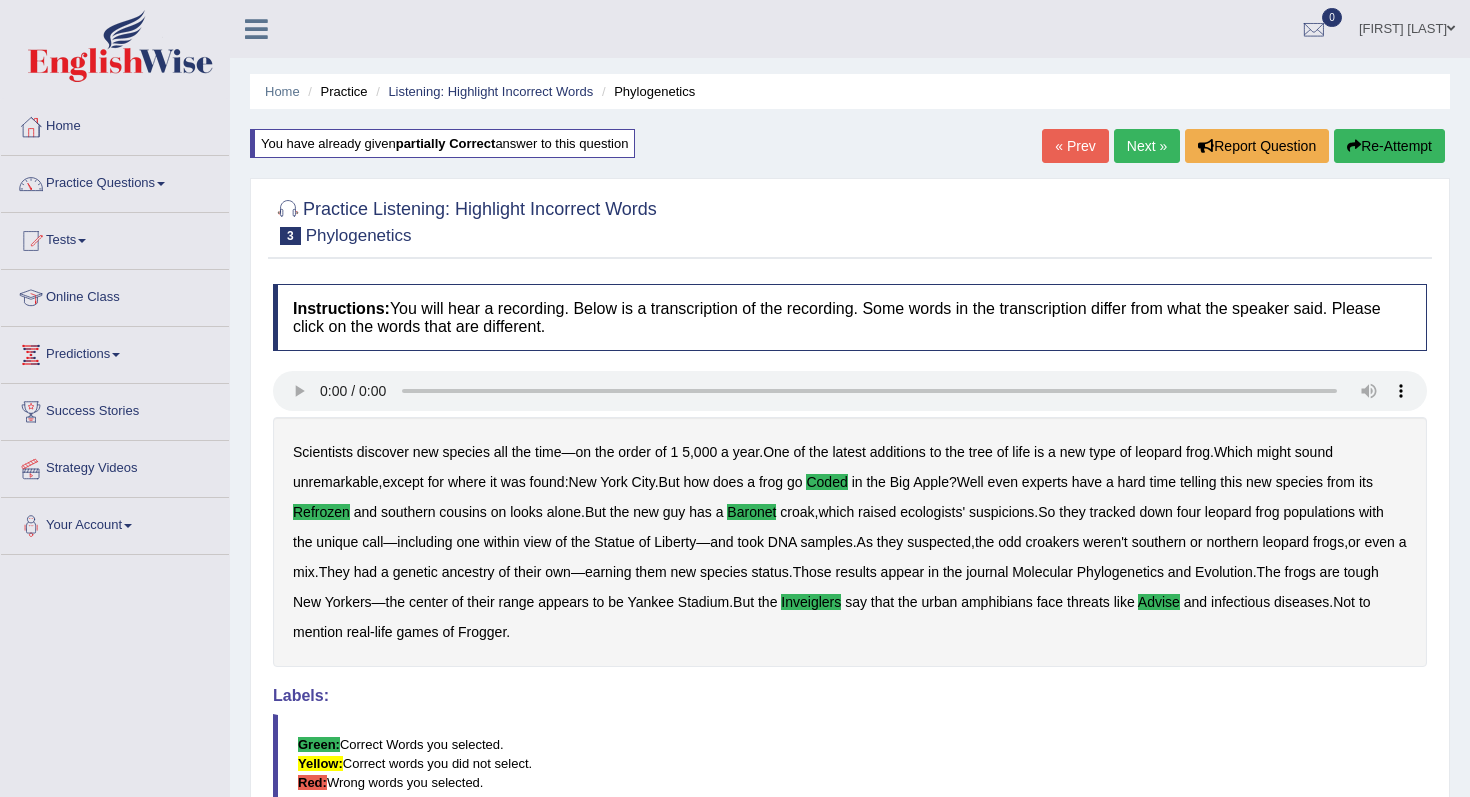 click on "Next »" at bounding box center [1147, 146] 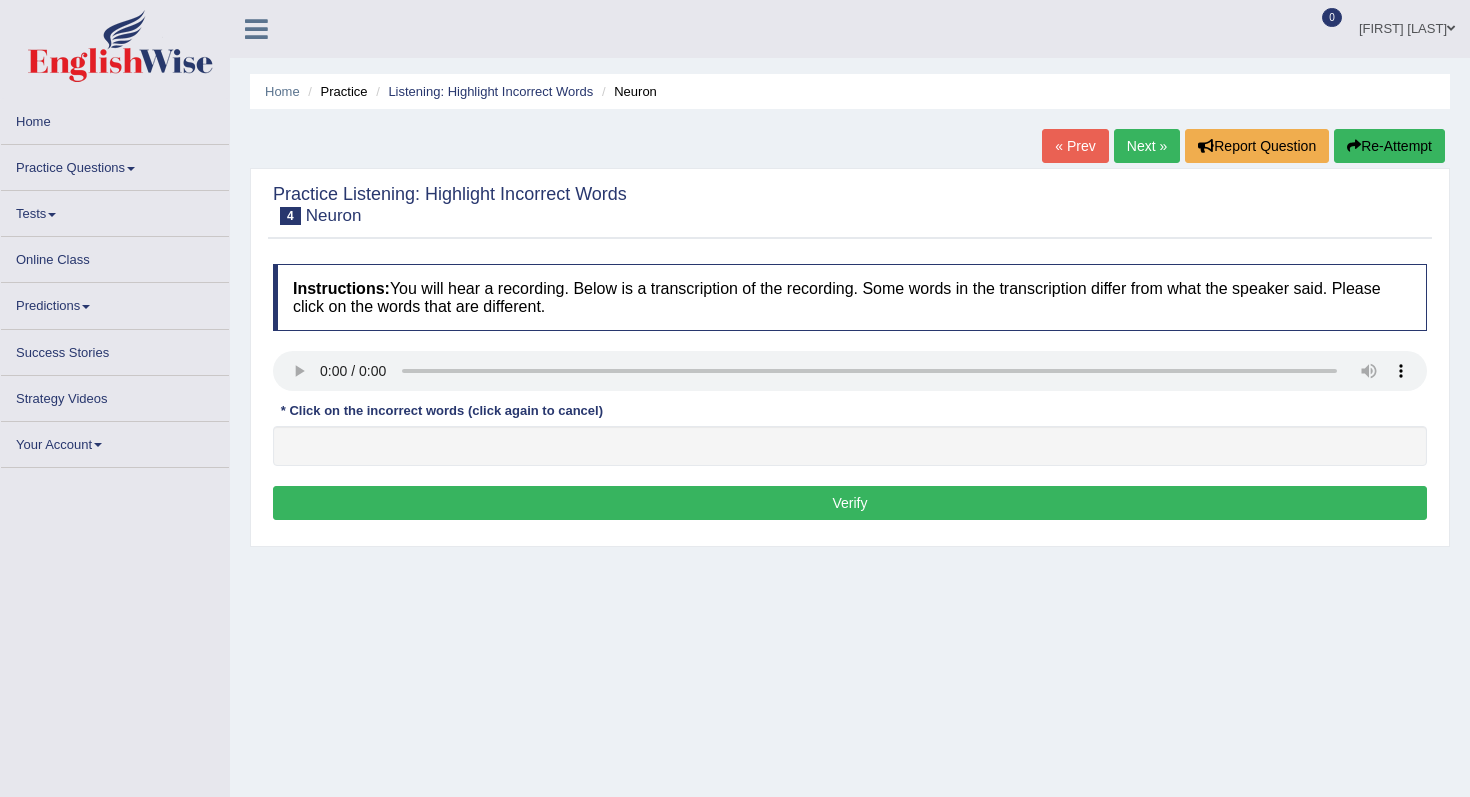 scroll, scrollTop: 0, scrollLeft: 0, axis: both 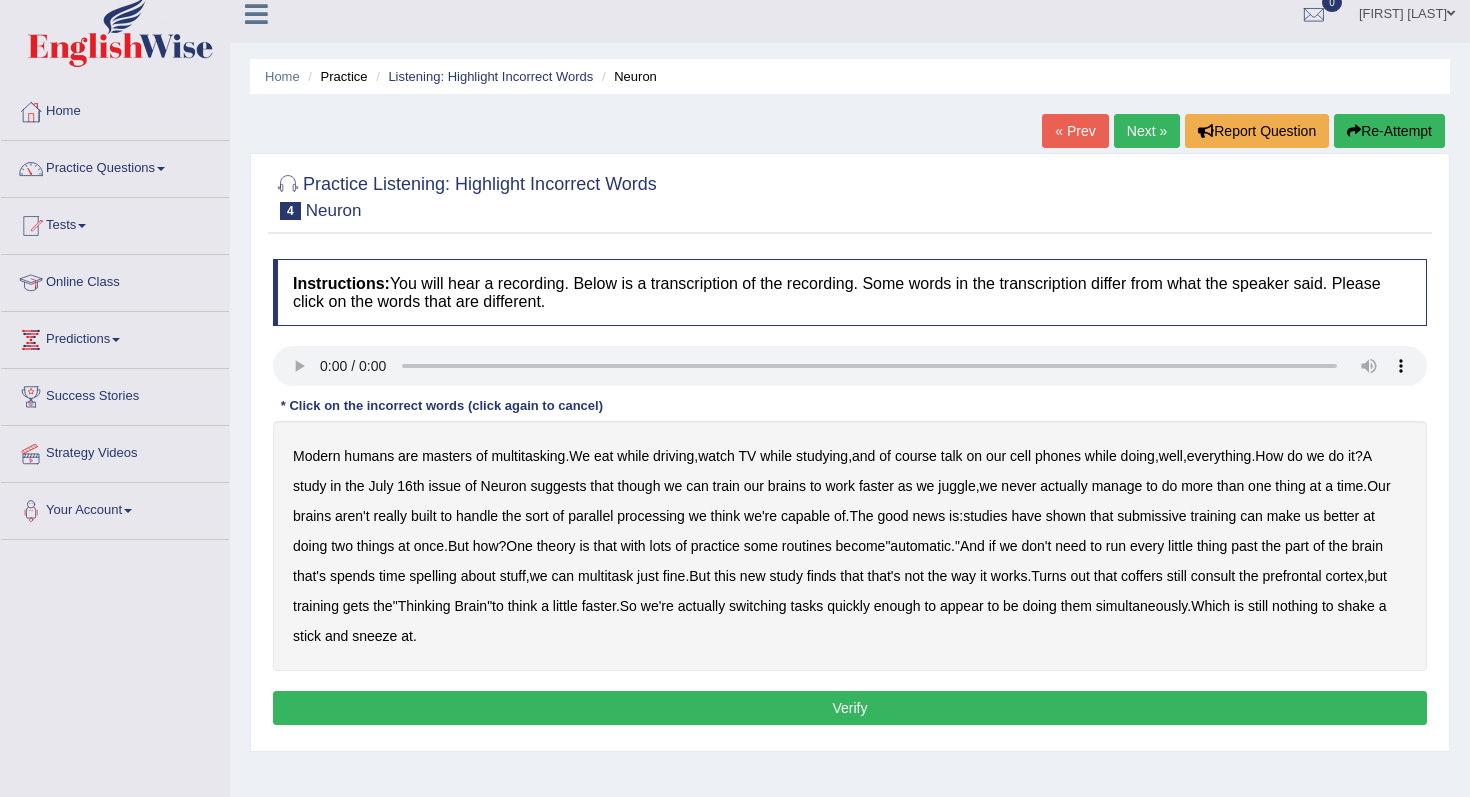 click on "submissive" at bounding box center (1151, 516) 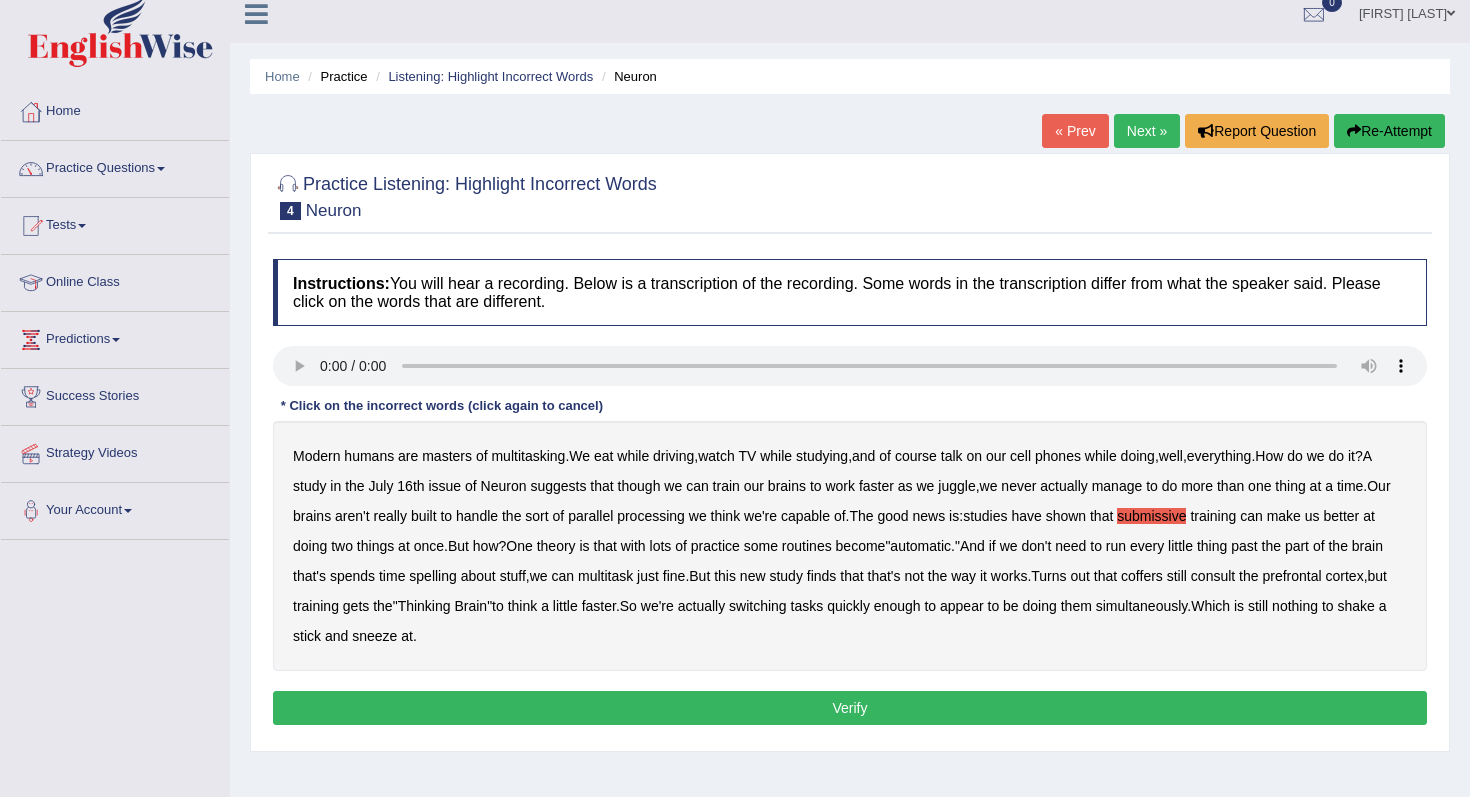 click on "spelling" at bounding box center (432, 576) 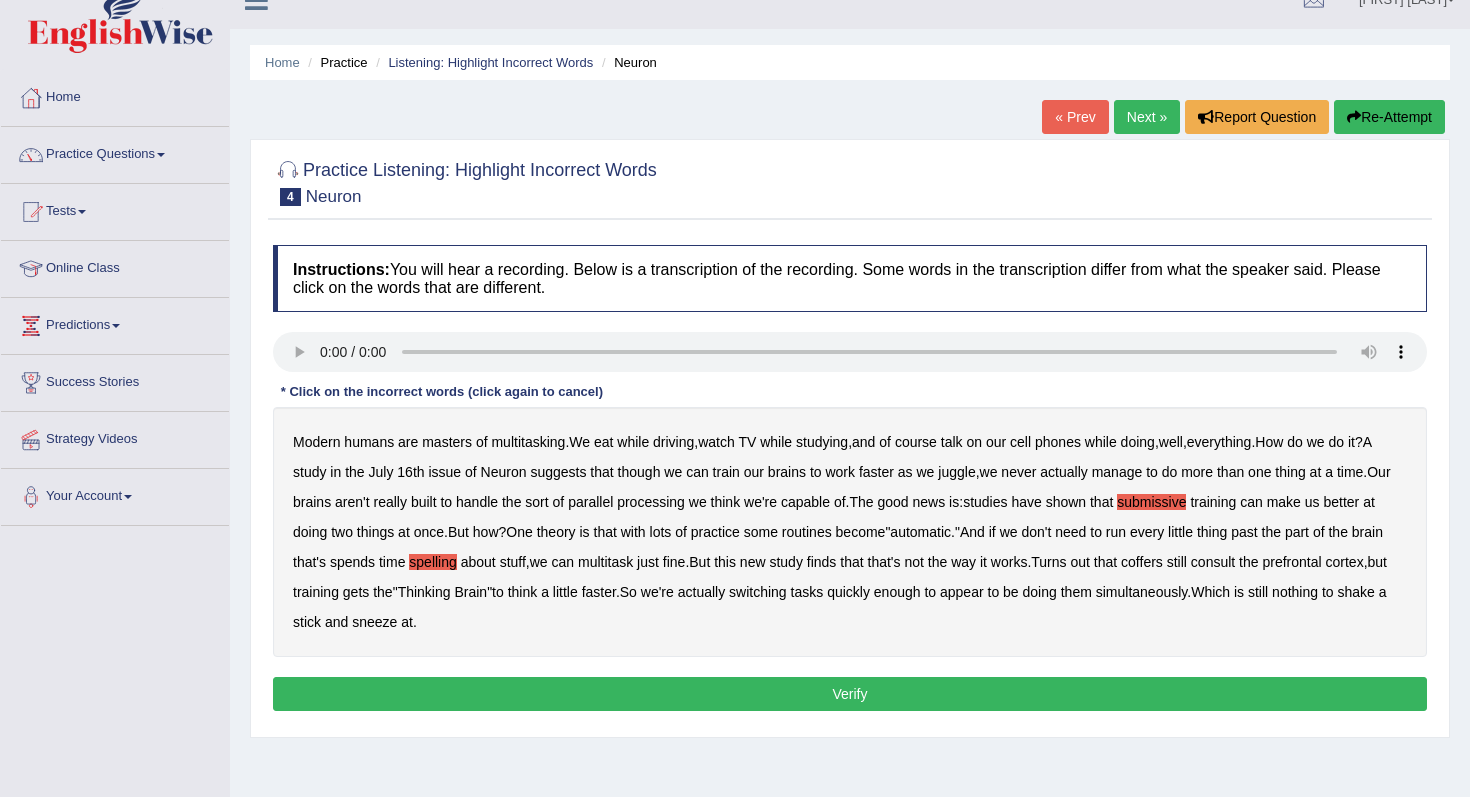 scroll, scrollTop: 36, scrollLeft: 0, axis: vertical 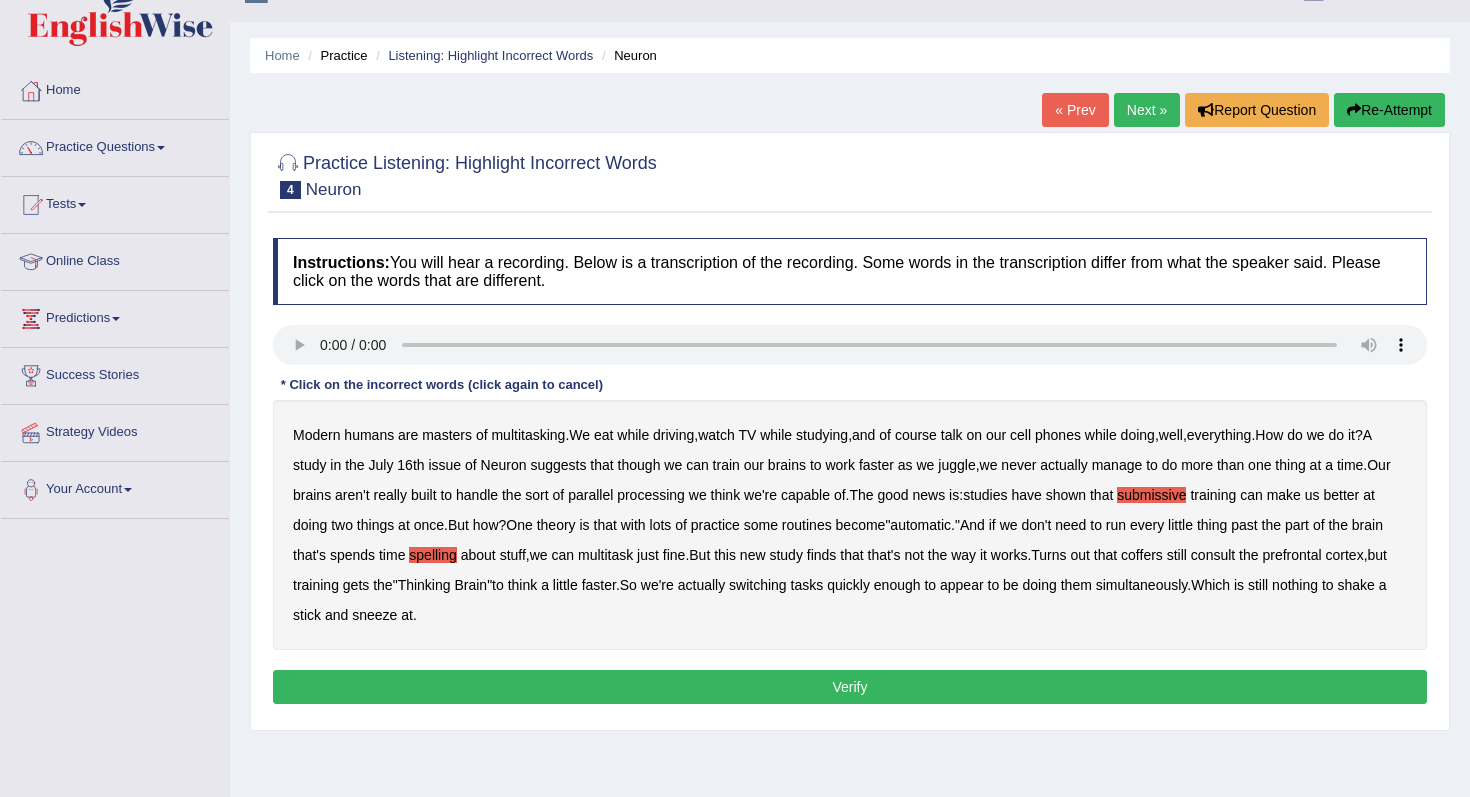 click on "coffers" at bounding box center (1142, 555) 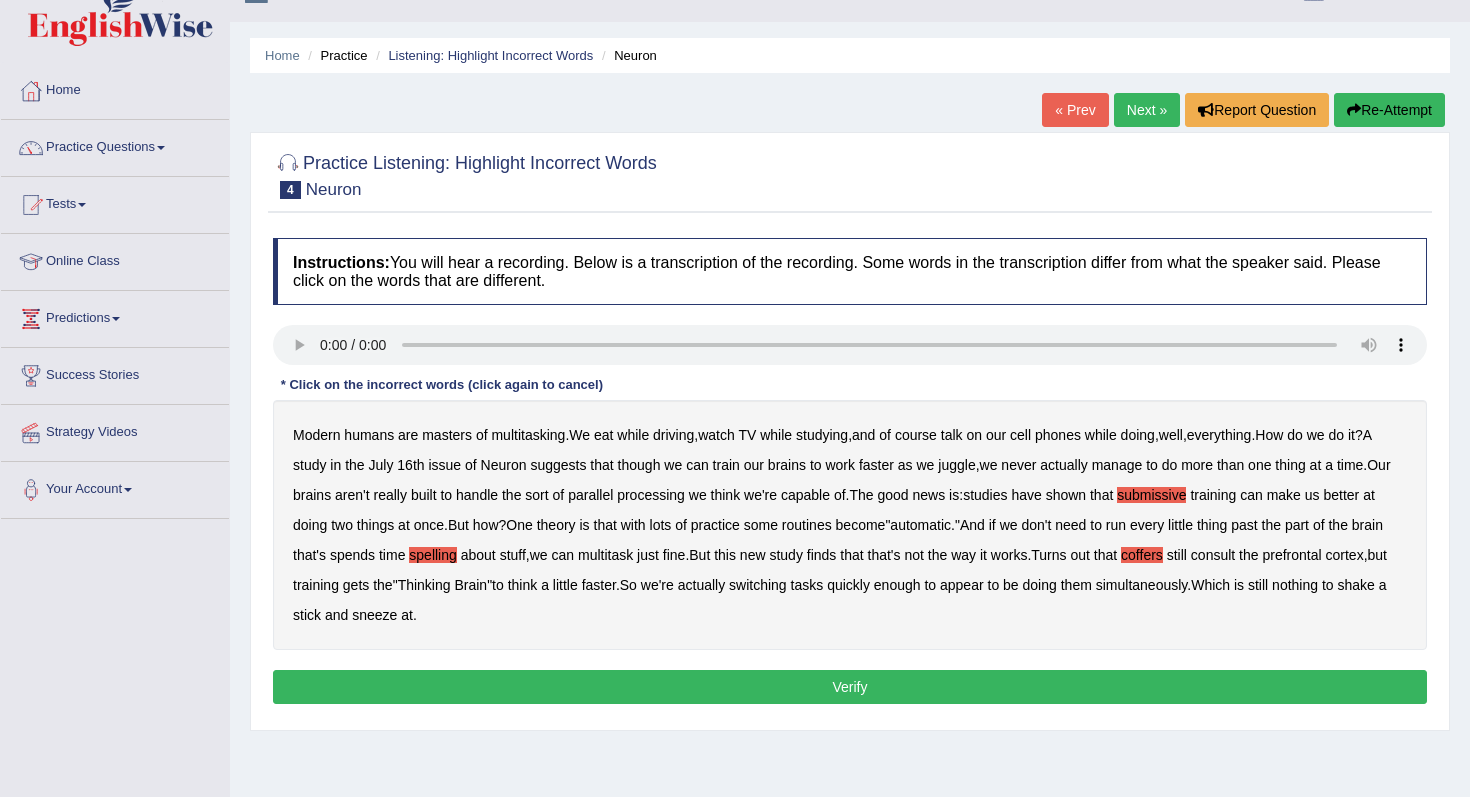 click on "Verify" at bounding box center (850, 687) 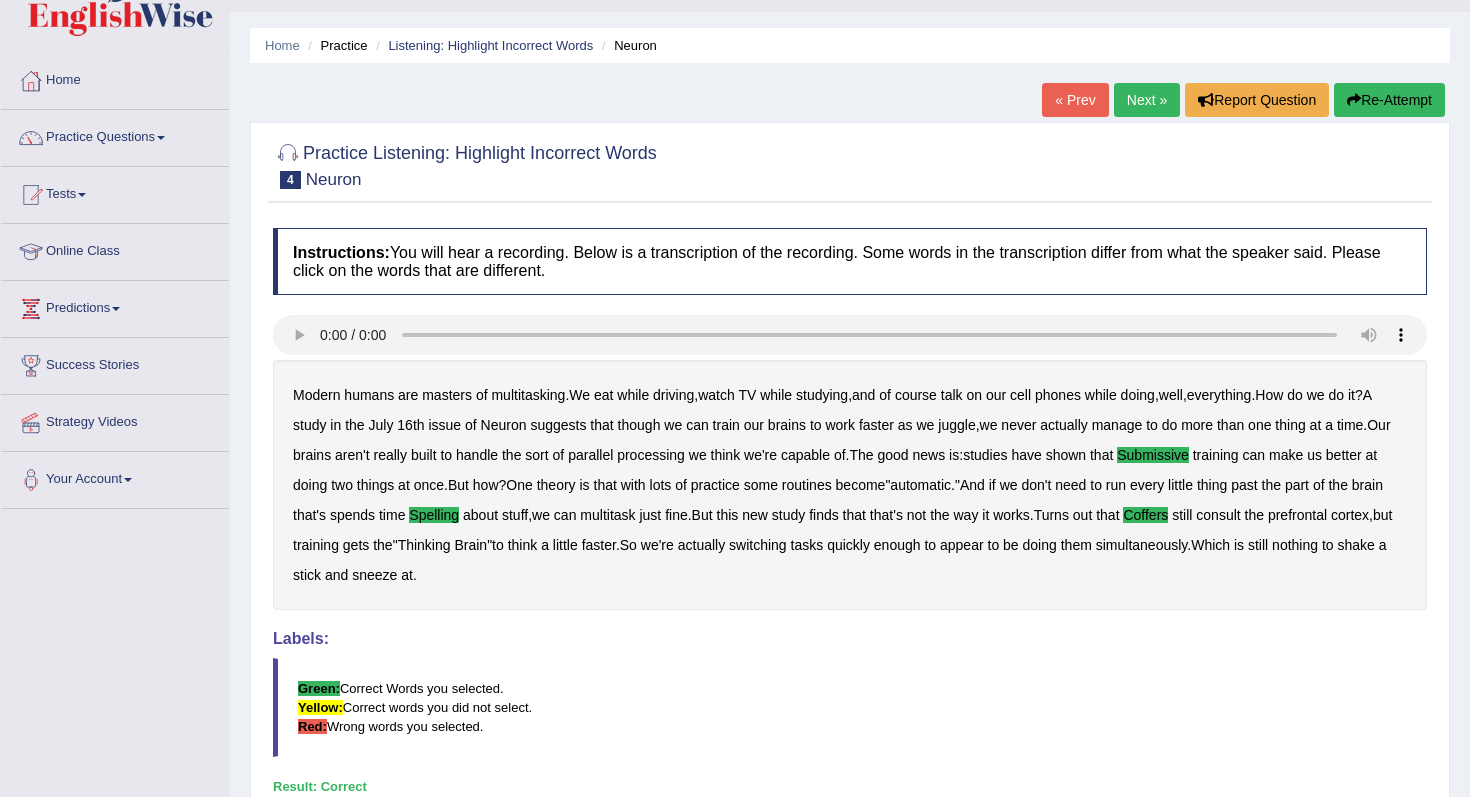 scroll, scrollTop: 43, scrollLeft: 0, axis: vertical 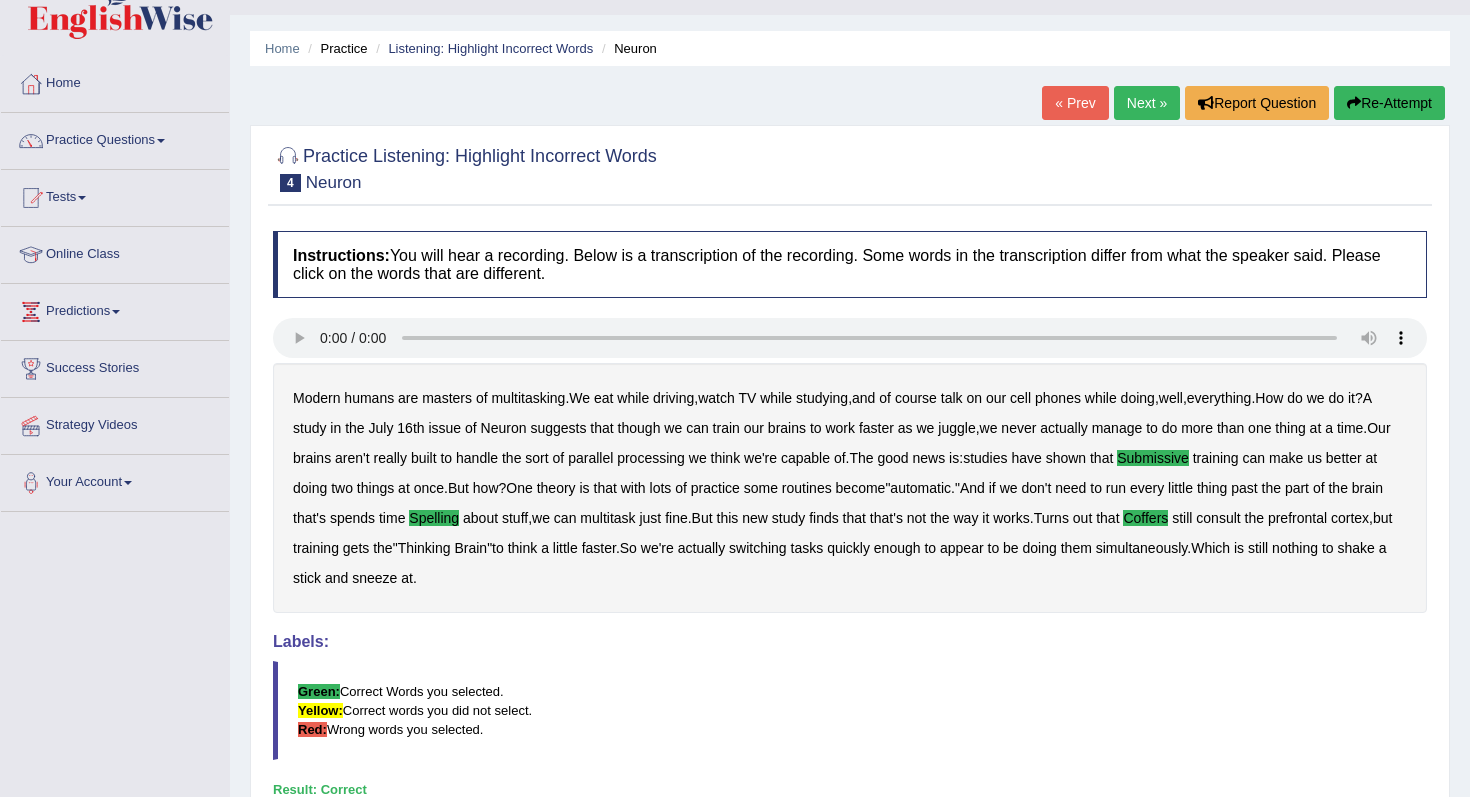 click on "Next »" at bounding box center [1147, 103] 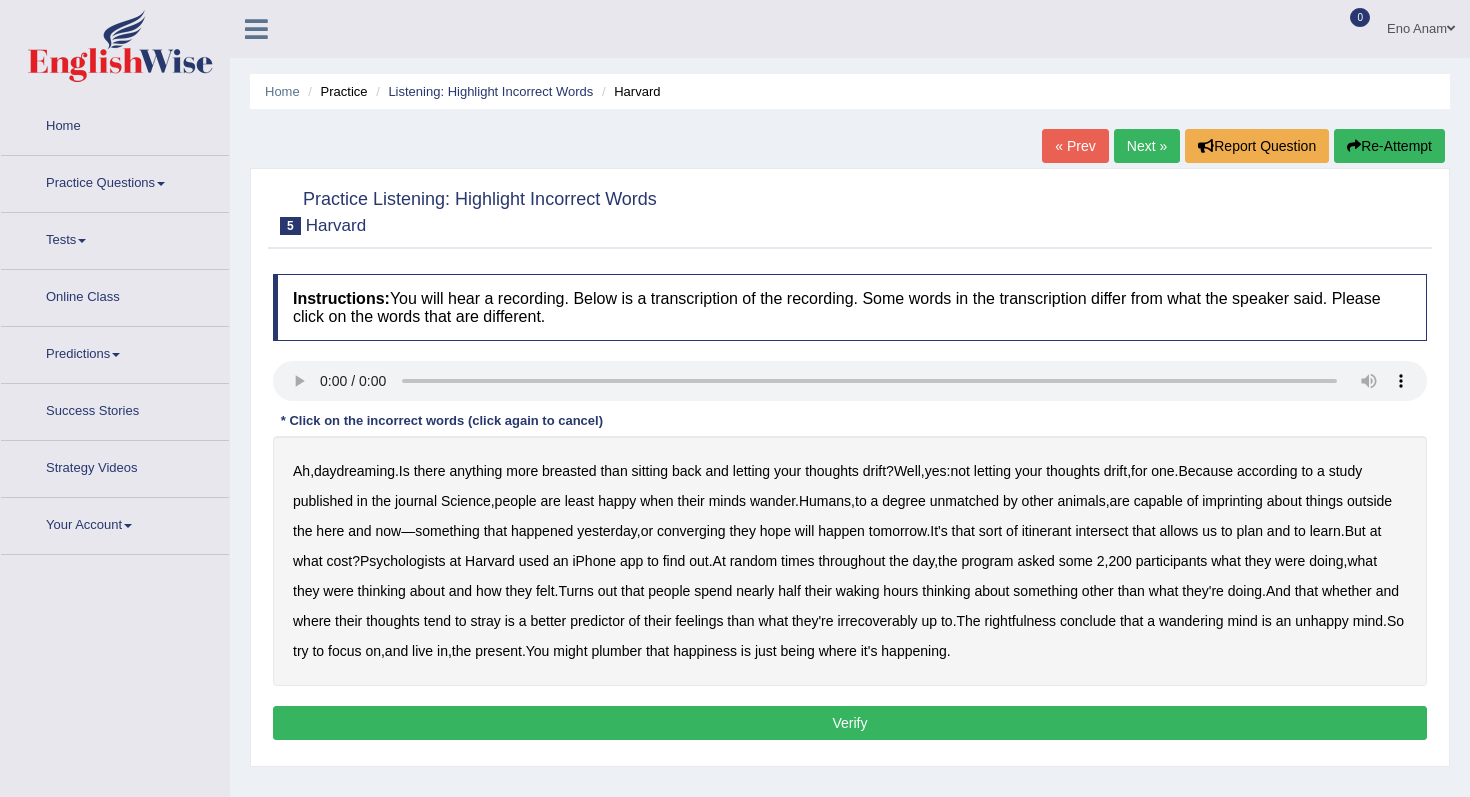 scroll, scrollTop: 0, scrollLeft: 0, axis: both 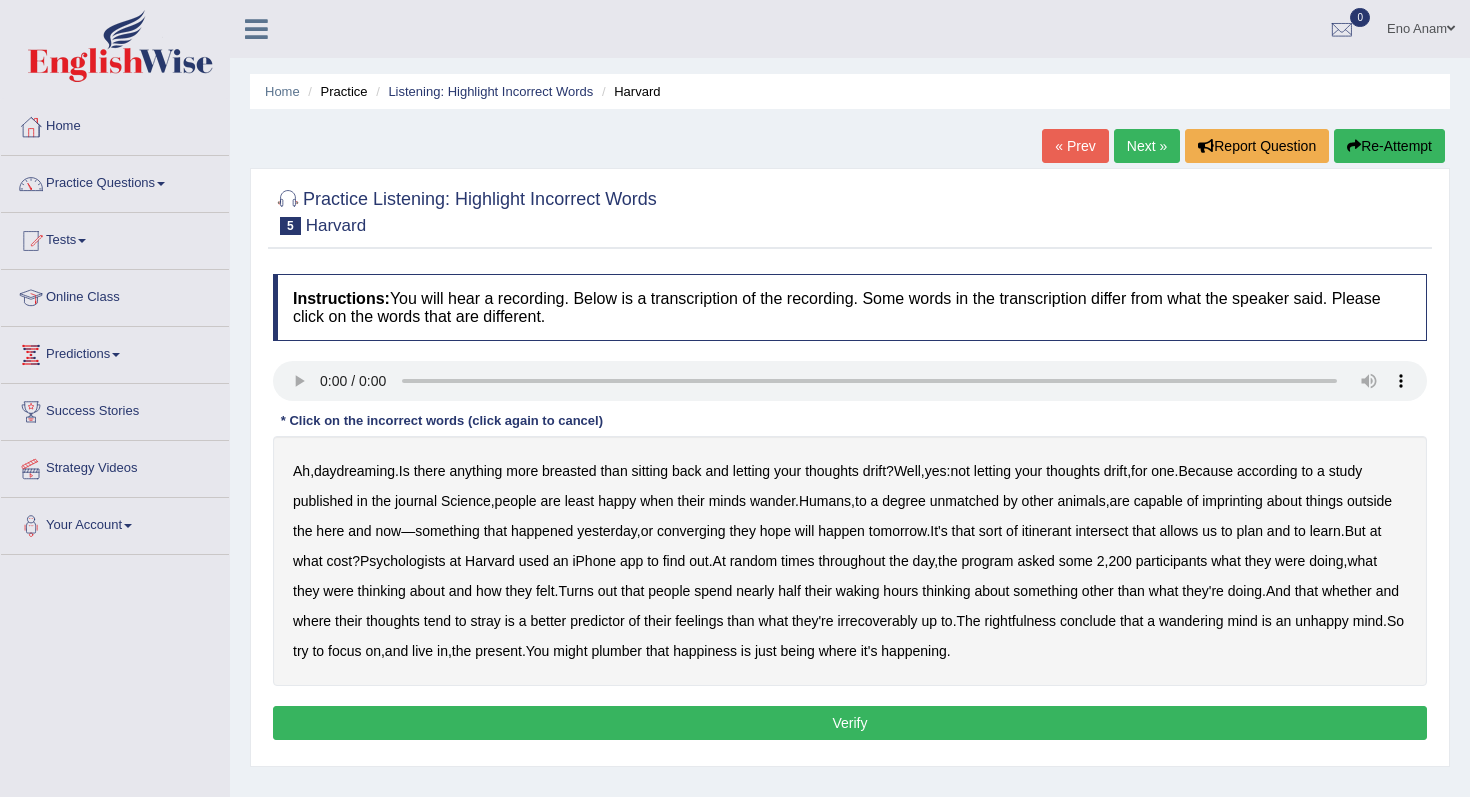 click on "breasted" at bounding box center [569, 471] 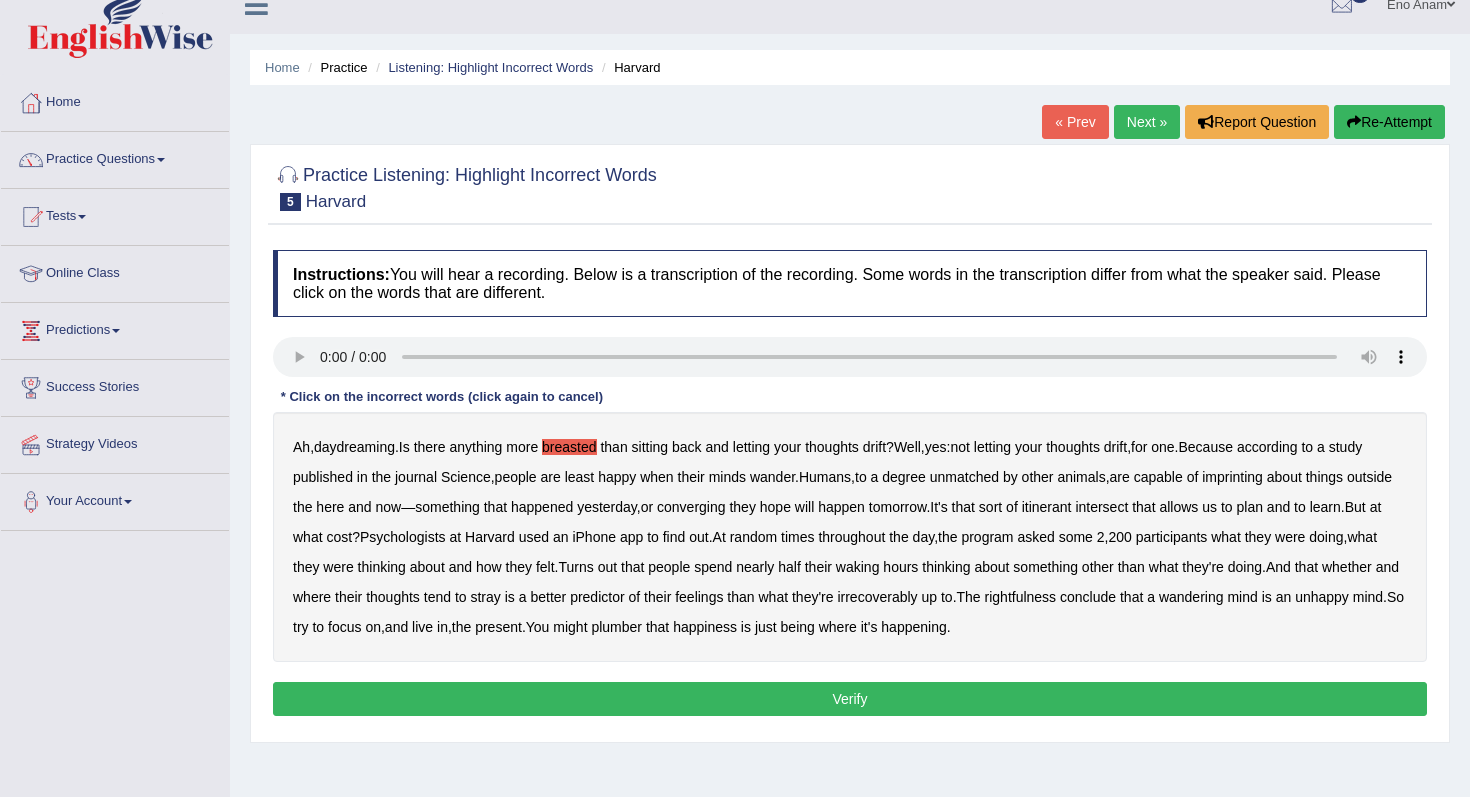 scroll, scrollTop: 28, scrollLeft: 0, axis: vertical 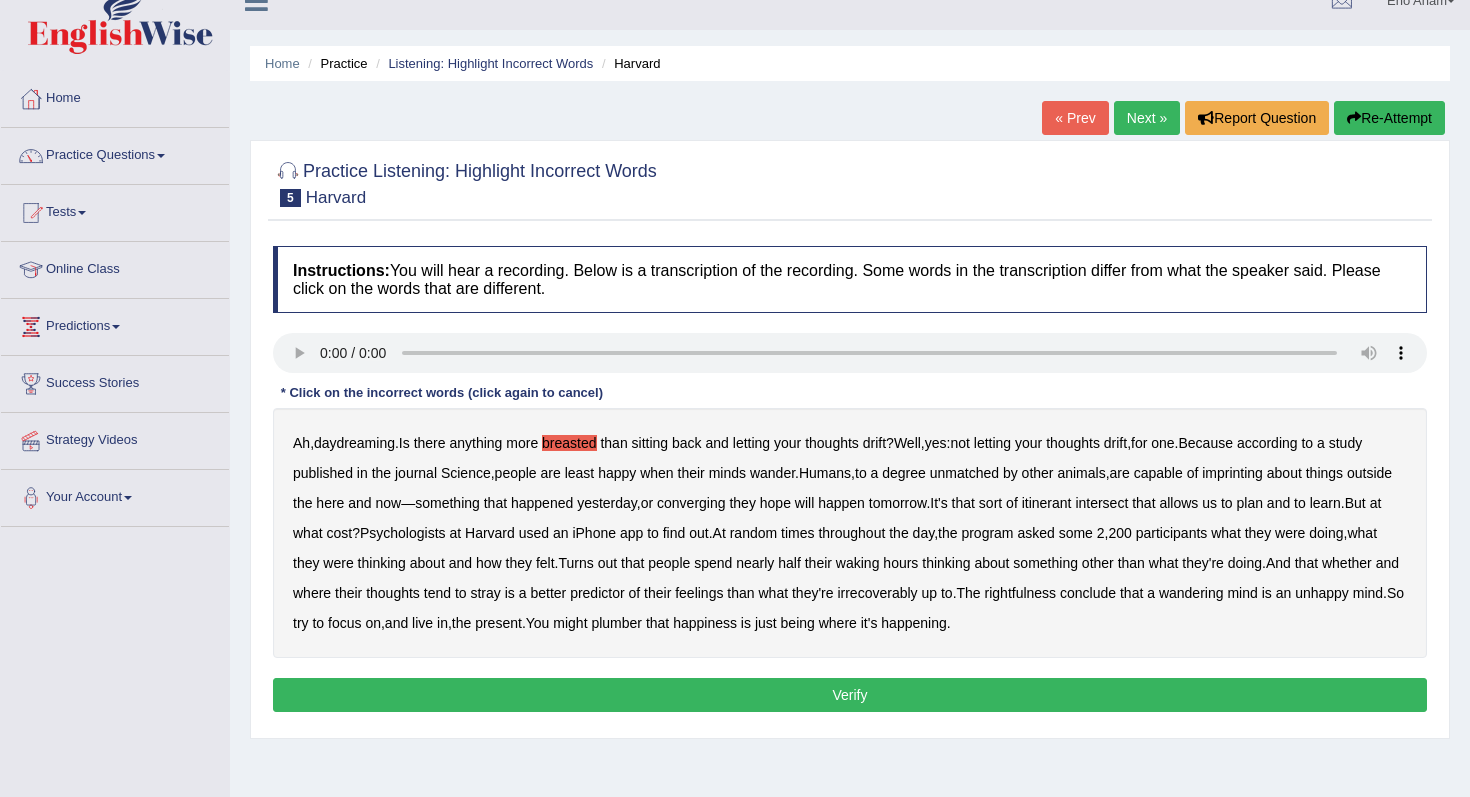 click on "imprinting" at bounding box center (1232, 473) 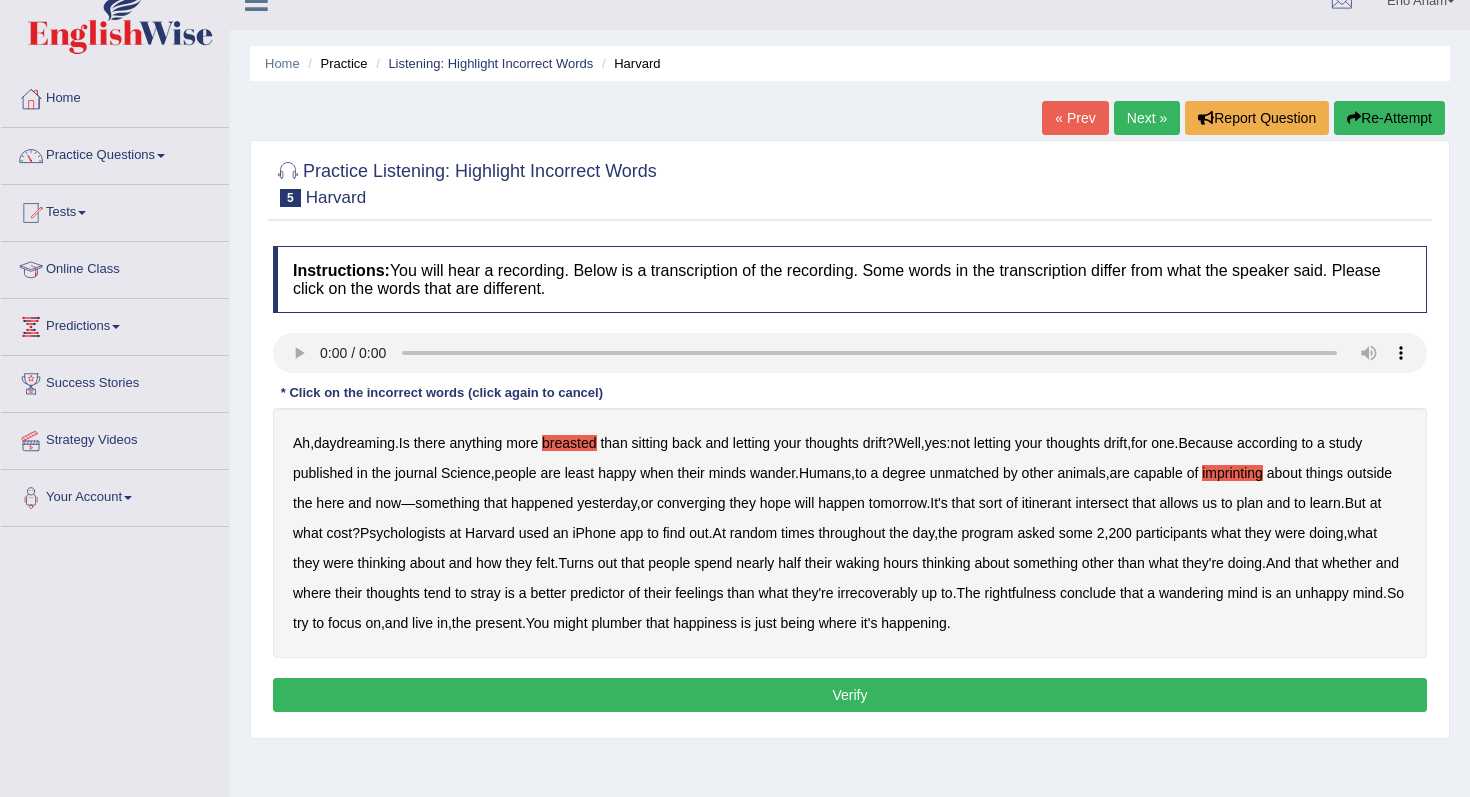 click on "converging" at bounding box center [691, 503] 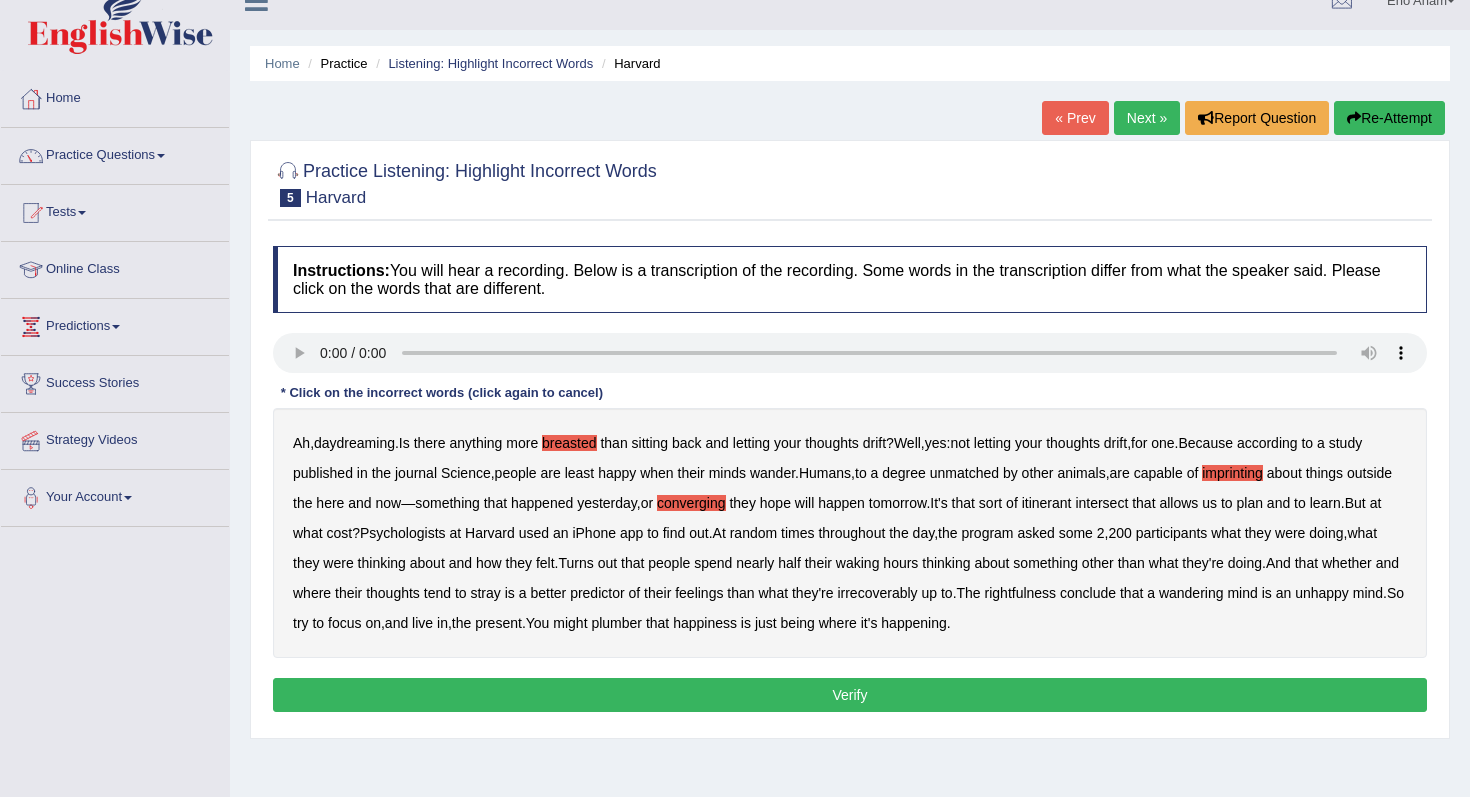 click on "irrecoverably" at bounding box center [877, 593] 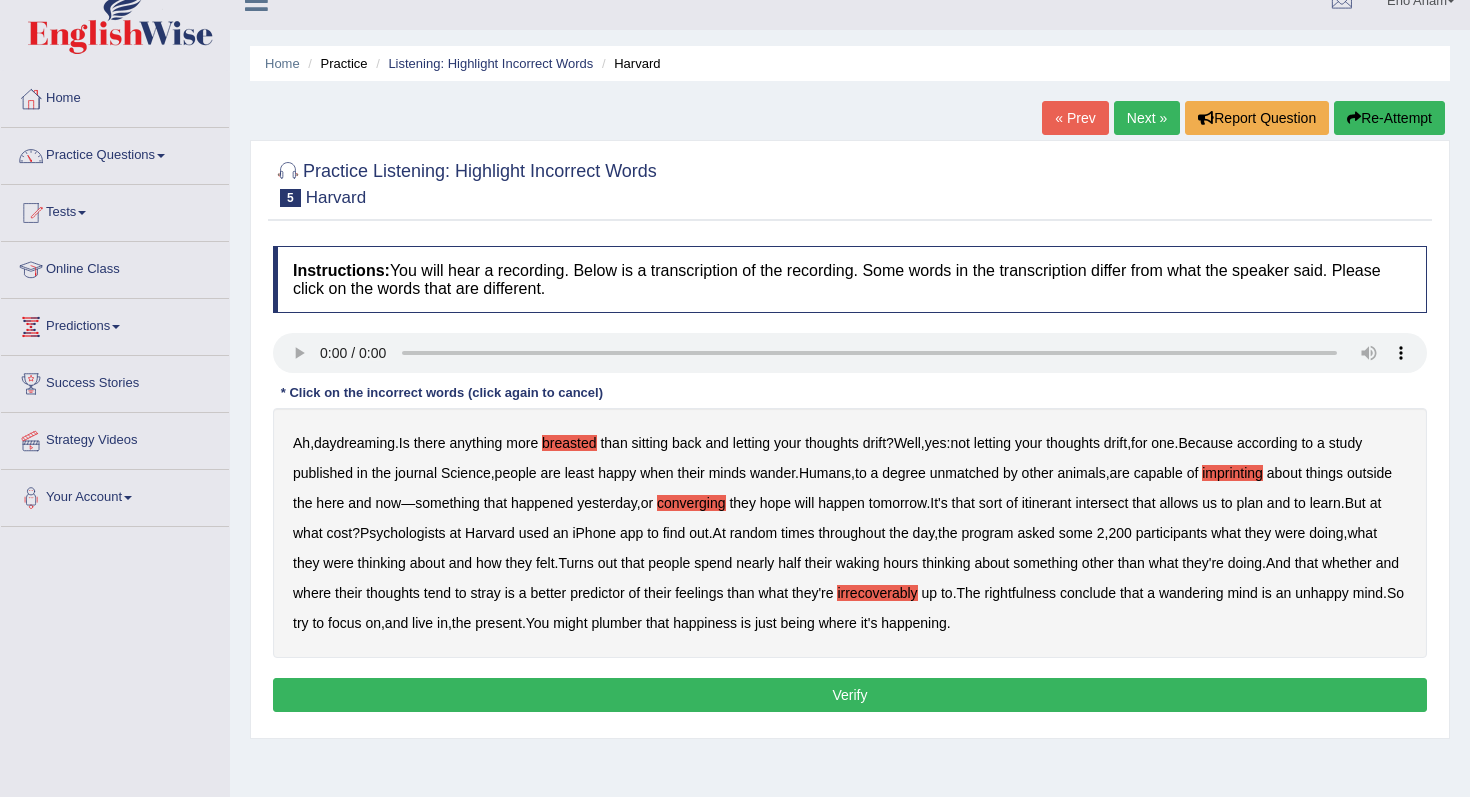 click on "rightfulness" at bounding box center (1021, 593) 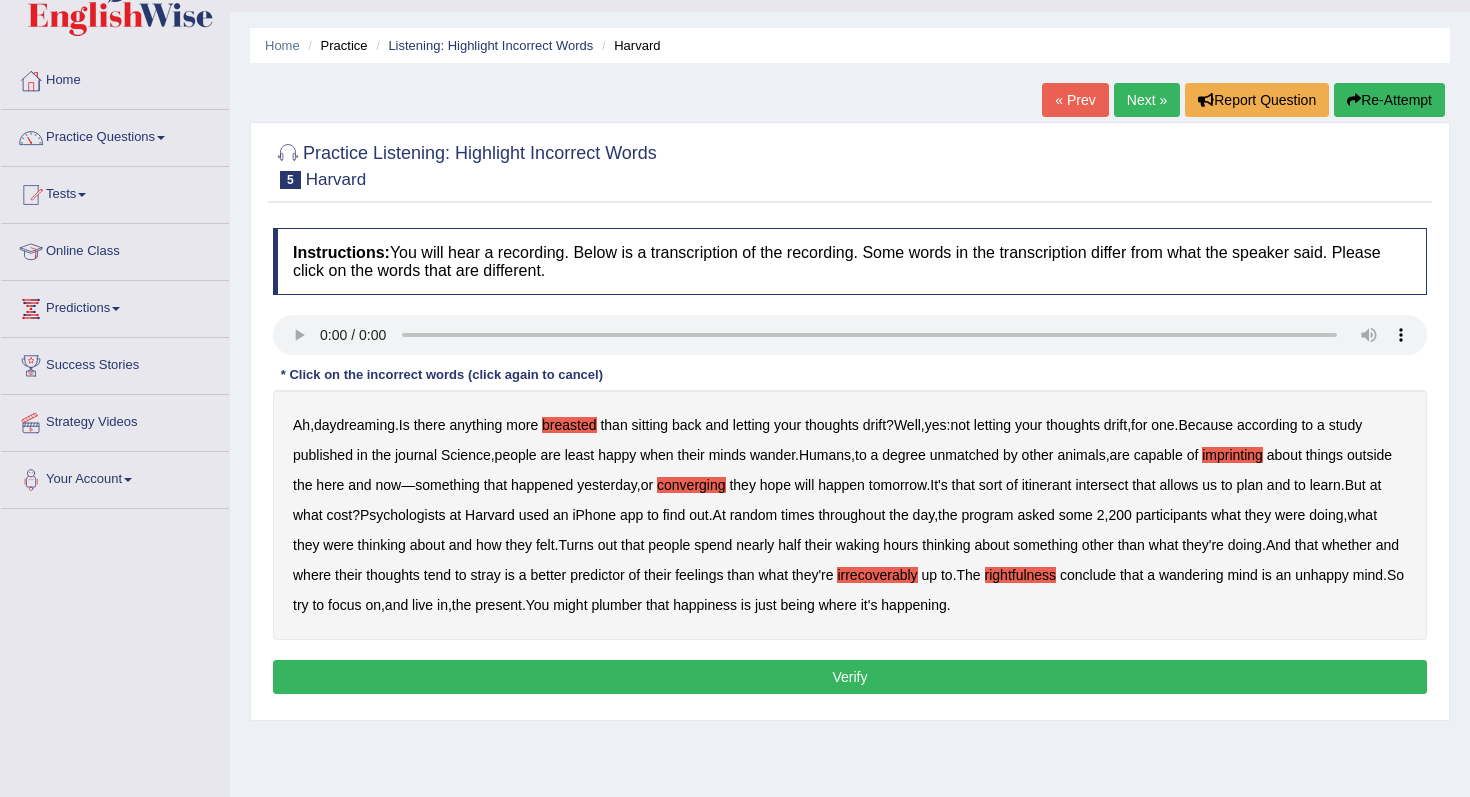 scroll, scrollTop: 57, scrollLeft: 0, axis: vertical 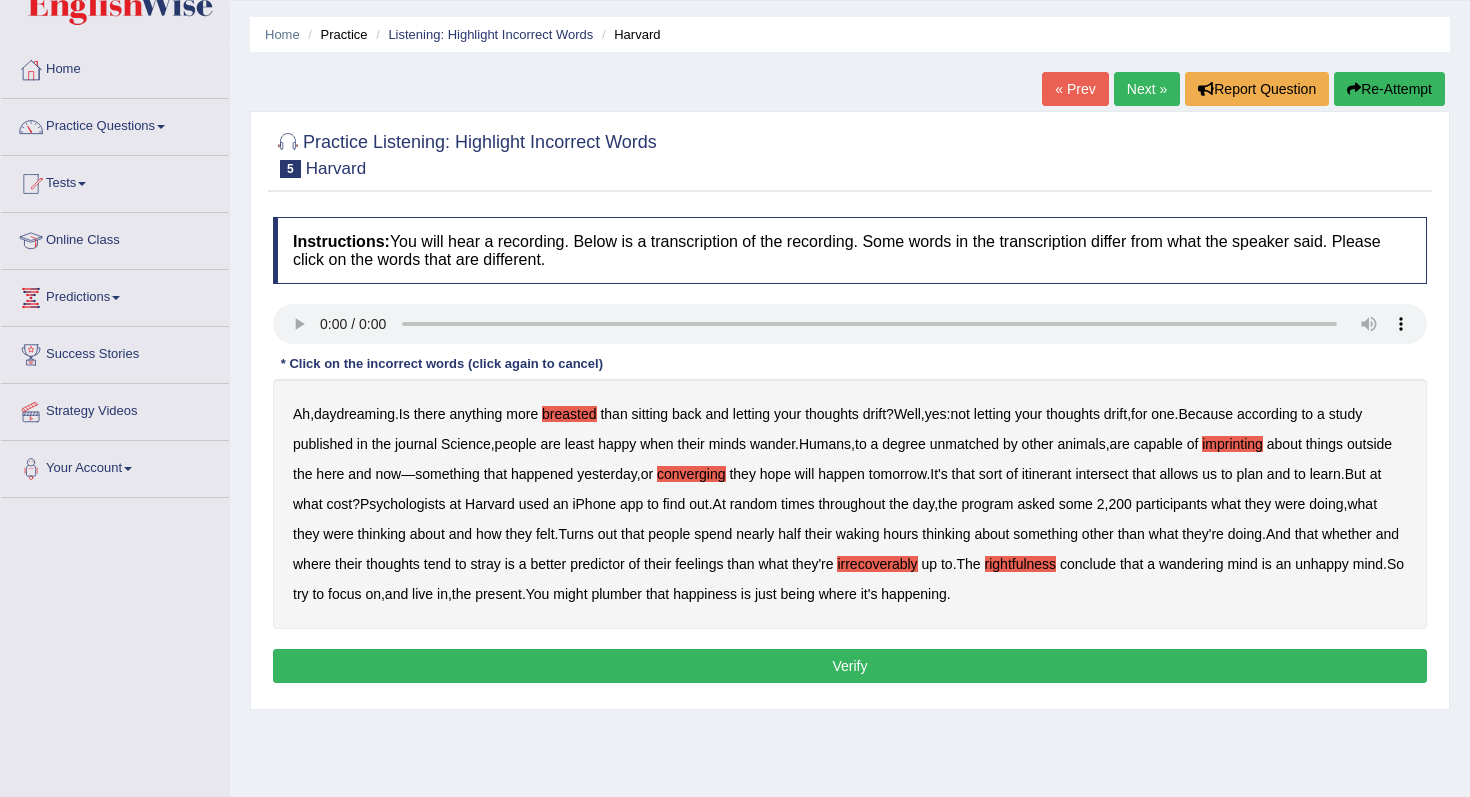 click on "plumber" at bounding box center (616, 594) 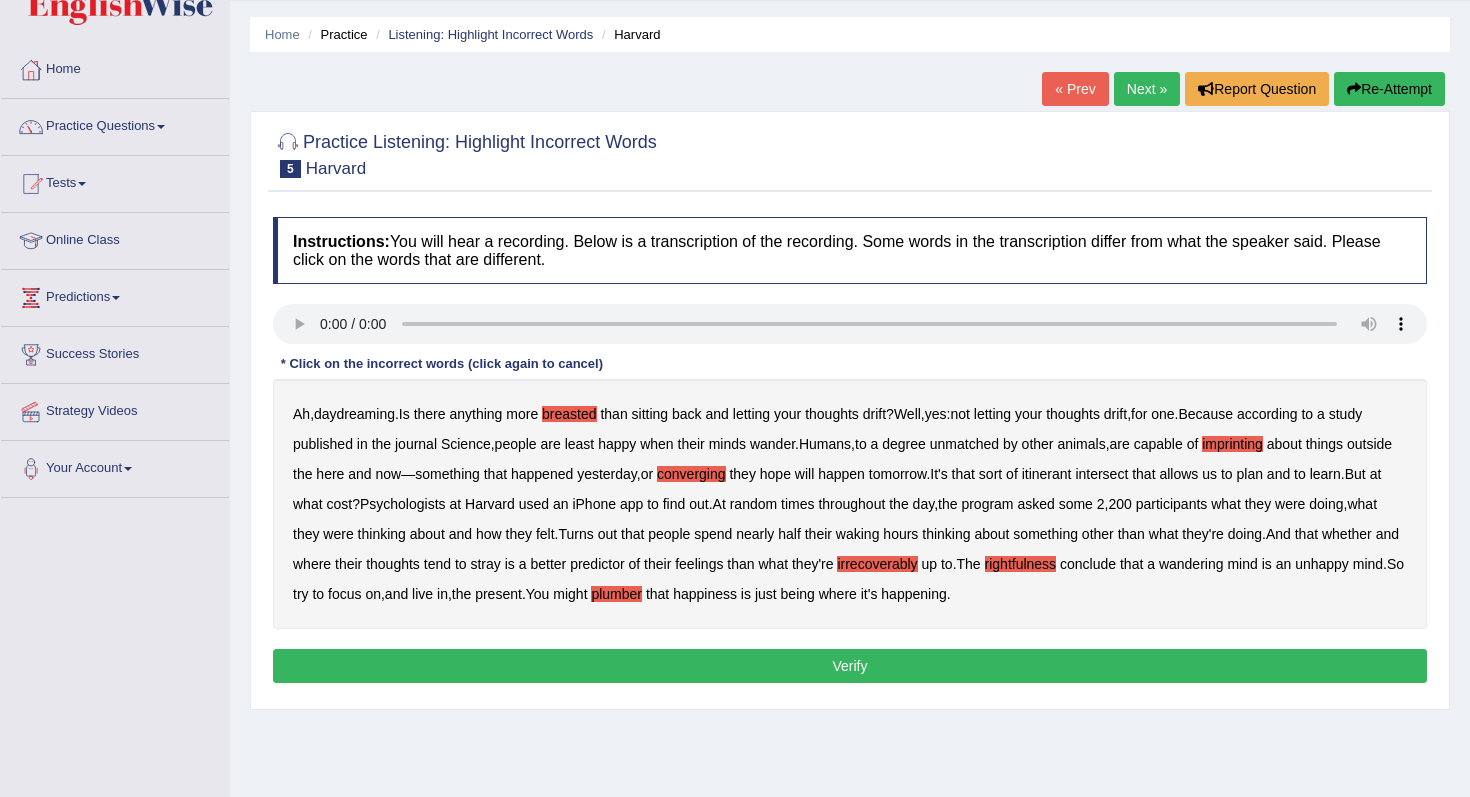 click on "Verify" at bounding box center (850, 666) 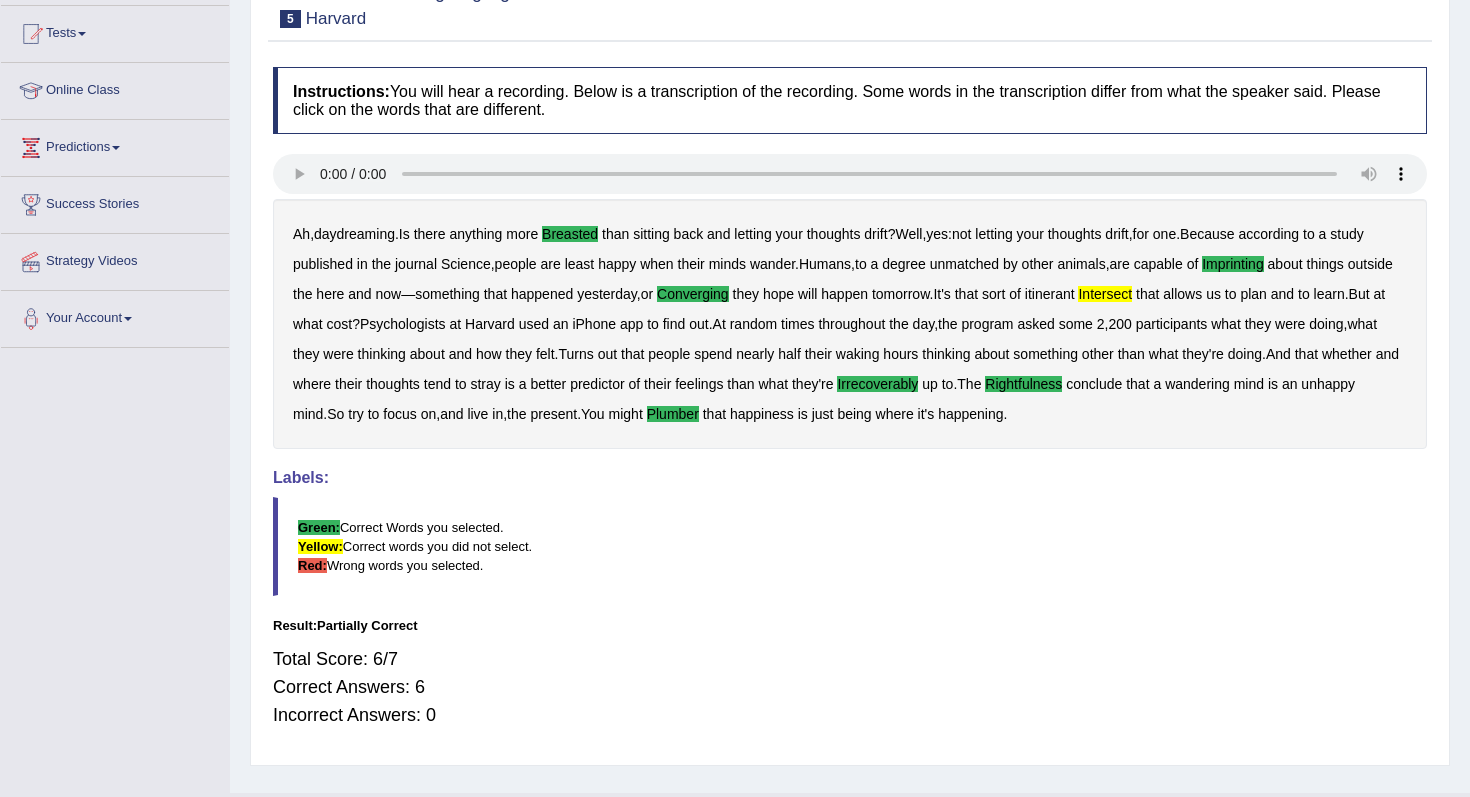 scroll, scrollTop: 224, scrollLeft: 0, axis: vertical 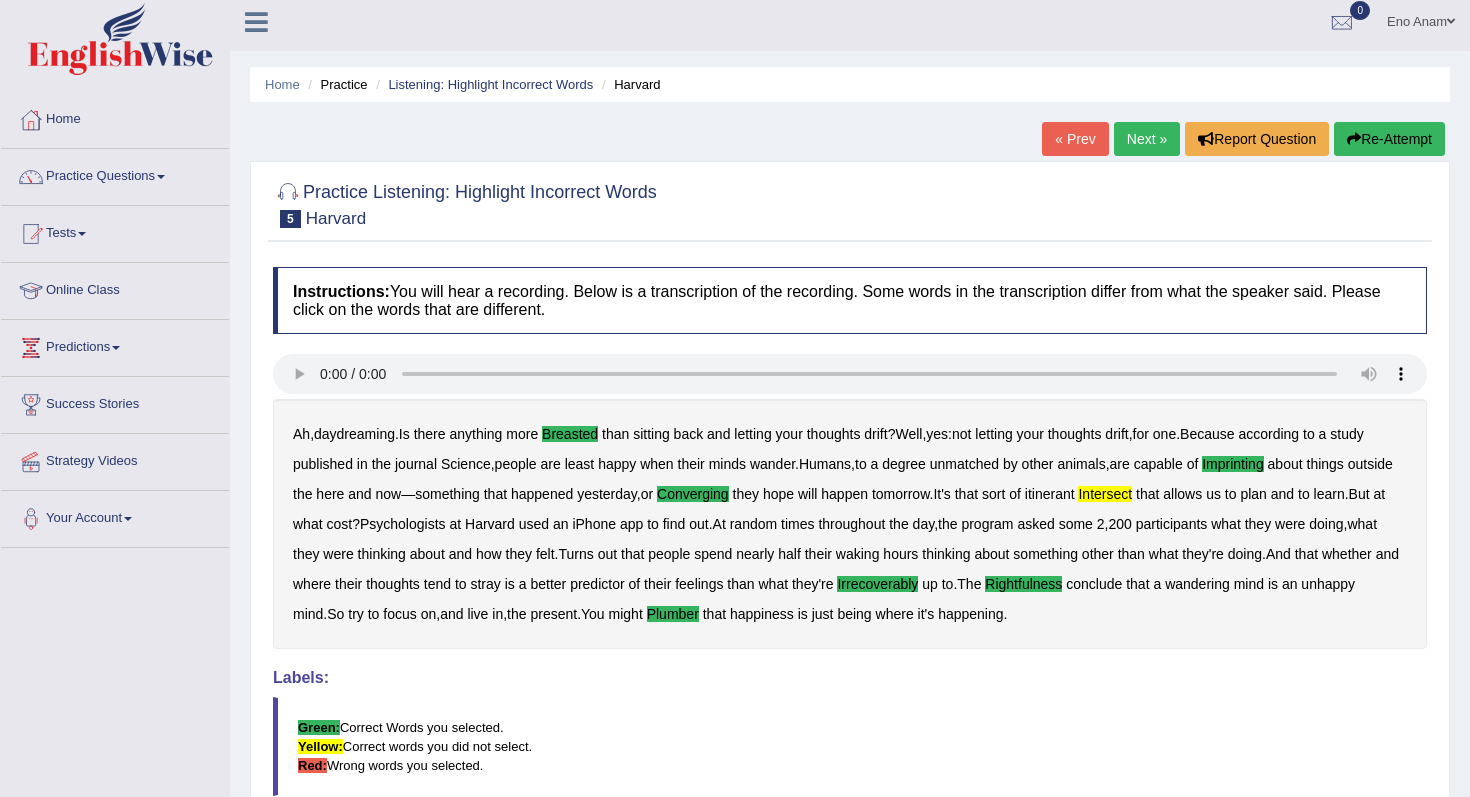 click on "Next »" at bounding box center (1147, 139) 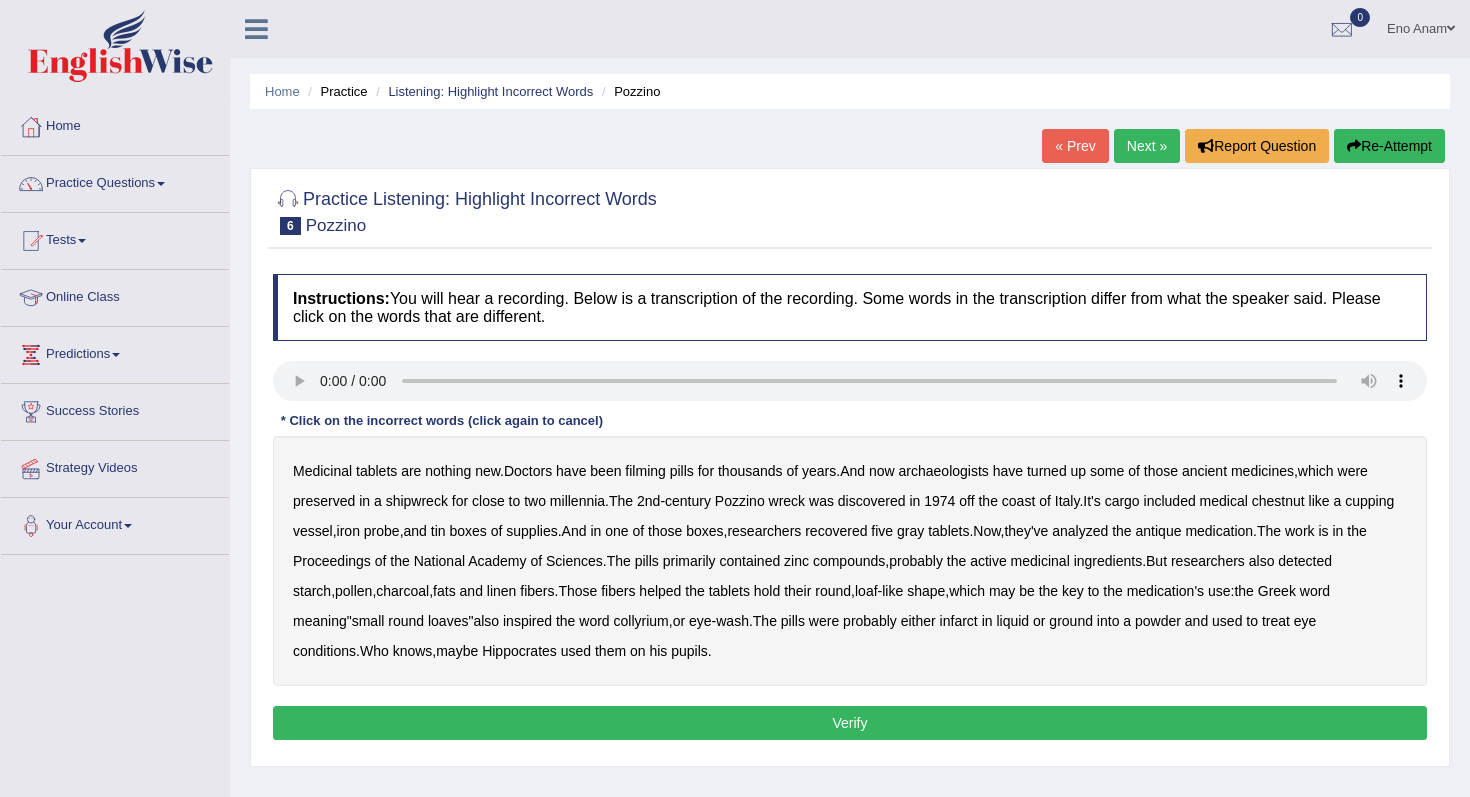 scroll, scrollTop: 0, scrollLeft: 0, axis: both 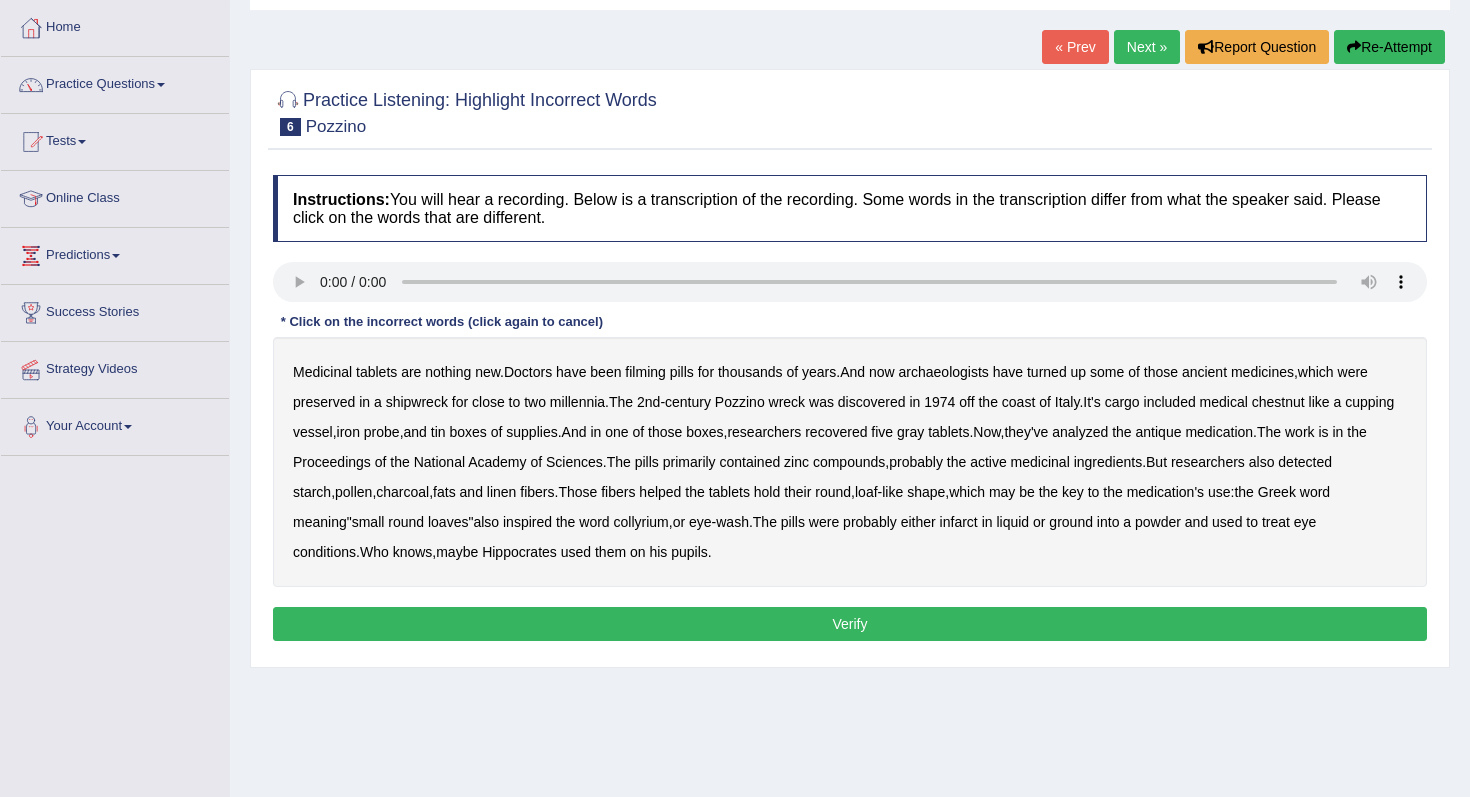 click on "Verify" at bounding box center [850, 624] 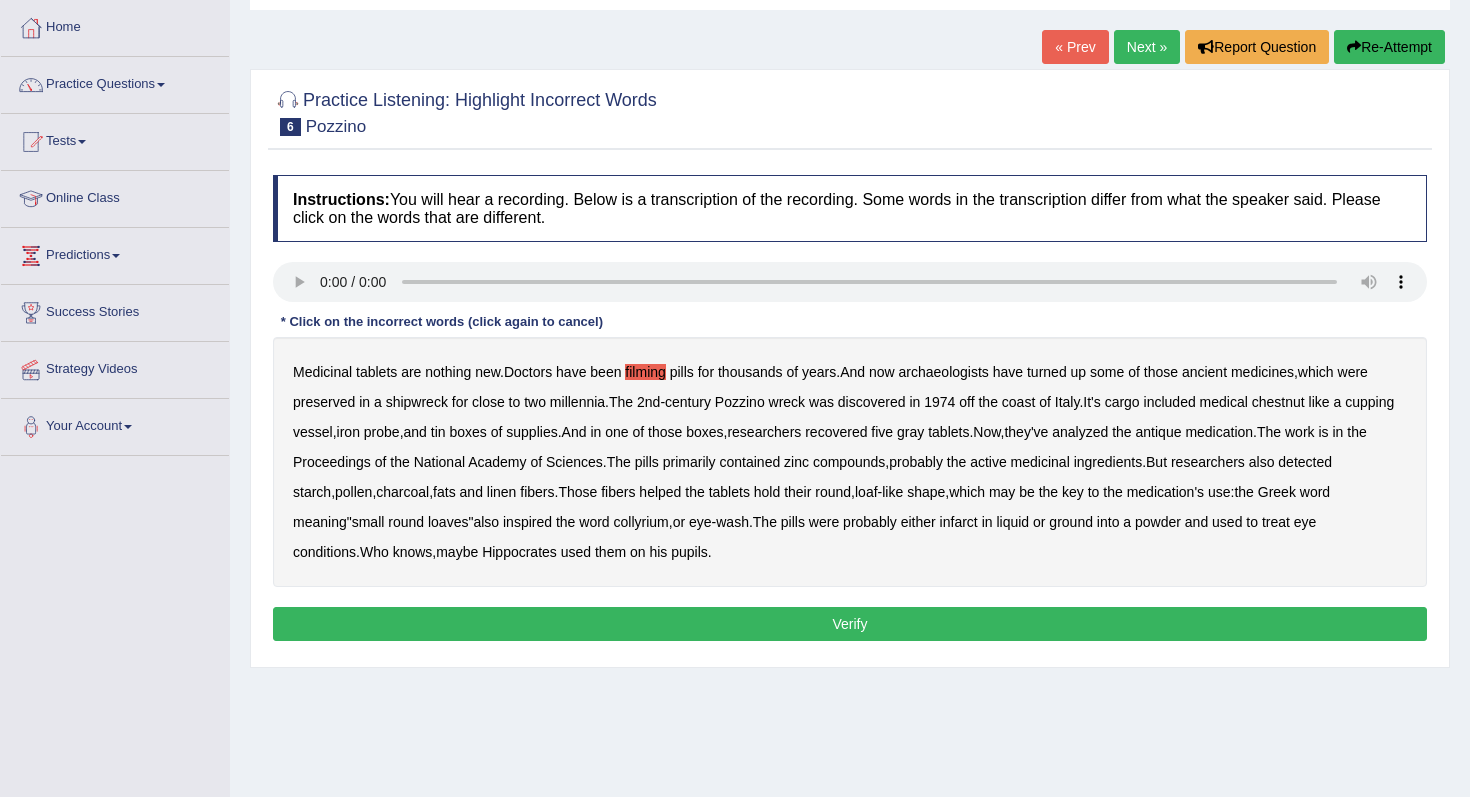 click on "chestnut" at bounding box center [1278, 402] 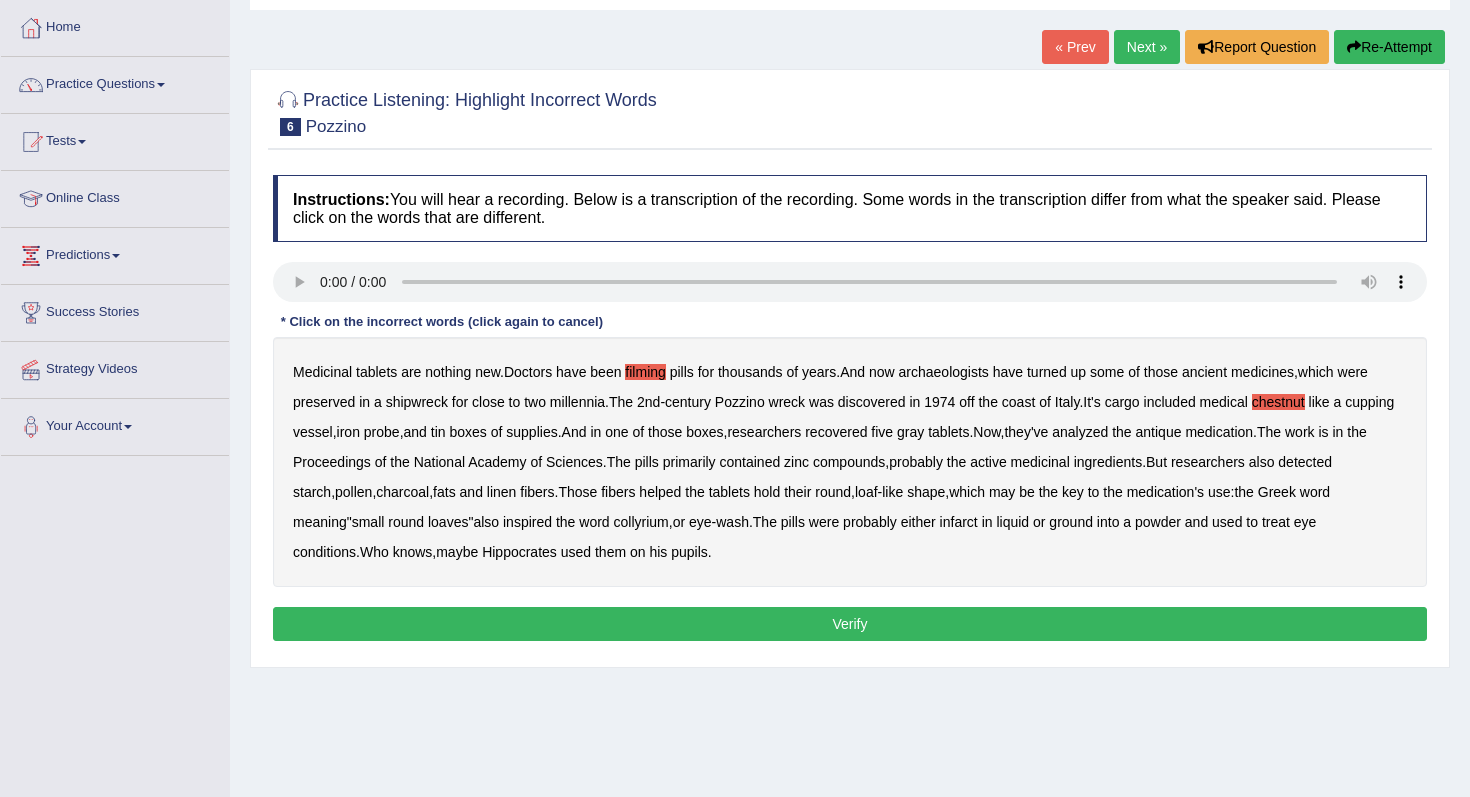 click on "infarct" at bounding box center (959, 522) 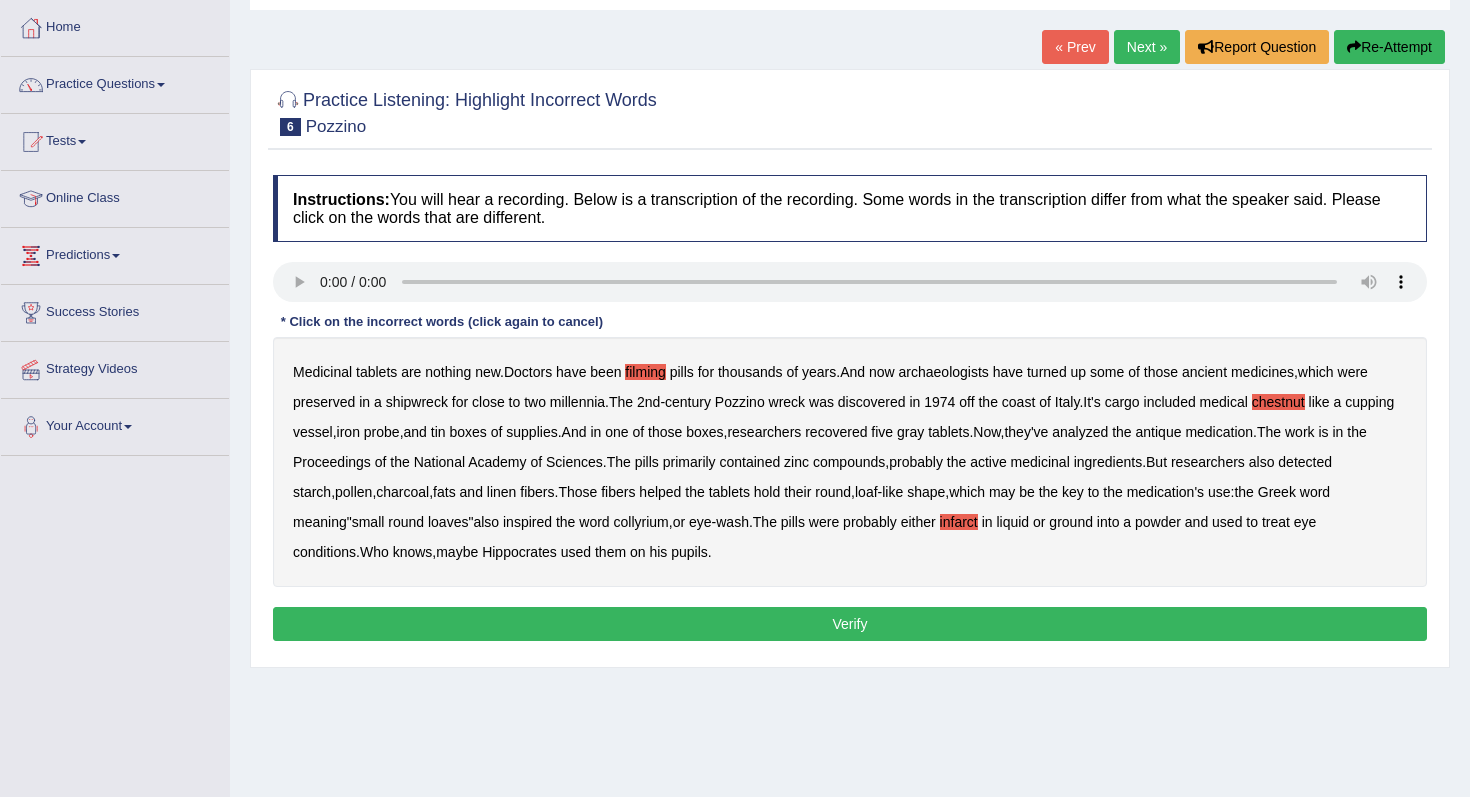 click on "Verify" at bounding box center [850, 624] 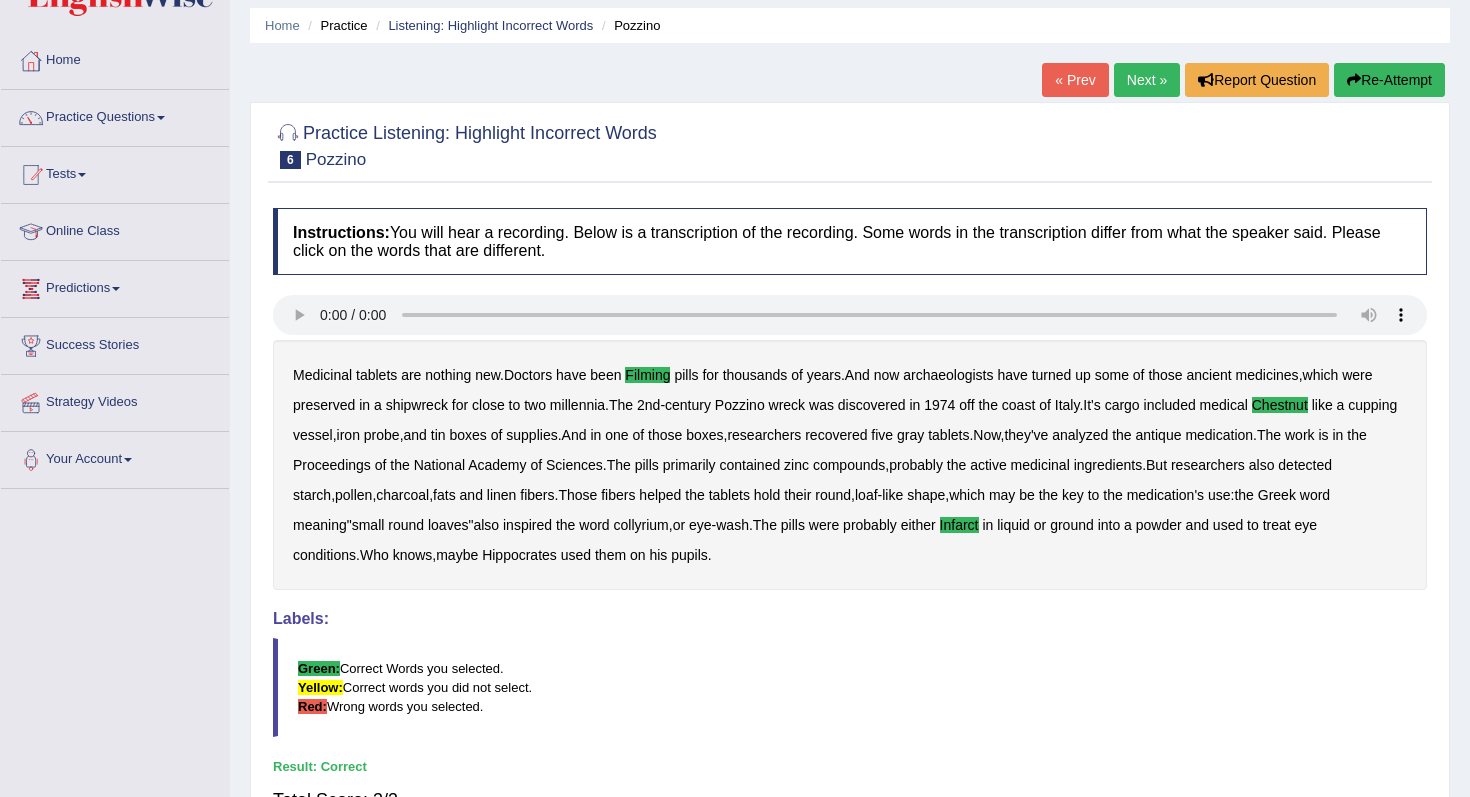 scroll, scrollTop: 0, scrollLeft: 0, axis: both 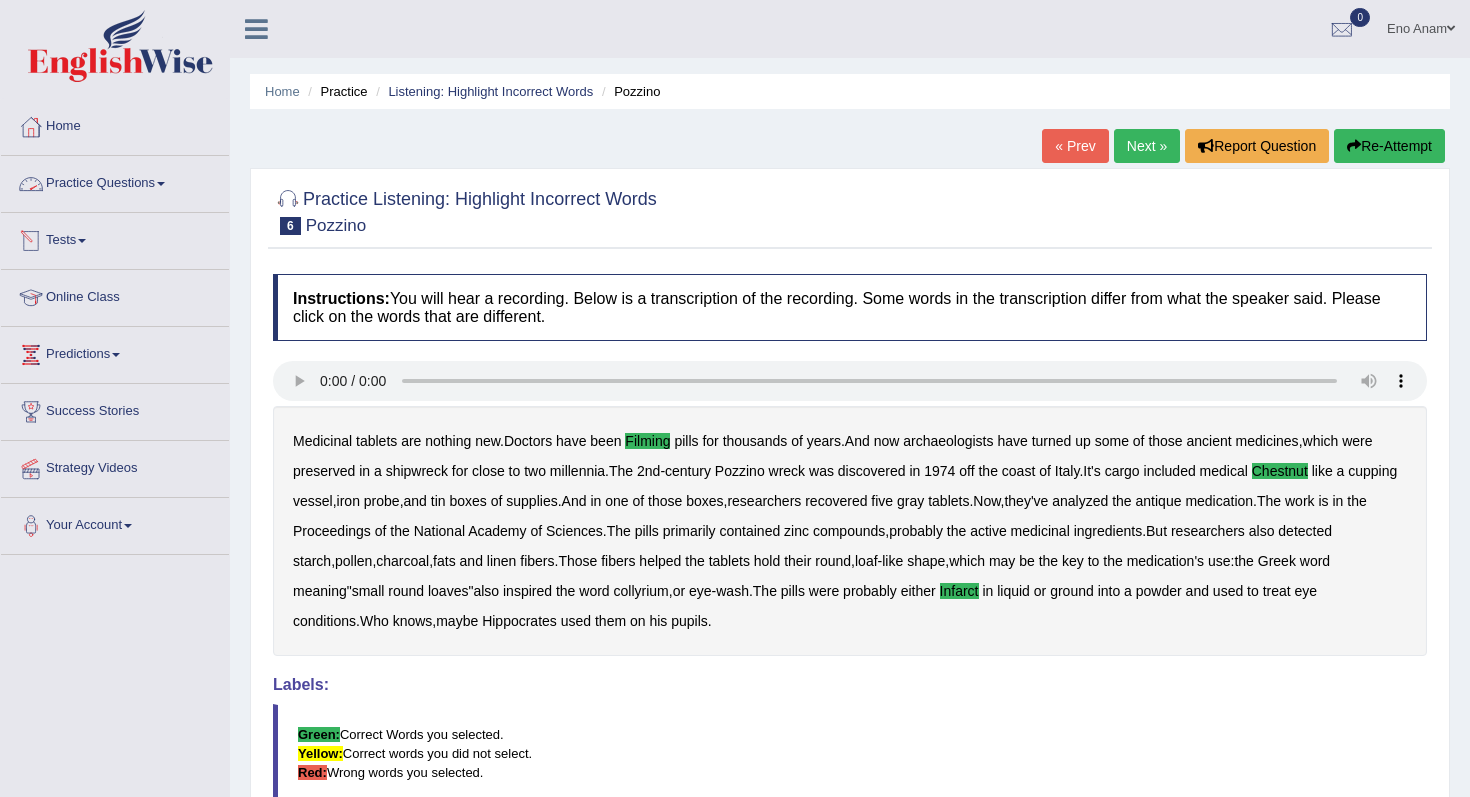 click on "Practice Questions" at bounding box center [115, 181] 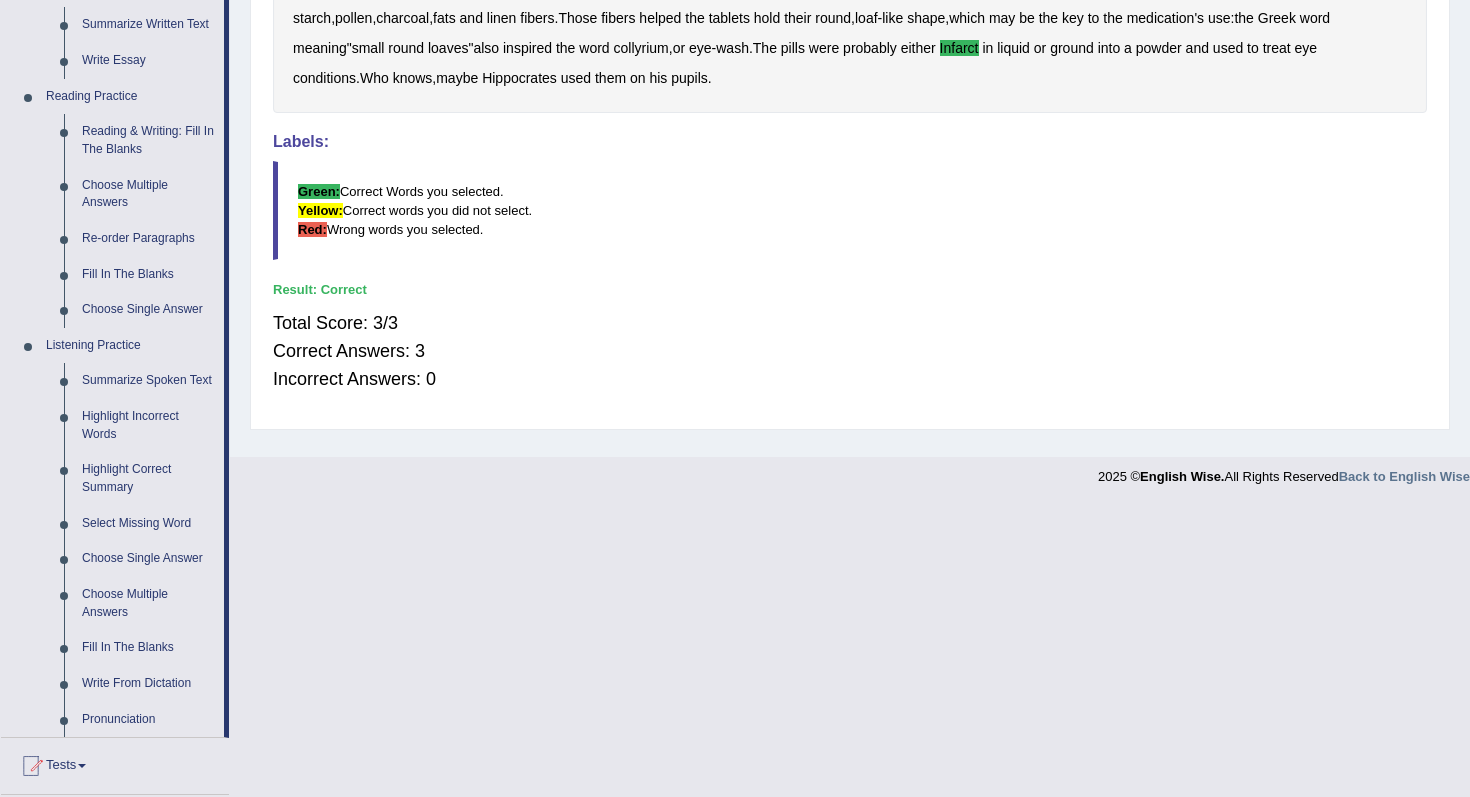 scroll, scrollTop: 545, scrollLeft: 0, axis: vertical 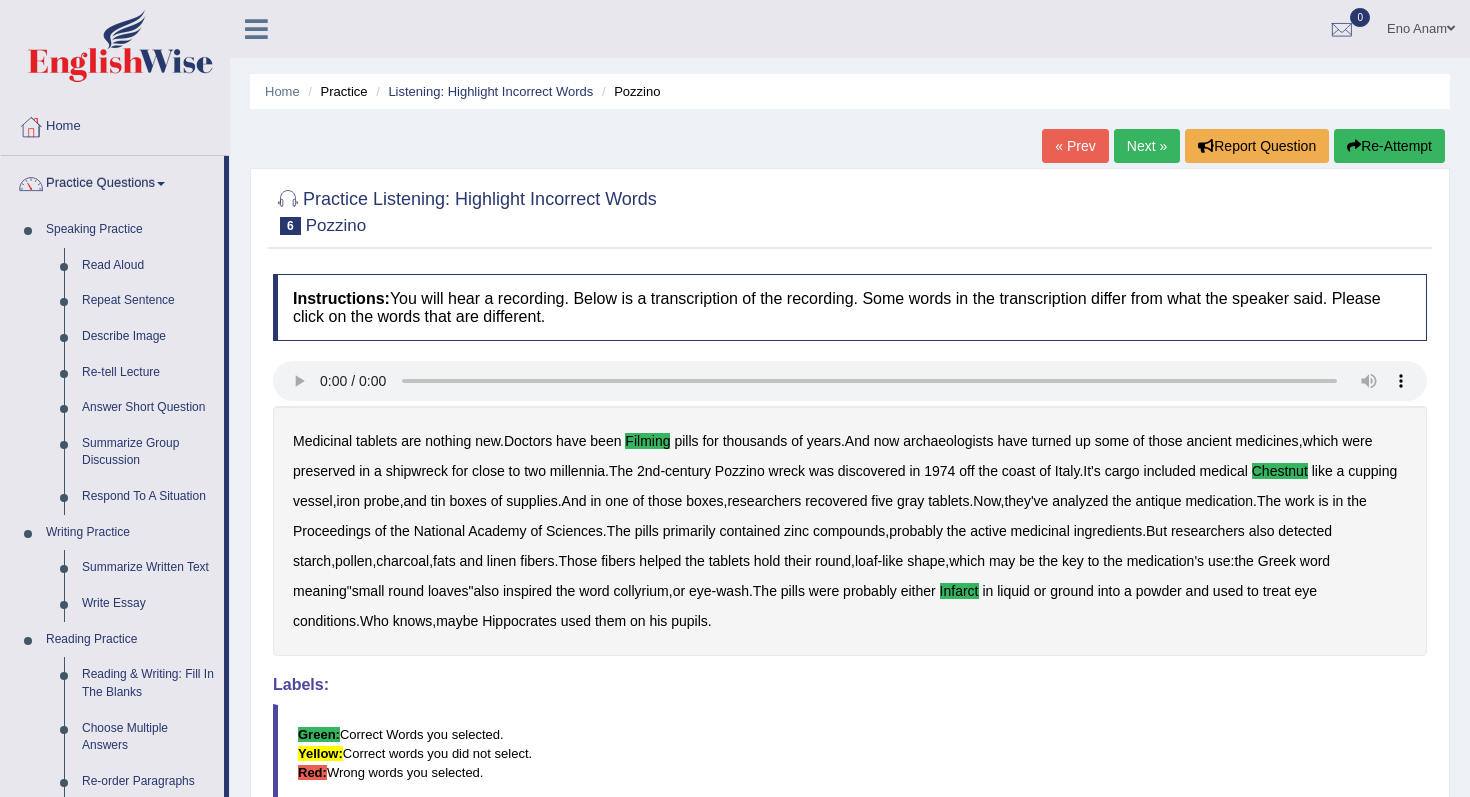 click on "Next »" at bounding box center (1147, 146) 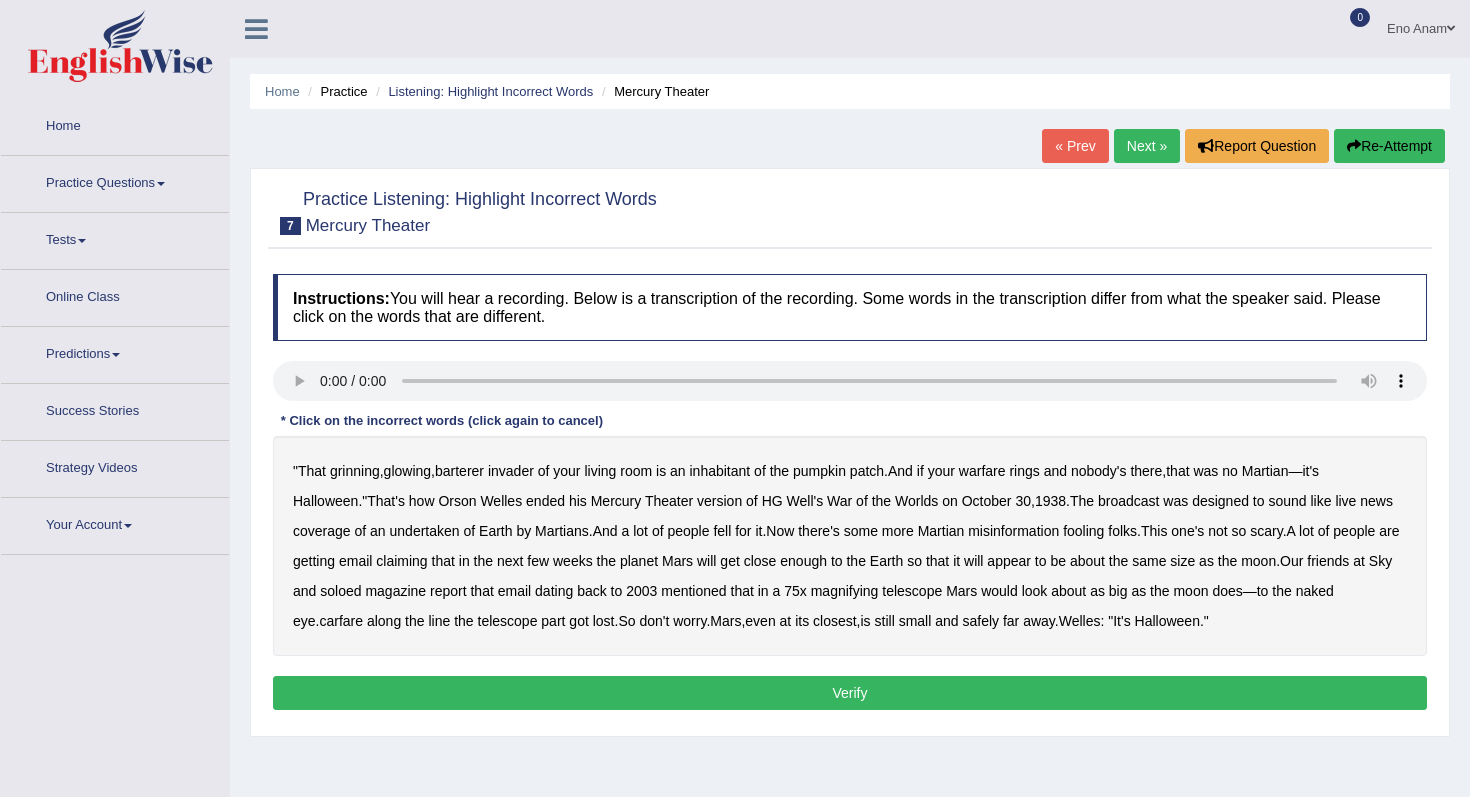 scroll, scrollTop: 0, scrollLeft: 0, axis: both 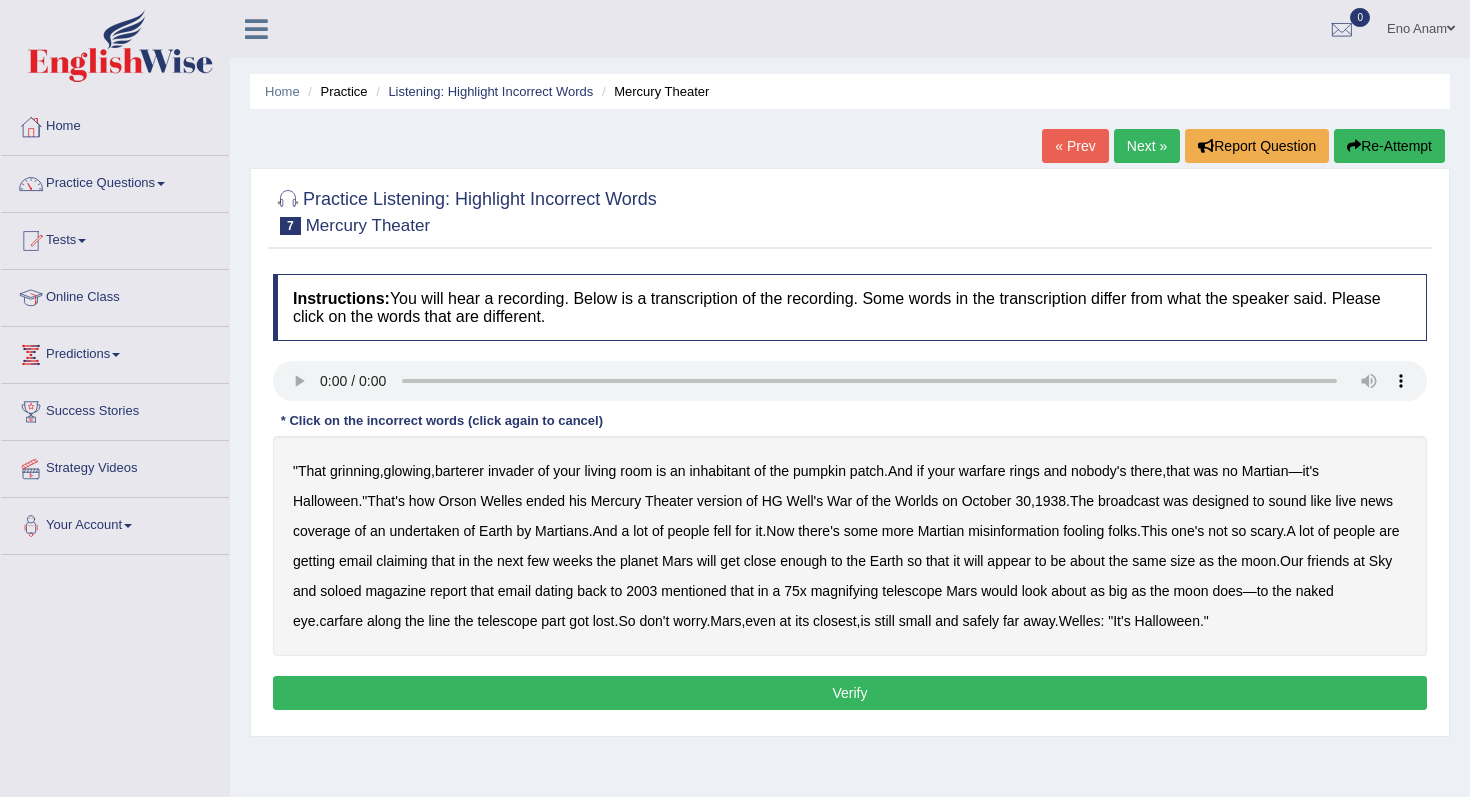 click on "Practice" at bounding box center [335, 91] 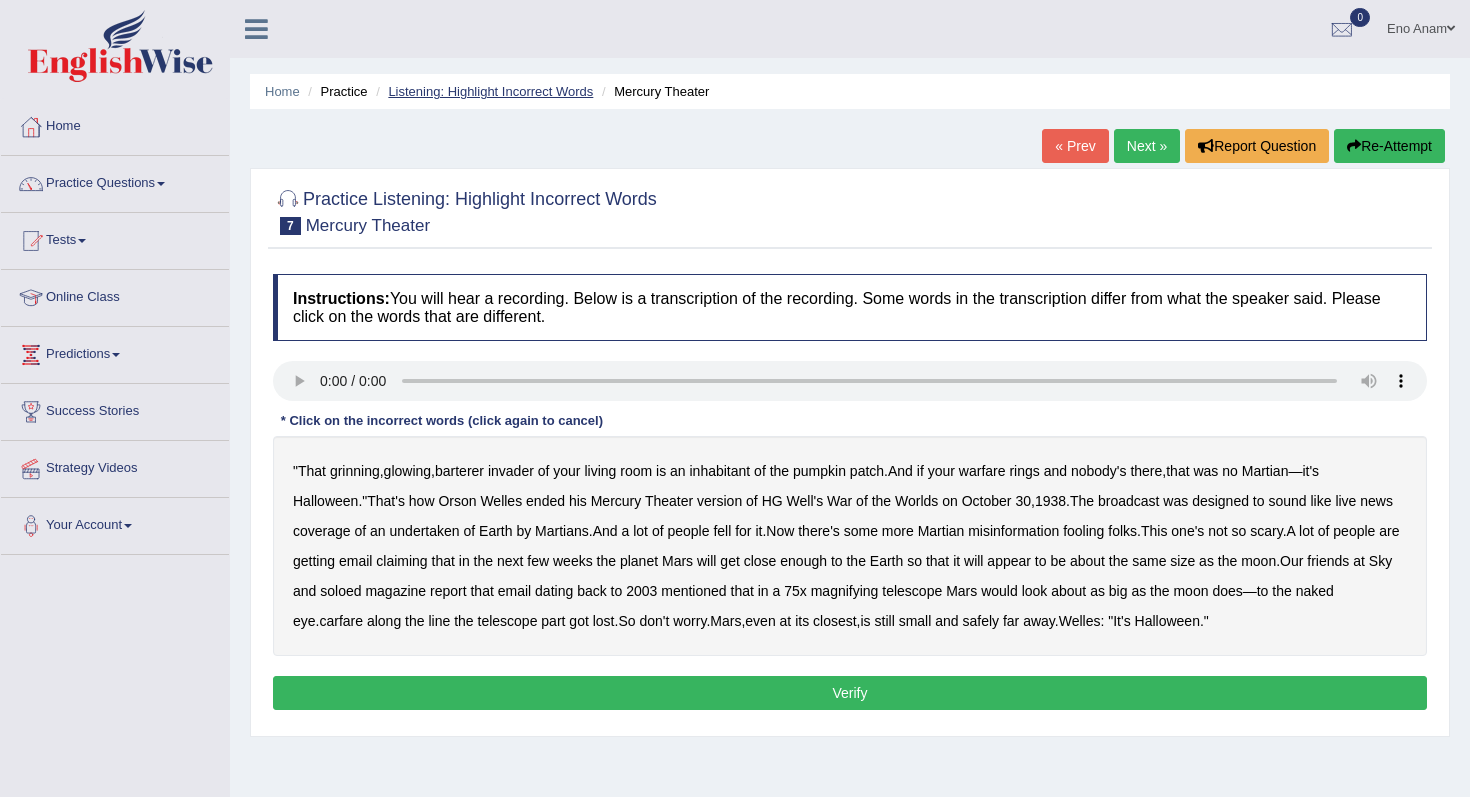 click on "Listening: Highlight Incorrect Words" at bounding box center [490, 91] 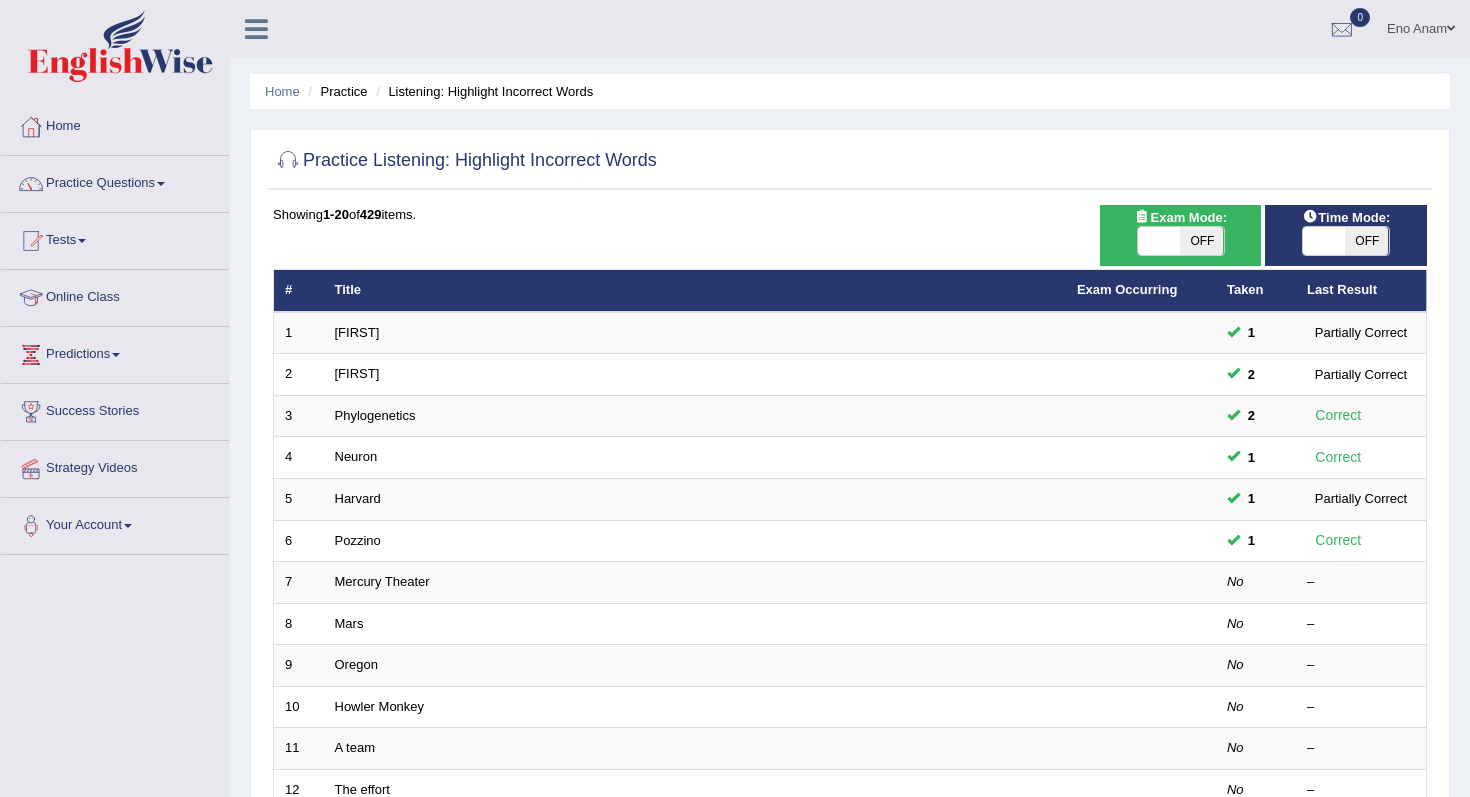 scroll, scrollTop: 0, scrollLeft: 0, axis: both 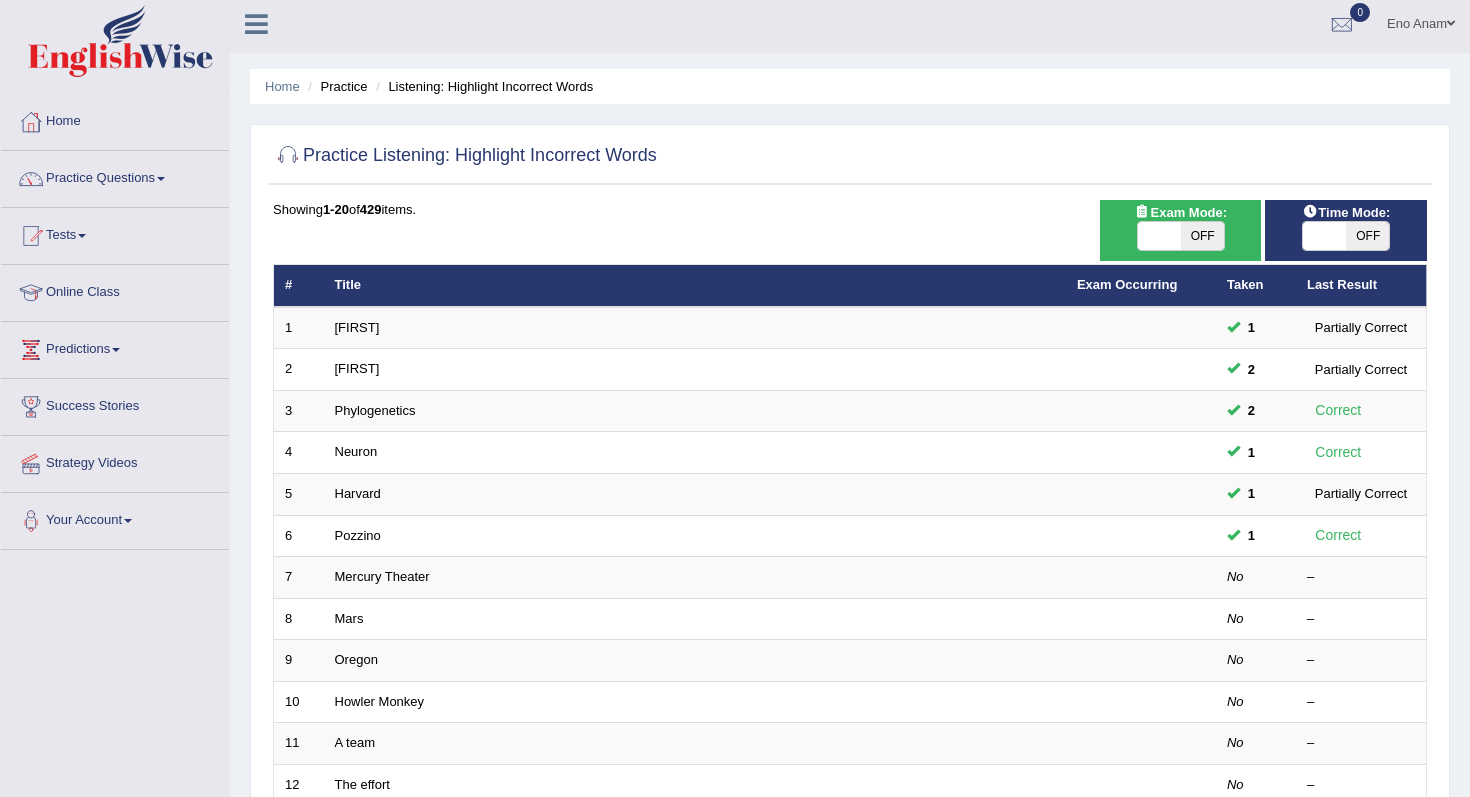 click at bounding box center (1159, 236) 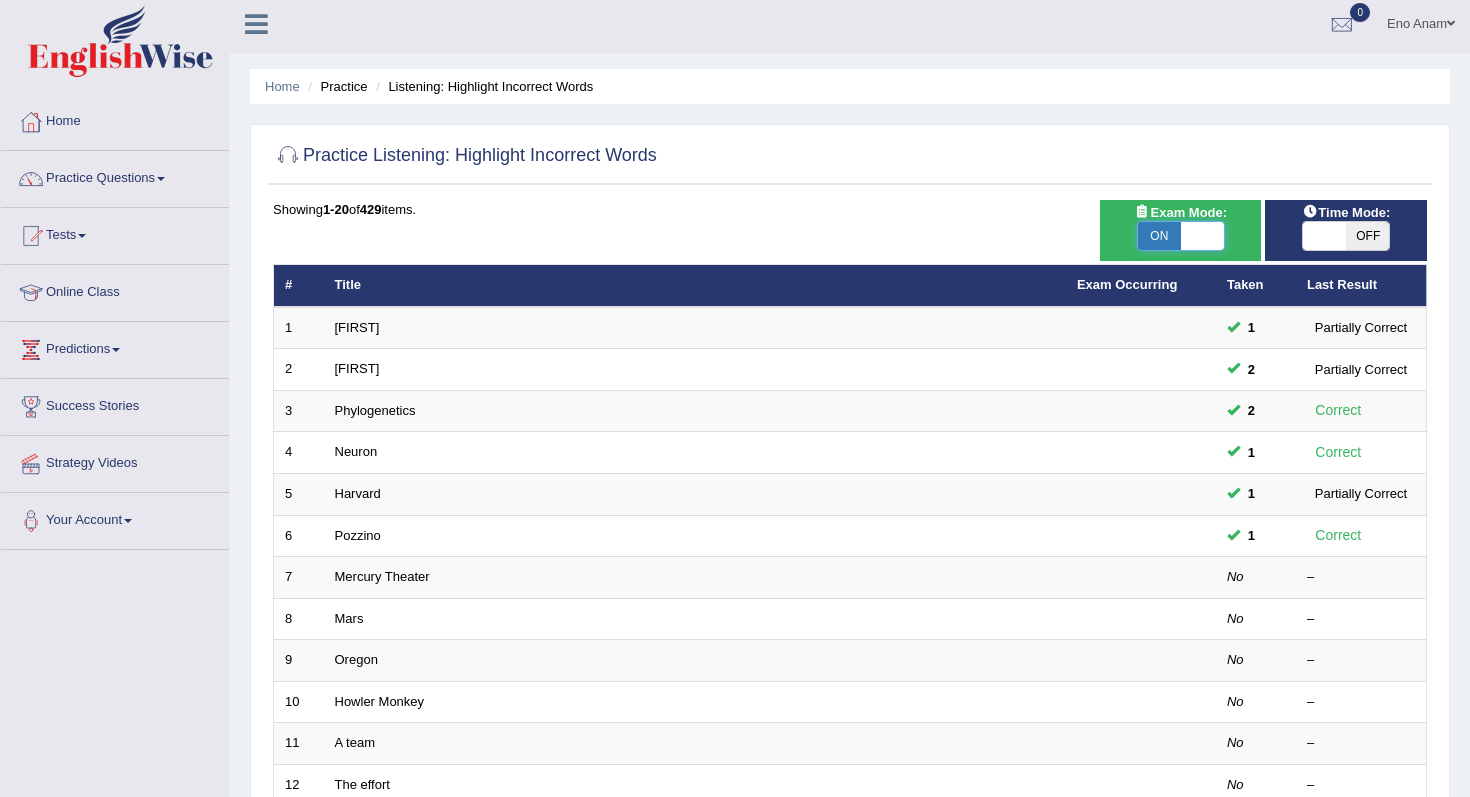 click on "OFF" at bounding box center (1367, 236) 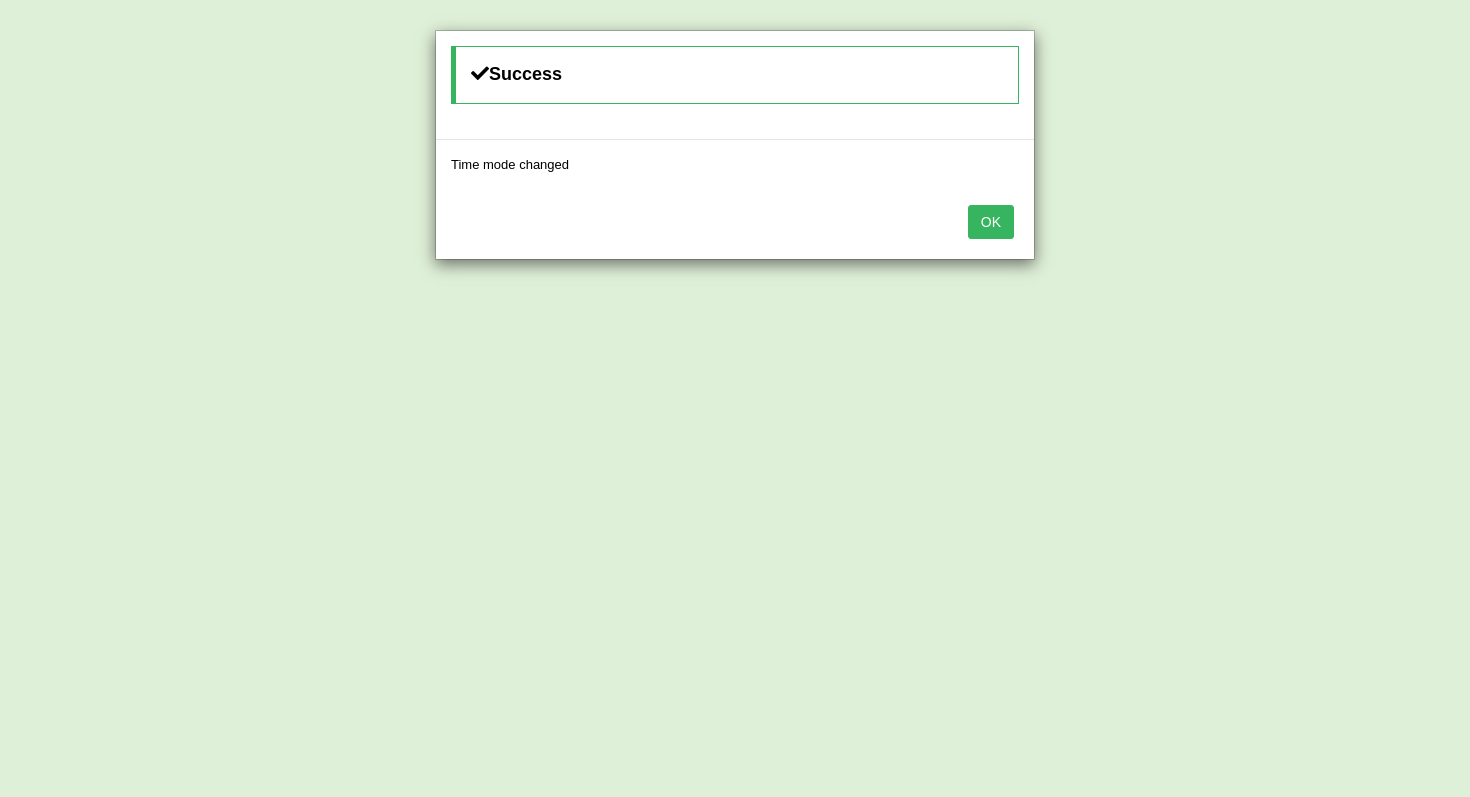 click on "OK" at bounding box center (991, 222) 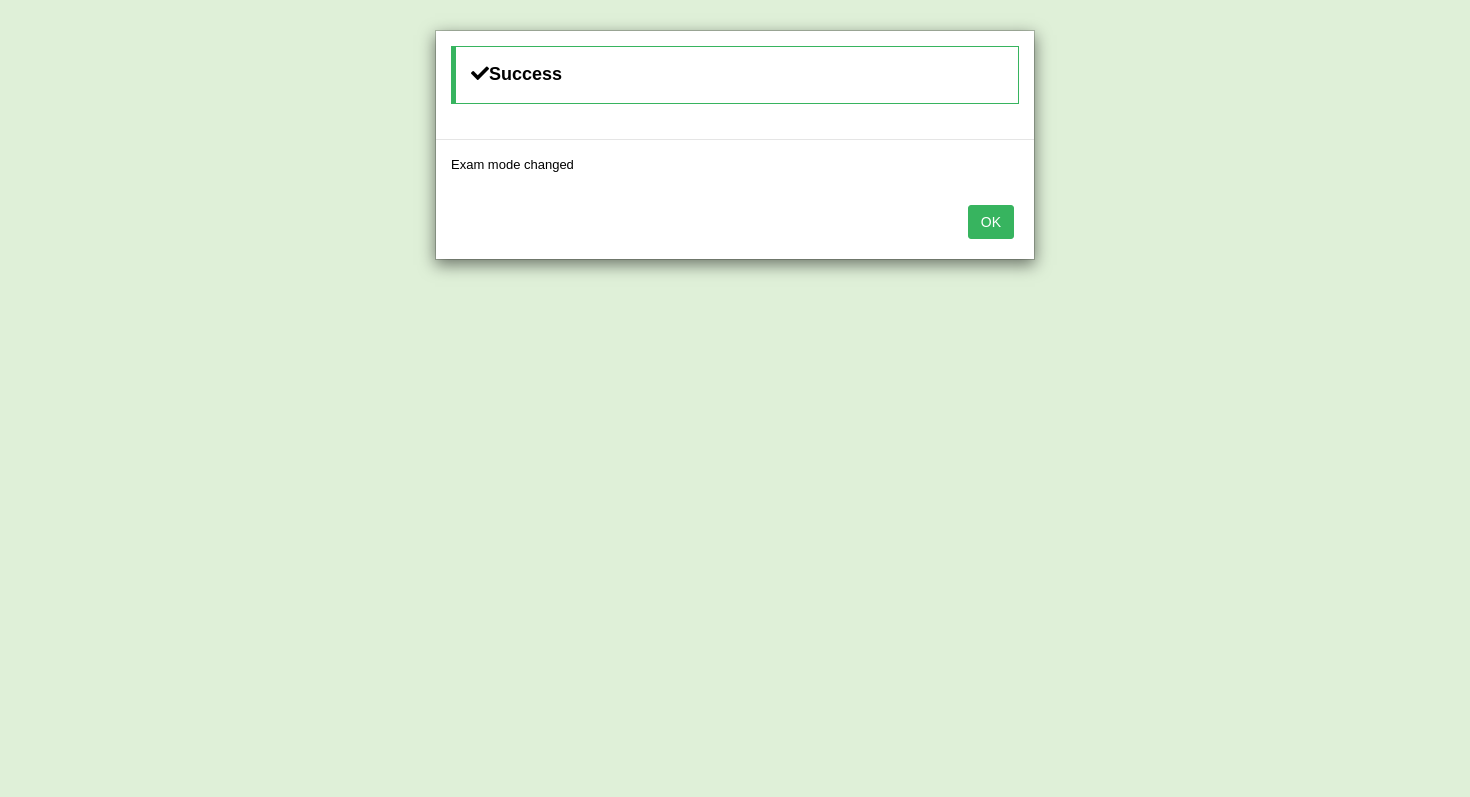 click on "OK" at bounding box center (991, 222) 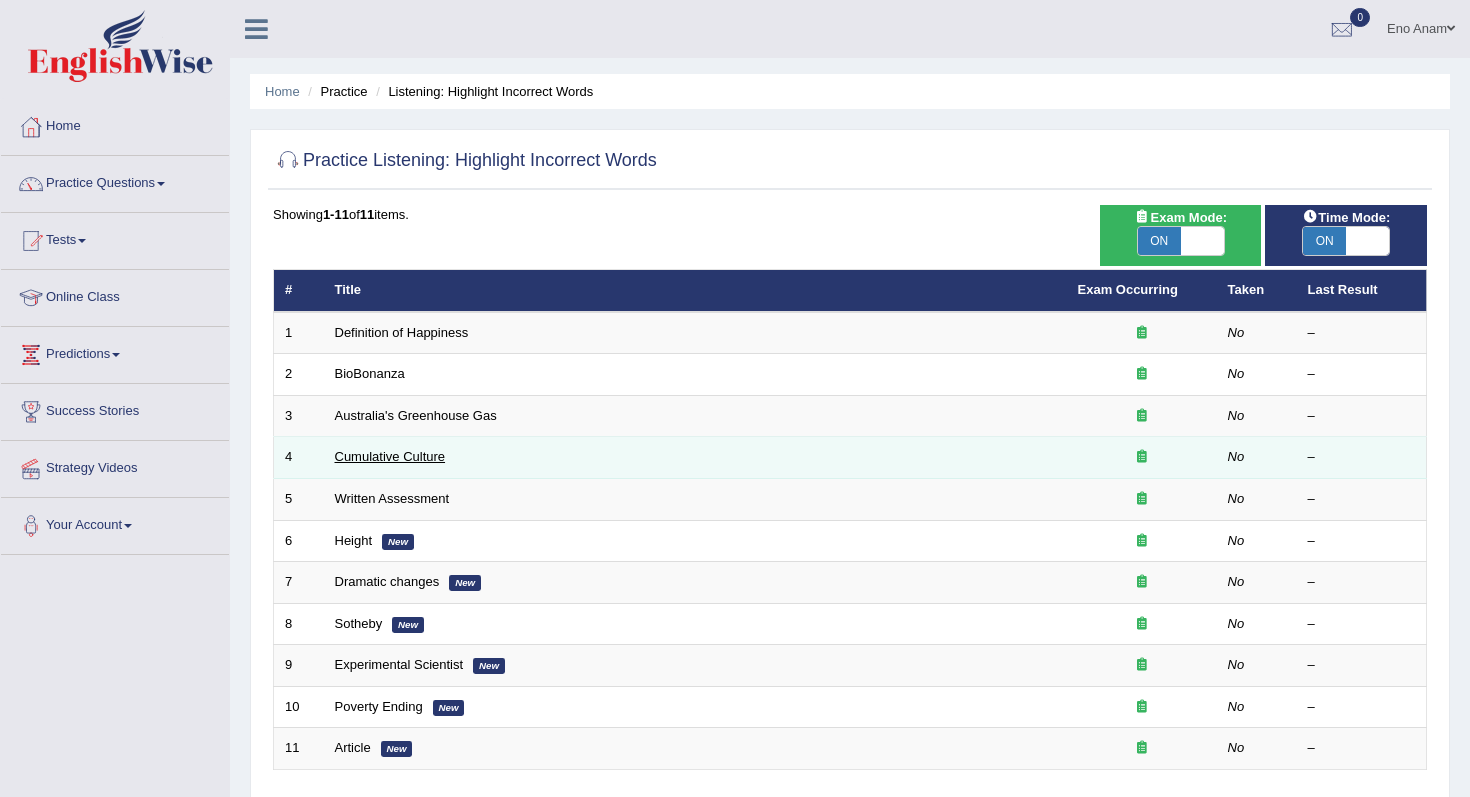 scroll, scrollTop: 5, scrollLeft: 0, axis: vertical 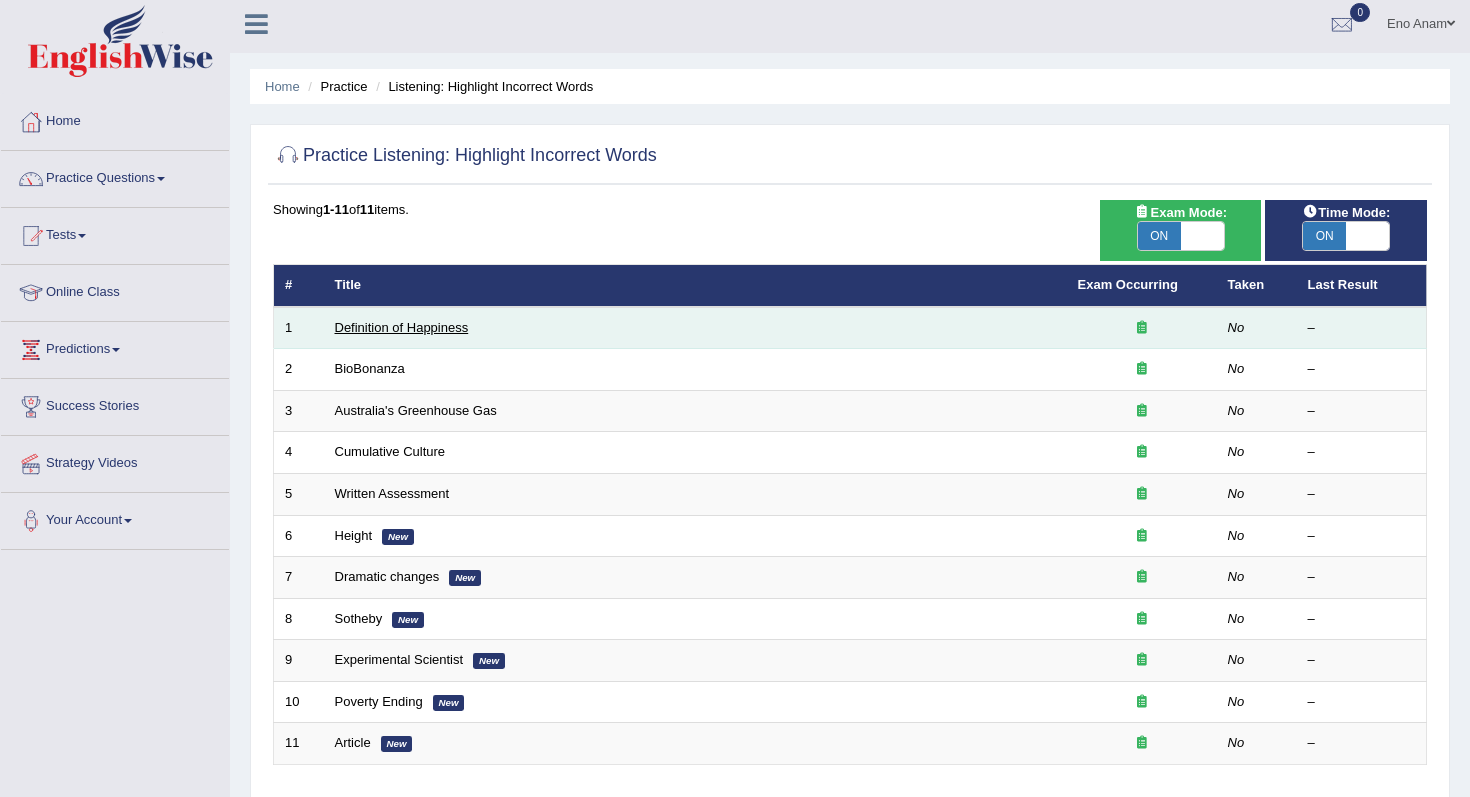 click on "Definition of Happiness" at bounding box center [402, 327] 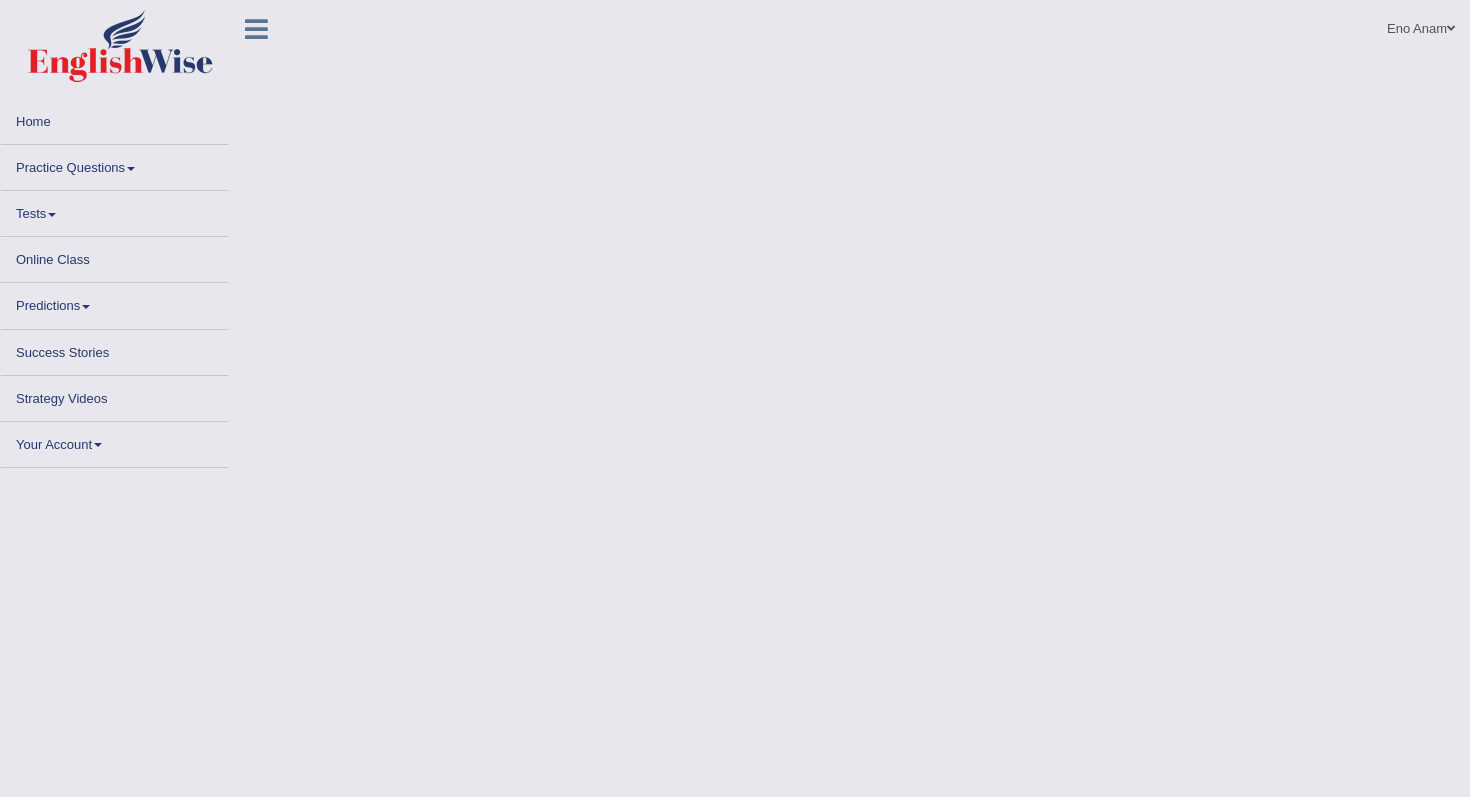 scroll, scrollTop: 0, scrollLeft: 0, axis: both 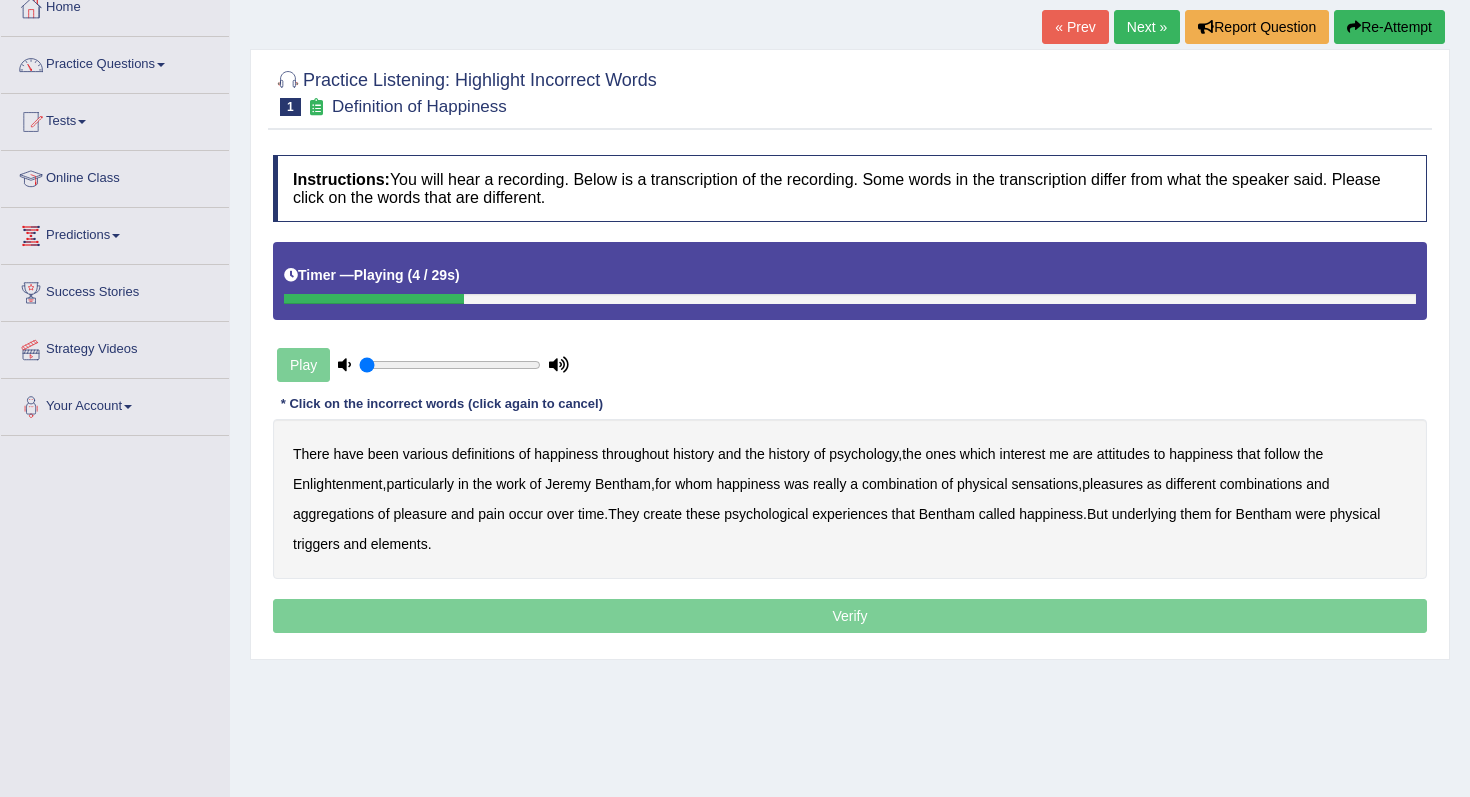 click on "psychology" at bounding box center (863, 454) 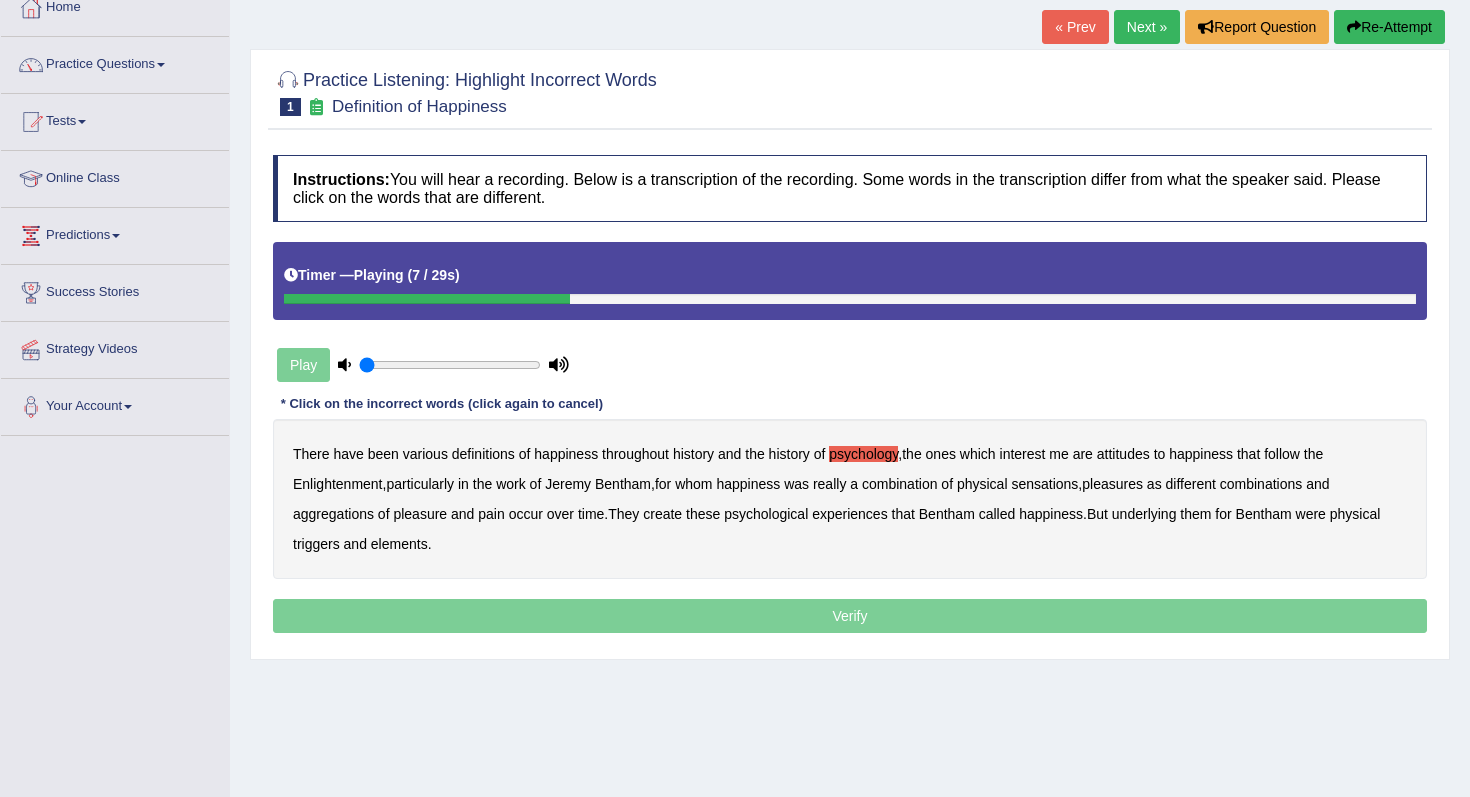 click on "attitudes" at bounding box center [1123, 454] 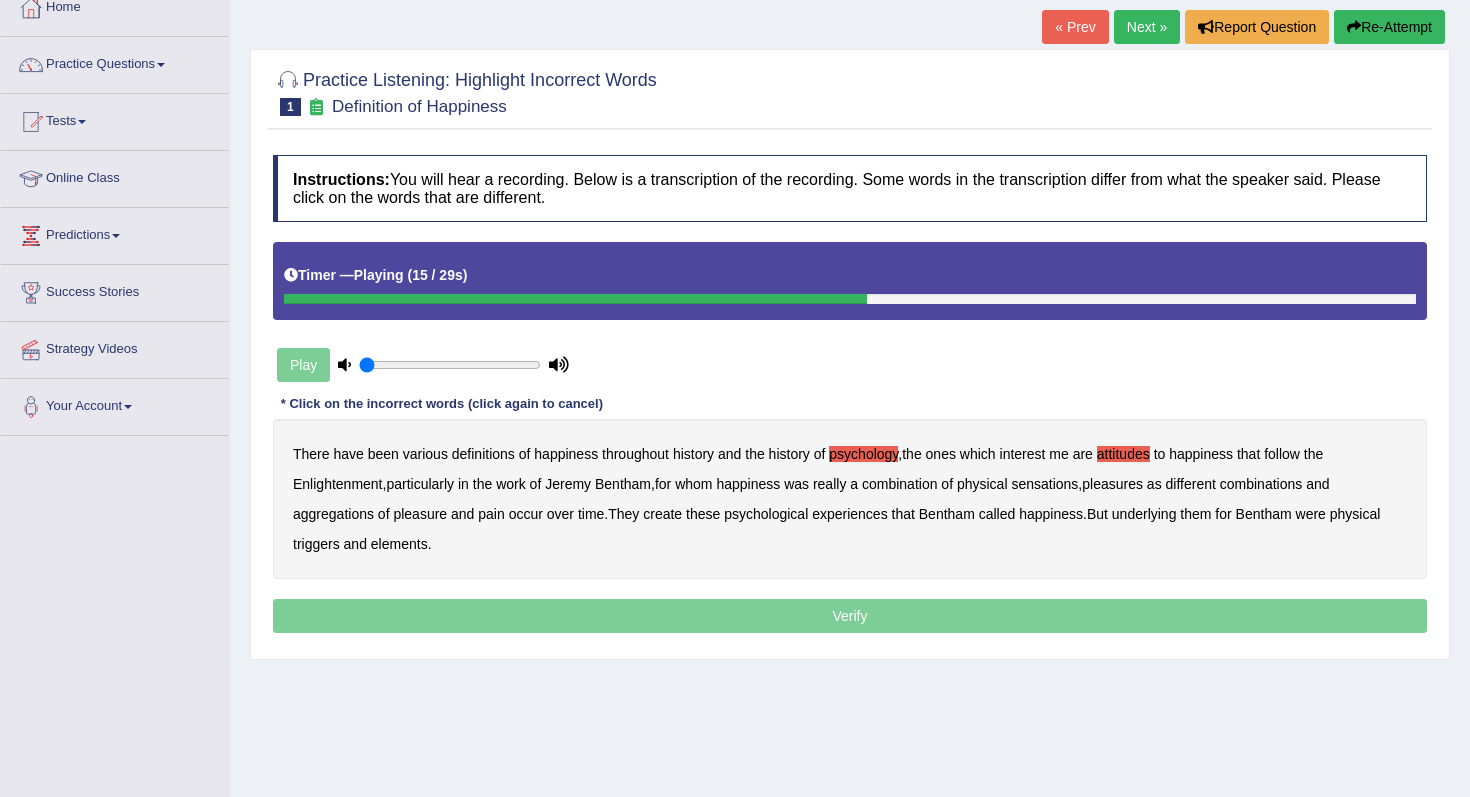 click on "sensations" at bounding box center (1044, 484) 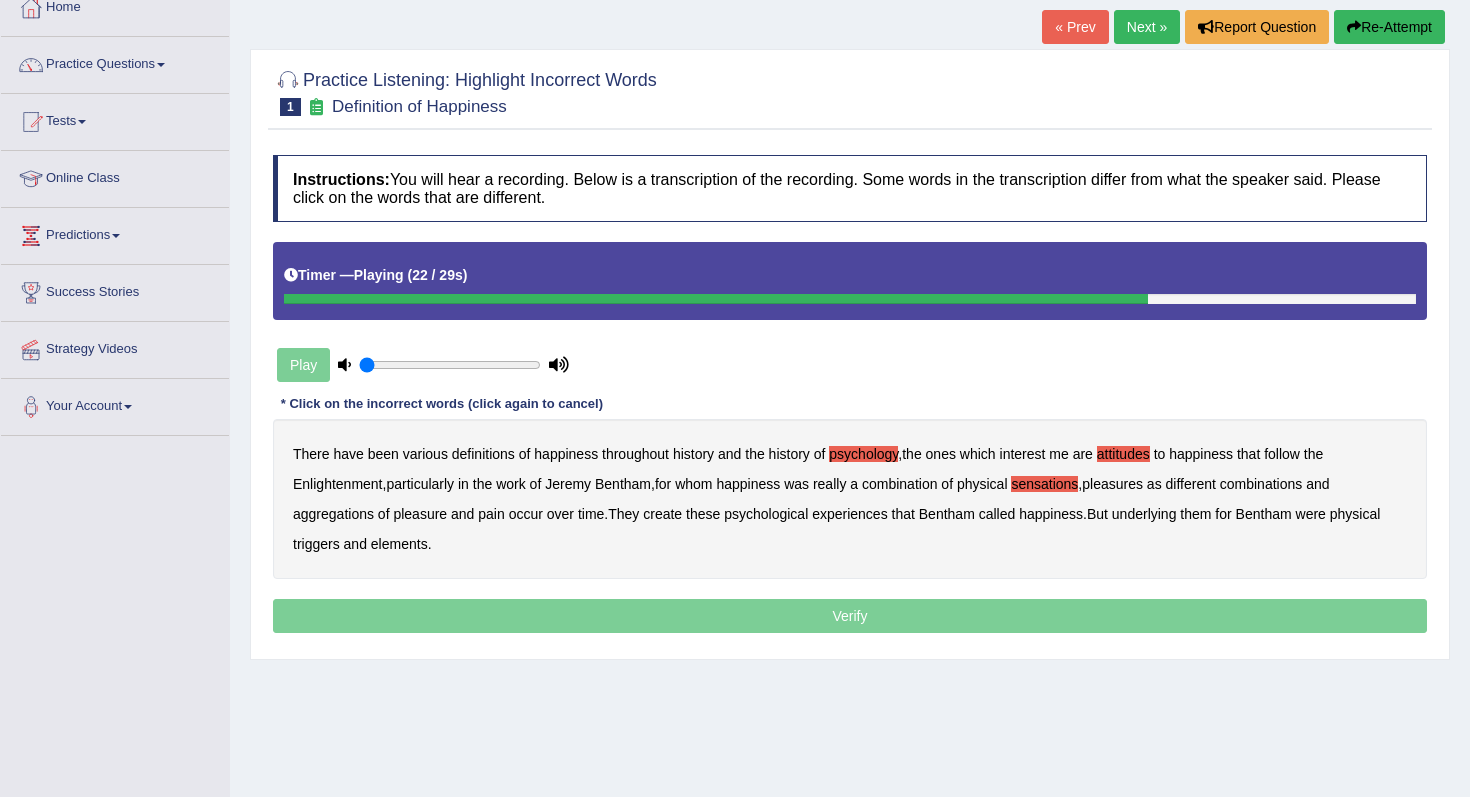 click on "create" at bounding box center [662, 514] 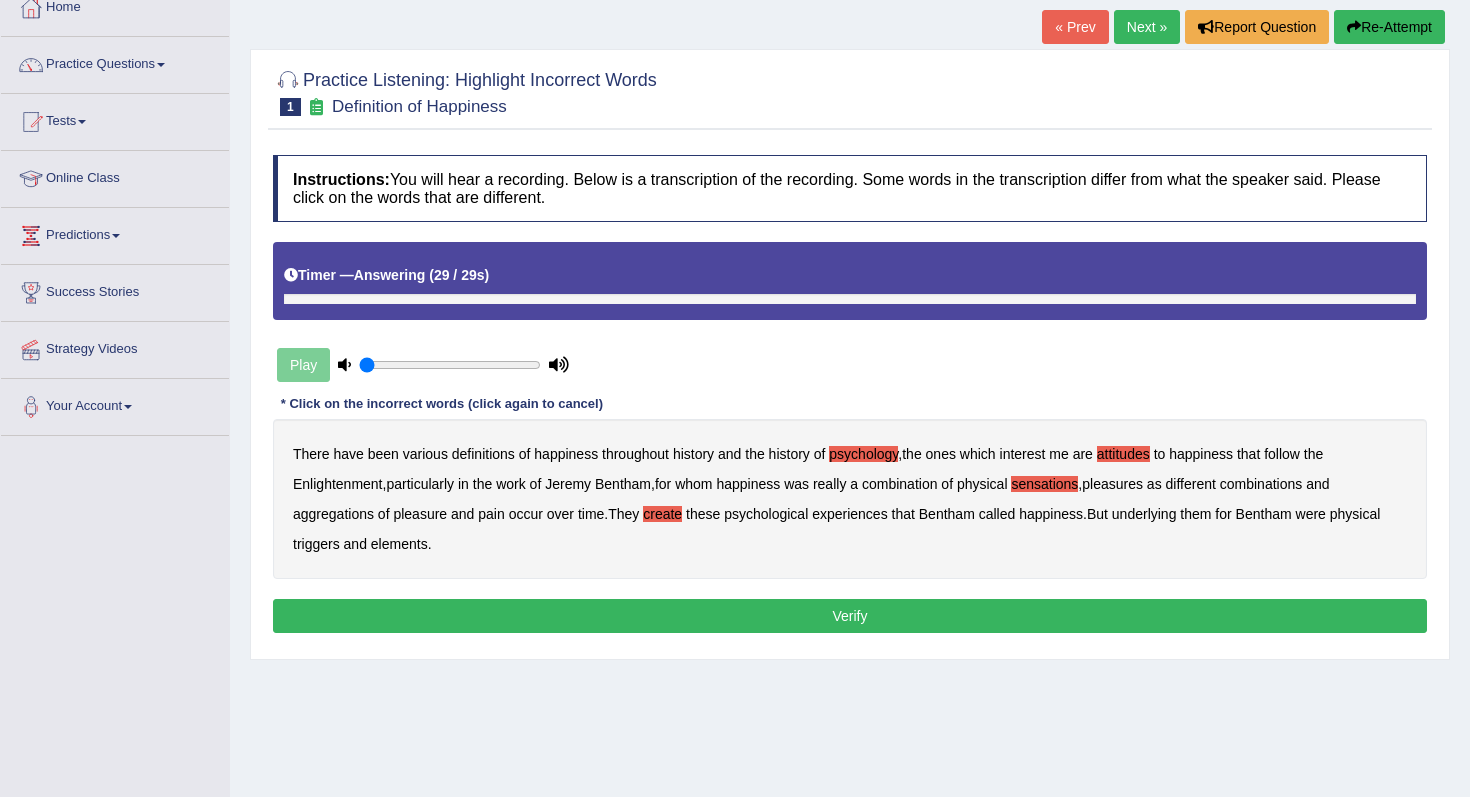 click on "elements" at bounding box center (399, 544) 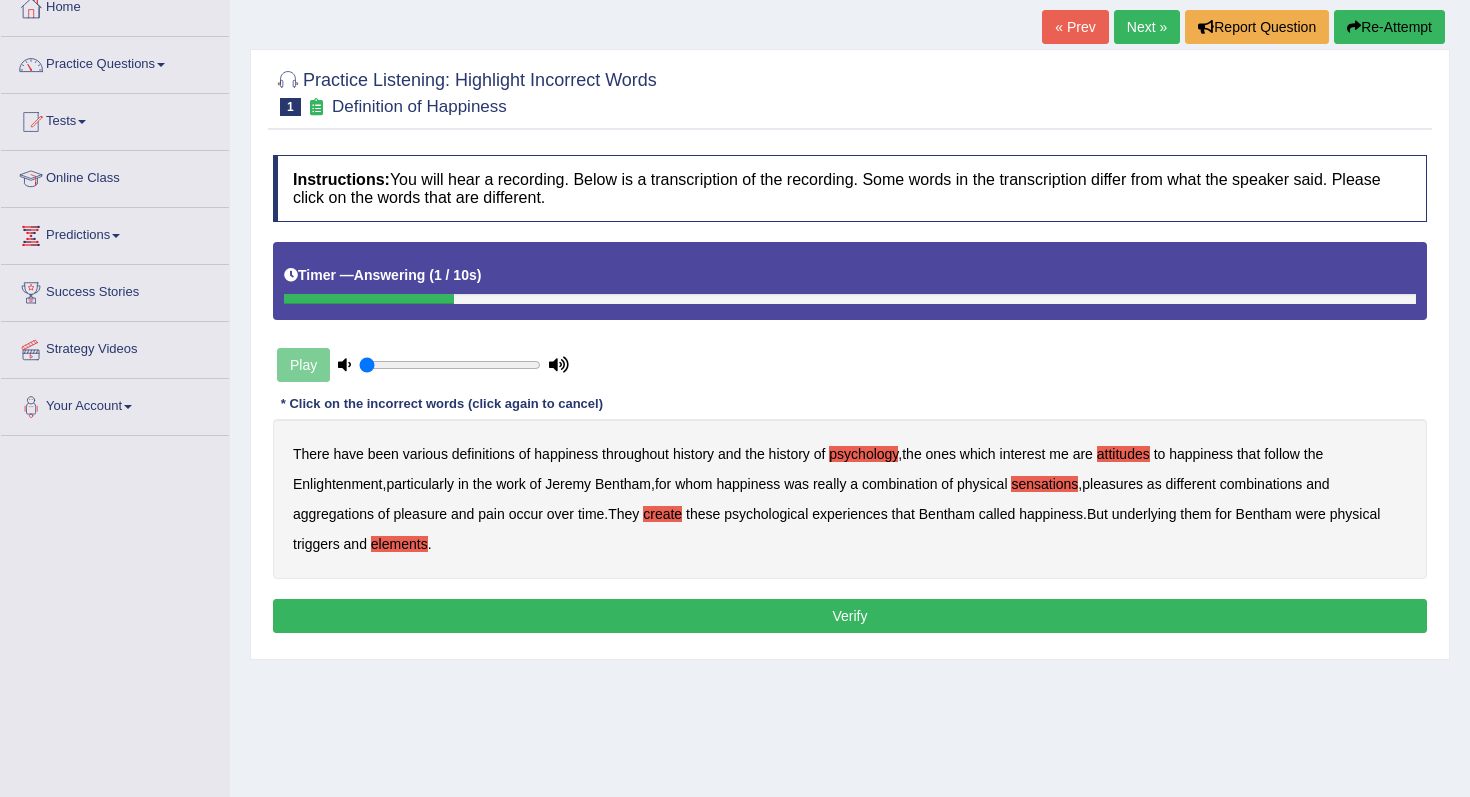 click on "Verify" at bounding box center (850, 616) 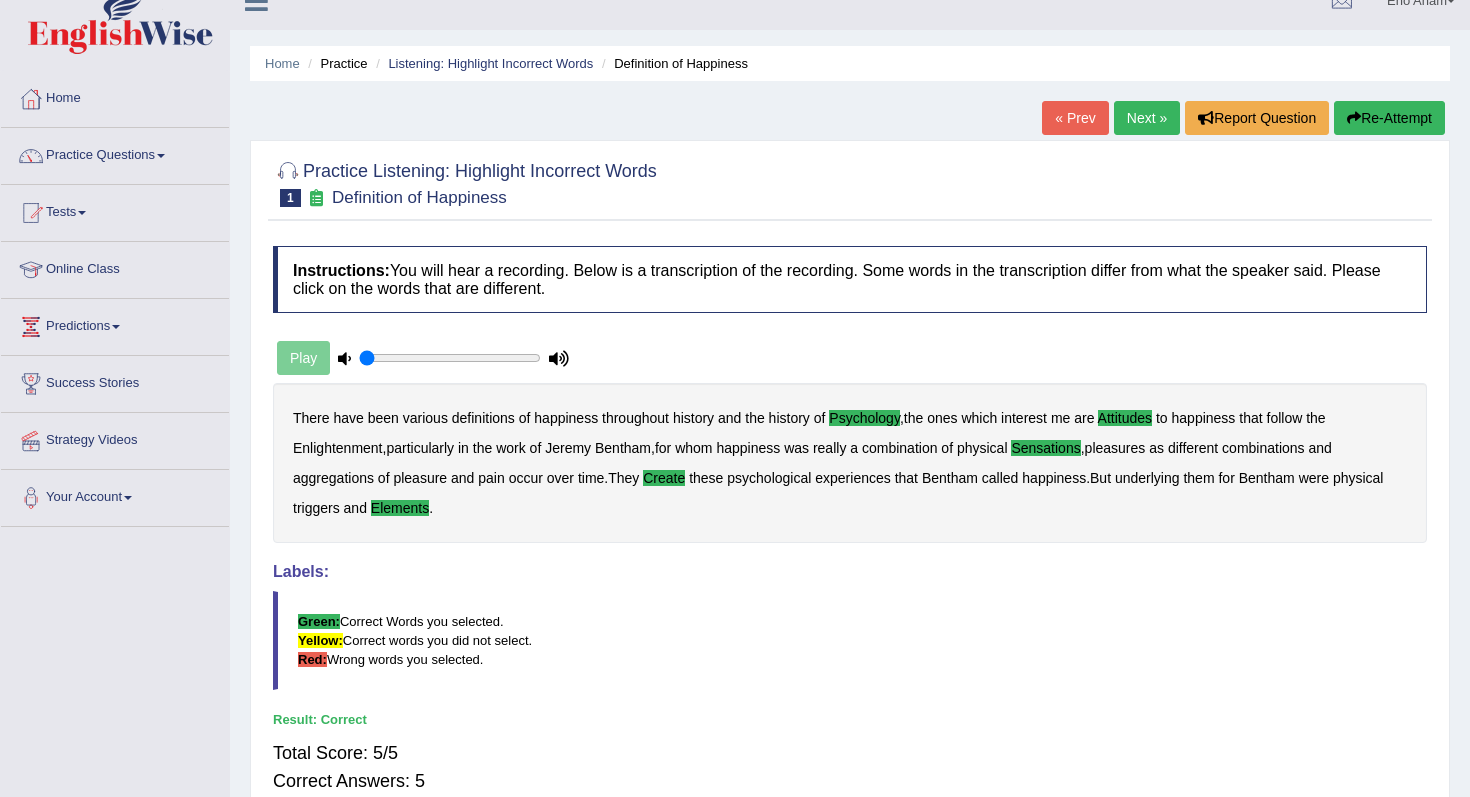 scroll, scrollTop: 9, scrollLeft: 0, axis: vertical 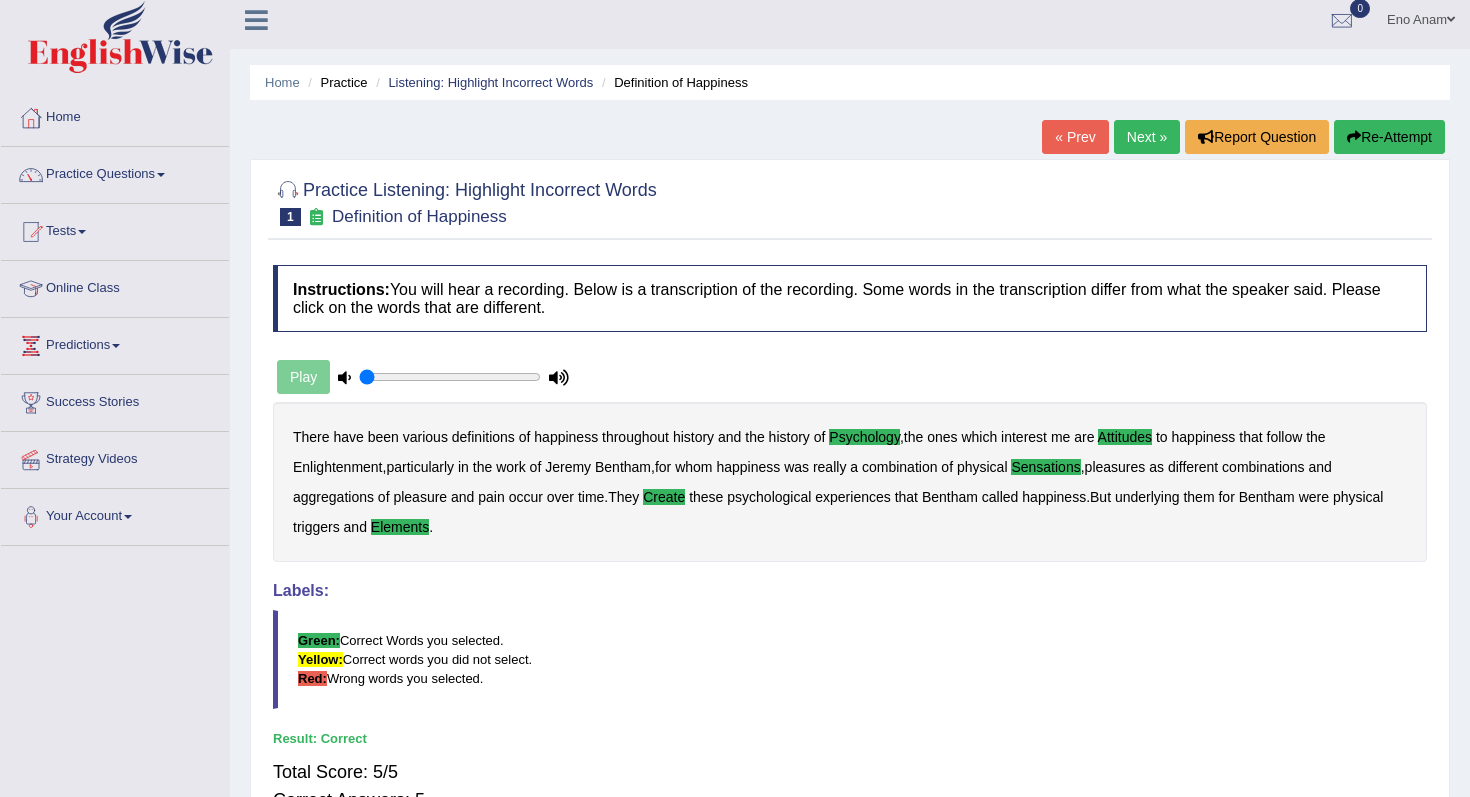 click on "Next »" at bounding box center [1147, 137] 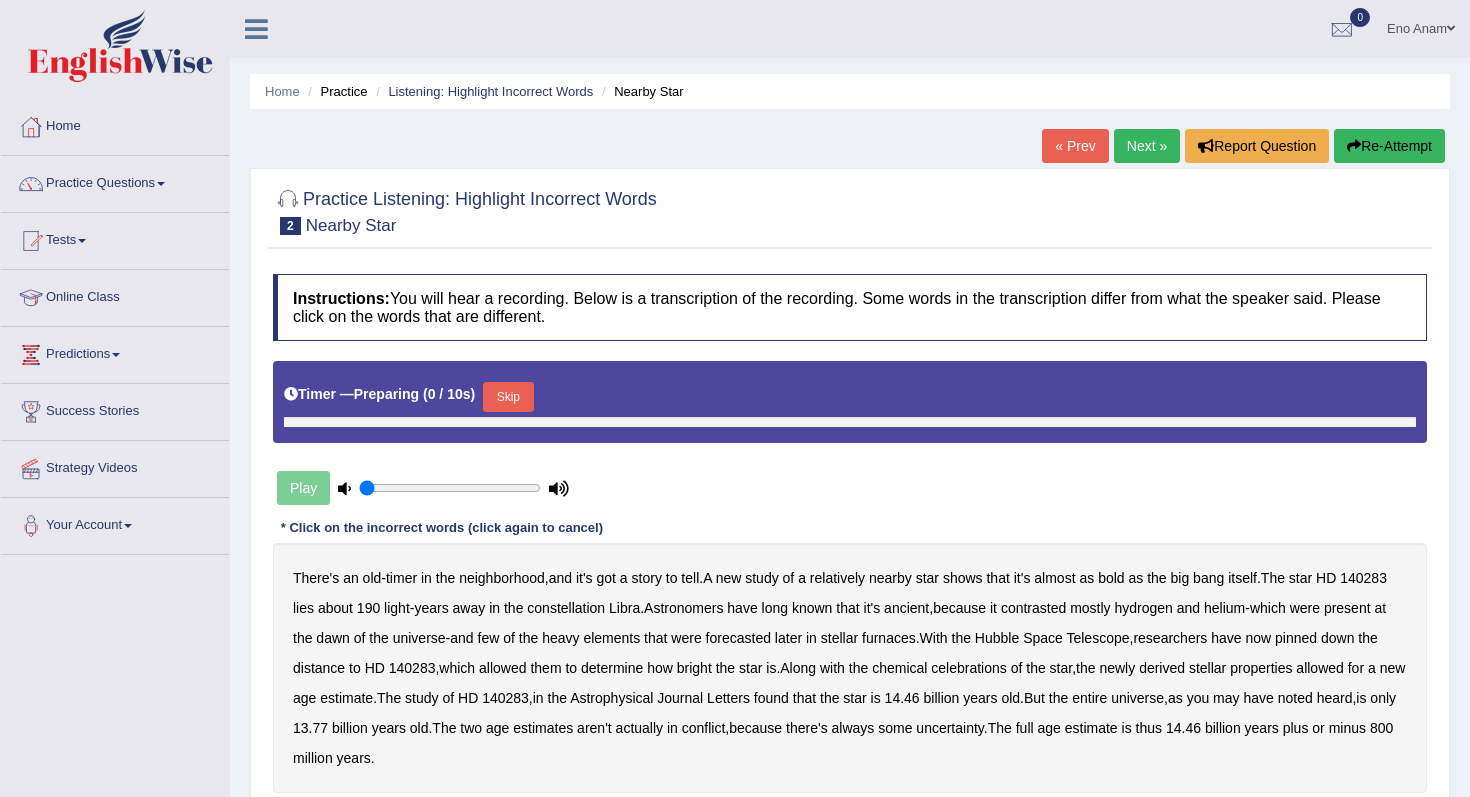 scroll, scrollTop: 0, scrollLeft: 0, axis: both 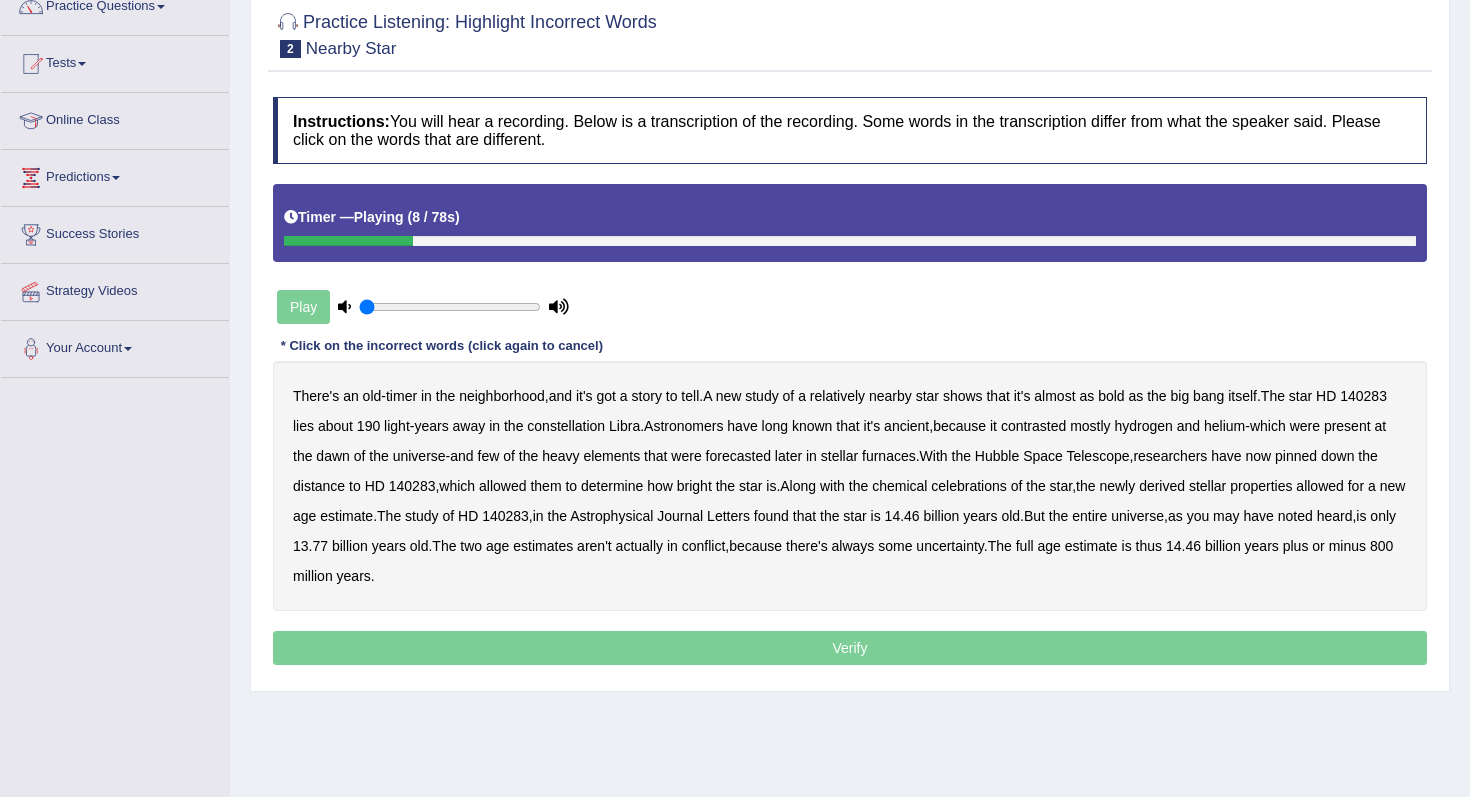 click on "bold" at bounding box center (1111, 396) 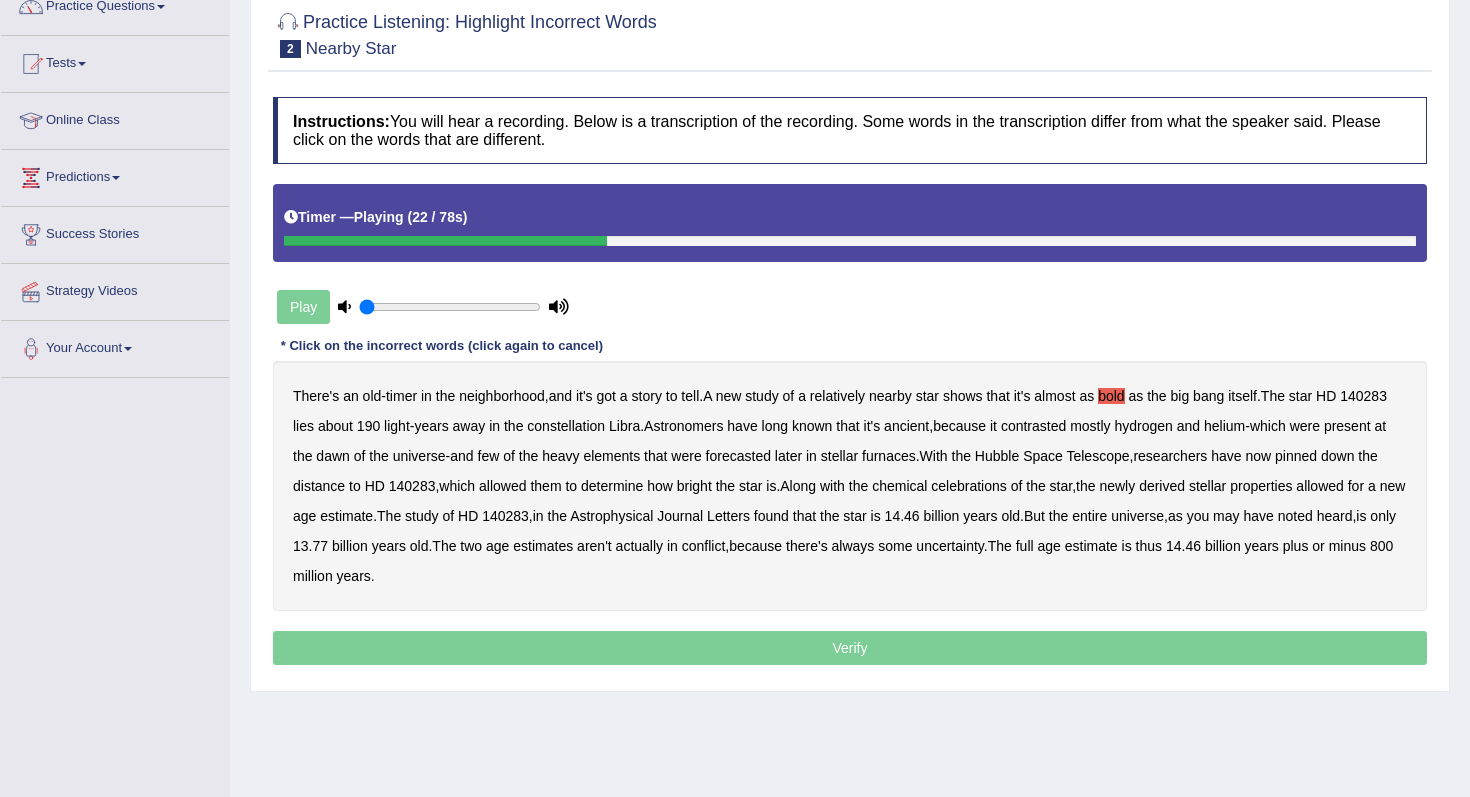 click on "contrasted" at bounding box center (1033, 426) 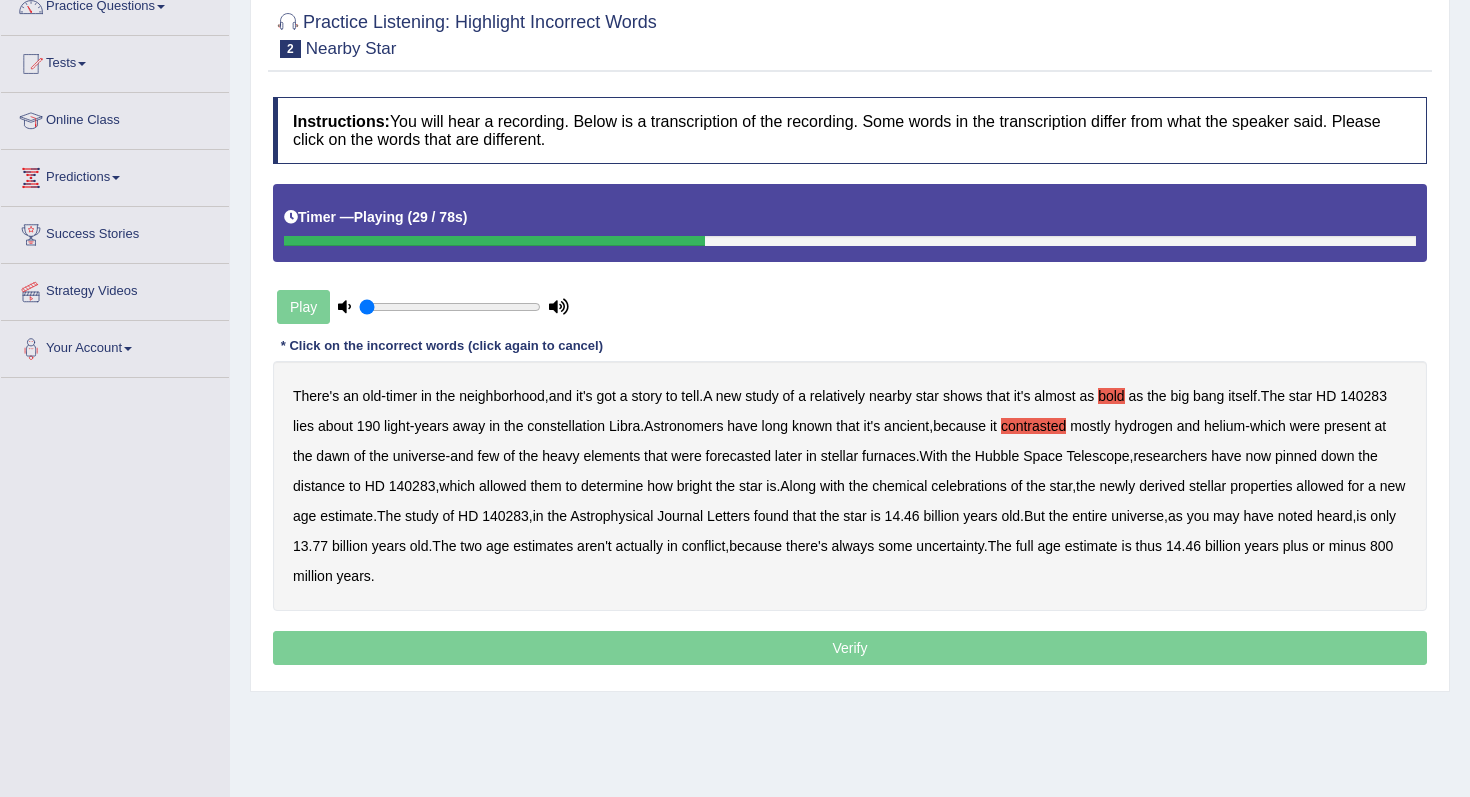 click on "forecasted" at bounding box center [738, 456] 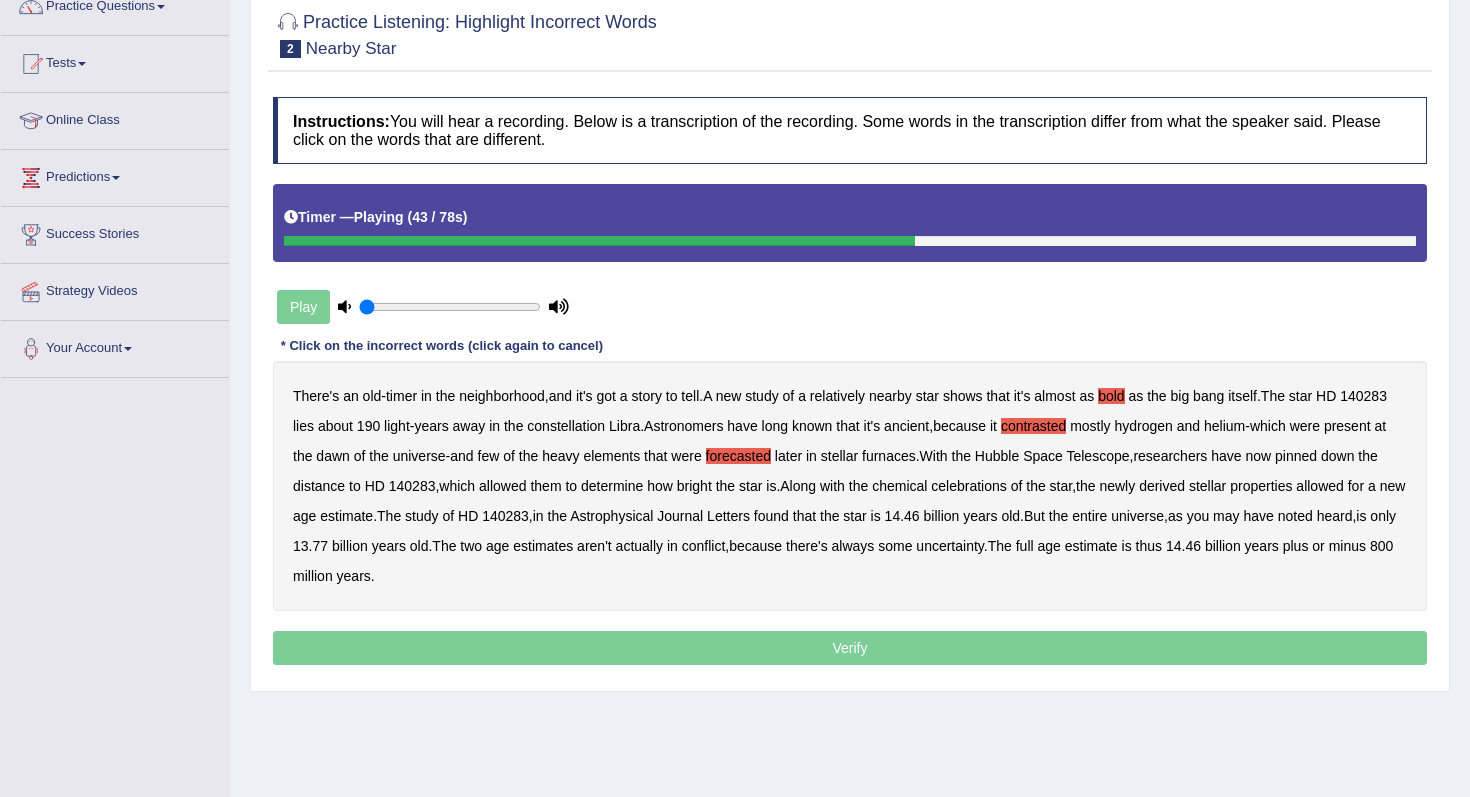 click on "celebrations" at bounding box center (969, 486) 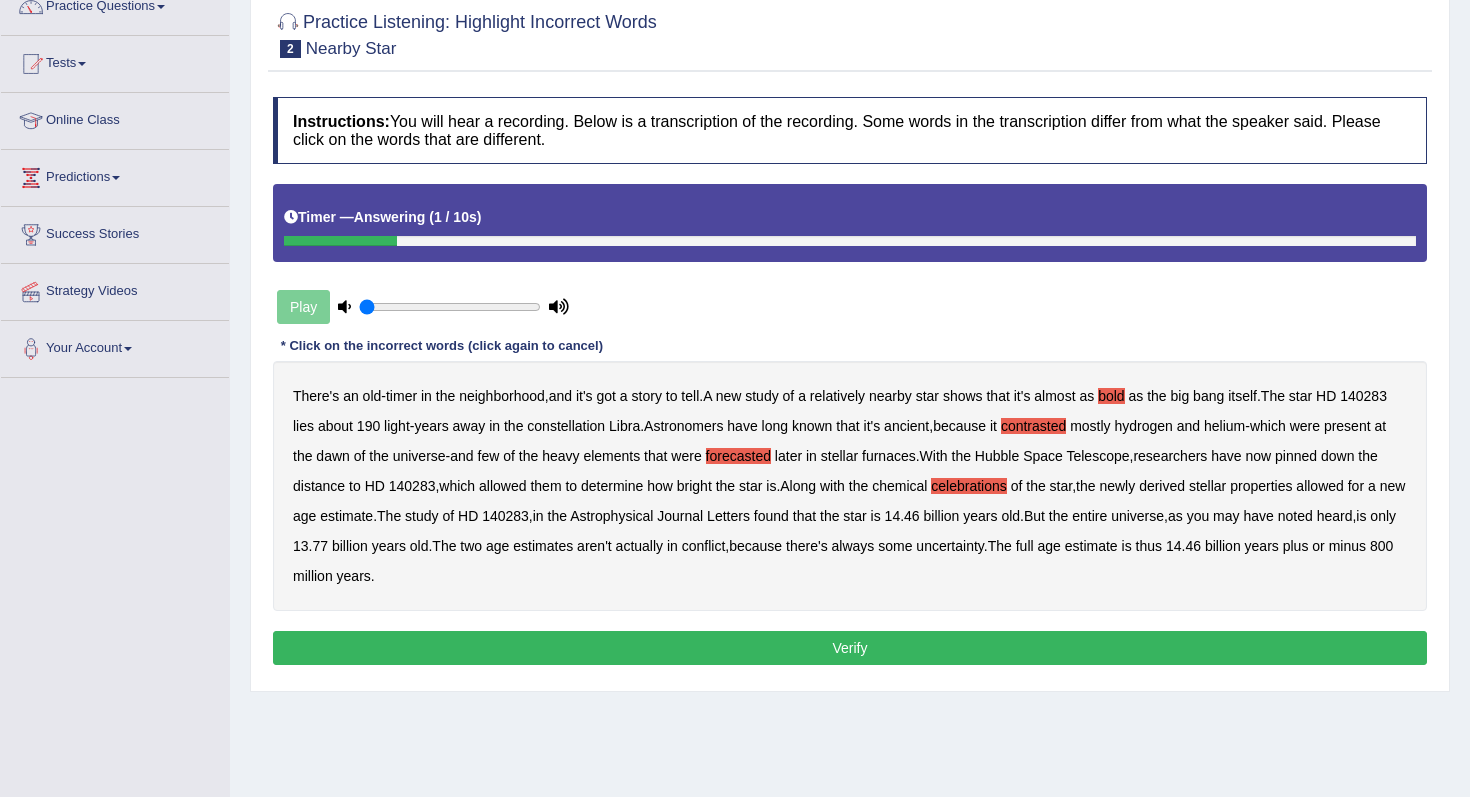 click on "Verify" at bounding box center (850, 648) 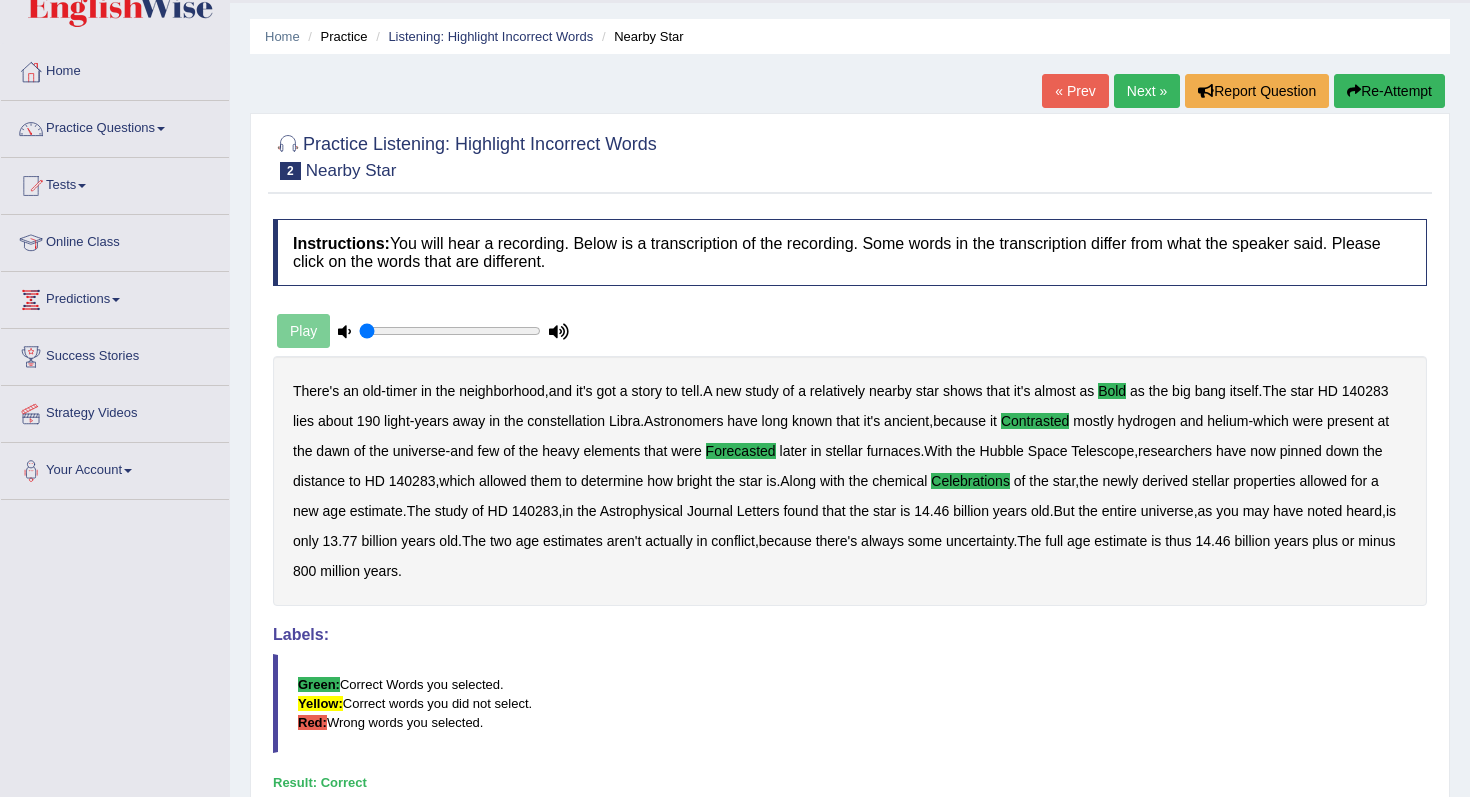 scroll, scrollTop: 42, scrollLeft: 0, axis: vertical 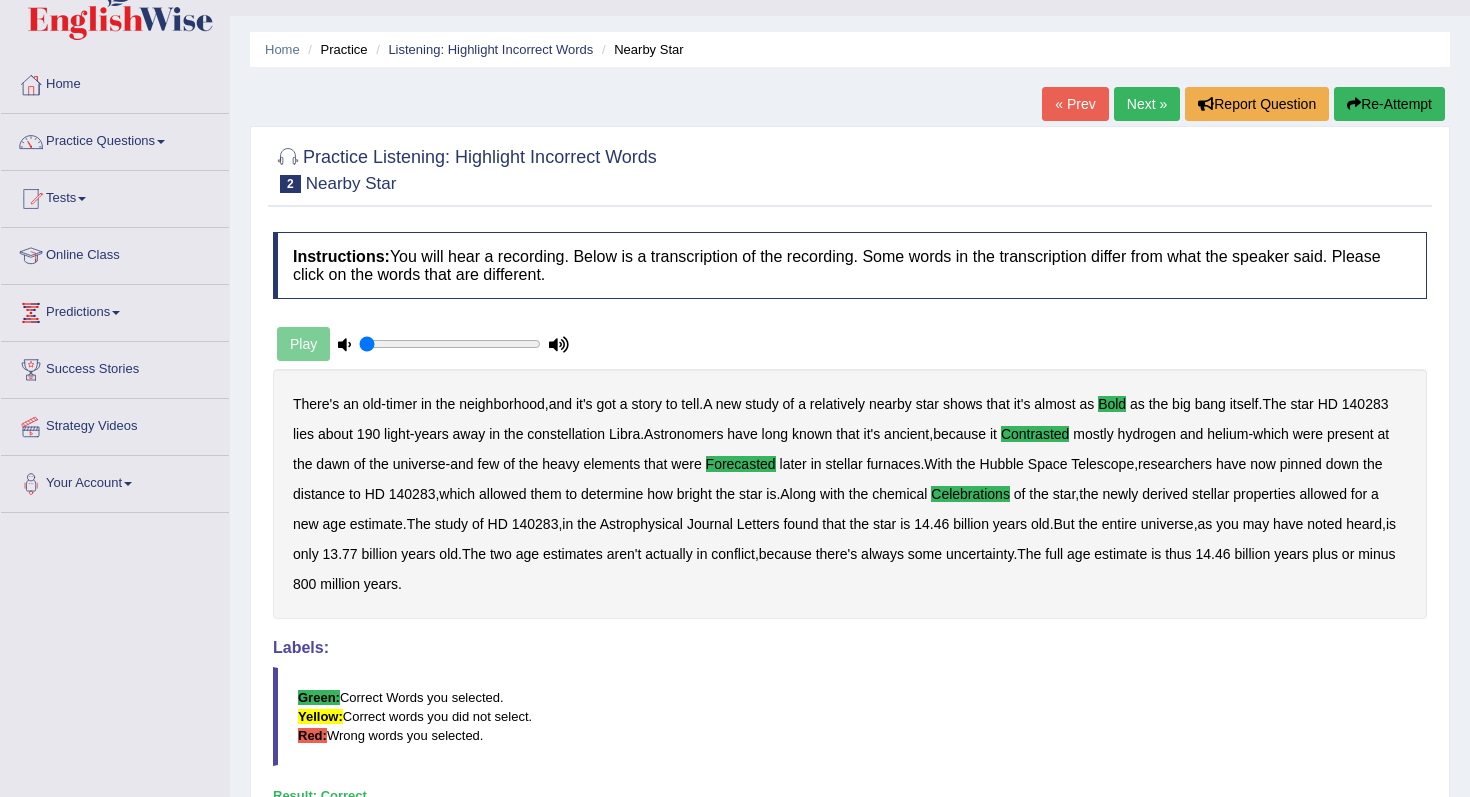 click on "Next »" at bounding box center (1147, 104) 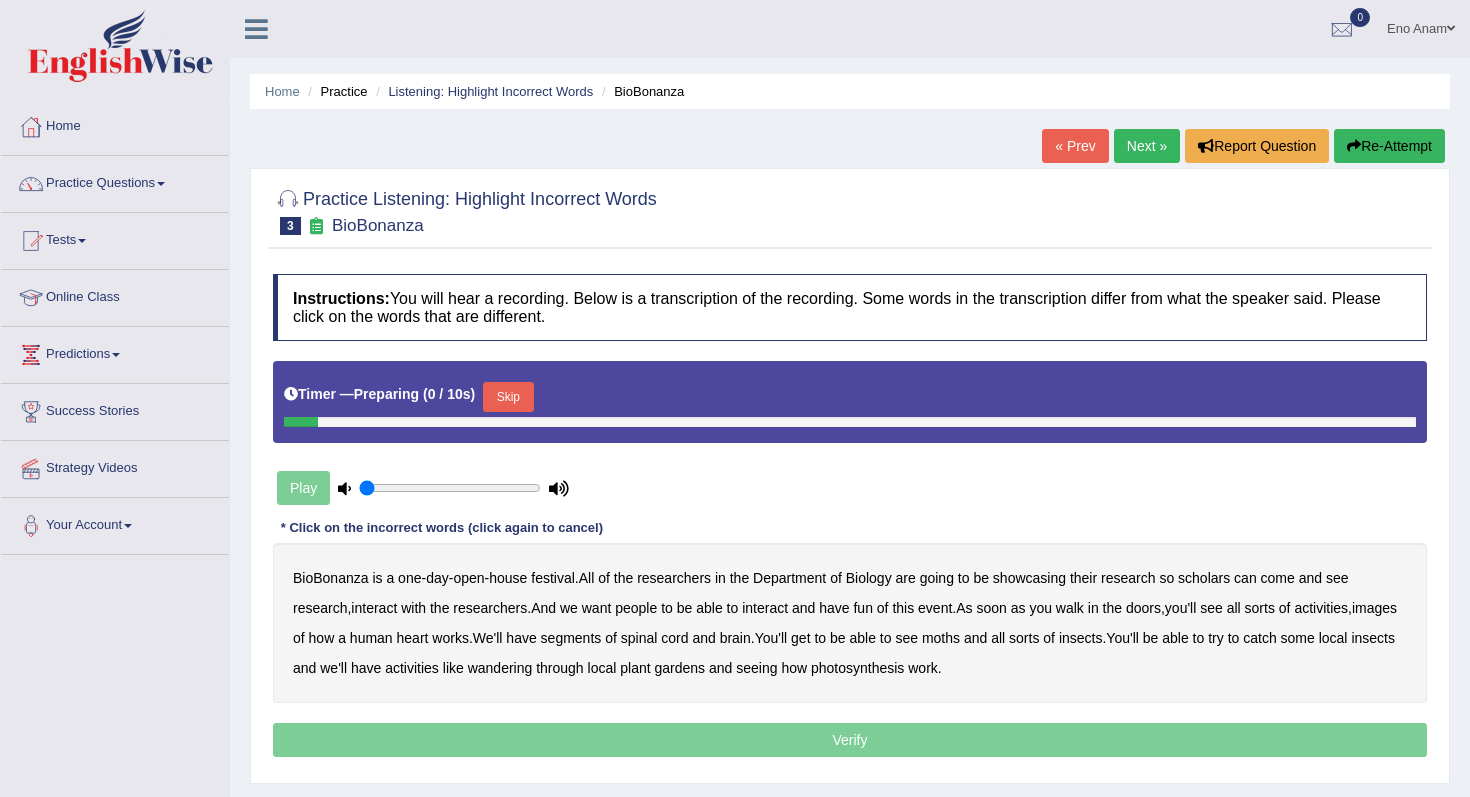 scroll, scrollTop: 0, scrollLeft: 0, axis: both 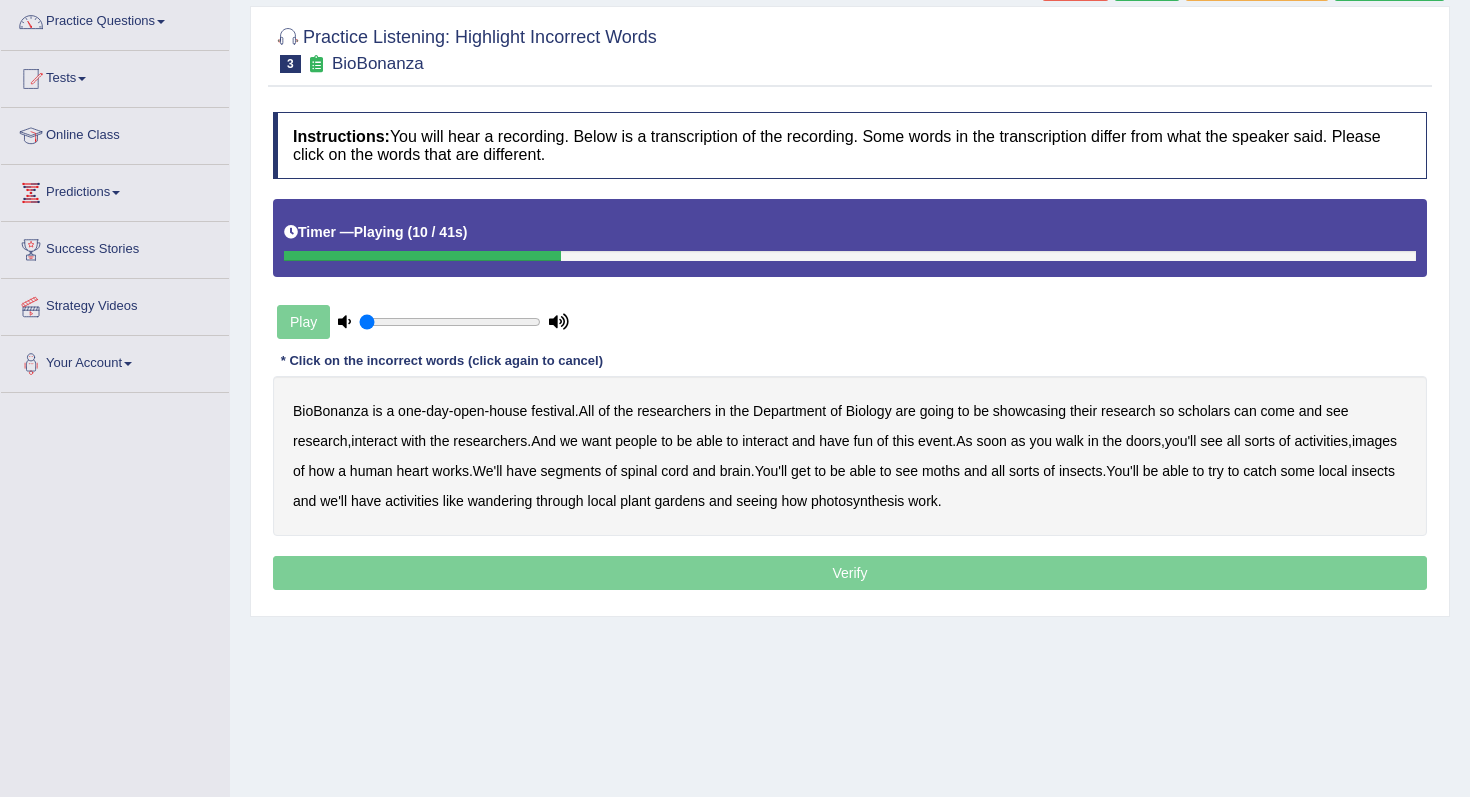 click on "scholars" at bounding box center [1204, 411] 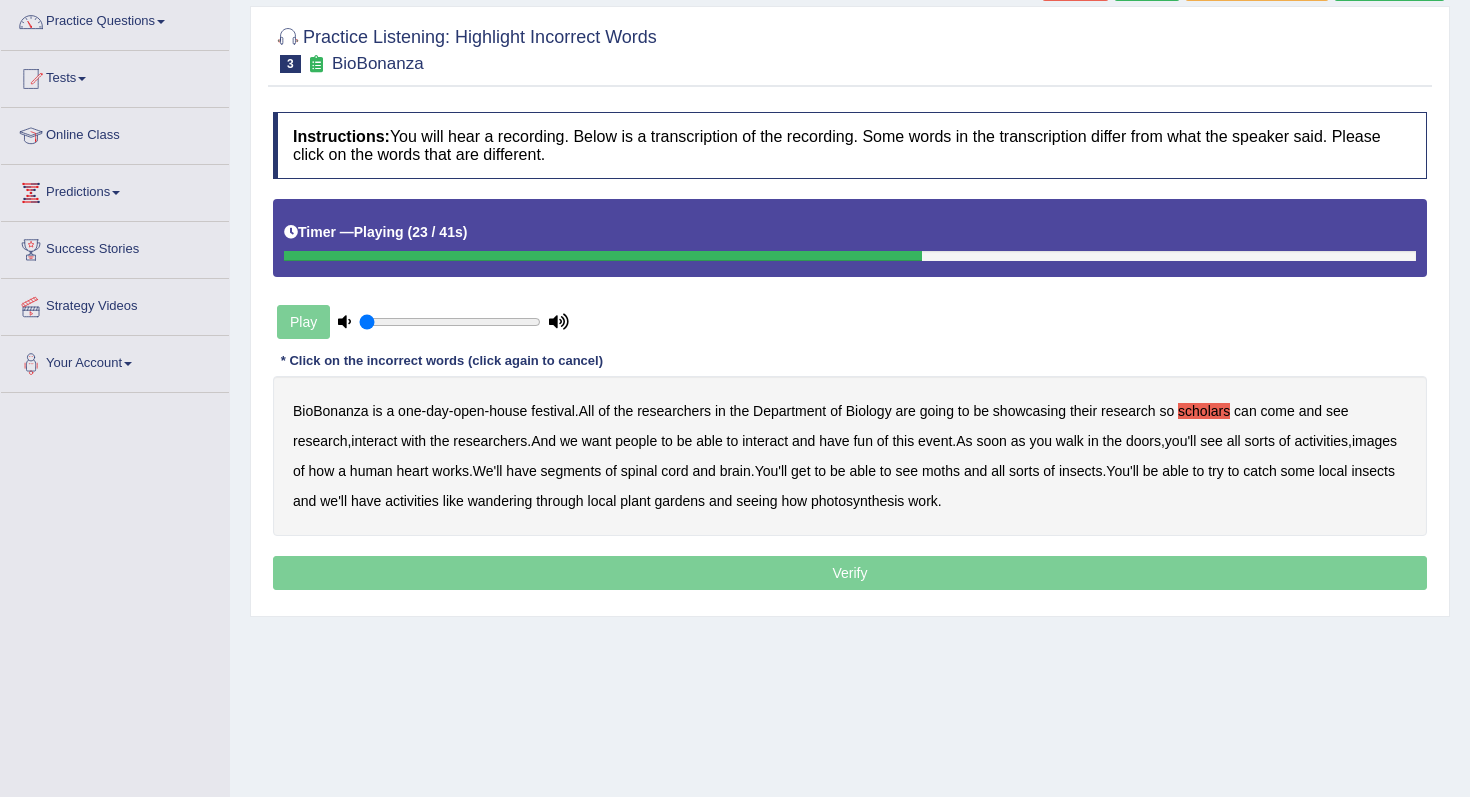 click on "images" at bounding box center [1374, 441] 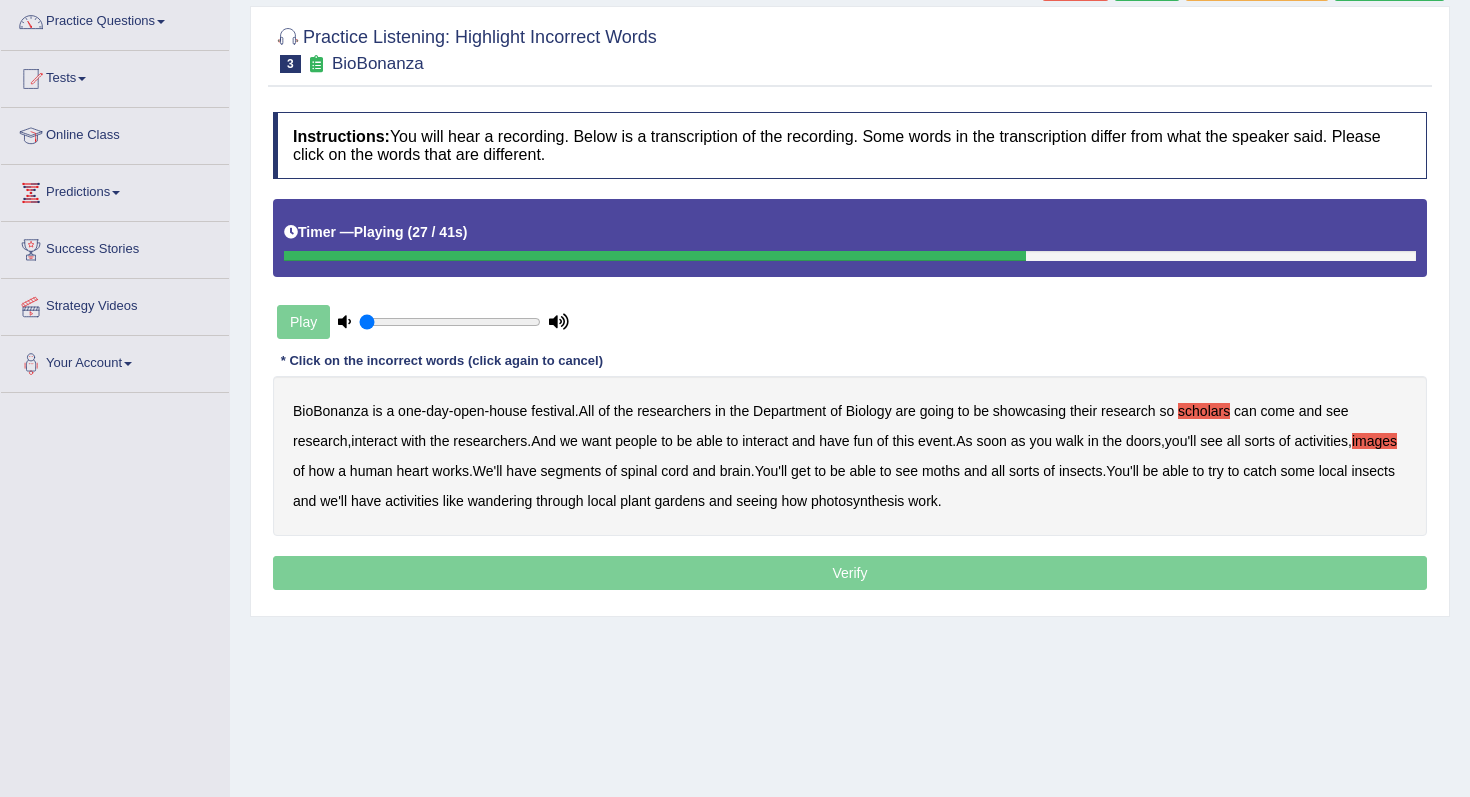 click on "segments" at bounding box center (571, 471) 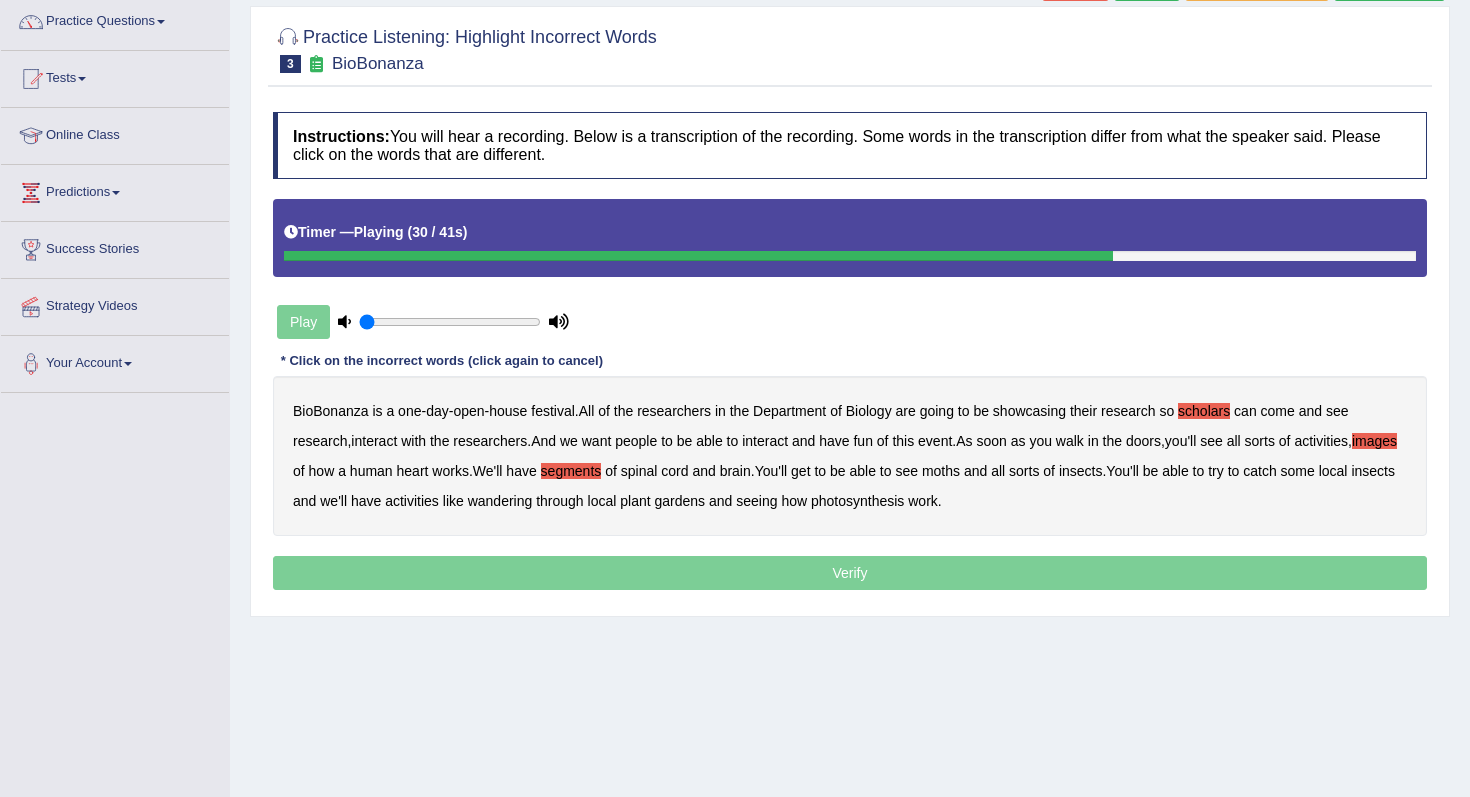click on "moths" at bounding box center [941, 471] 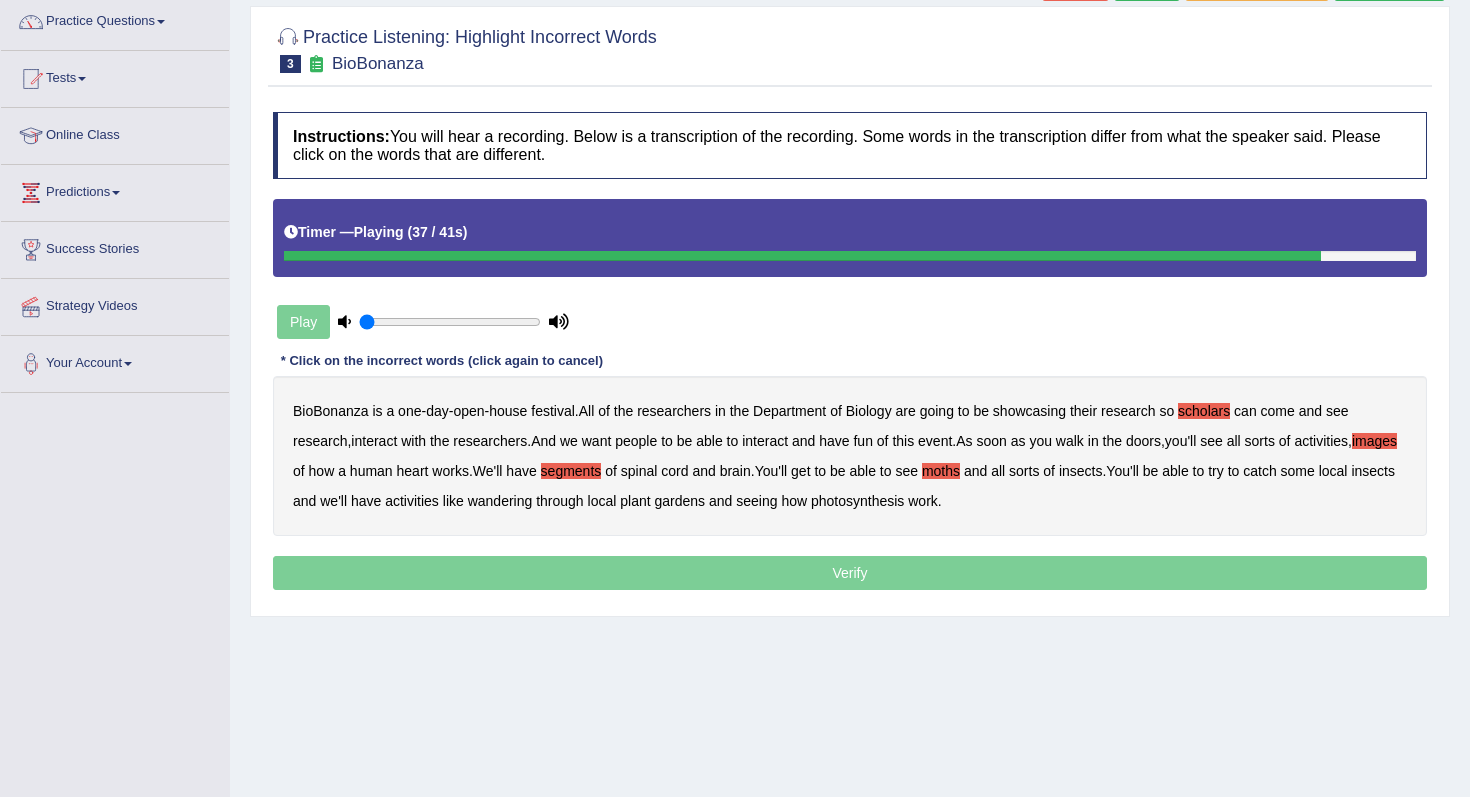 click on "wandering" at bounding box center (500, 501) 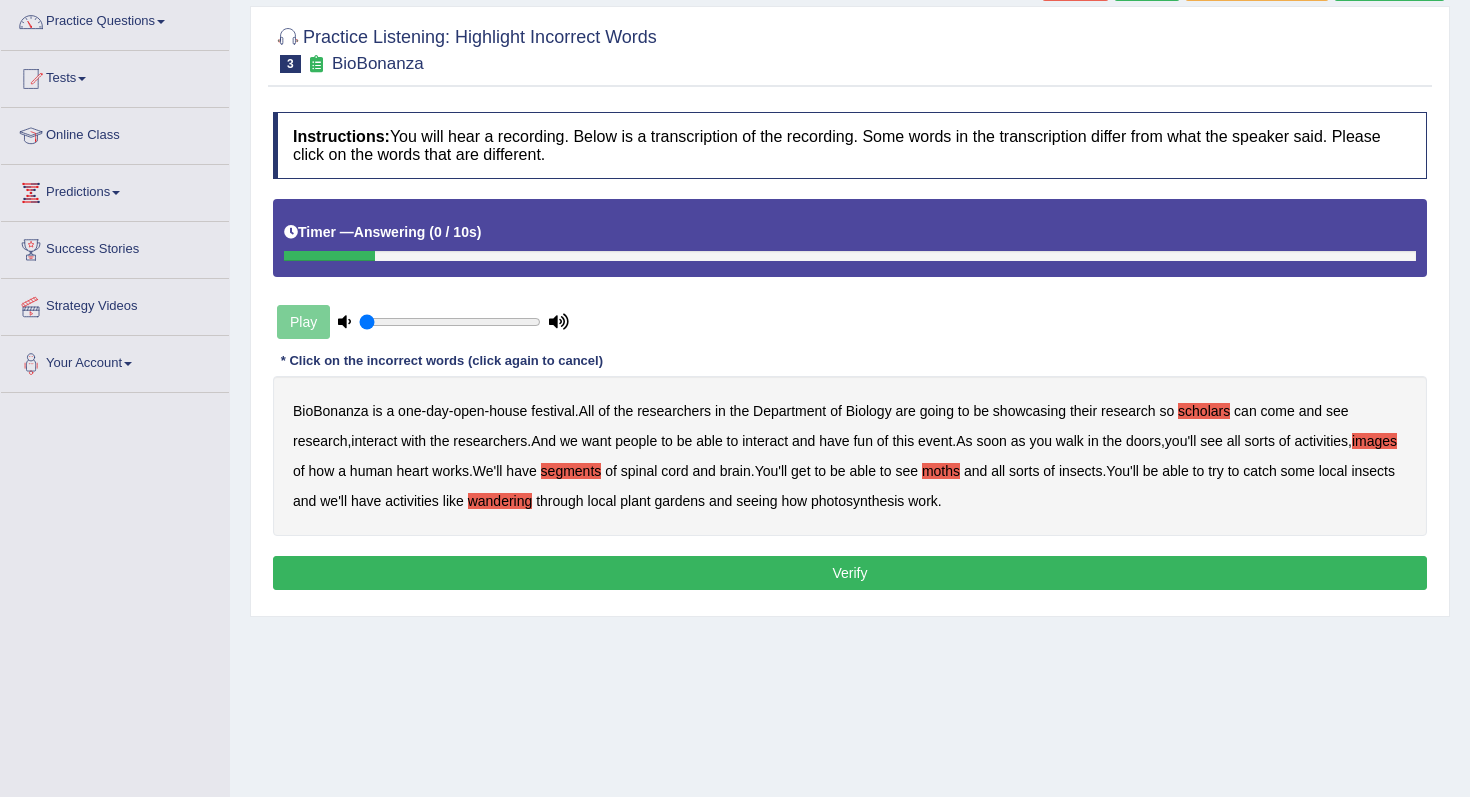 click on "Verify" at bounding box center [850, 573] 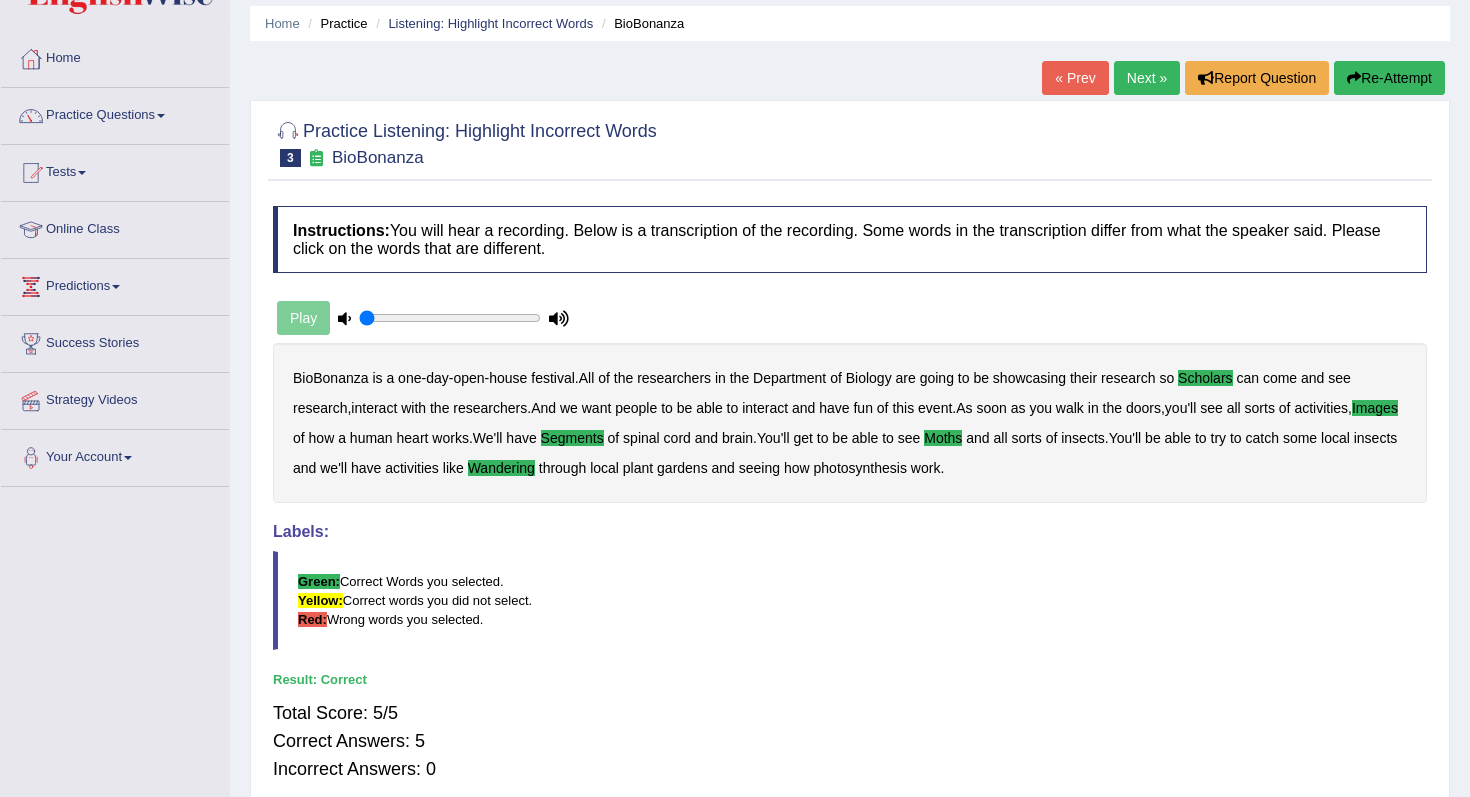 scroll, scrollTop: 66, scrollLeft: 0, axis: vertical 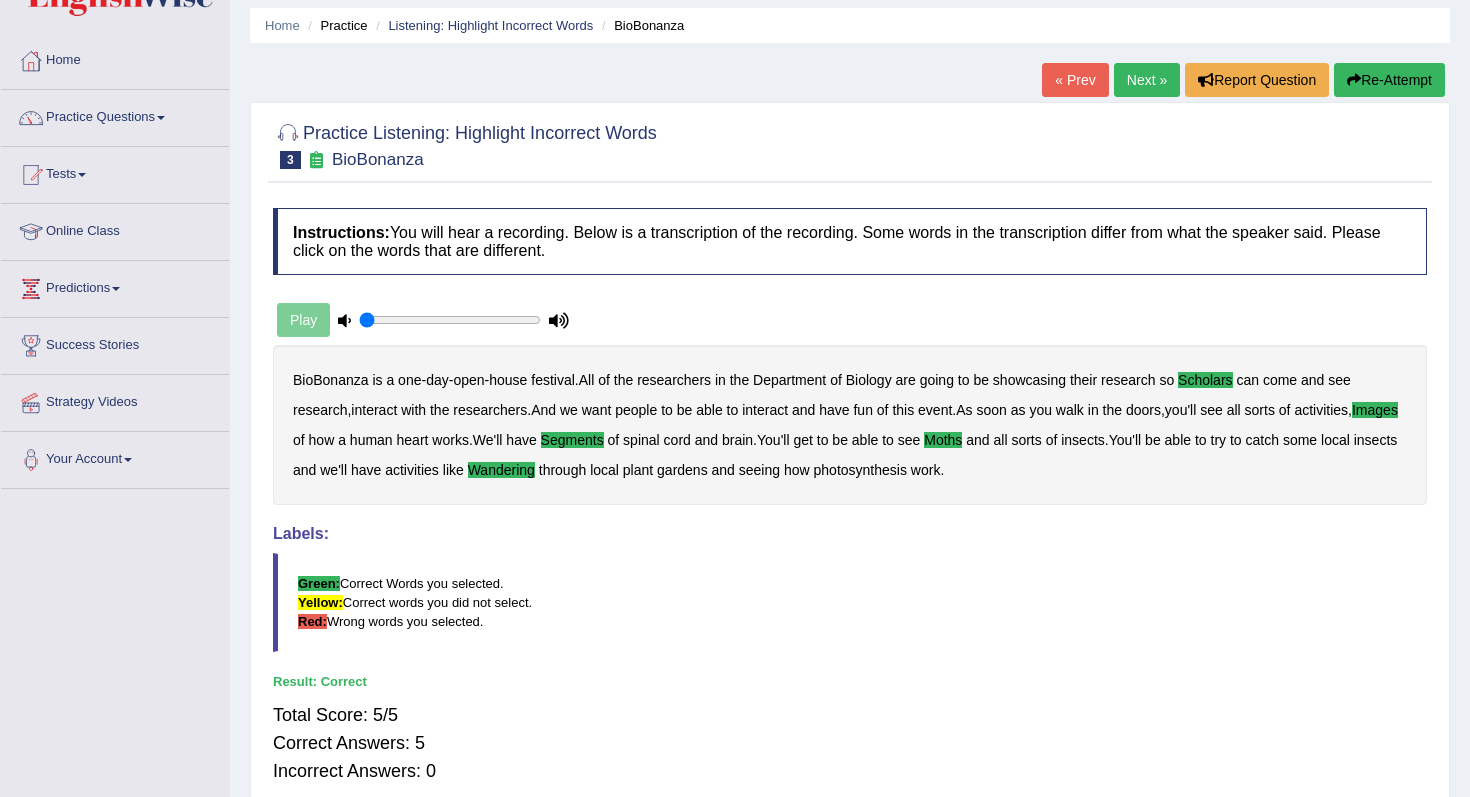 click on "Next »" at bounding box center (1147, 80) 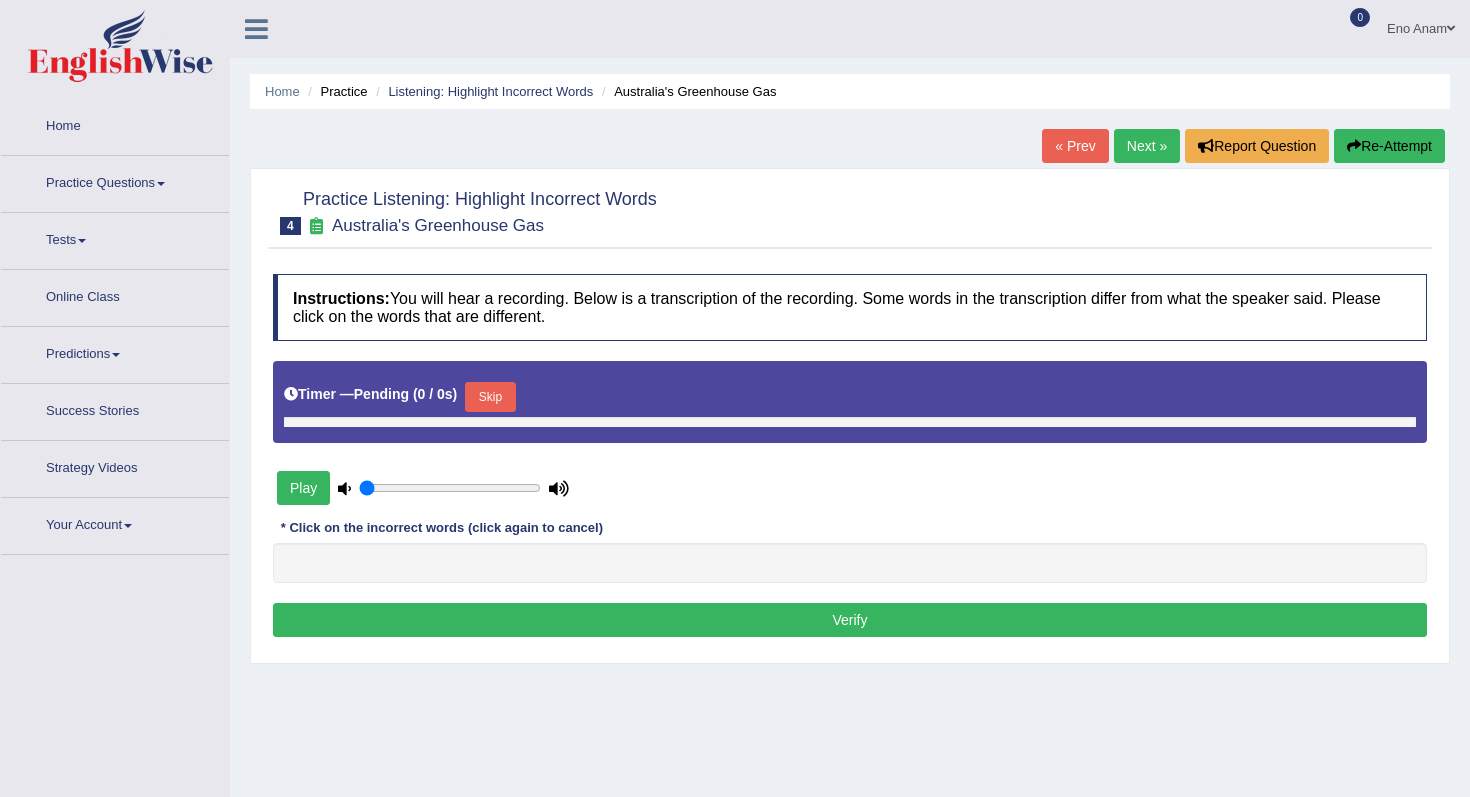 scroll, scrollTop: 0, scrollLeft: 0, axis: both 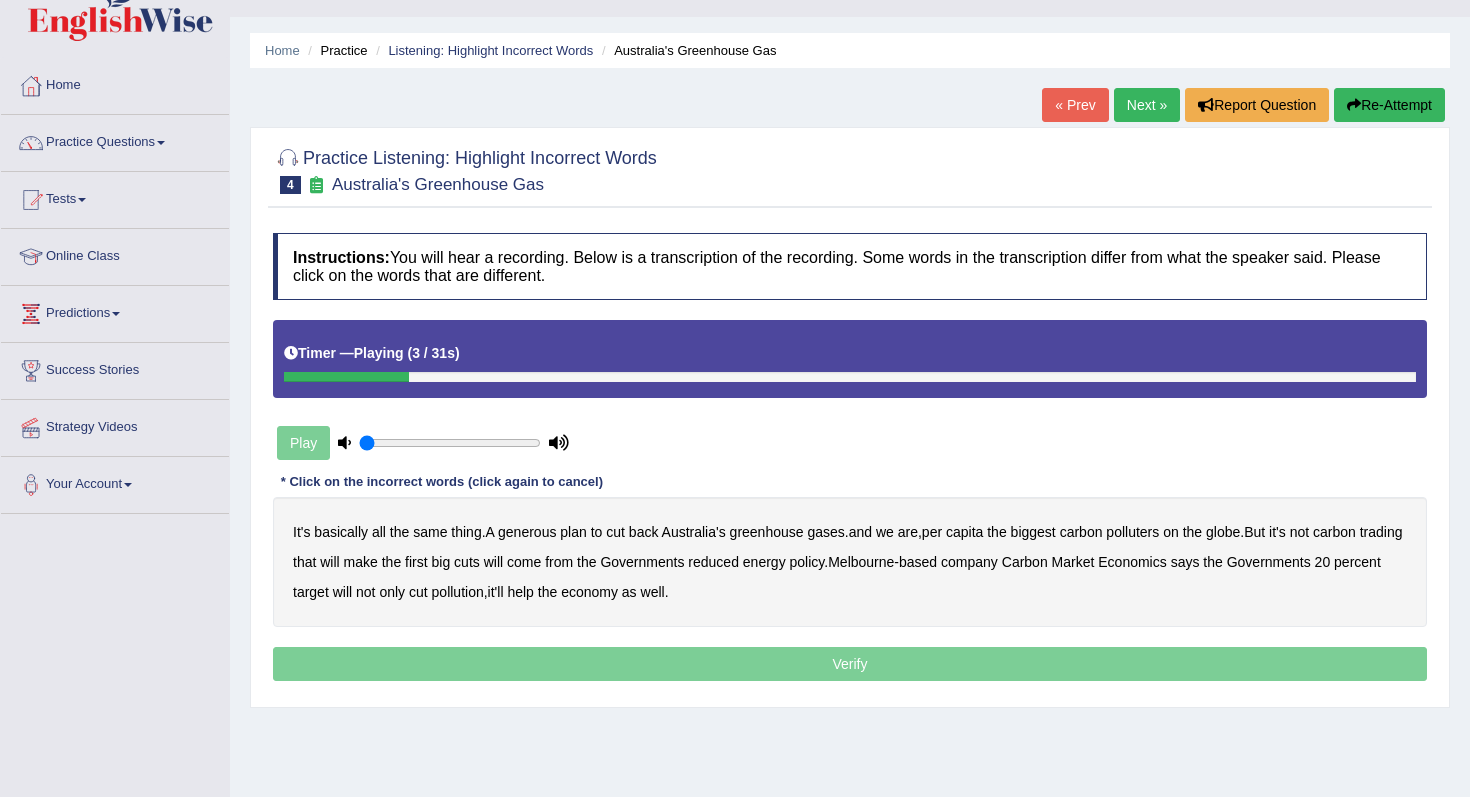 click on "generous" at bounding box center [527, 532] 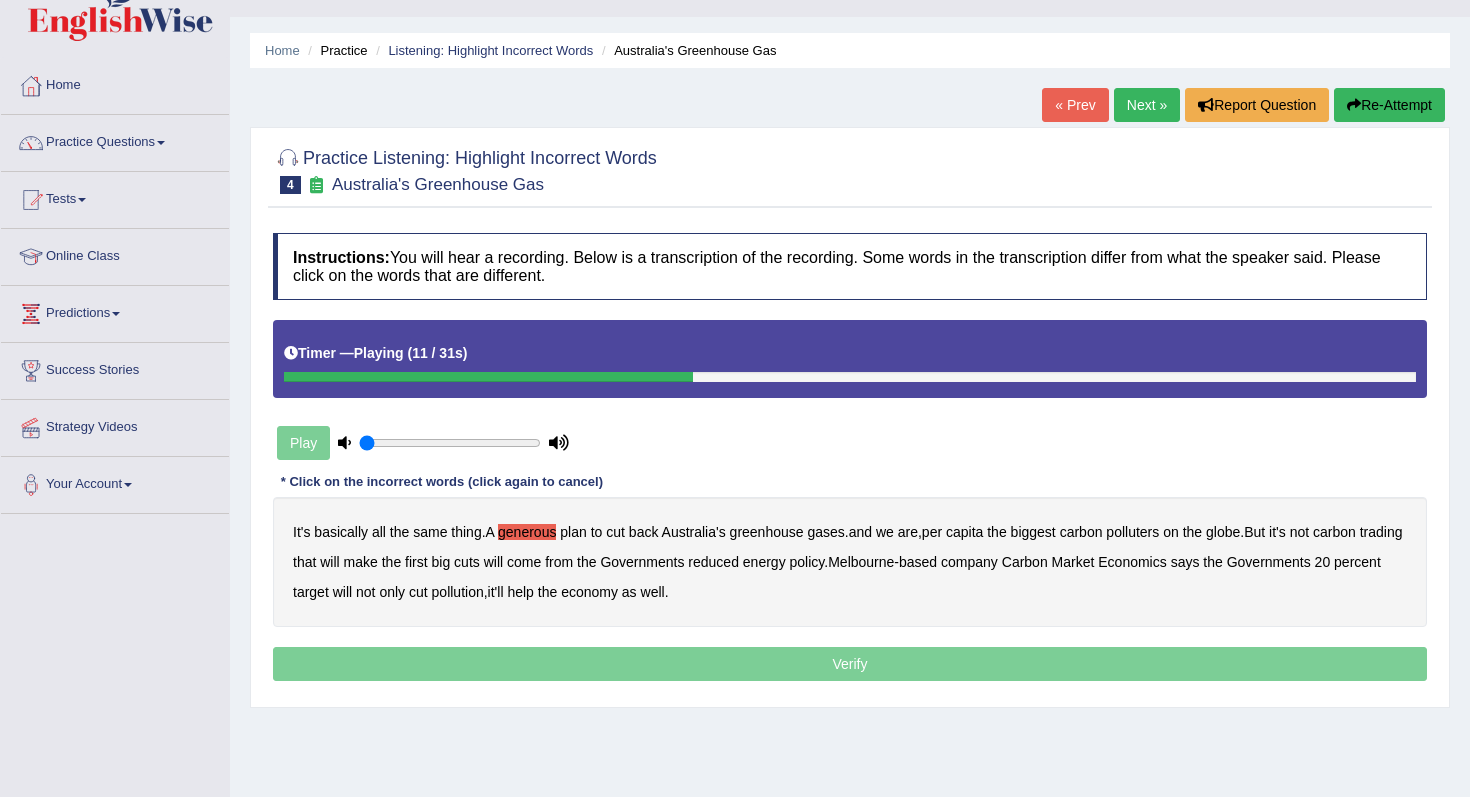 click on "globe" at bounding box center [1223, 532] 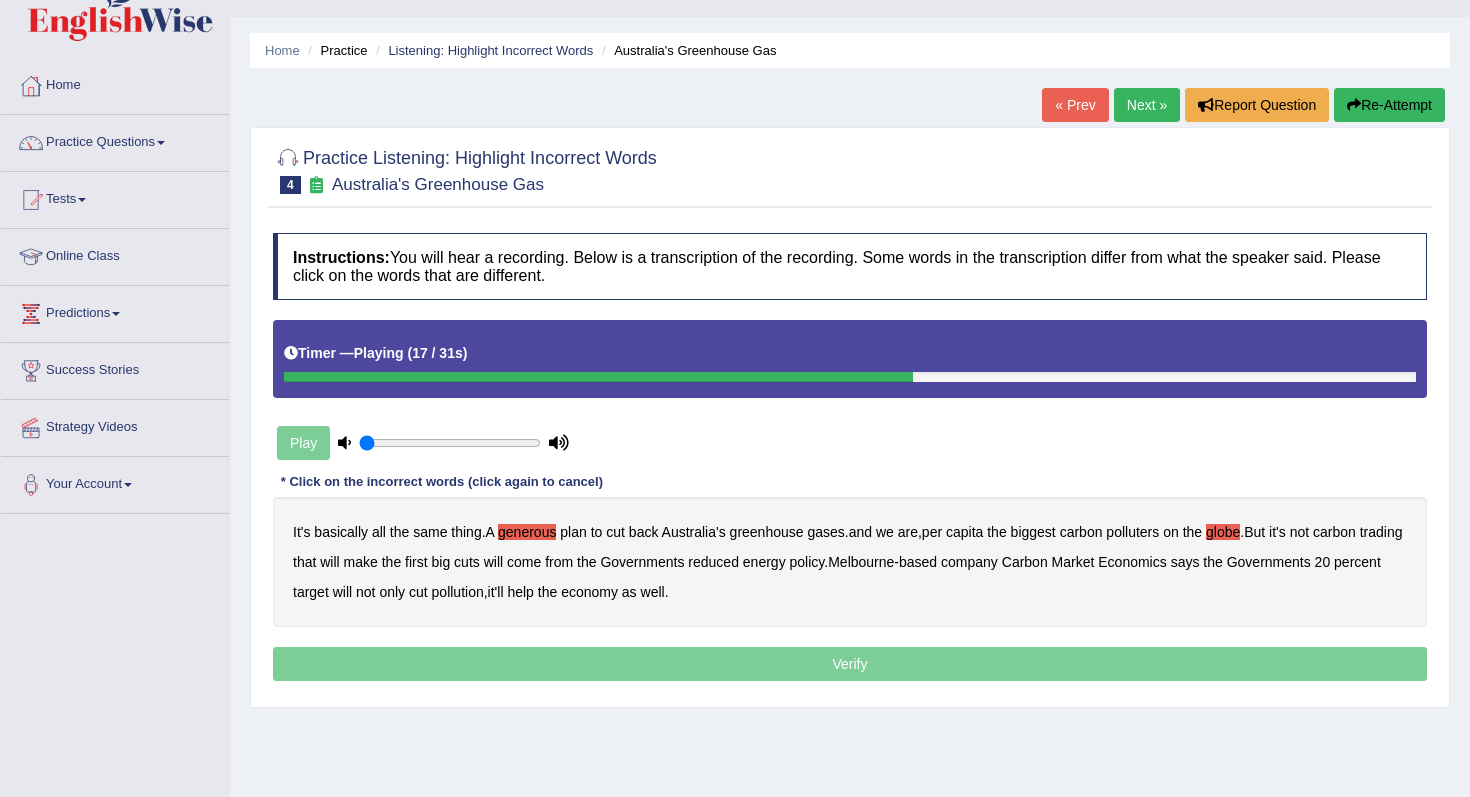 click on "will" at bounding box center (493, 562) 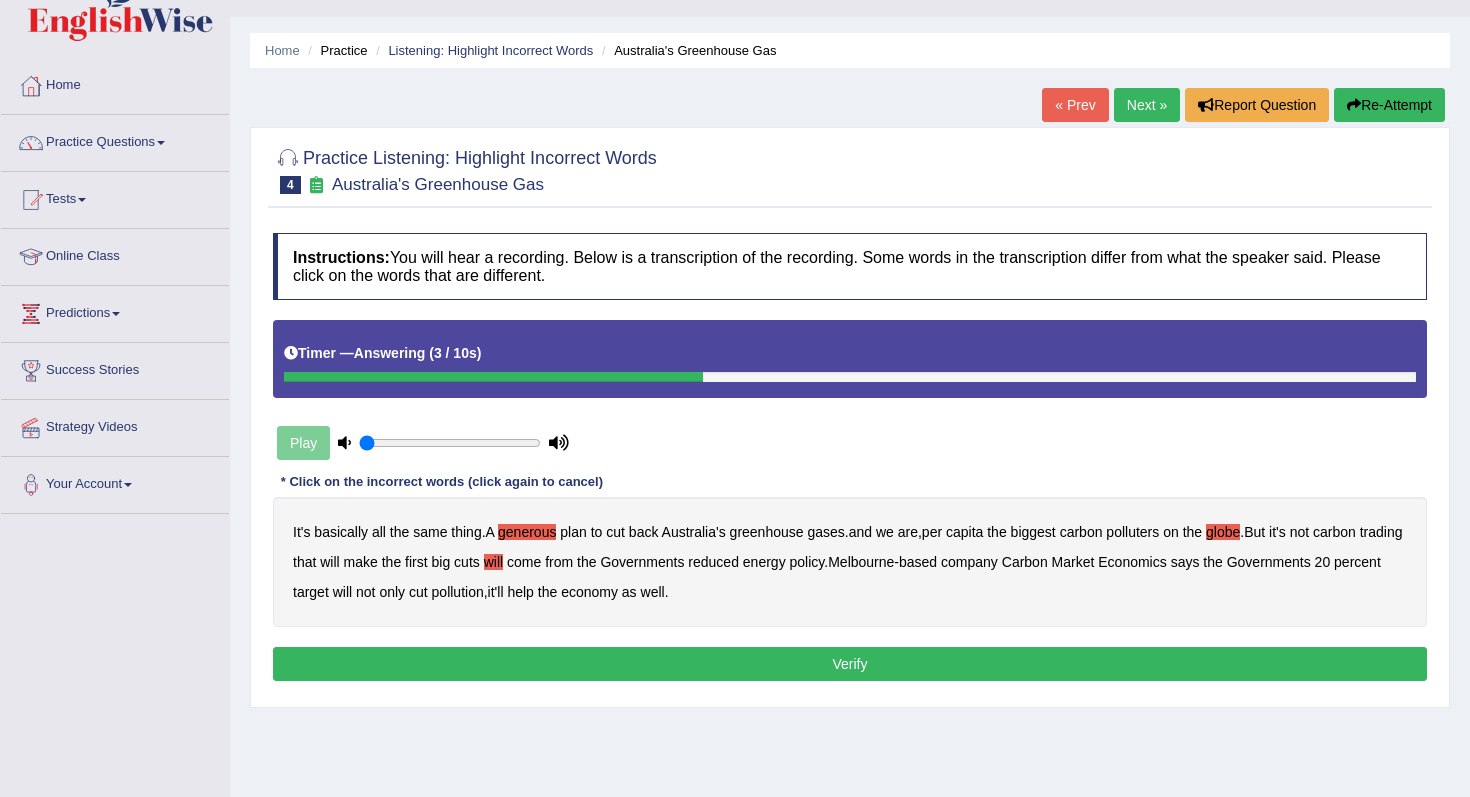 click on "will" at bounding box center (493, 562) 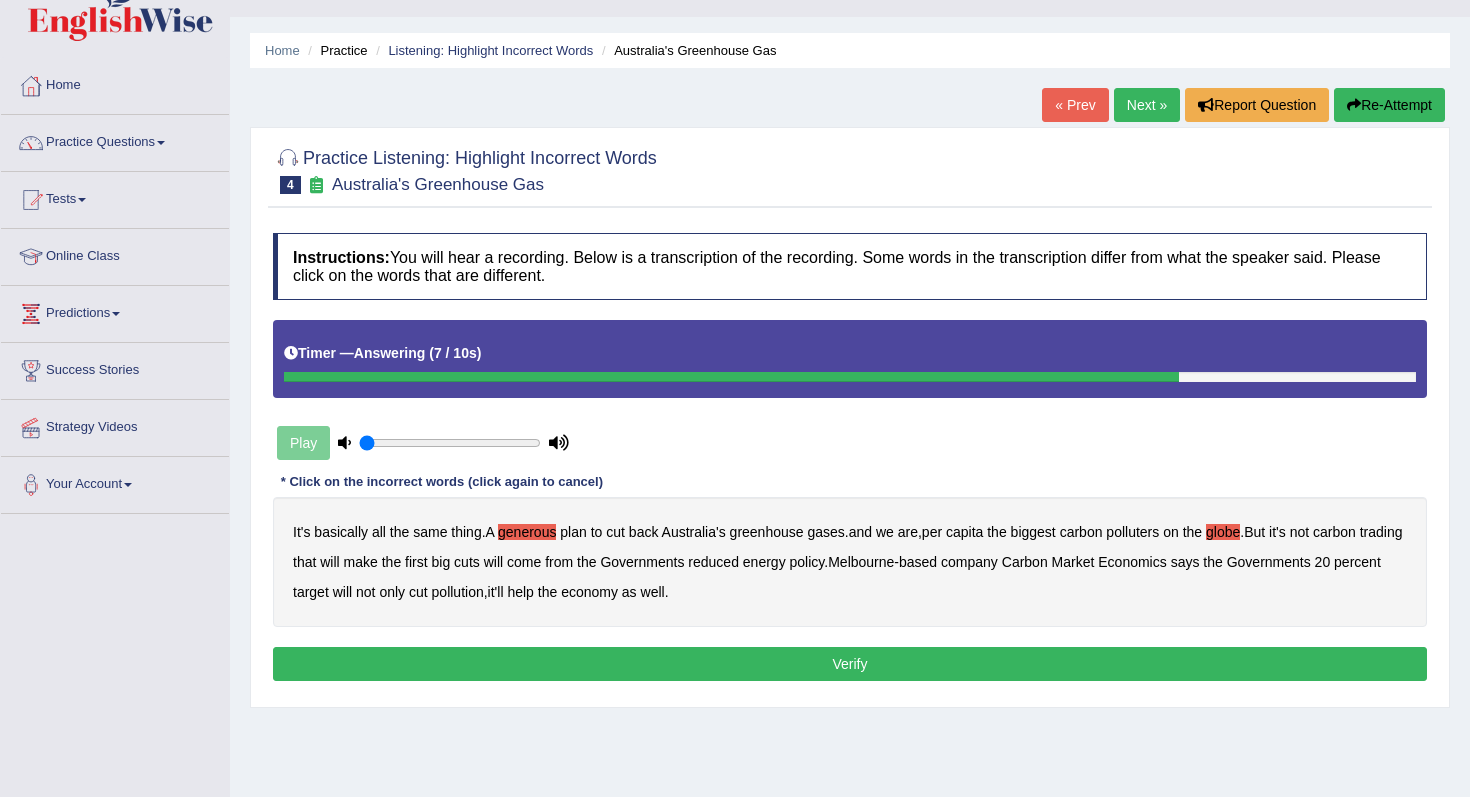 click on "make" at bounding box center [361, 562] 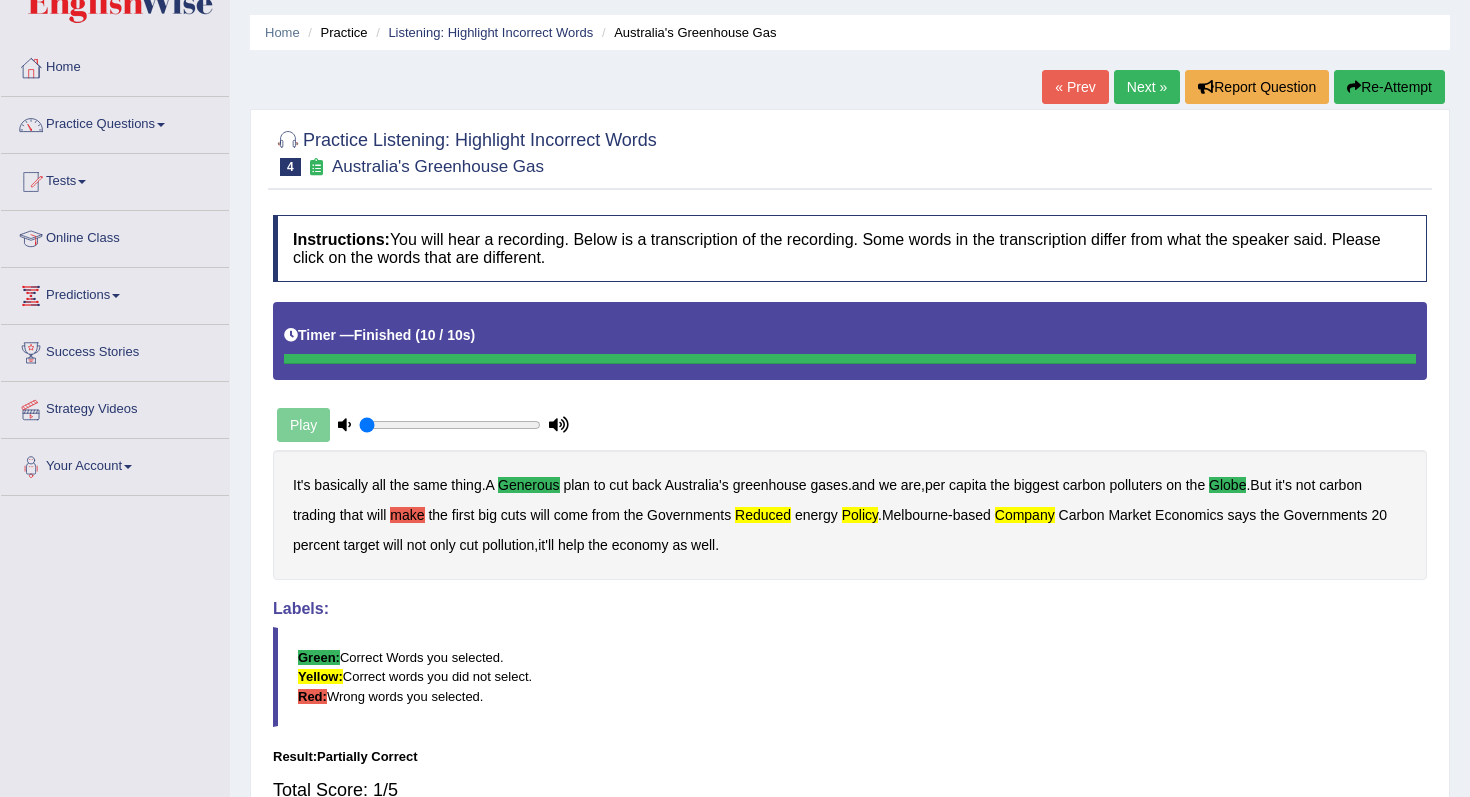 scroll, scrollTop: 11, scrollLeft: 0, axis: vertical 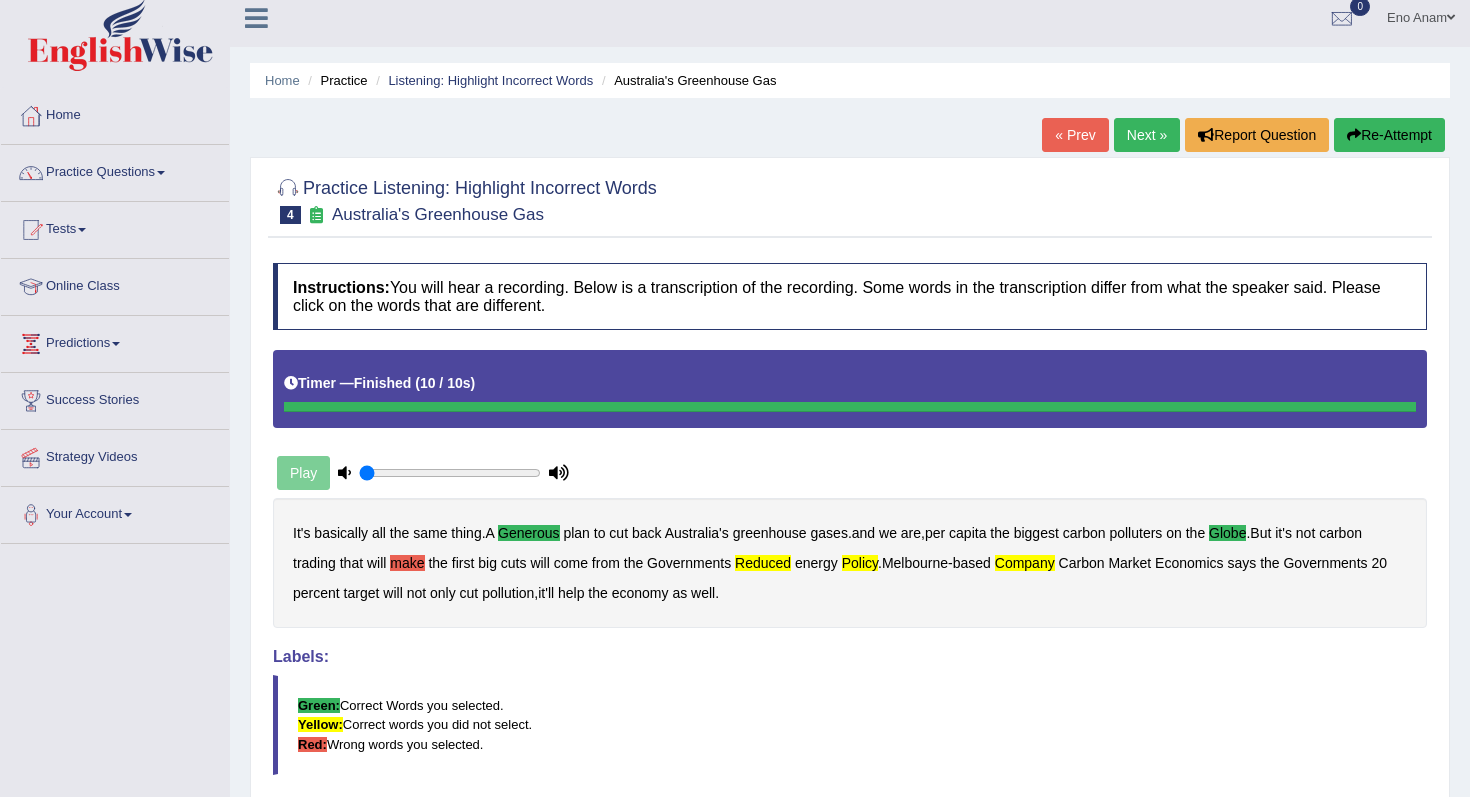 click on "Re-Attempt" at bounding box center [1389, 135] 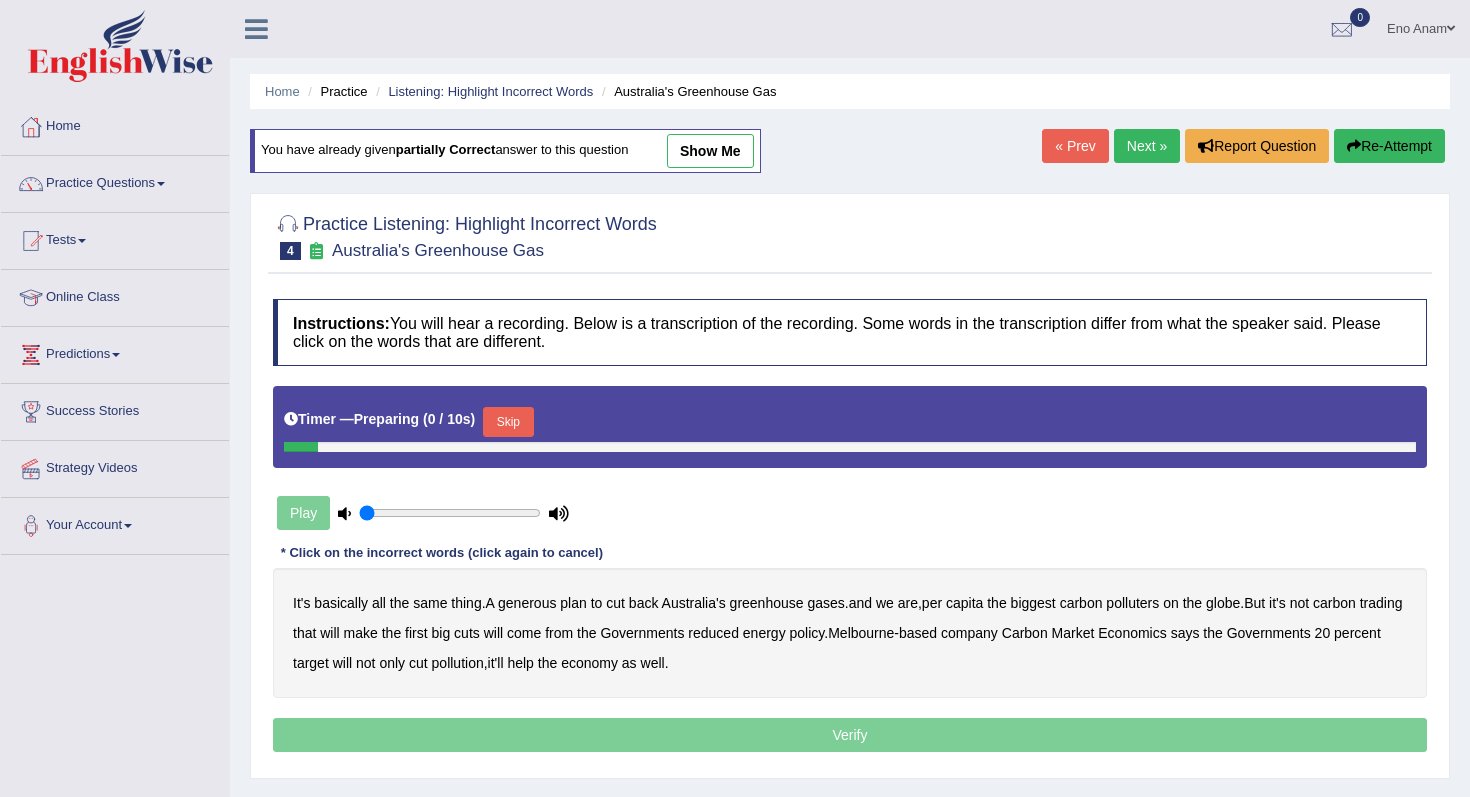 scroll, scrollTop: 11, scrollLeft: 0, axis: vertical 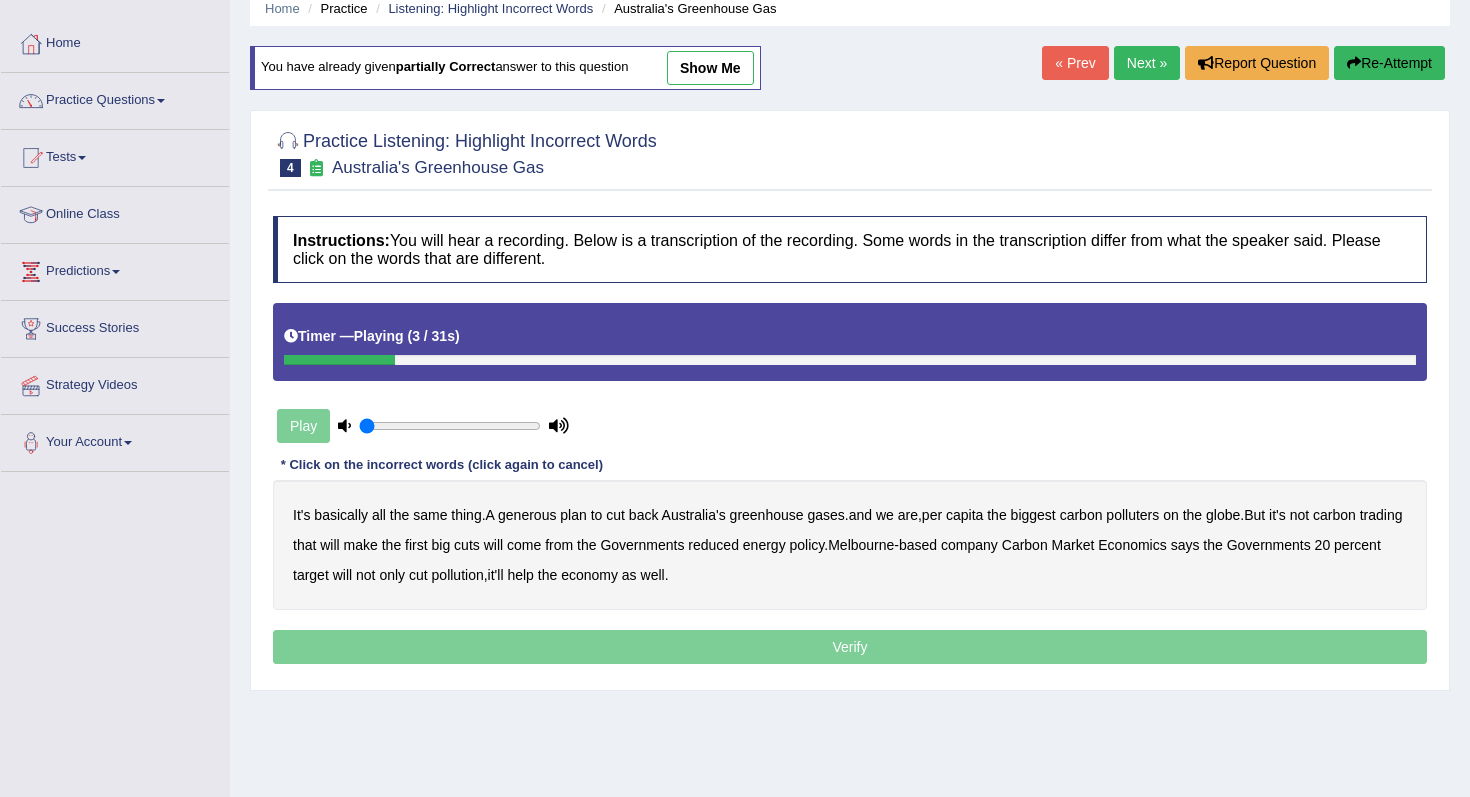 click on "generous" at bounding box center (527, 515) 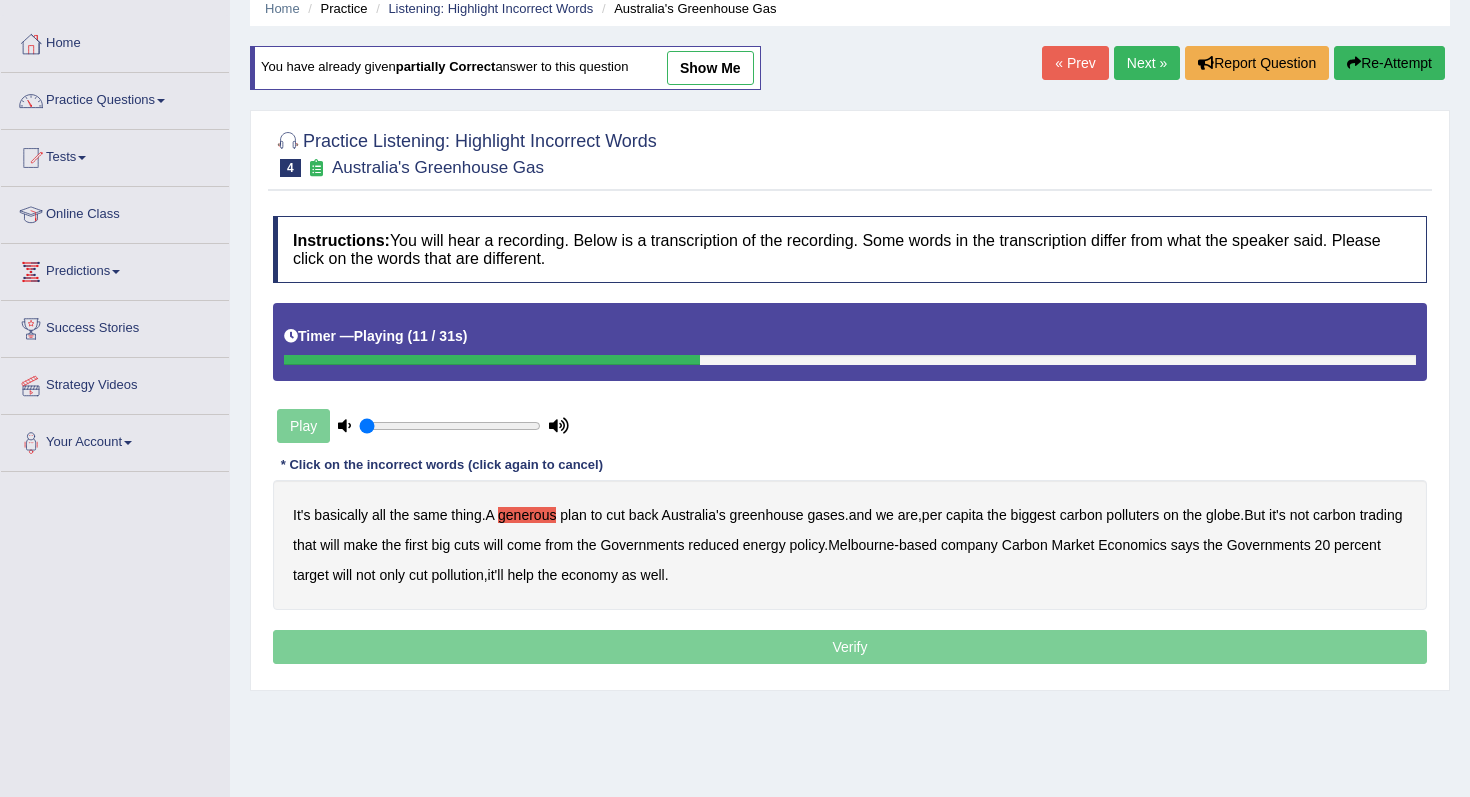 click on "globe" at bounding box center [1223, 515] 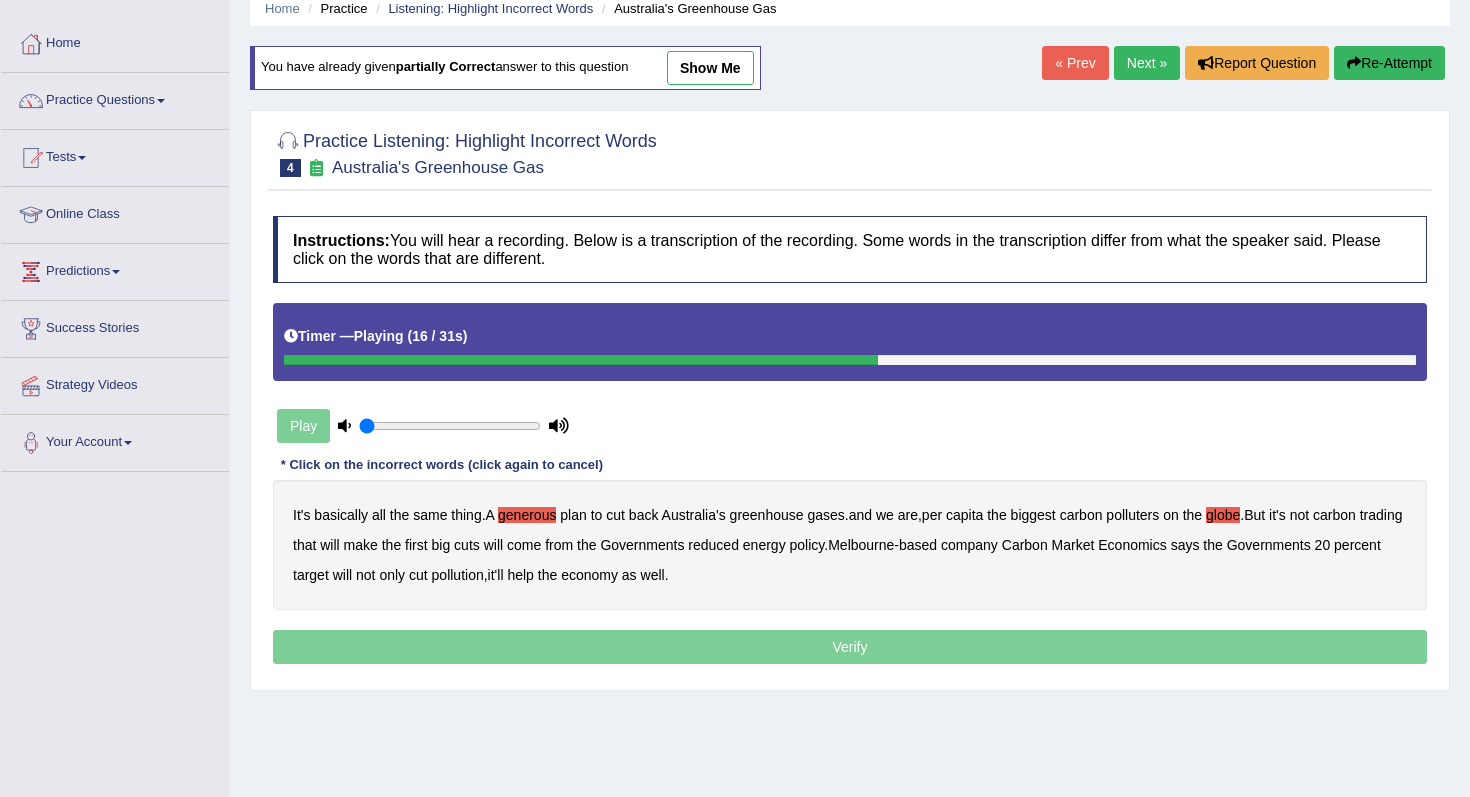 click on "will" at bounding box center [493, 545] 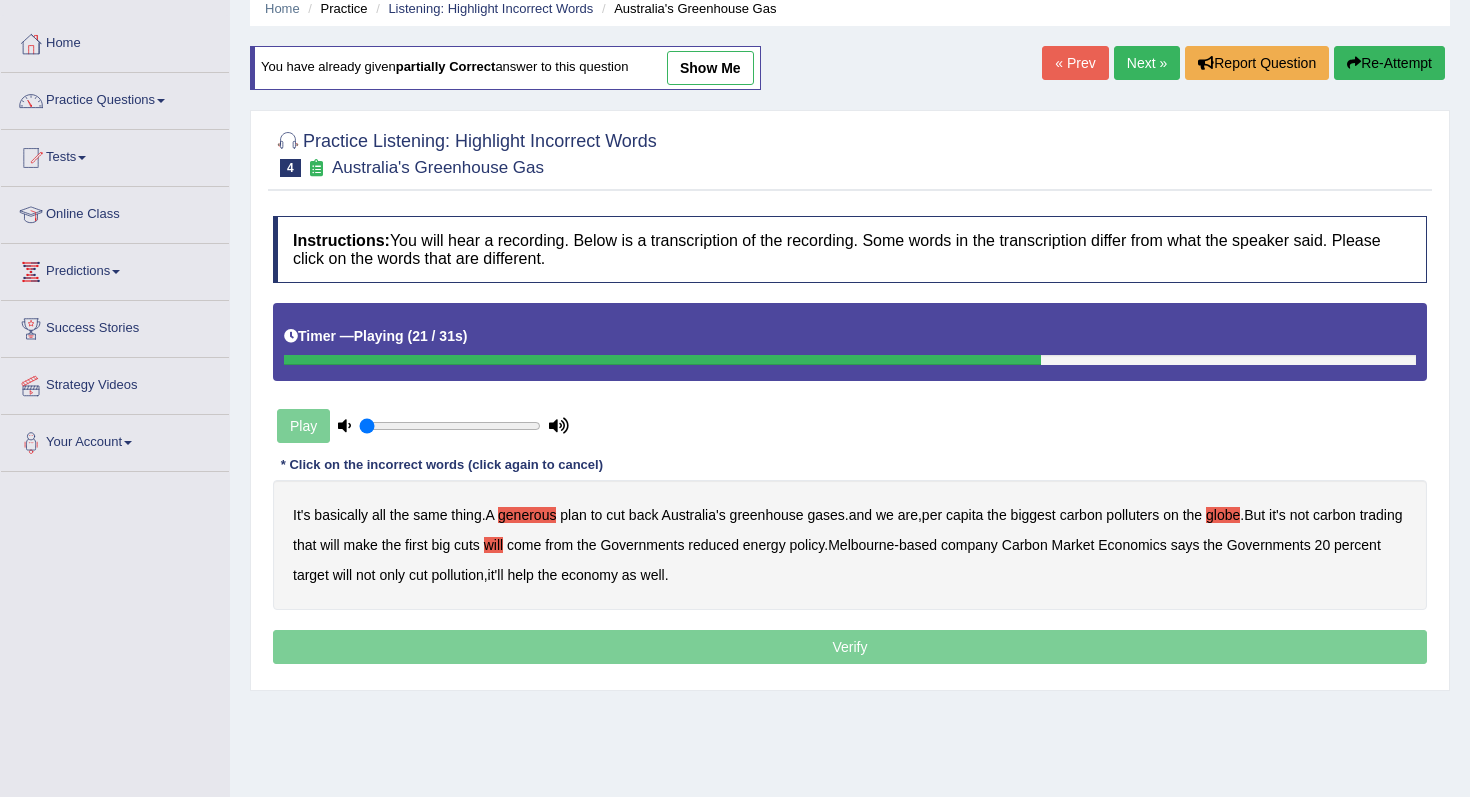 click on "reduced" at bounding box center [713, 545] 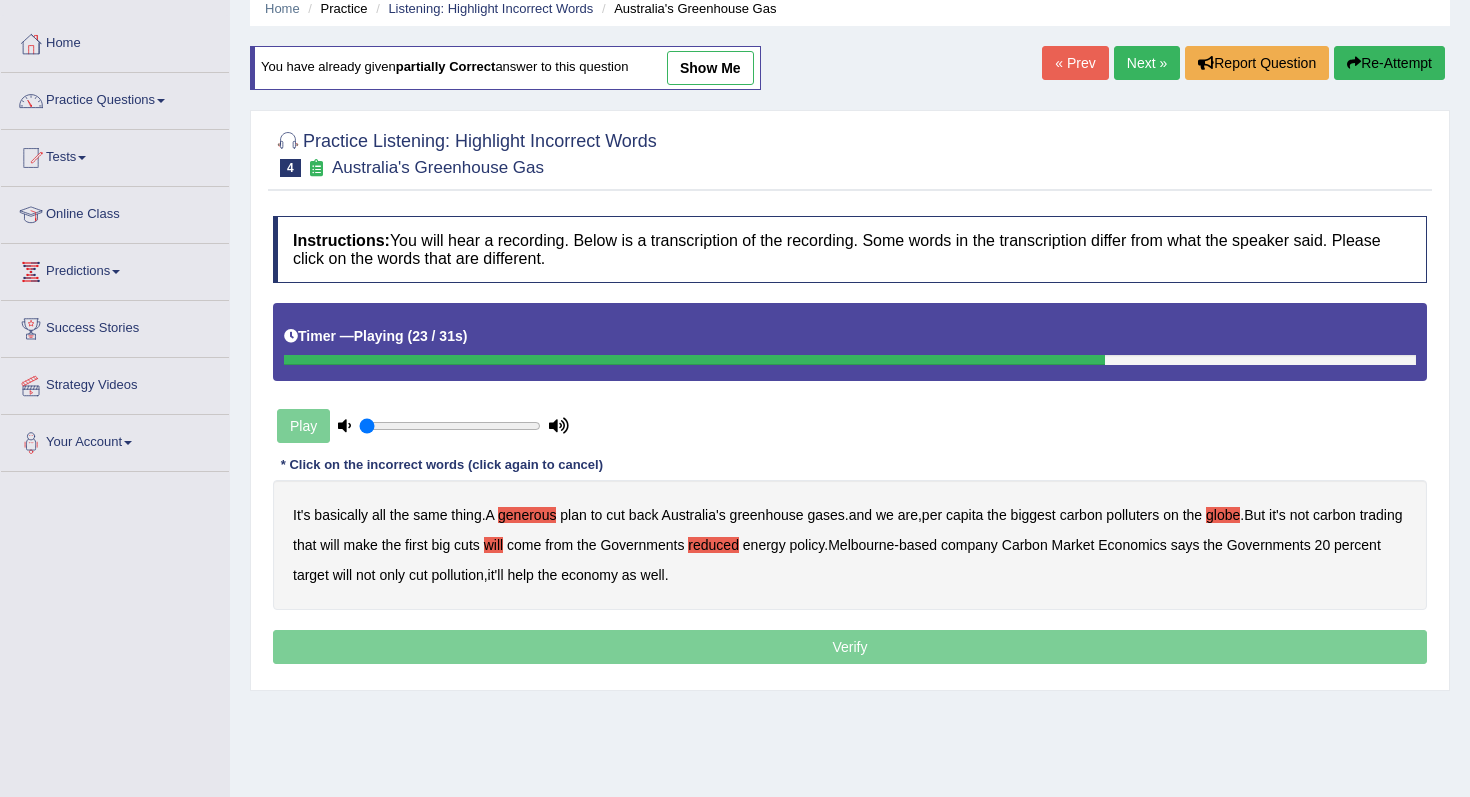 click on "policy" at bounding box center [807, 545] 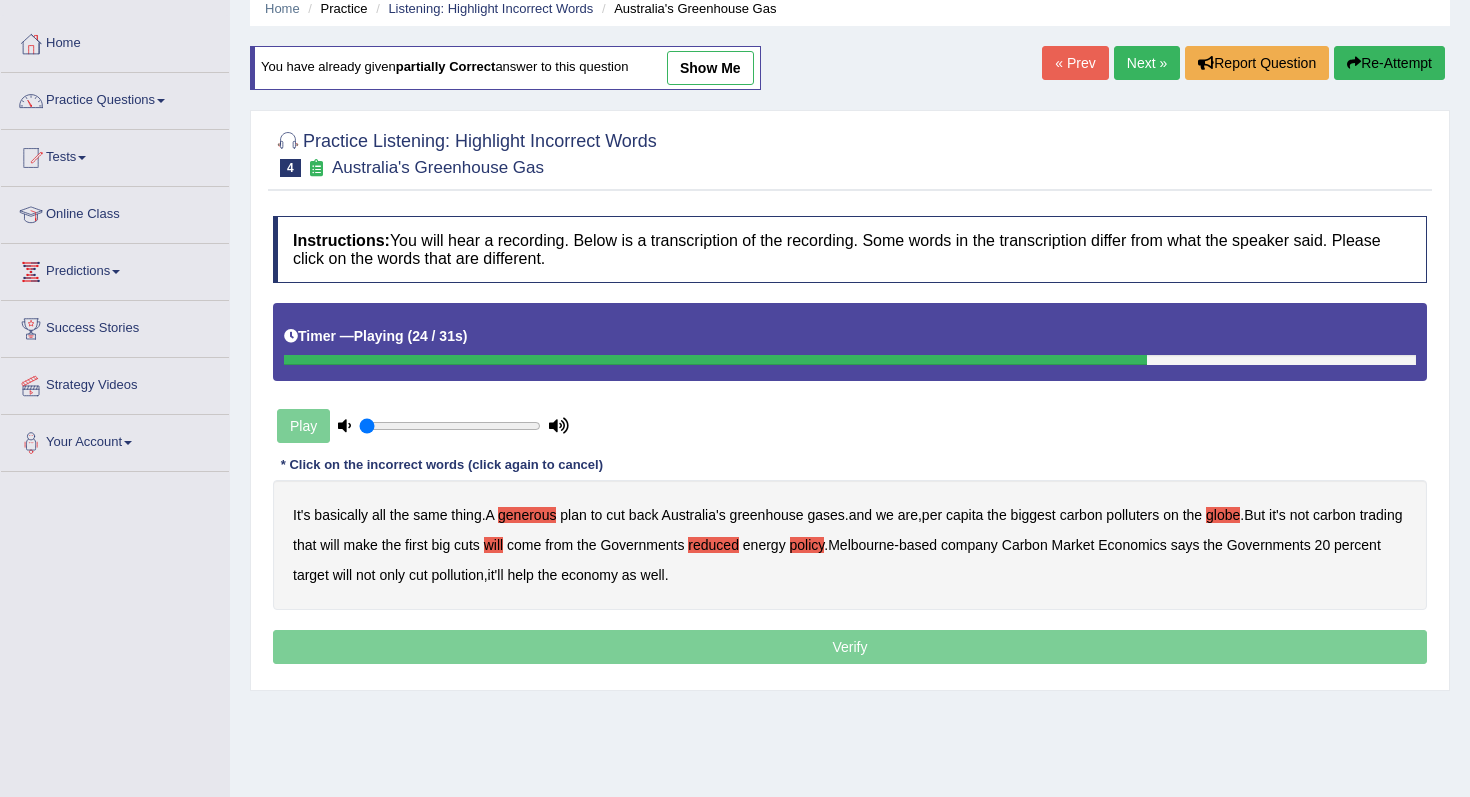 click on "company" at bounding box center [969, 545] 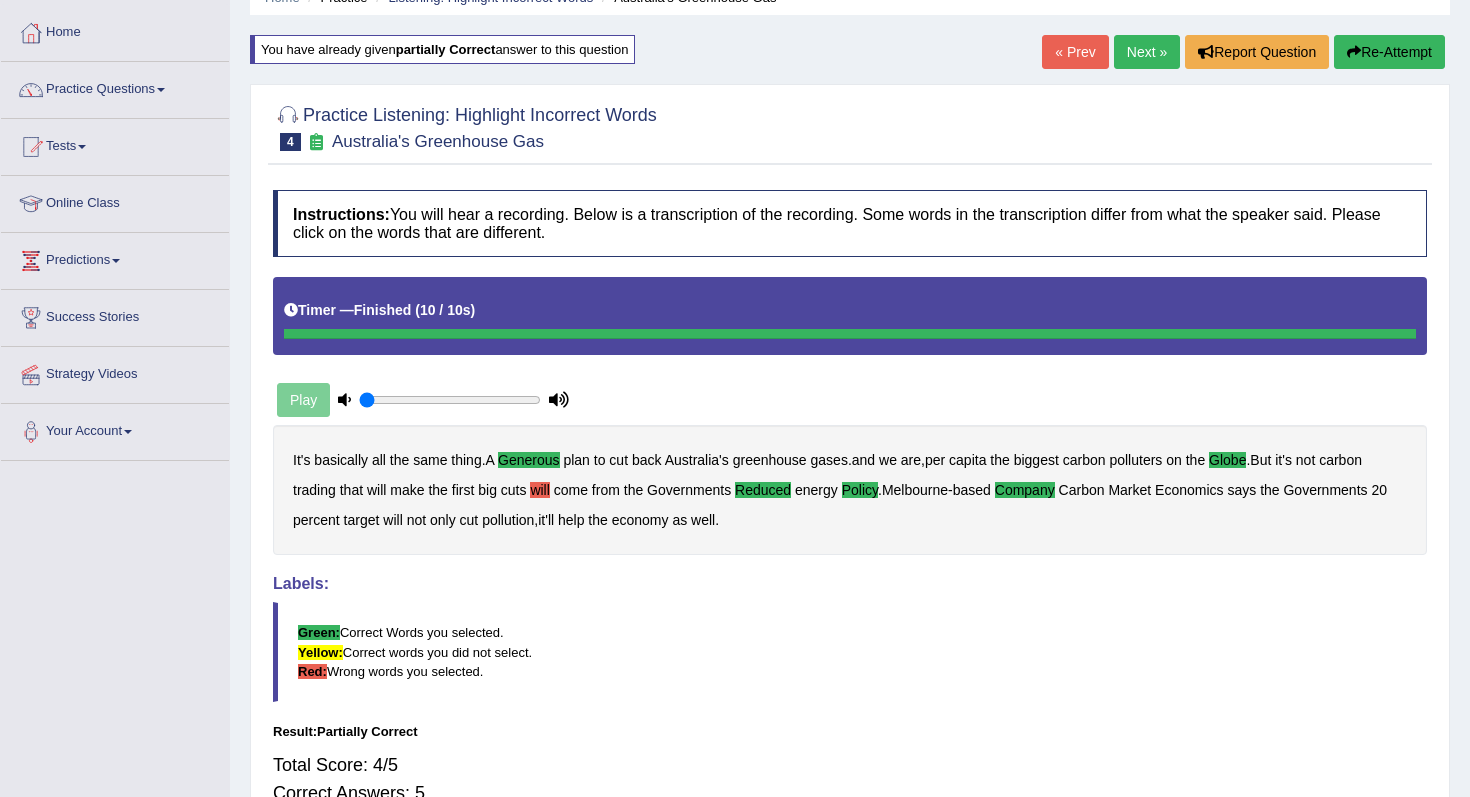 scroll, scrollTop: 92, scrollLeft: 0, axis: vertical 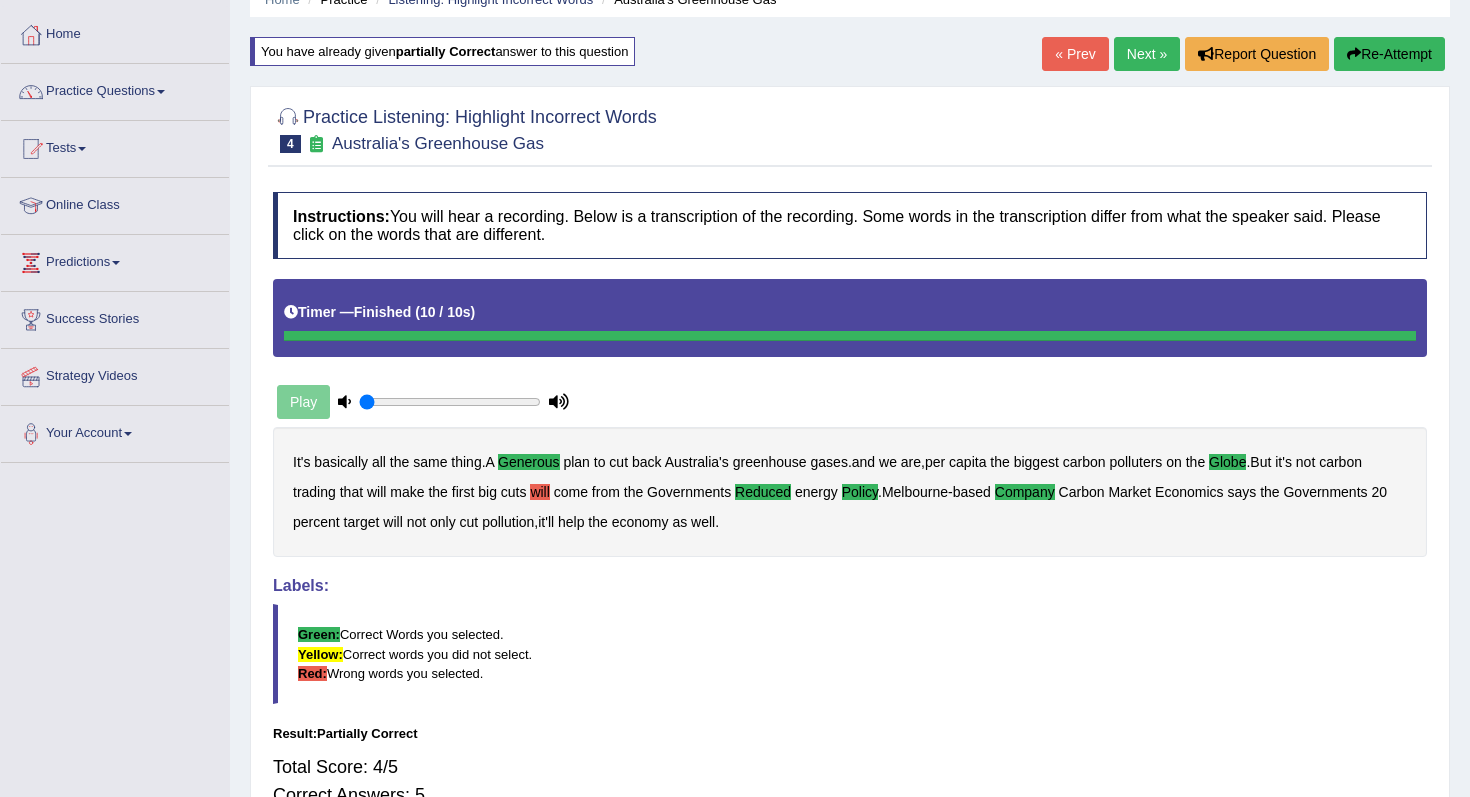 click on "Re-Attempt" at bounding box center [1389, 54] 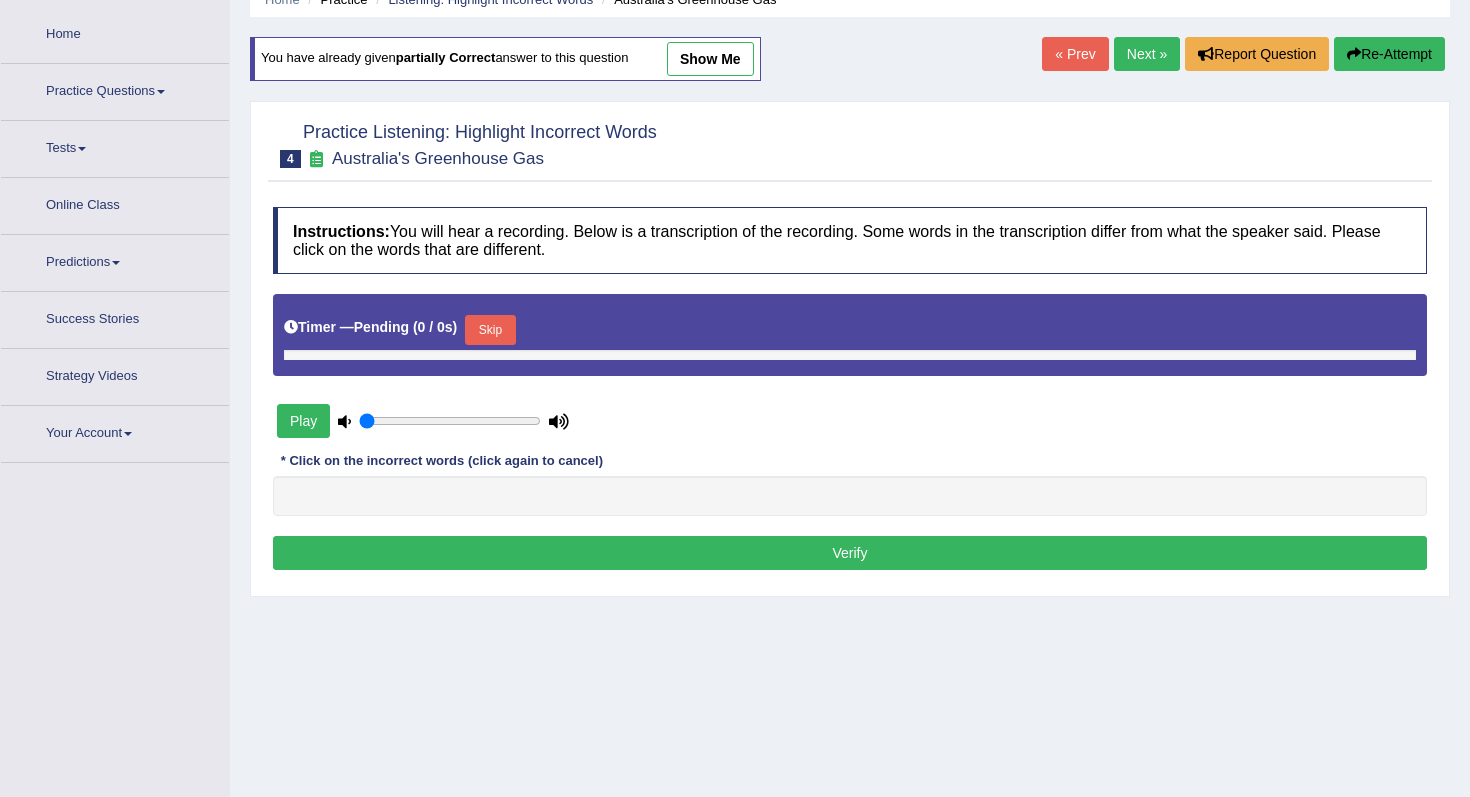 scroll, scrollTop: 92, scrollLeft: 0, axis: vertical 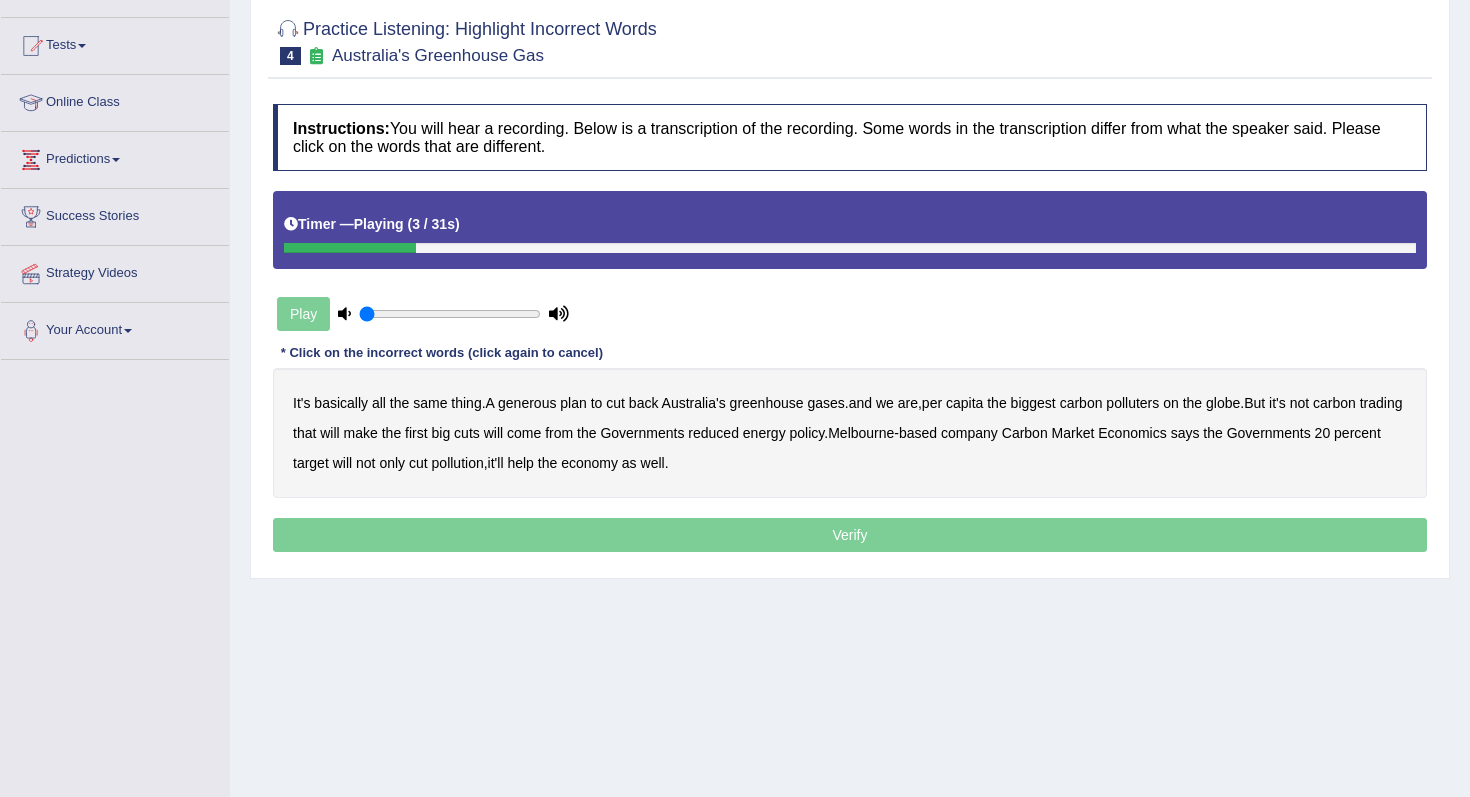 click on "generous" at bounding box center (527, 403) 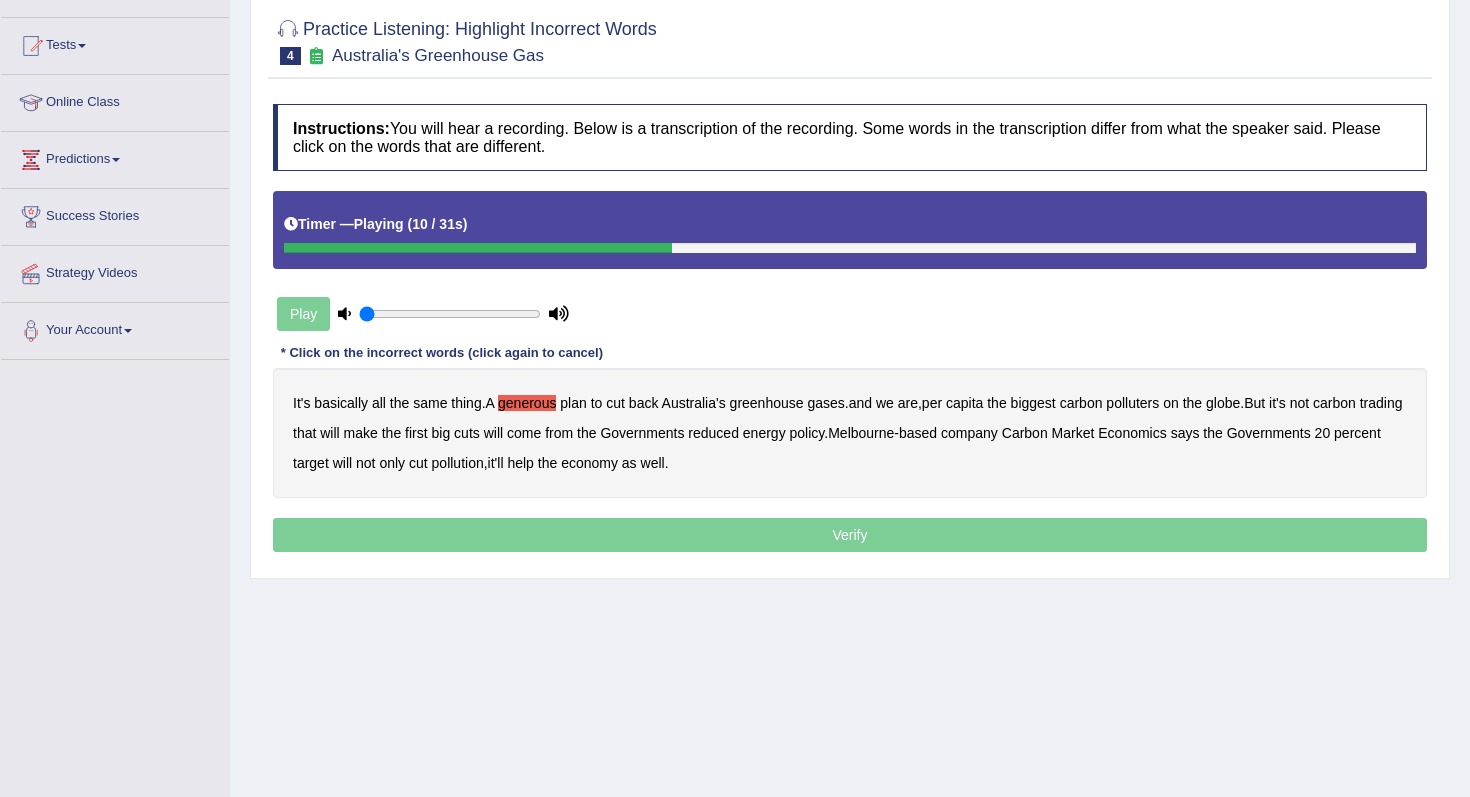 click on "globe" at bounding box center [1223, 403] 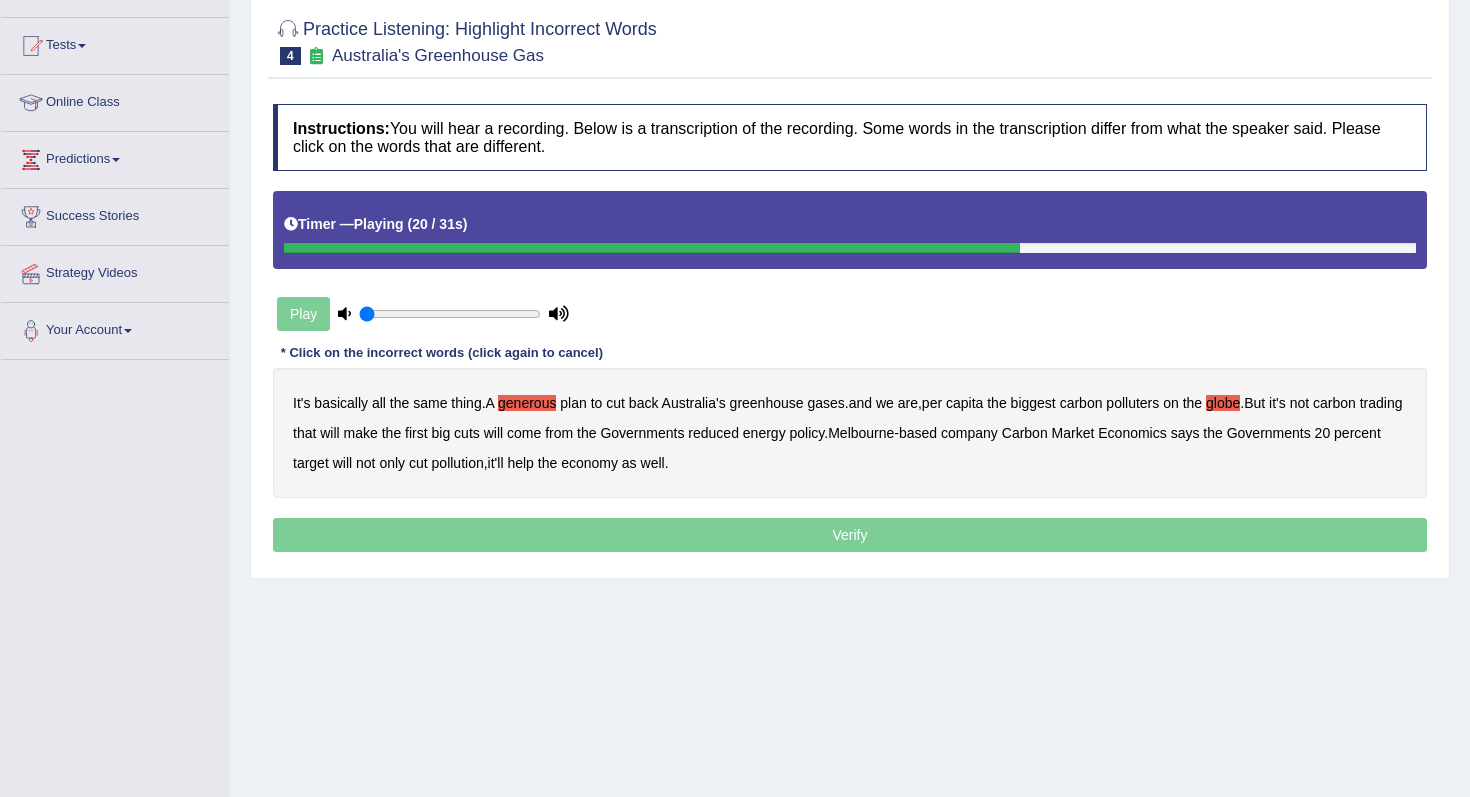 click on "reduced" at bounding box center (713, 433) 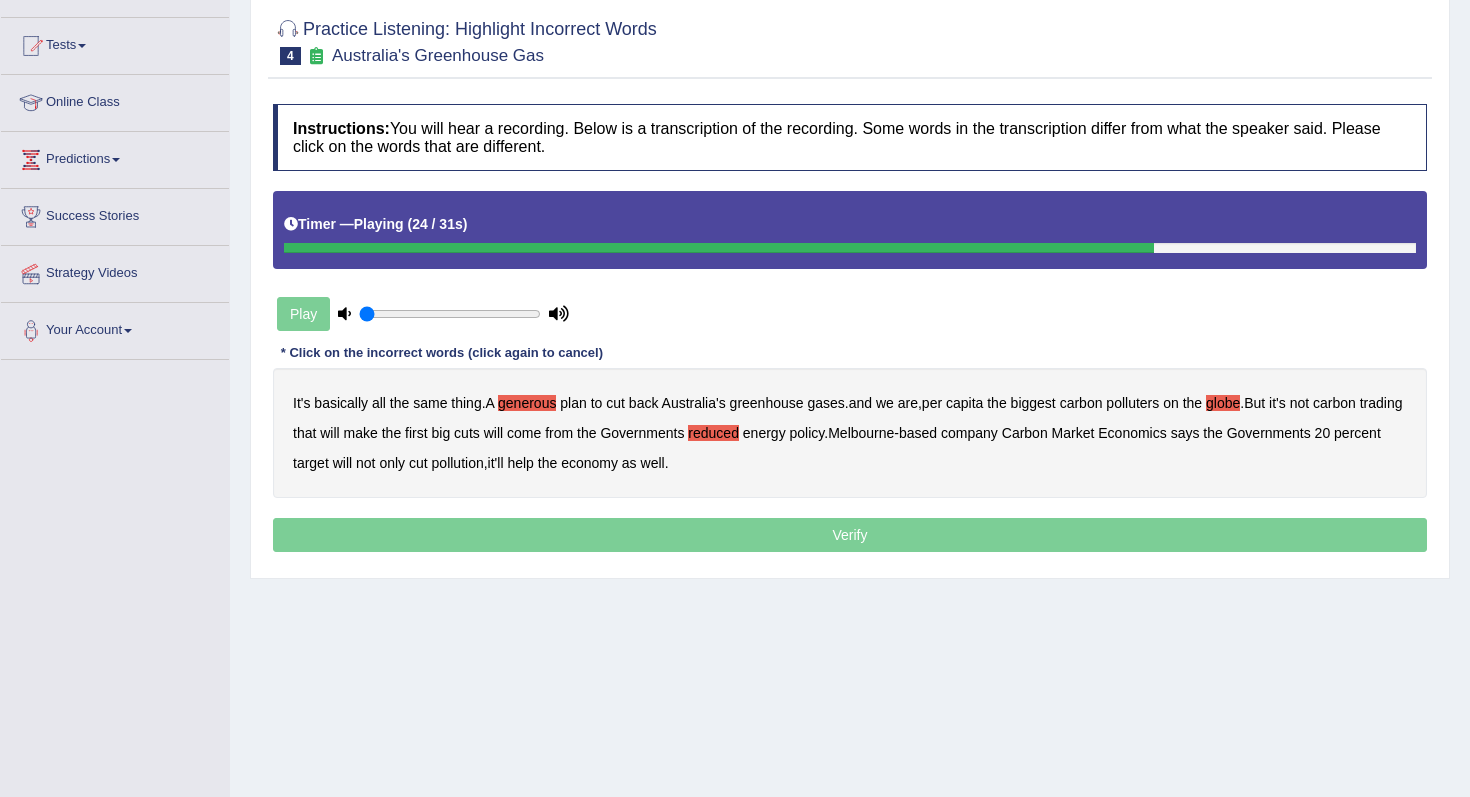 click on "policy" at bounding box center (807, 433) 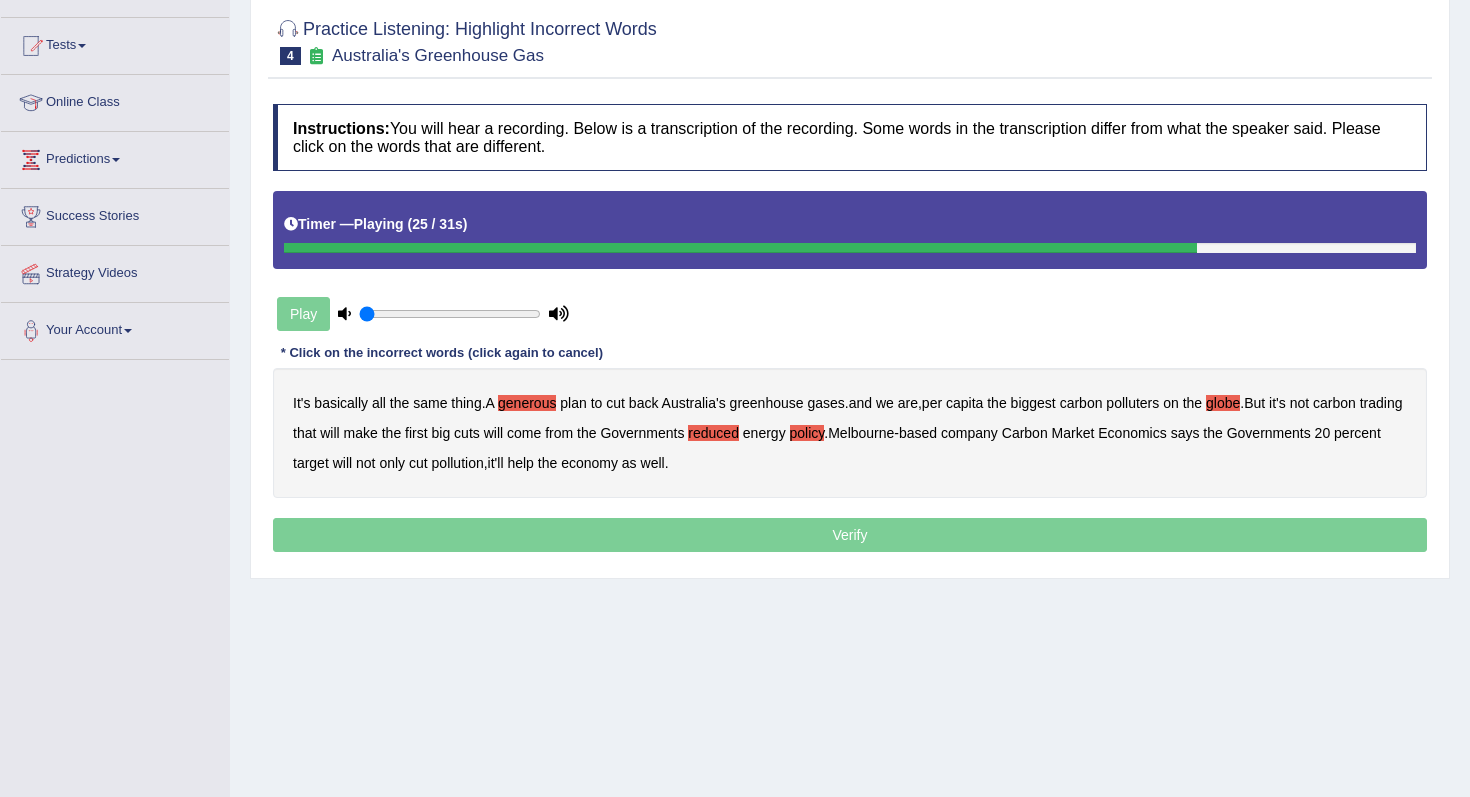click on "company" at bounding box center (969, 433) 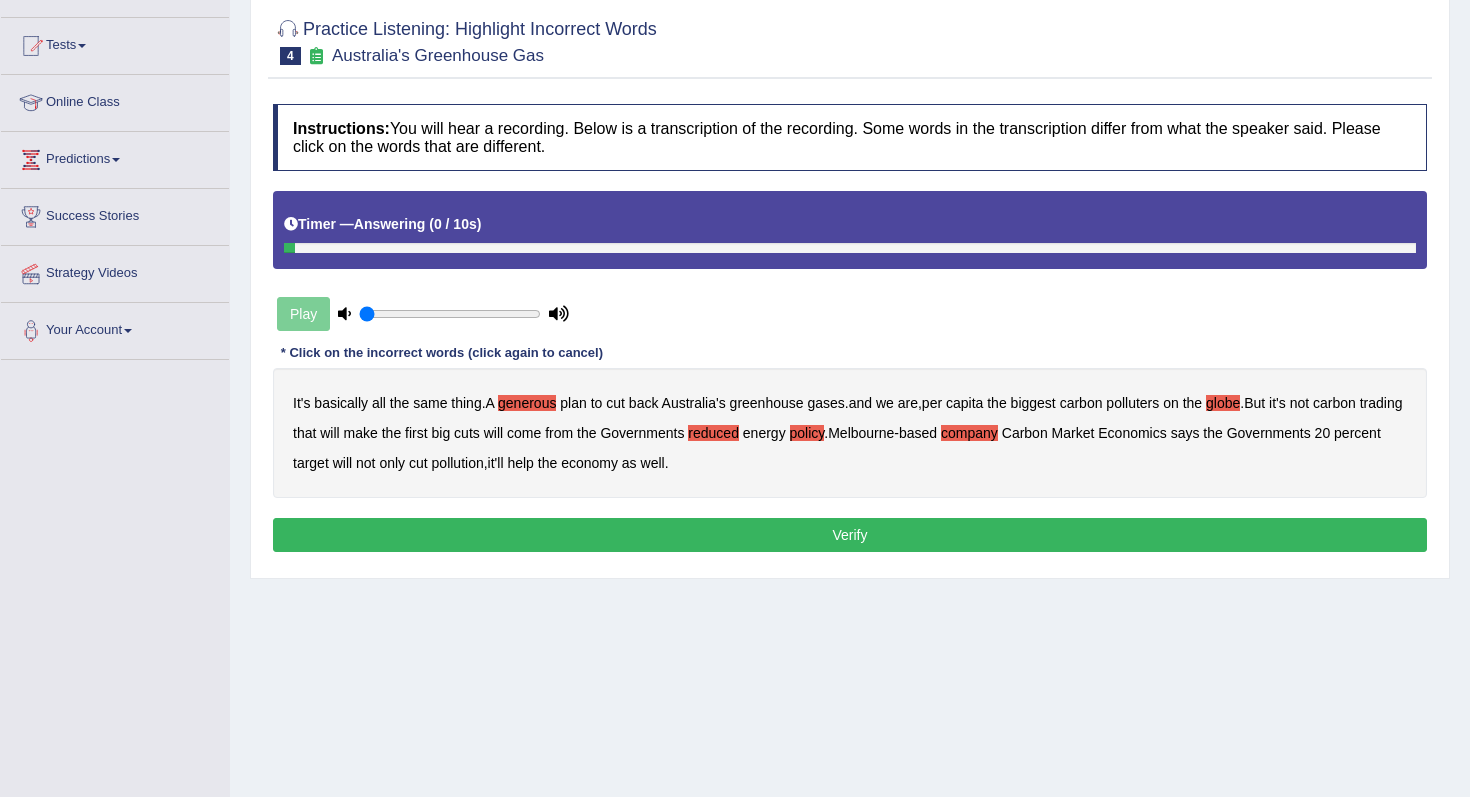 click on "Verify" at bounding box center [850, 535] 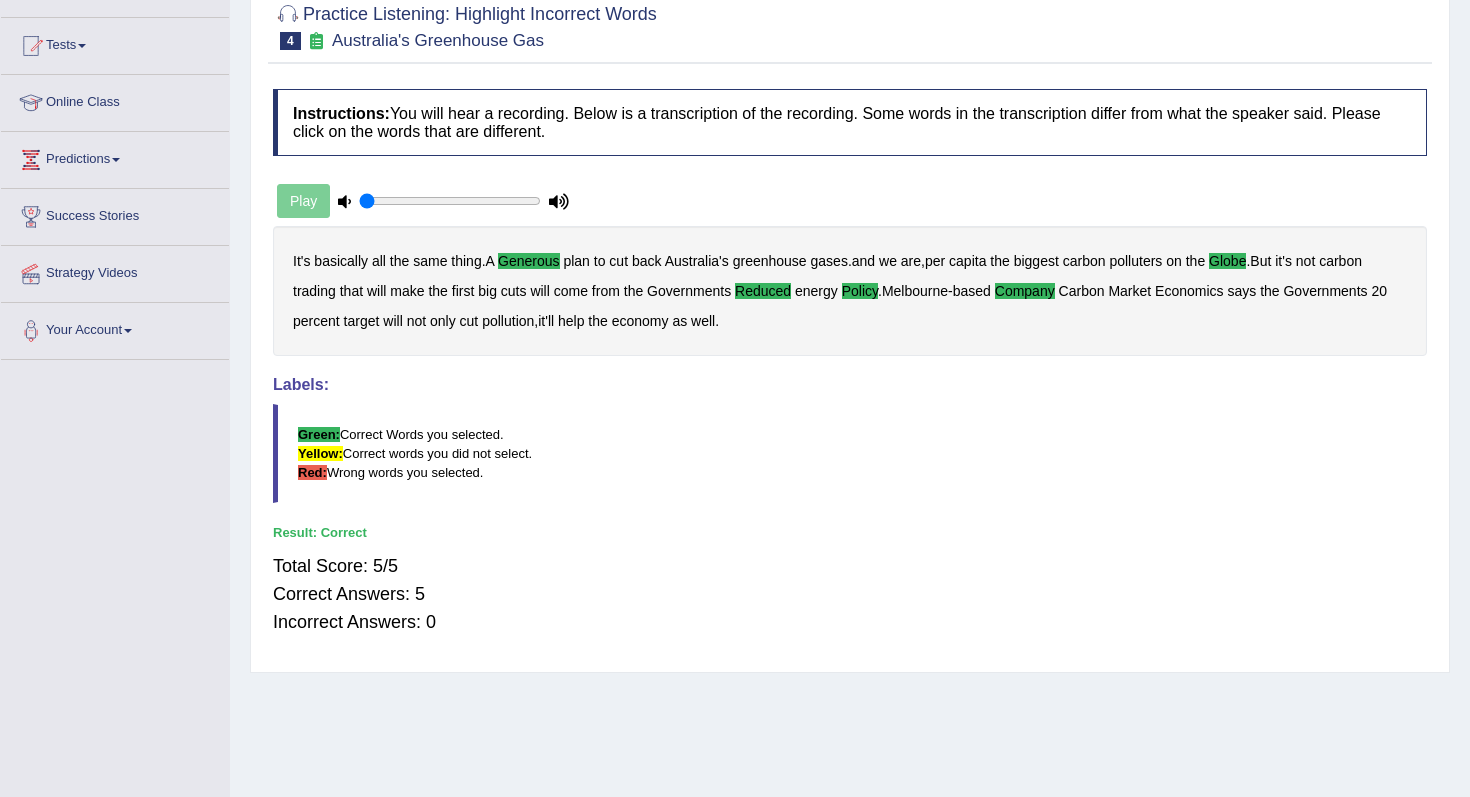 scroll, scrollTop: 0, scrollLeft: 0, axis: both 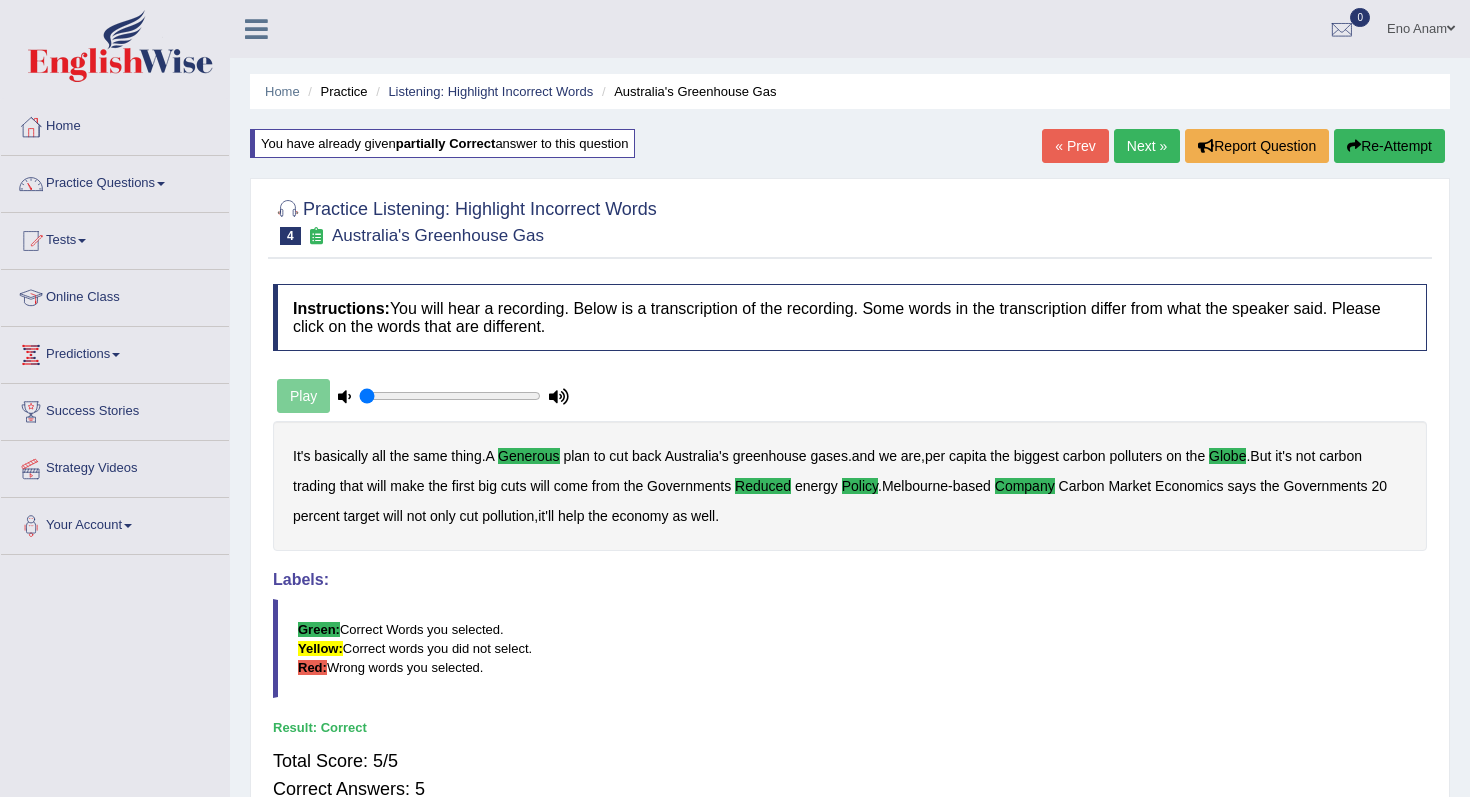 click on "Next »" at bounding box center [1147, 146] 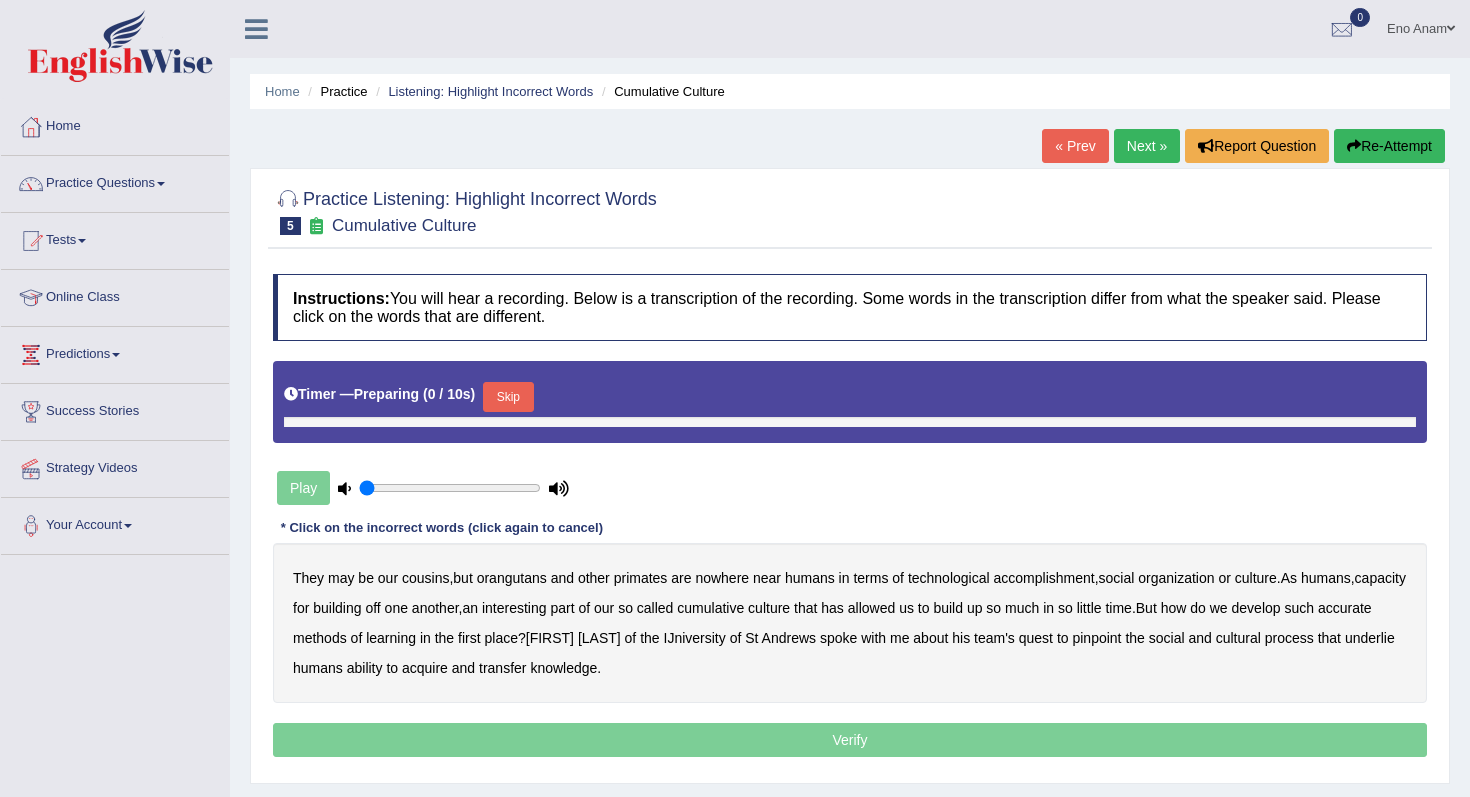scroll, scrollTop: 0, scrollLeft: 0, axis: both 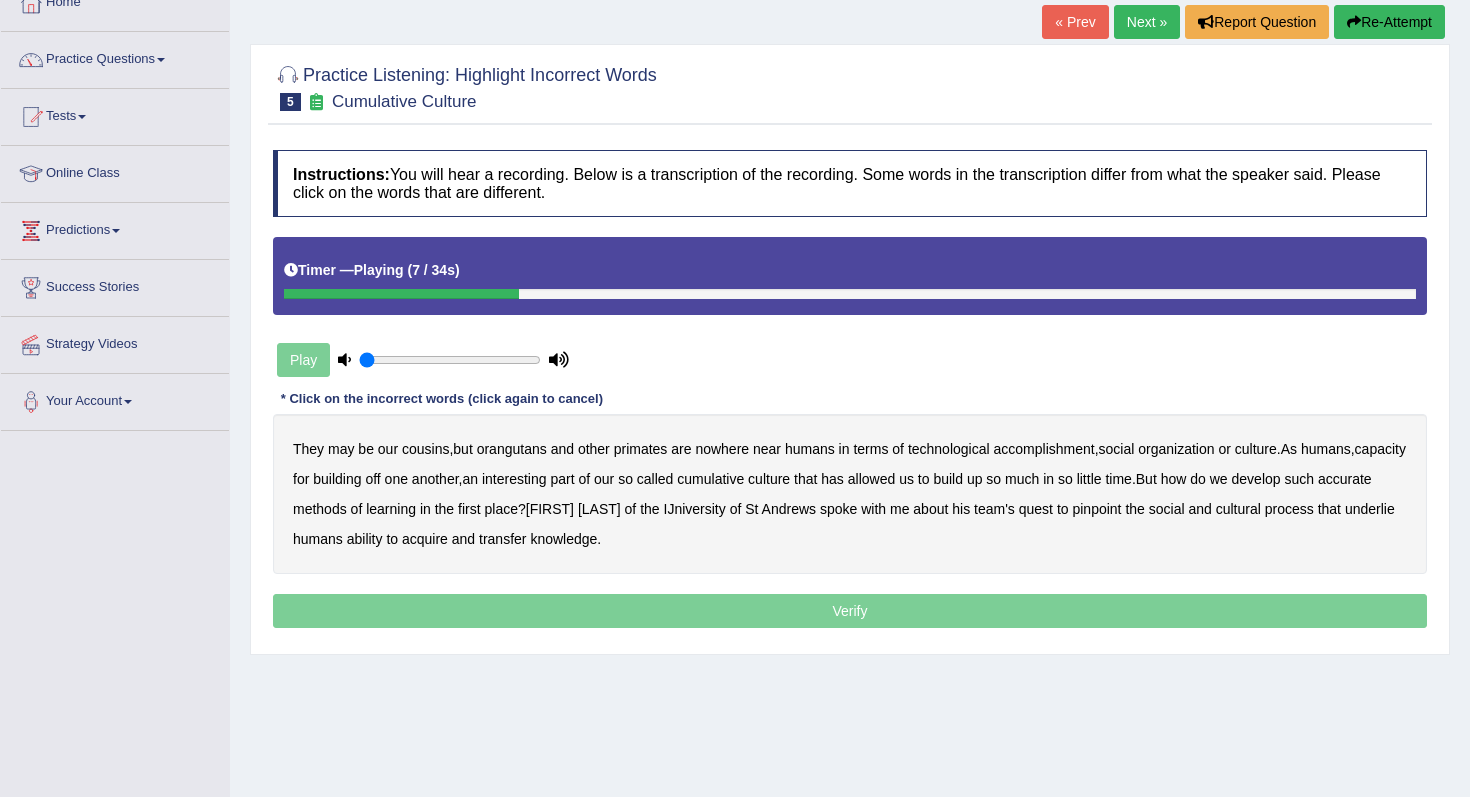click on "accomplishment" at bounding box center [1044, 449] 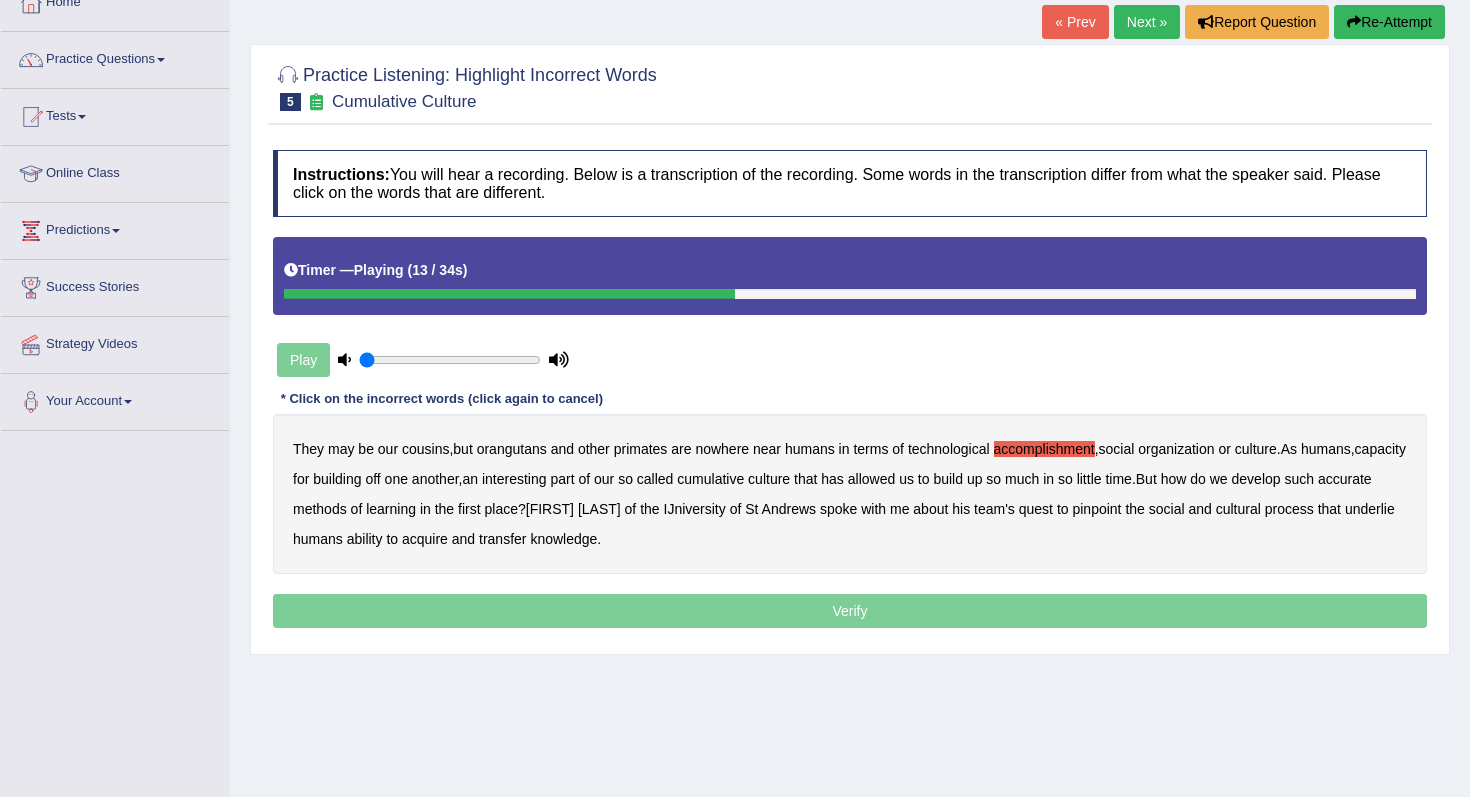 click on "interesting" at bounding box center (514, 479) 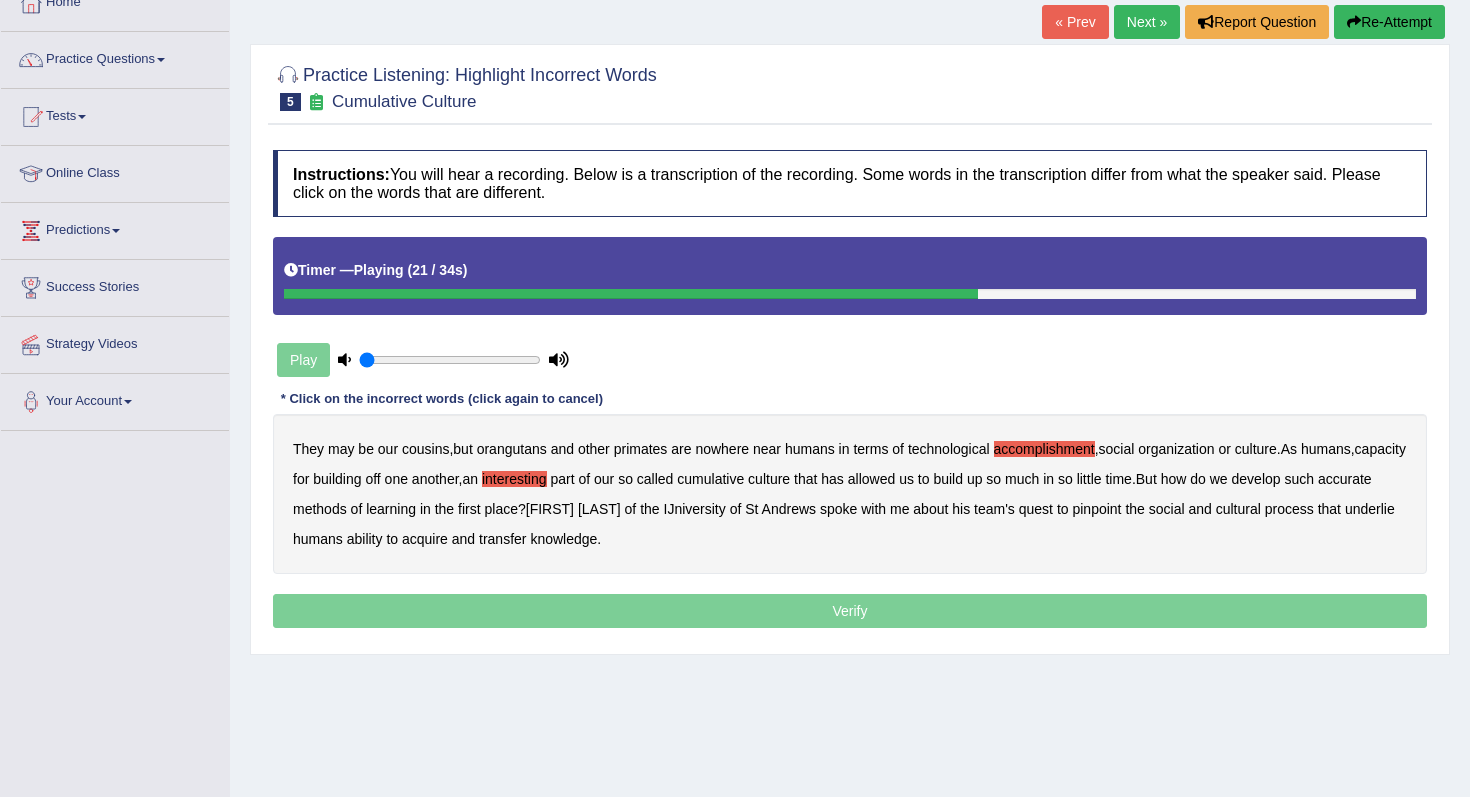 click on "accurate" at bounding box center [1345, 479] 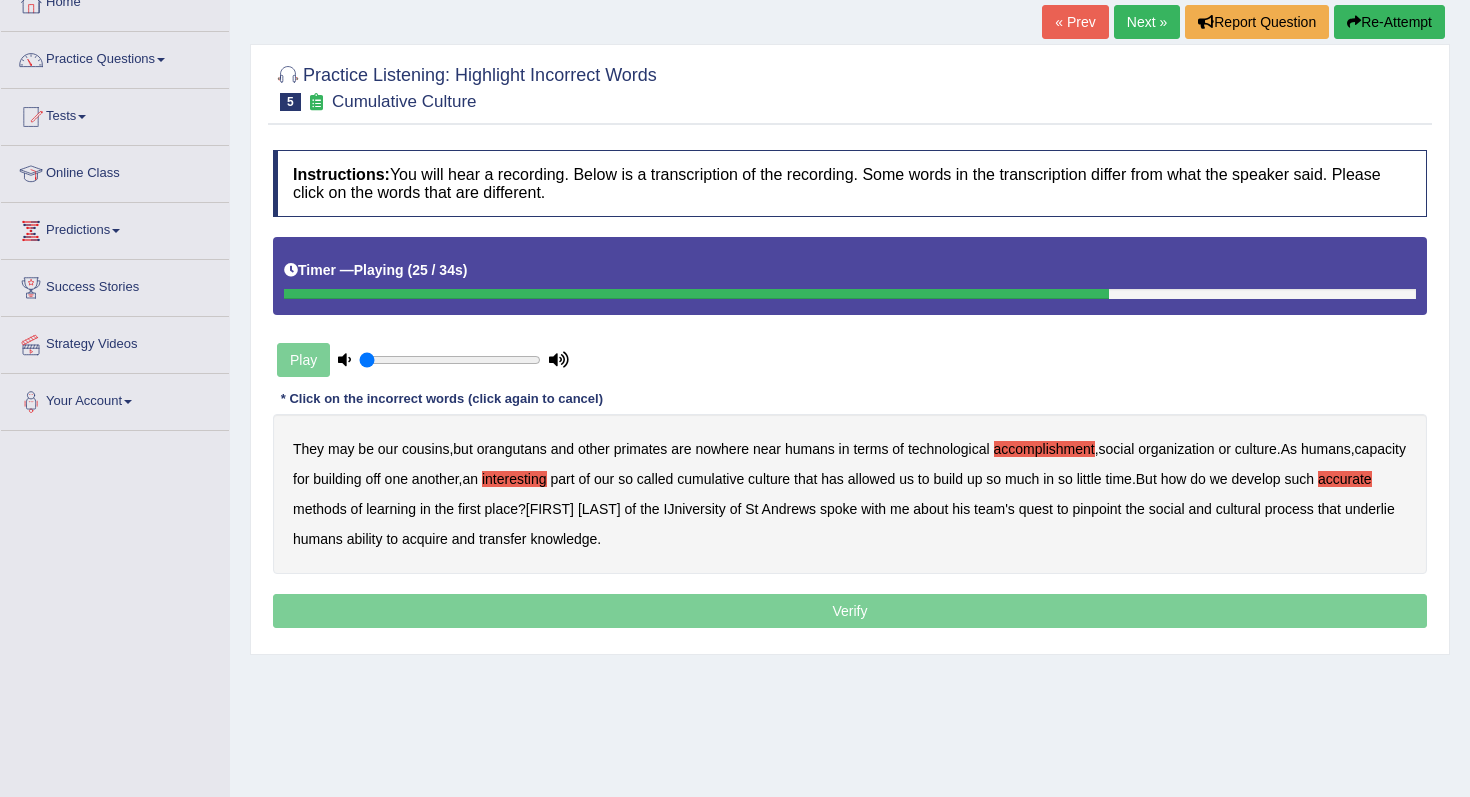 click on "IJniversity" at bounding box center [695, 509] 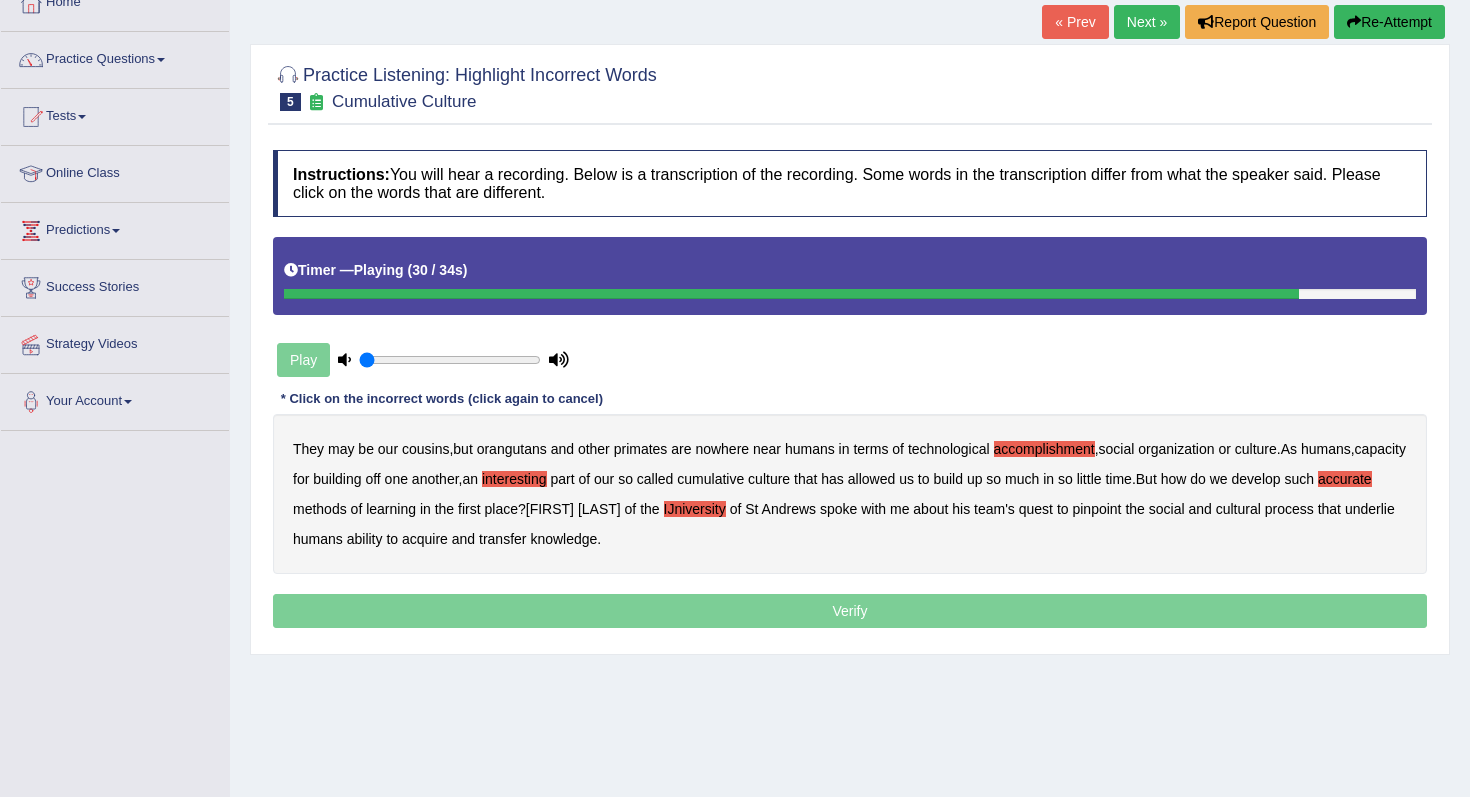 click on "process" at bounding box center [1289, 509] 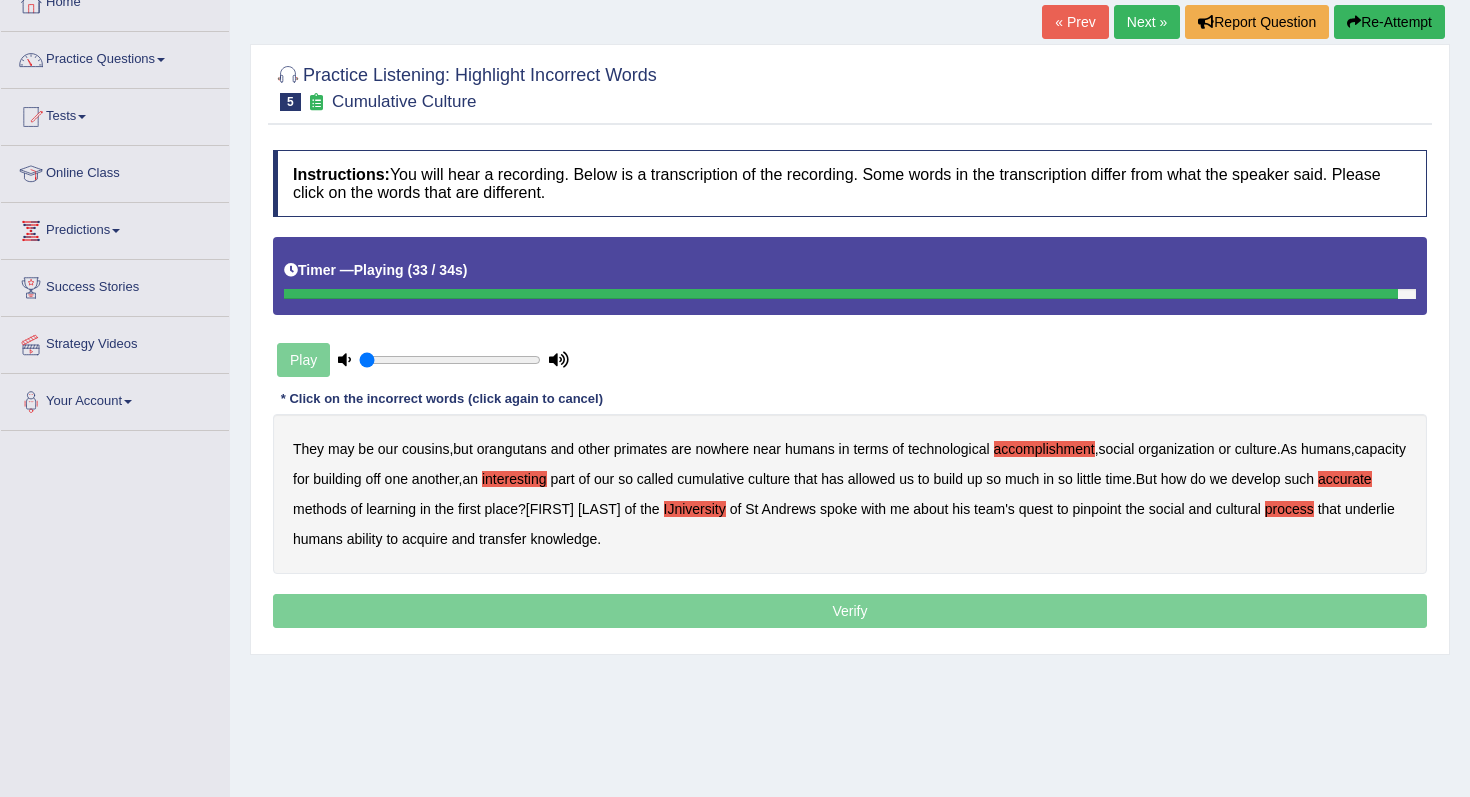 click on "transfer" at bounding box center [502, 539] 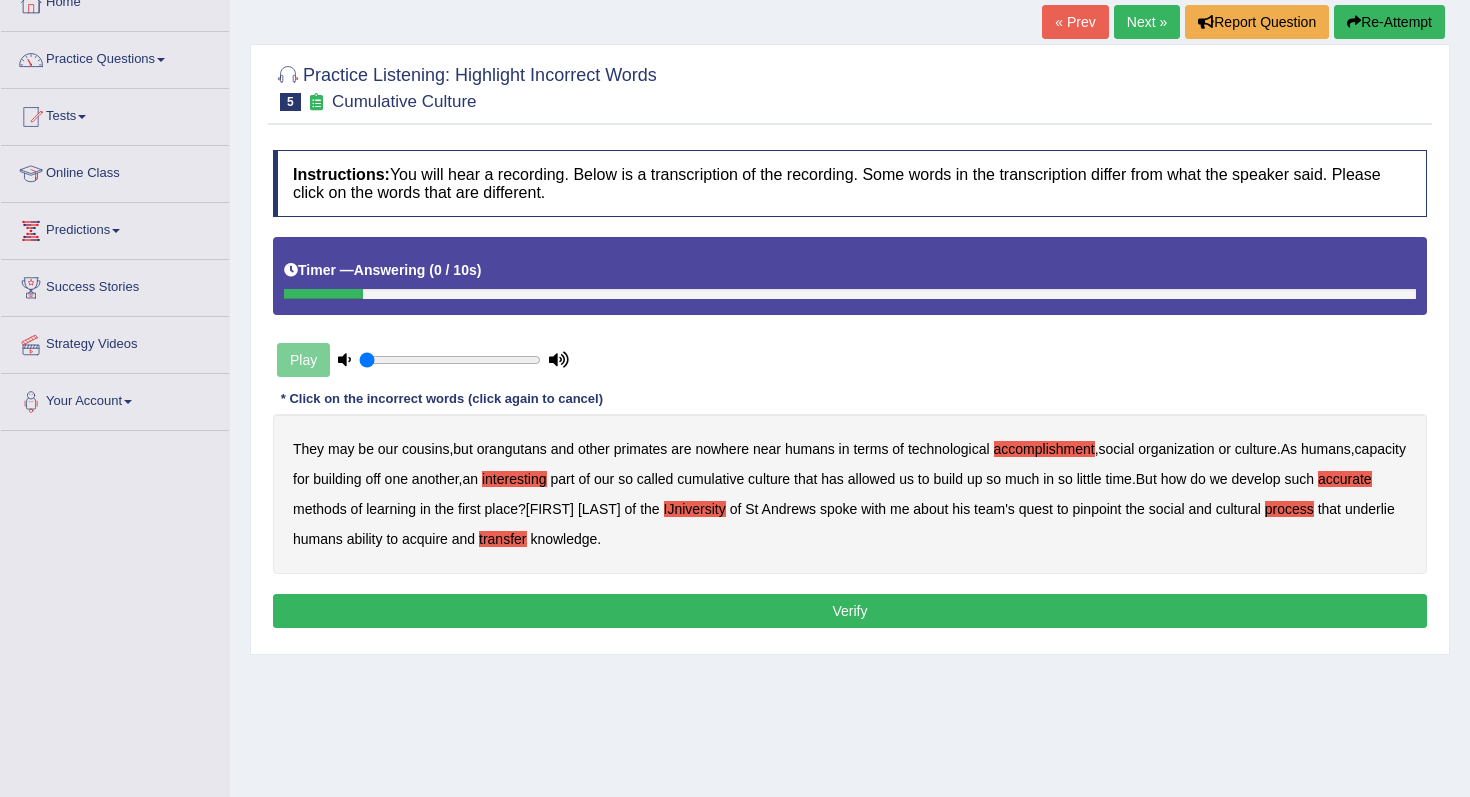 click on "Verify" at bounding box center (850, 611) 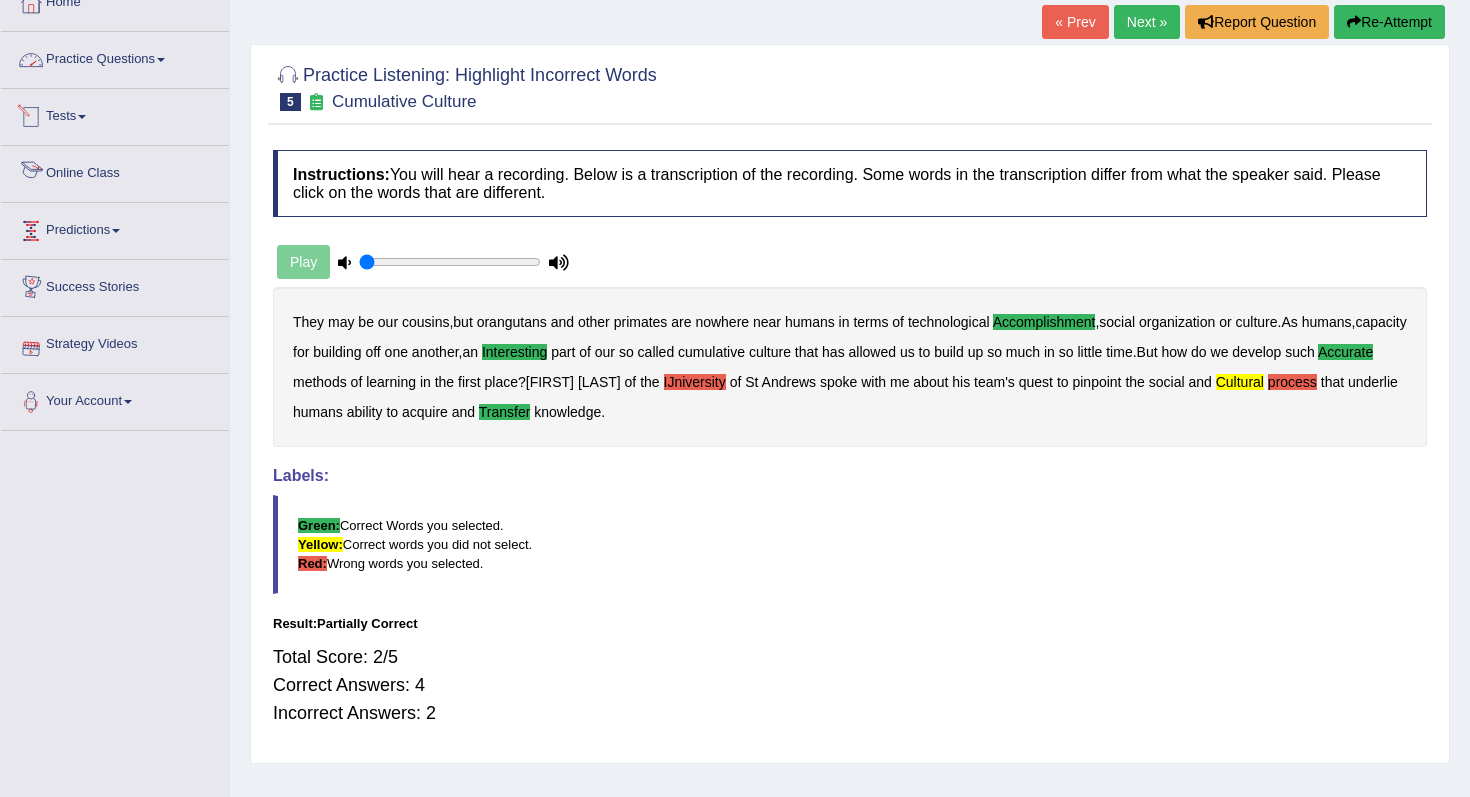 click on "Practice Questions" at bounding box center [115, 57] 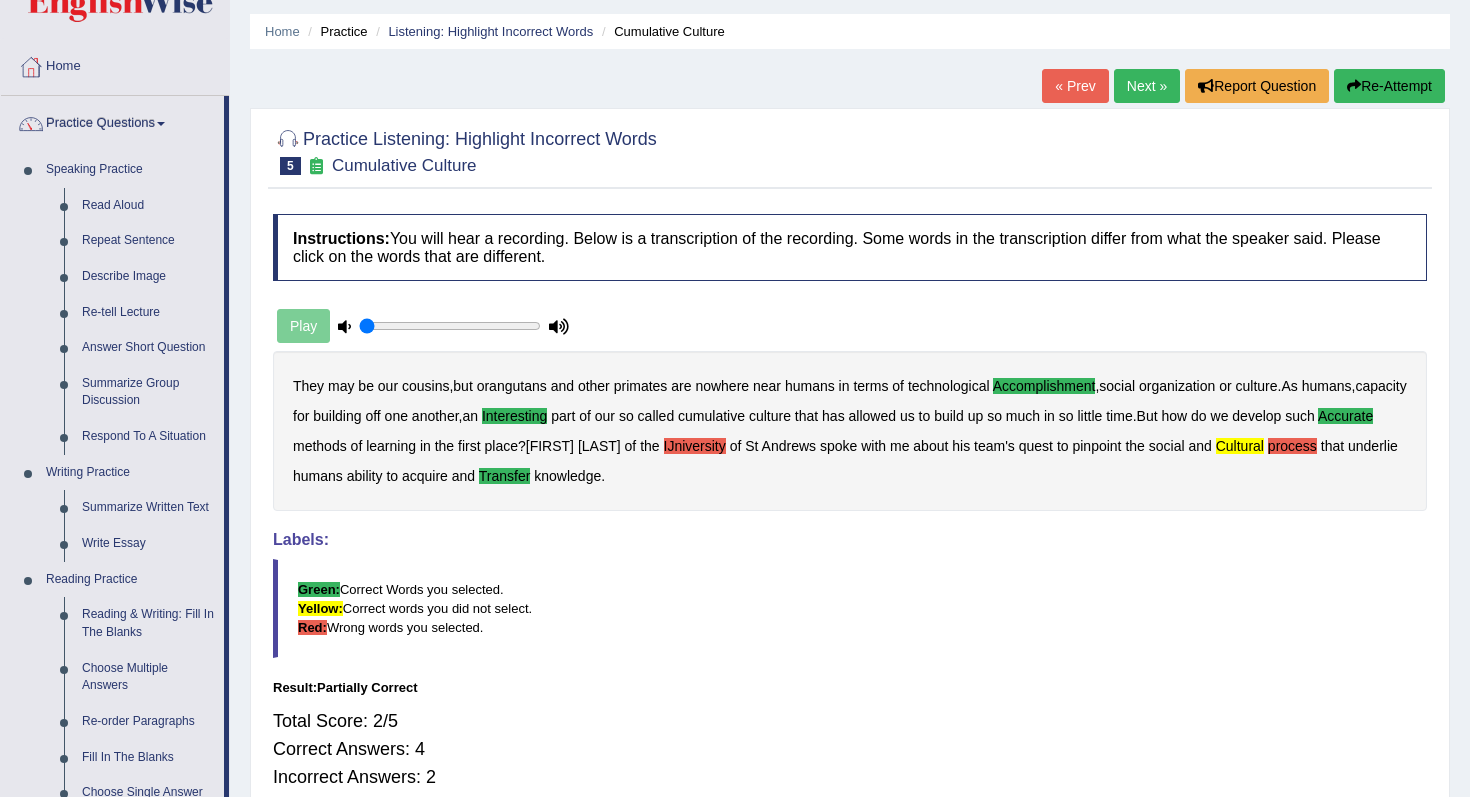 scroll, scrollTop: 0, scrollLeft: 0, axis: both 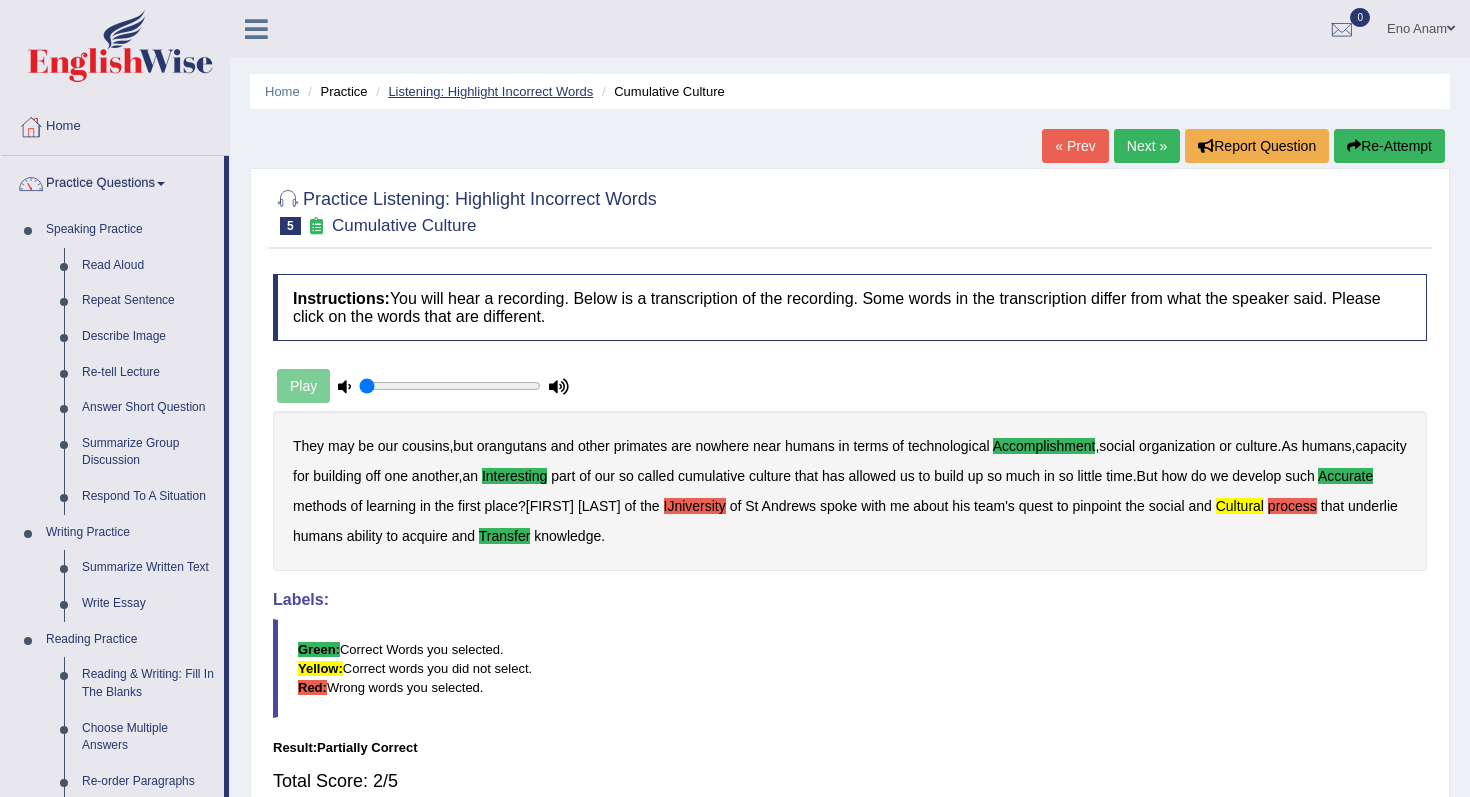 click on "Listening: Highlight Incorrect Words" at bounding box center [490, 91] 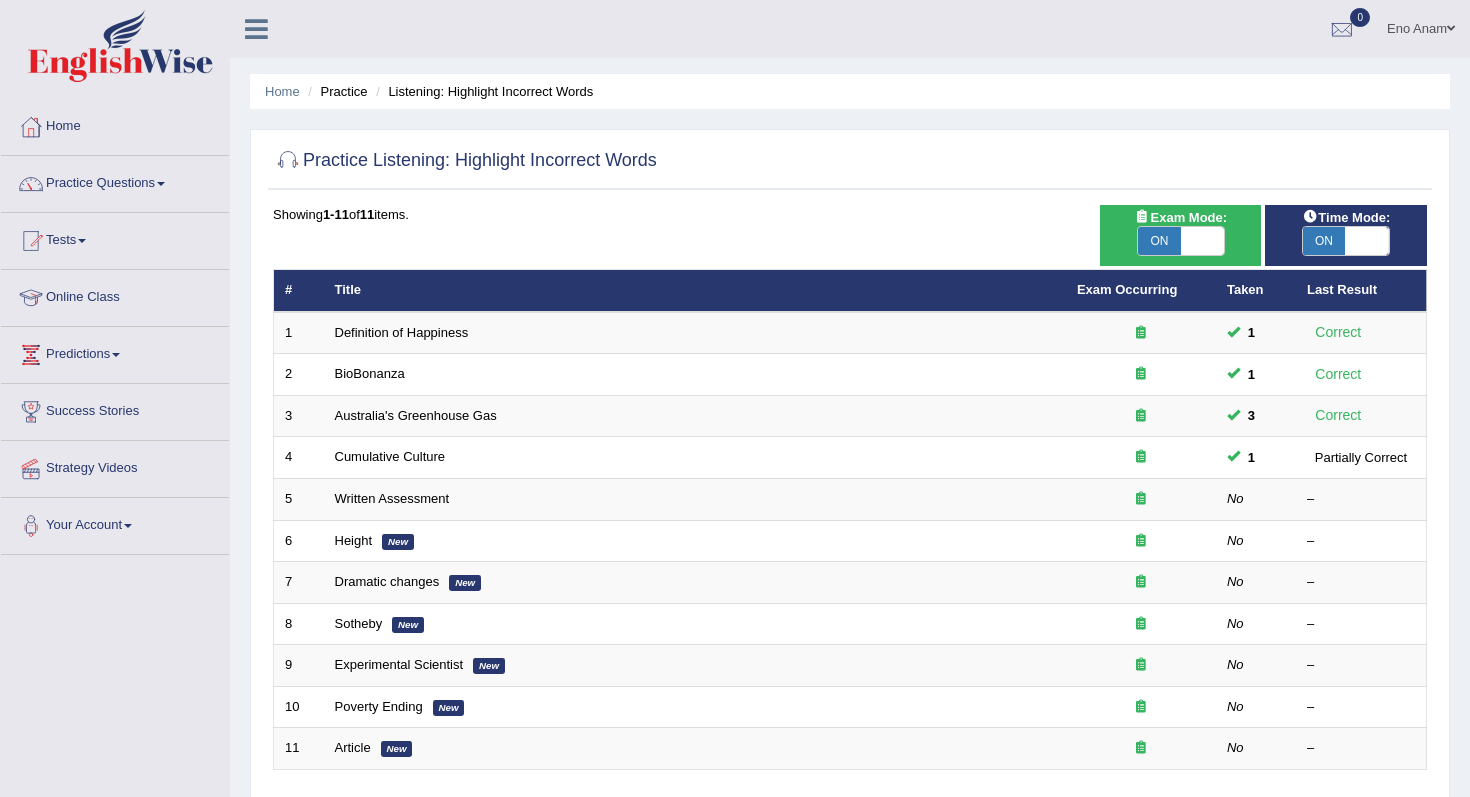 scroll, scrollTop: 0, scrollLeft: 0, axis: both 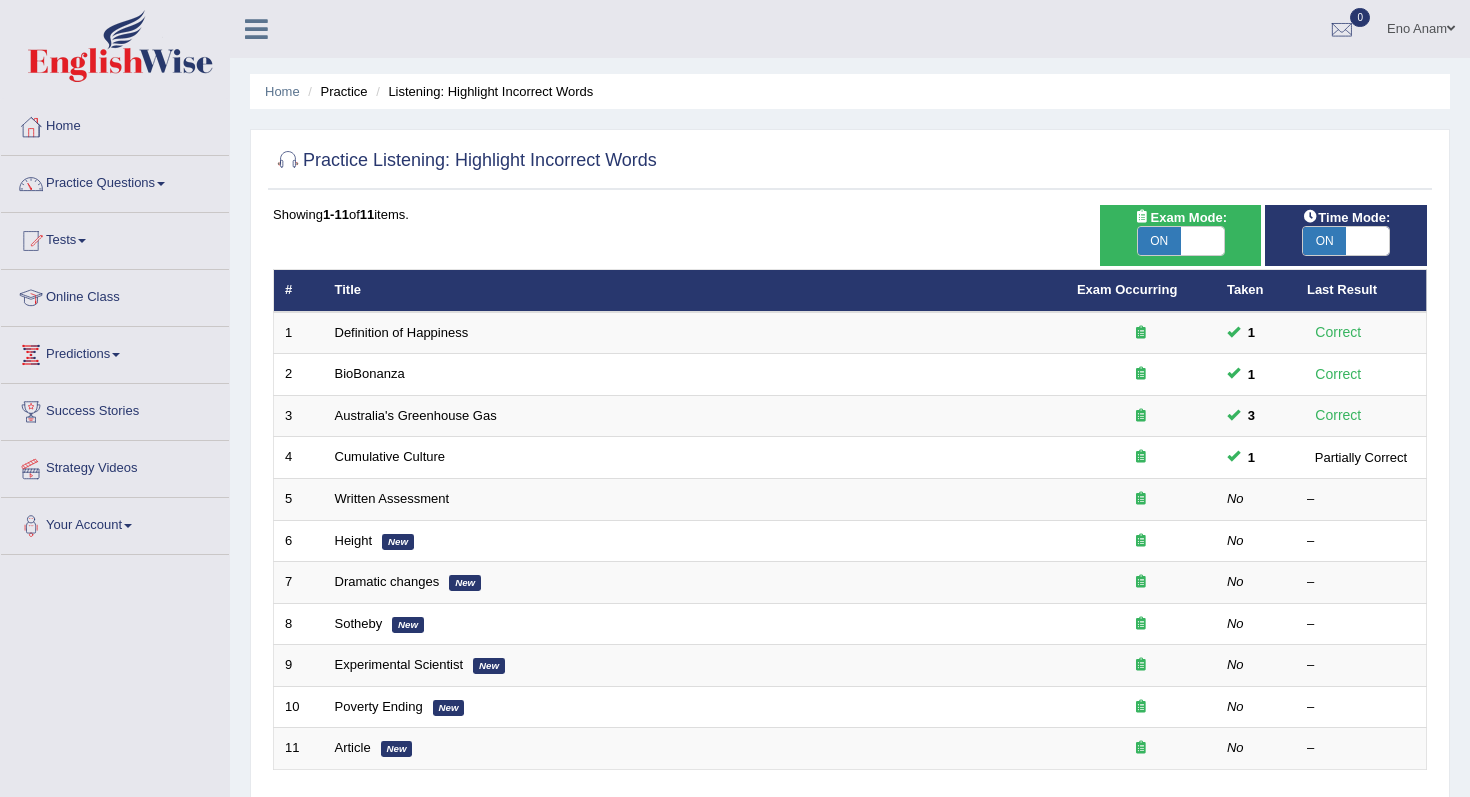 click on "ON" at bounding box center (1159, 241) 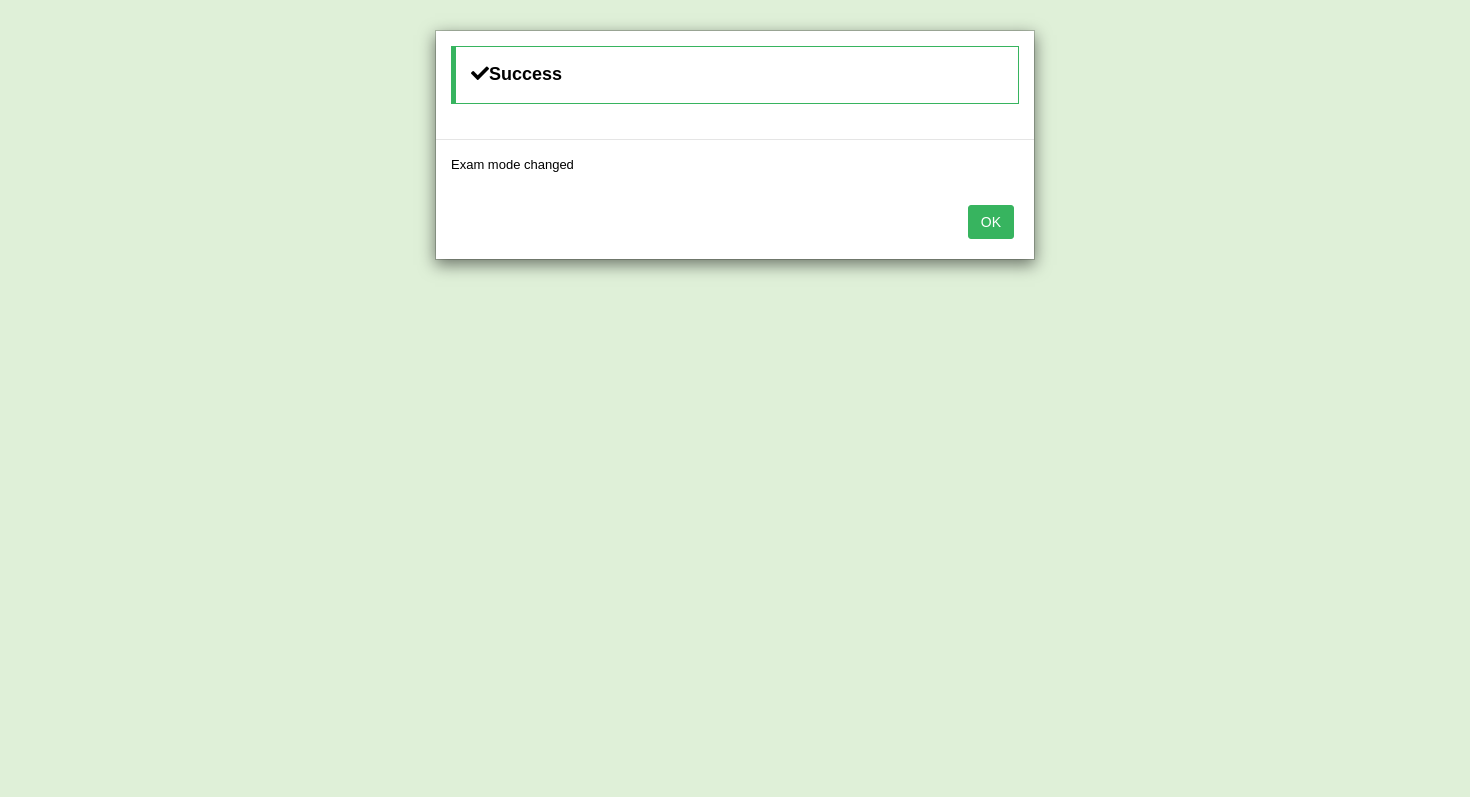 click on "OK" at bounding box center (991, 222) 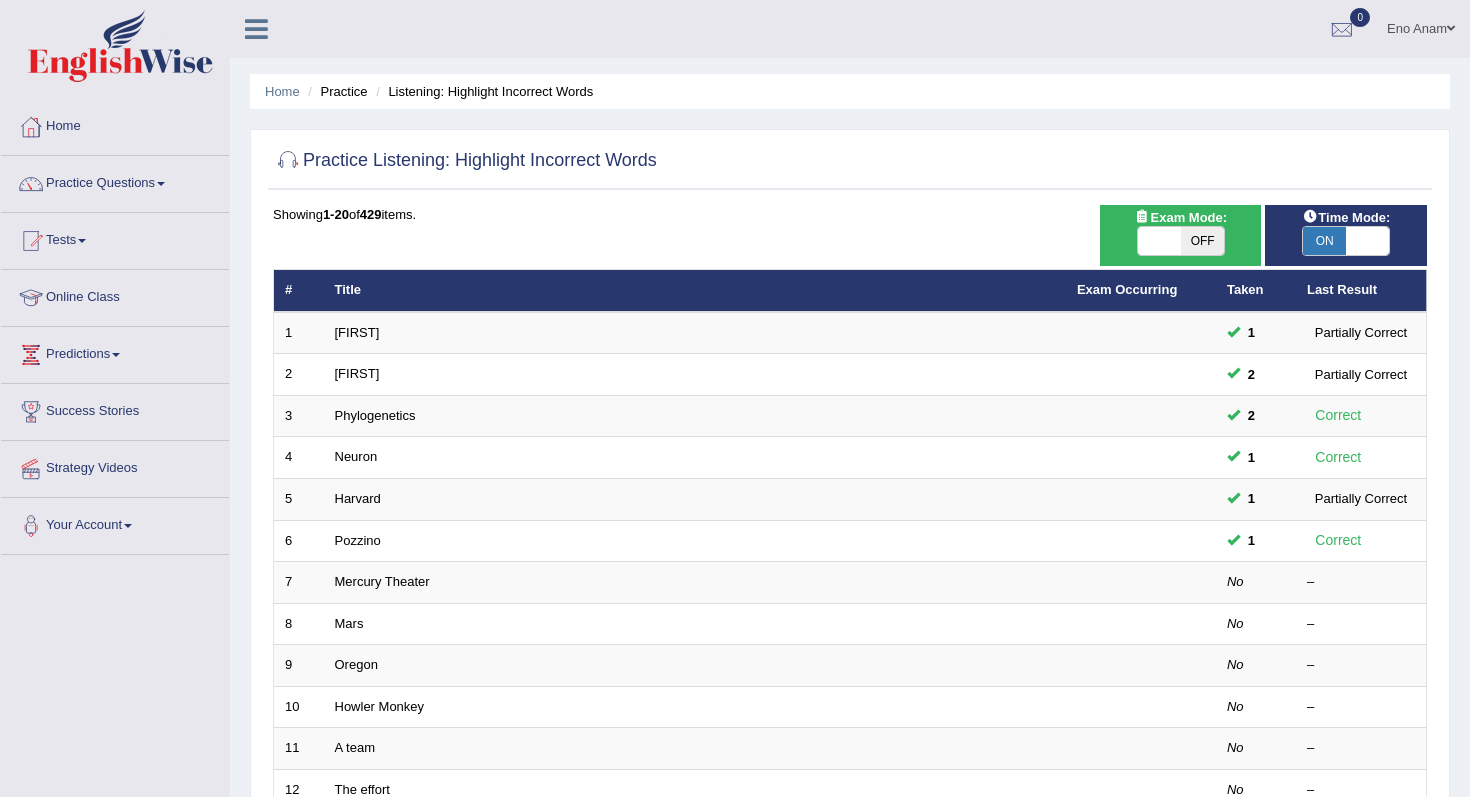 scroll, scrollTop: 0, scrollLeft: 0, axis: both 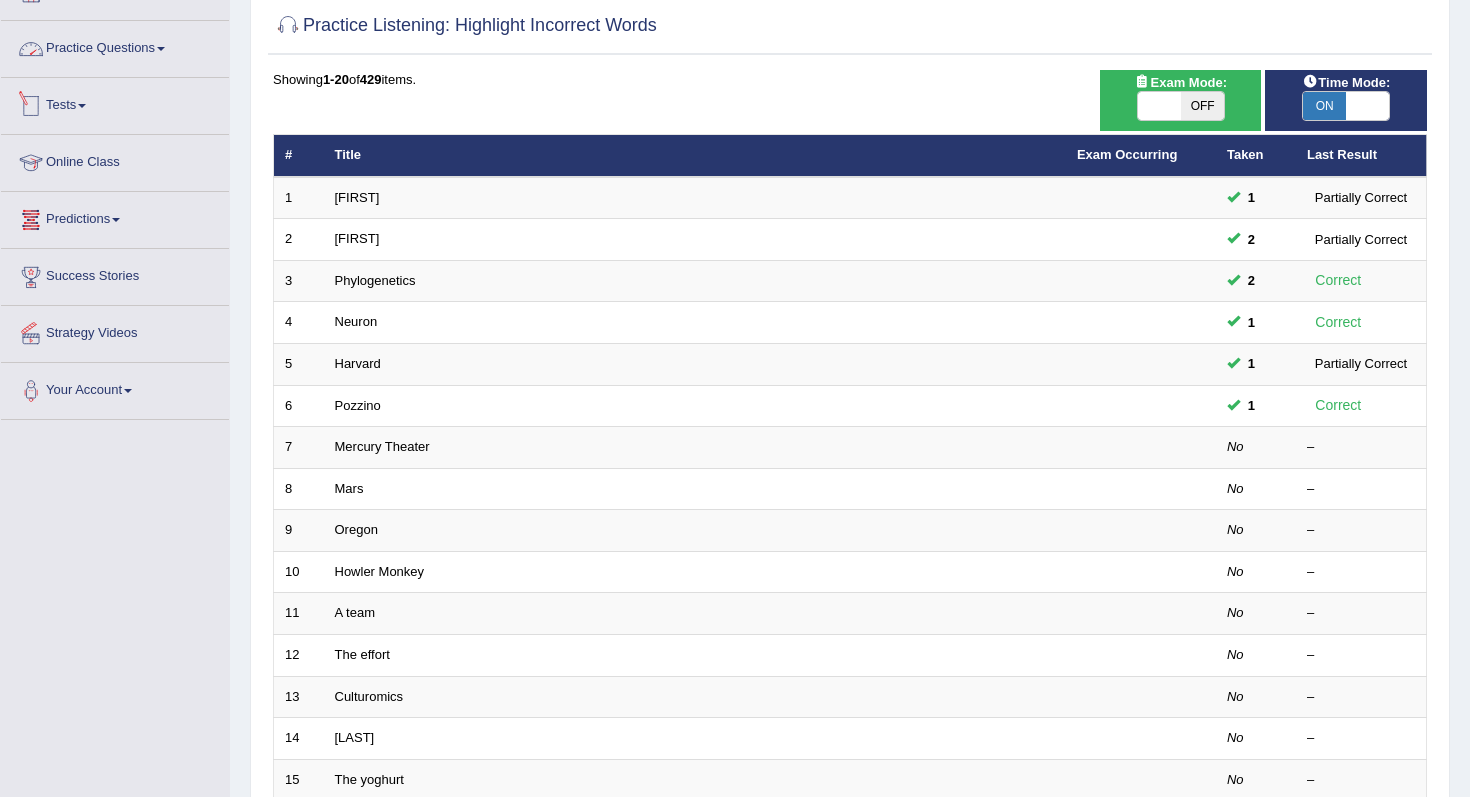 click on "Practice Questions" at bounding box center [115, 46] 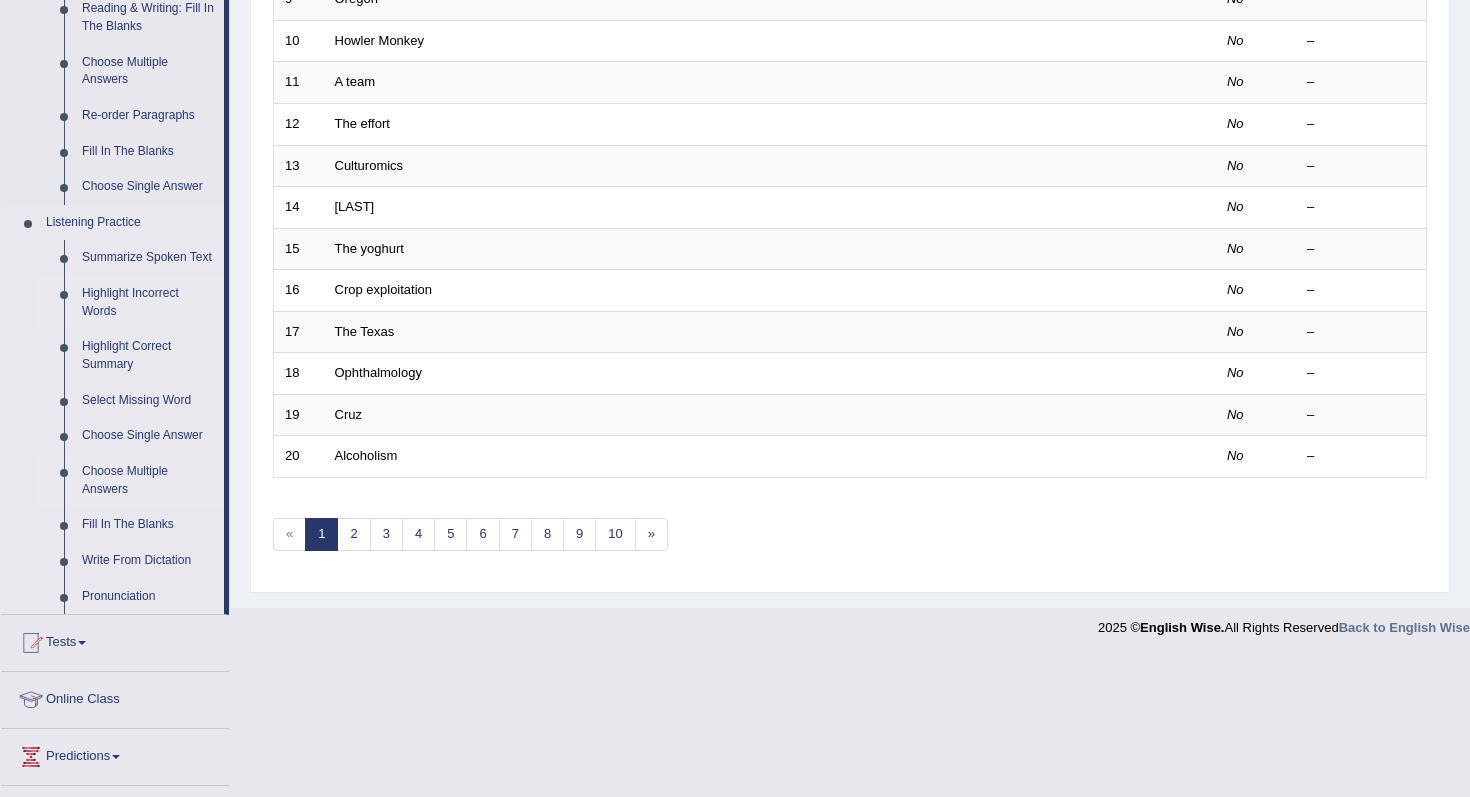 scroll, scrollTop: 667, scrollLeft: 0, axis: vertical 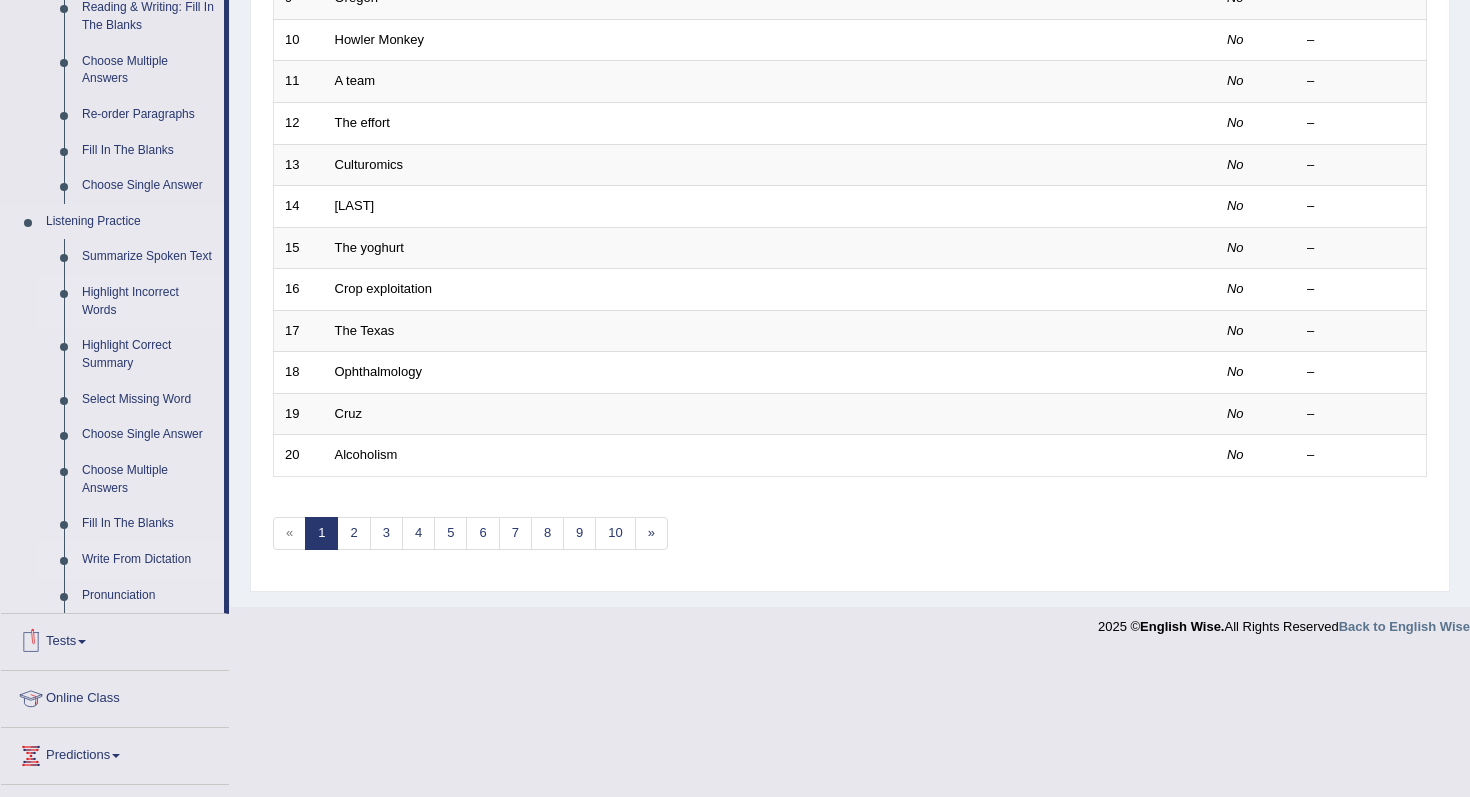 click on "Write From Dictation" at bounding box center [148, 560] 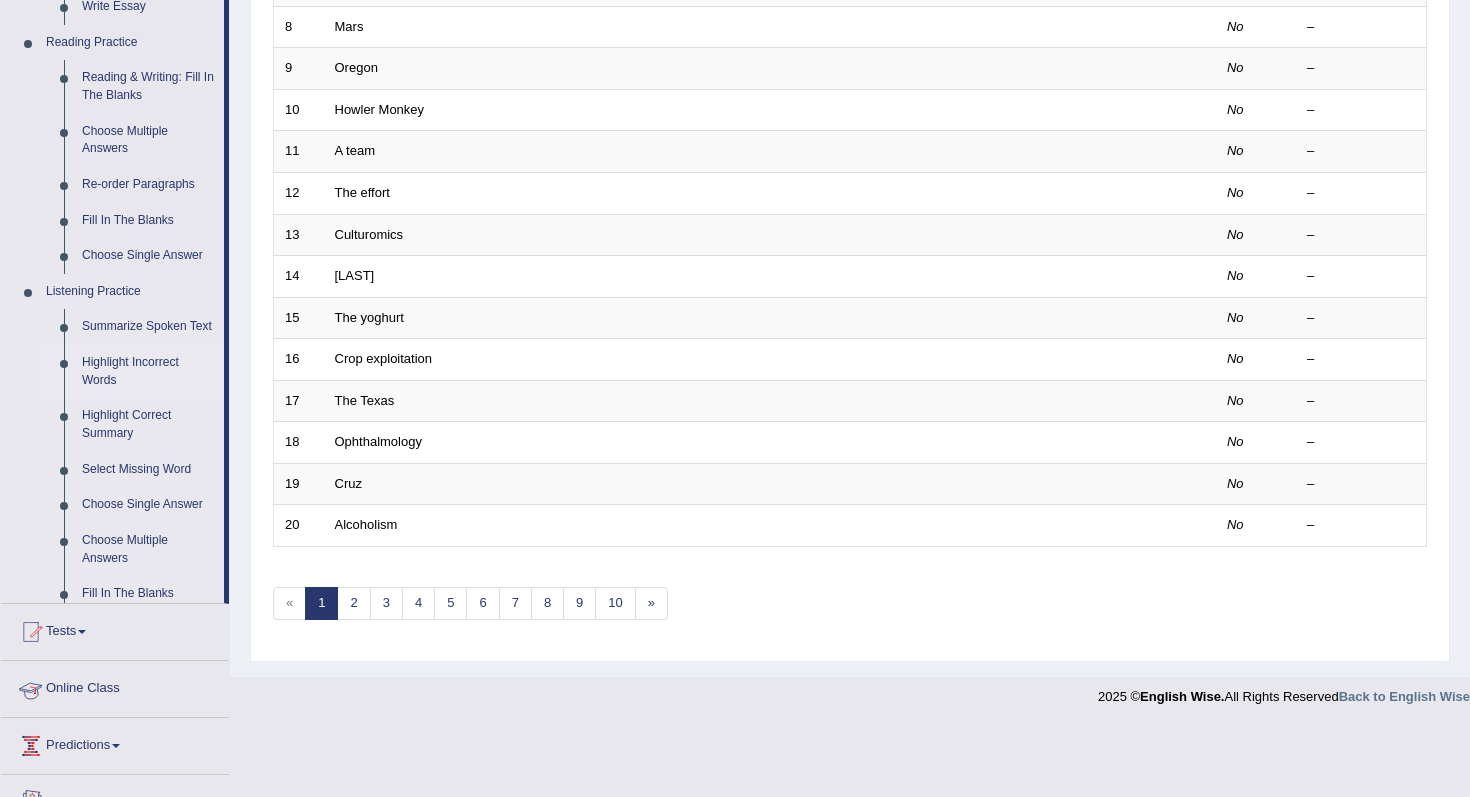 scroll, scrollTop: 527, scrollLeft: 0, axis: vertical 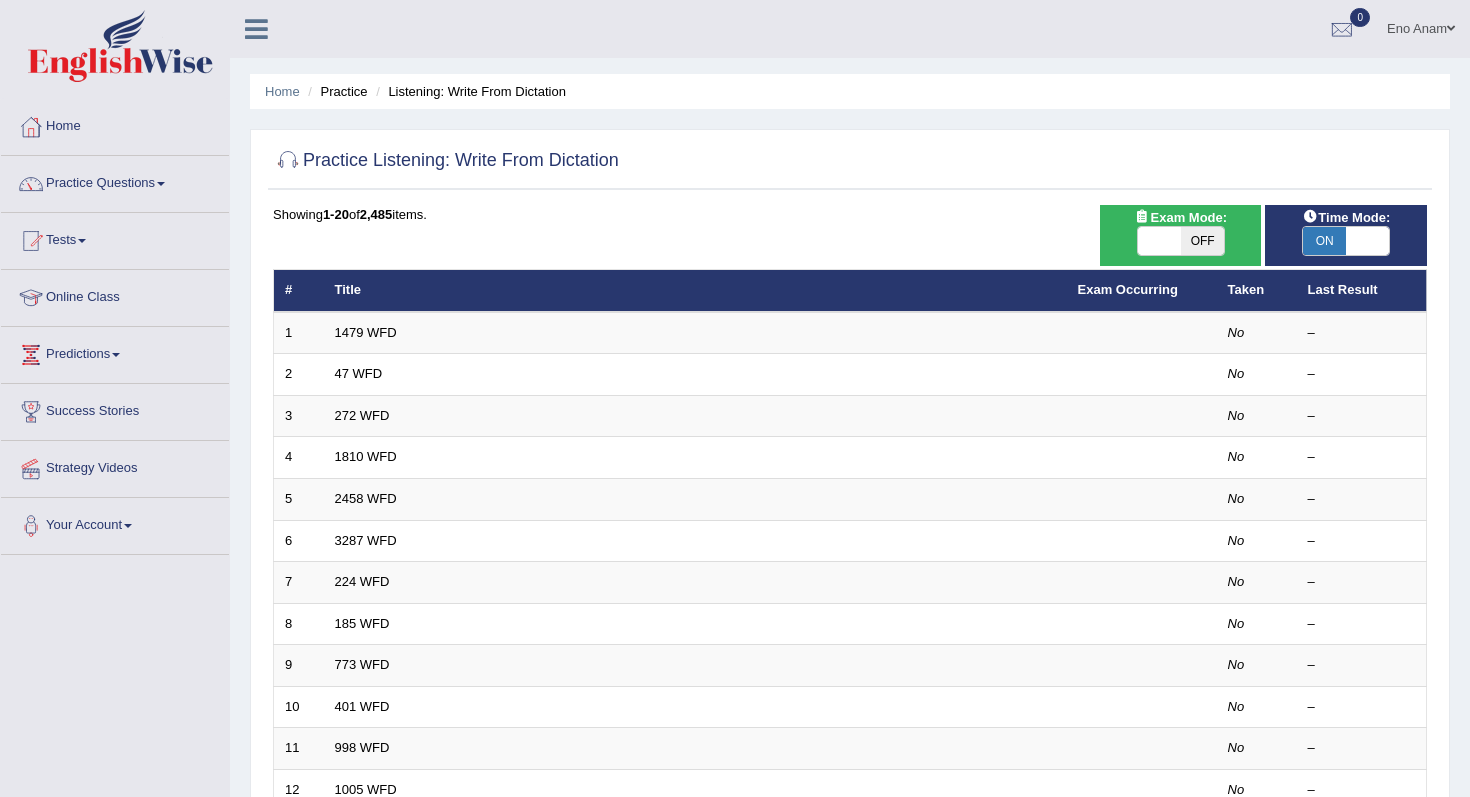 click on "Time Mode:" at bounding box center (1346, 217) 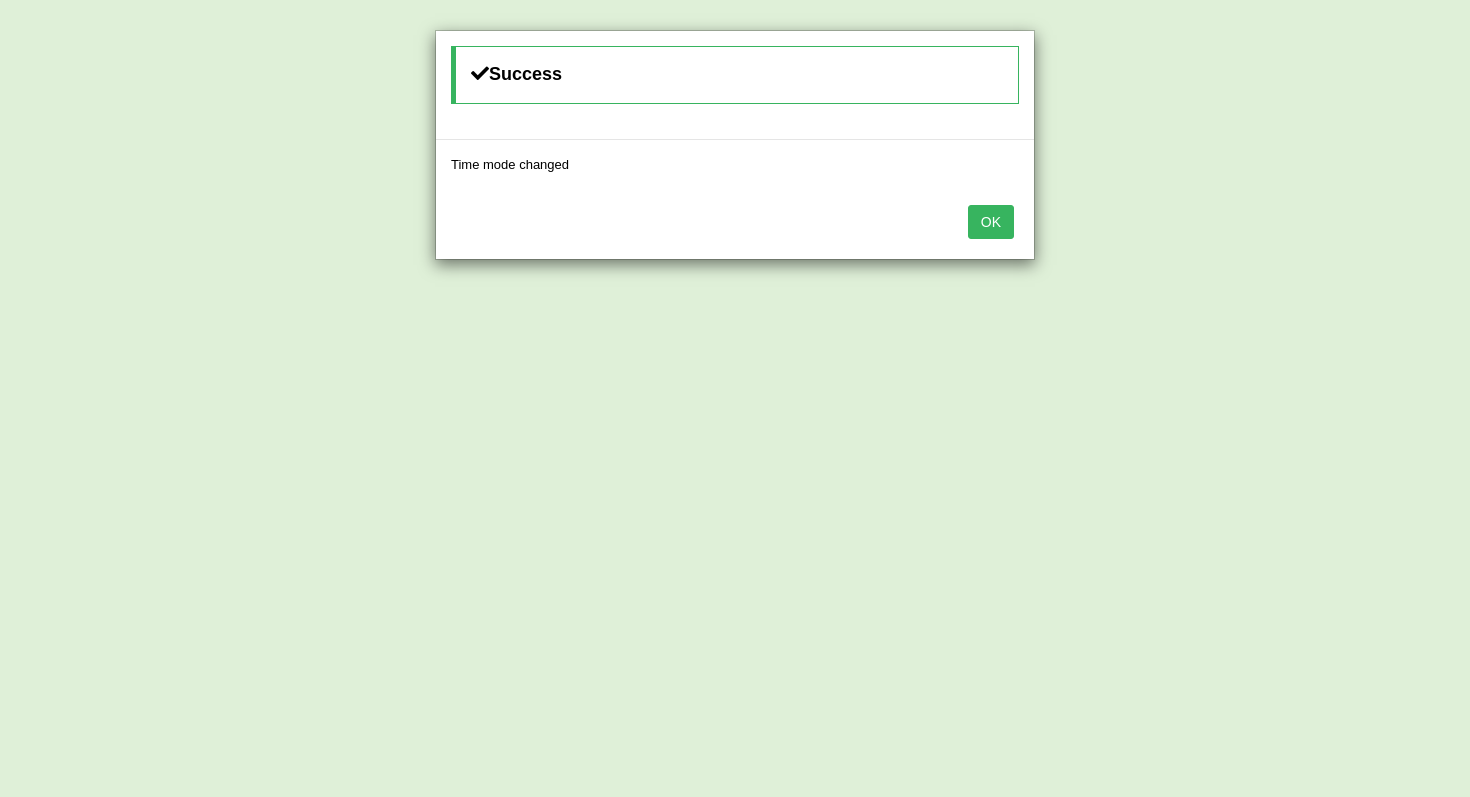 click on "OK" at bounding box center (991, 222) 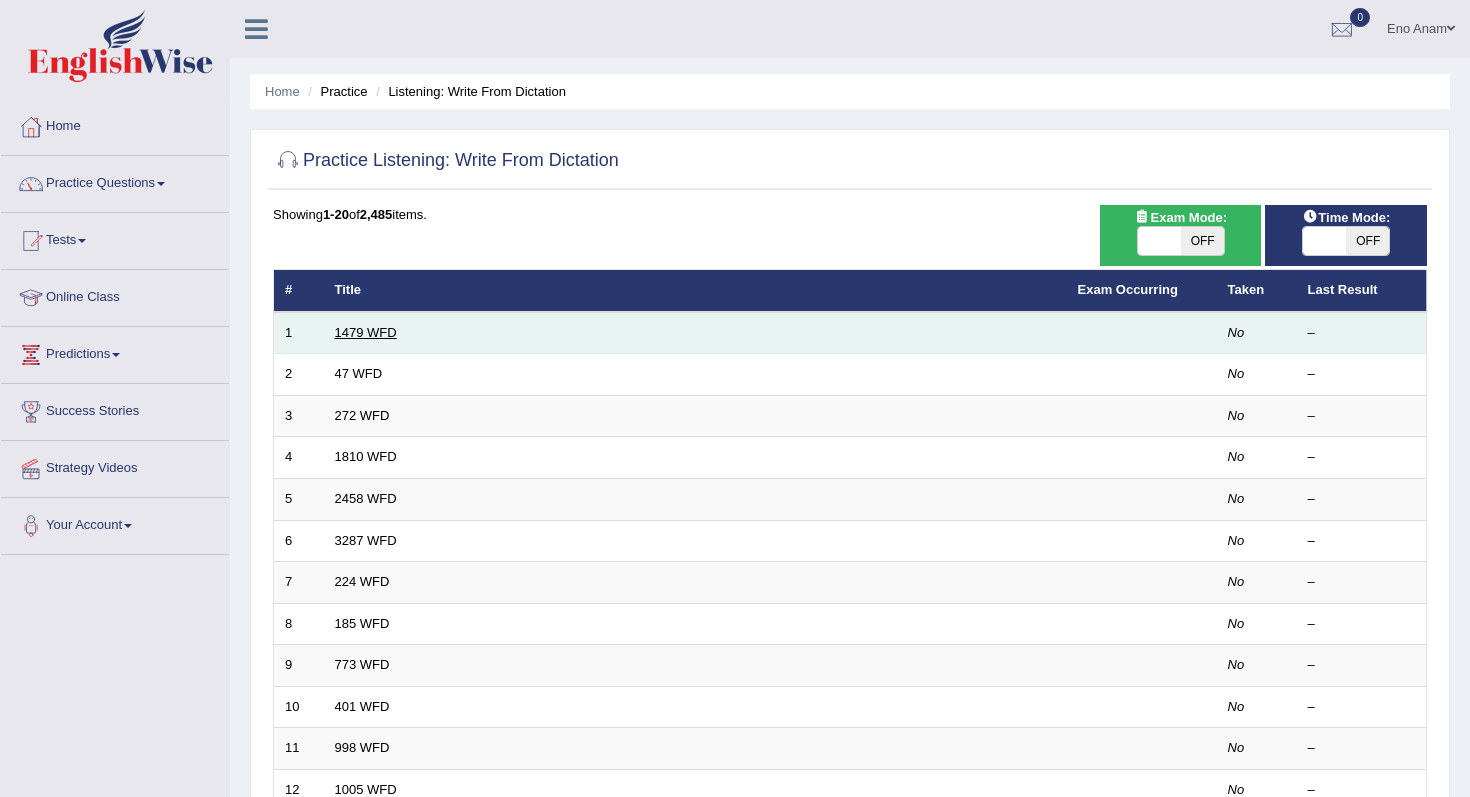 click on "1479 WFD" at bounding box center (366, 332) 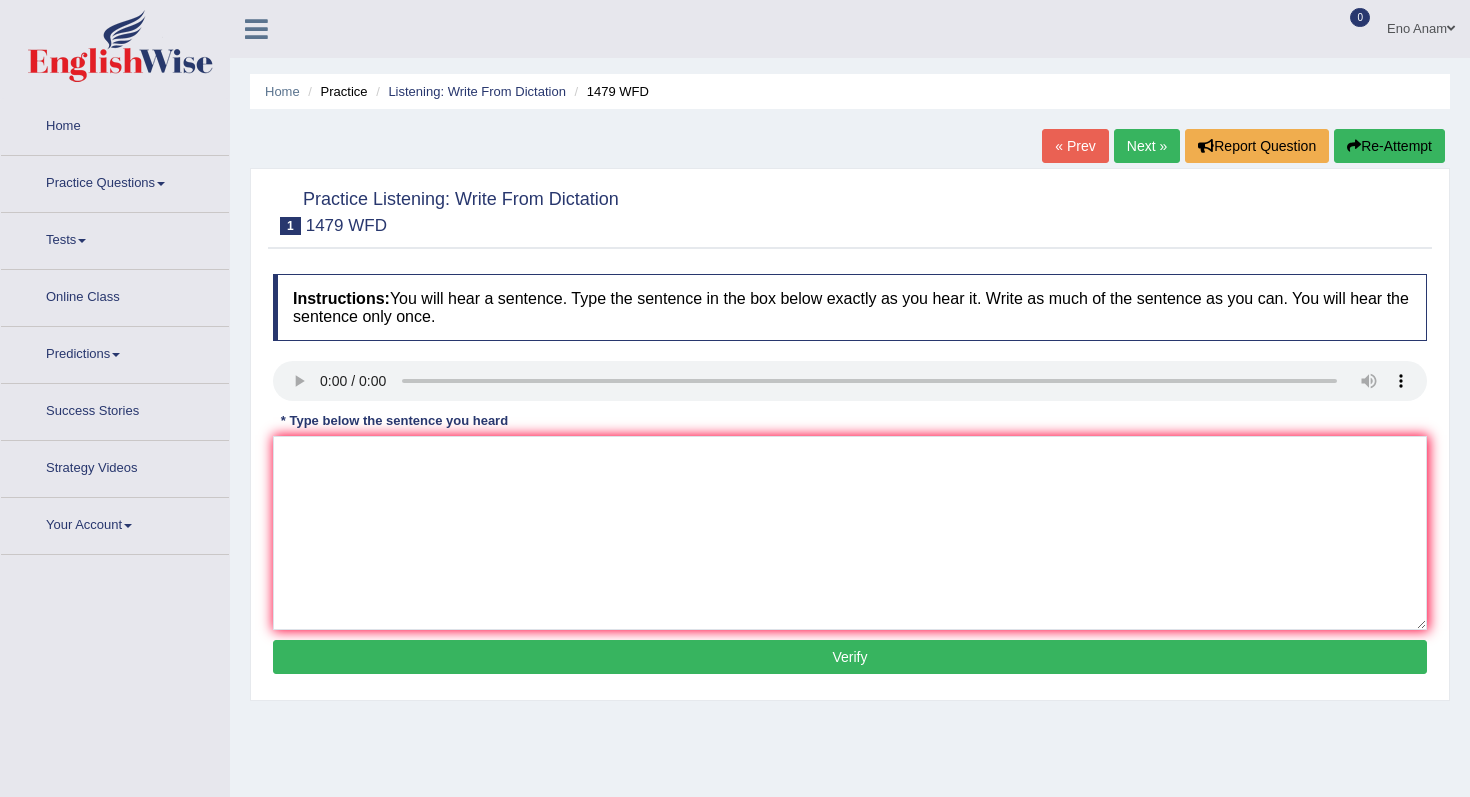 scroll, scrollTop: 0, scrollLeft: 0, axis: both 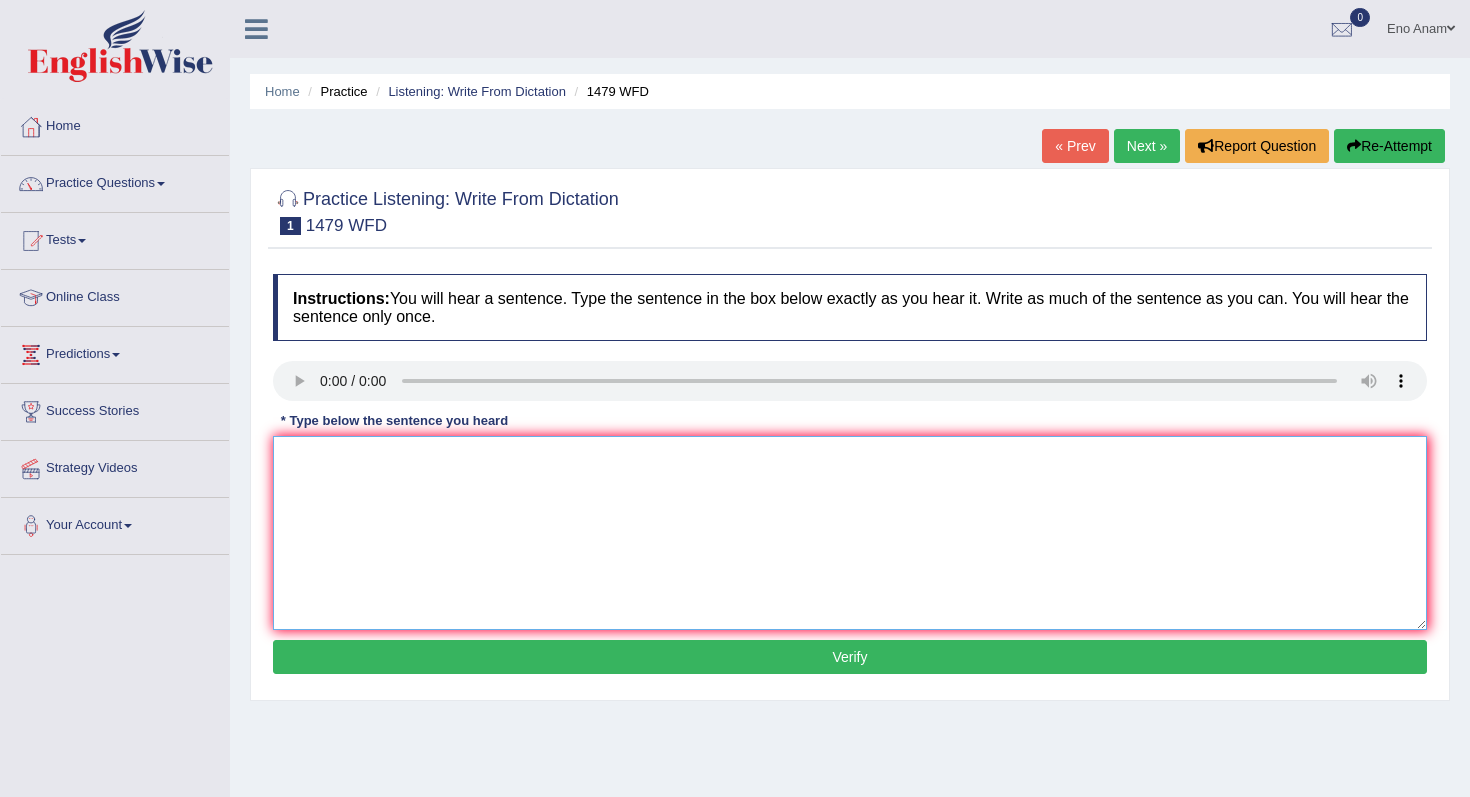 click at bounding box center (850, 533) 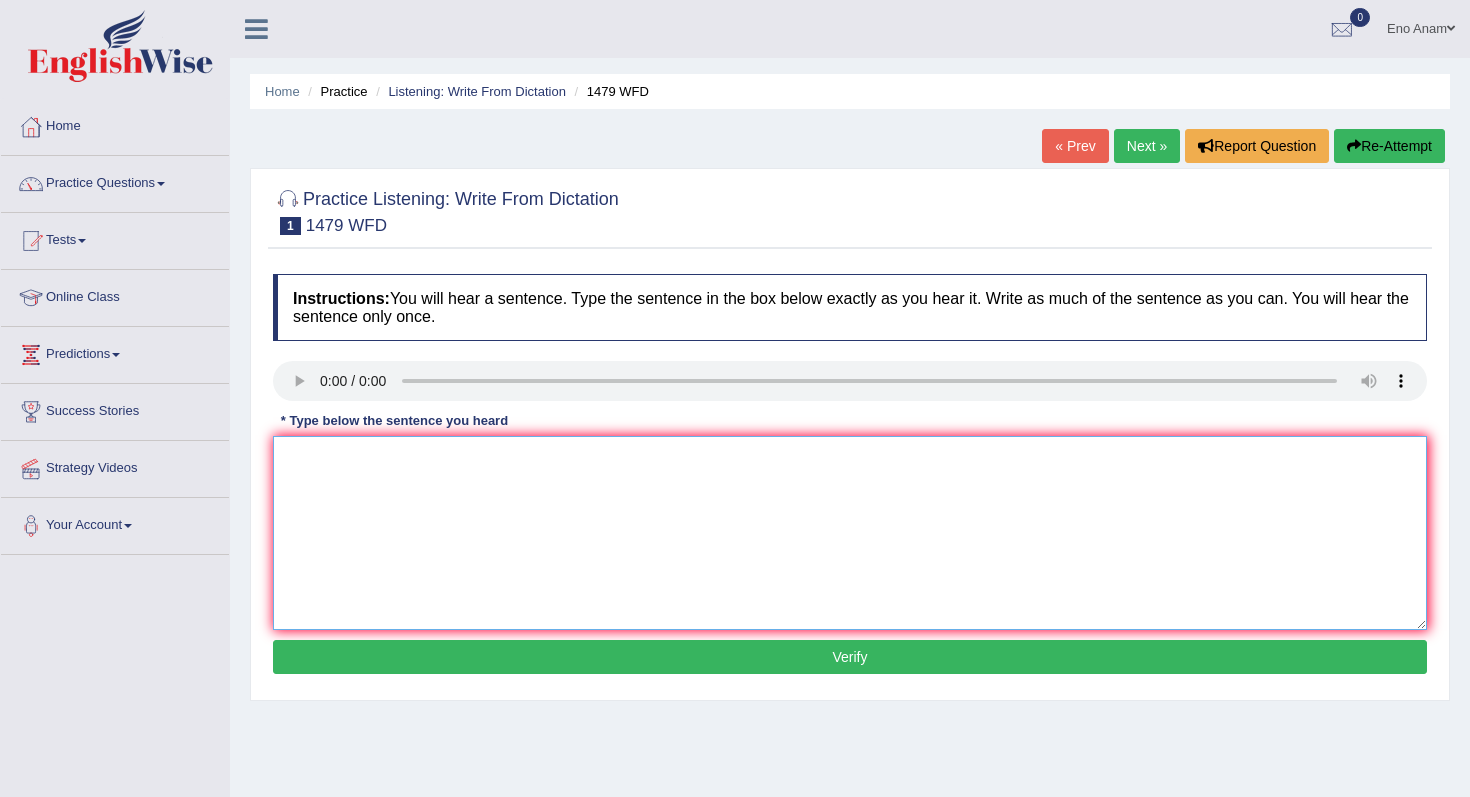 click at bounding box center [850, 533] 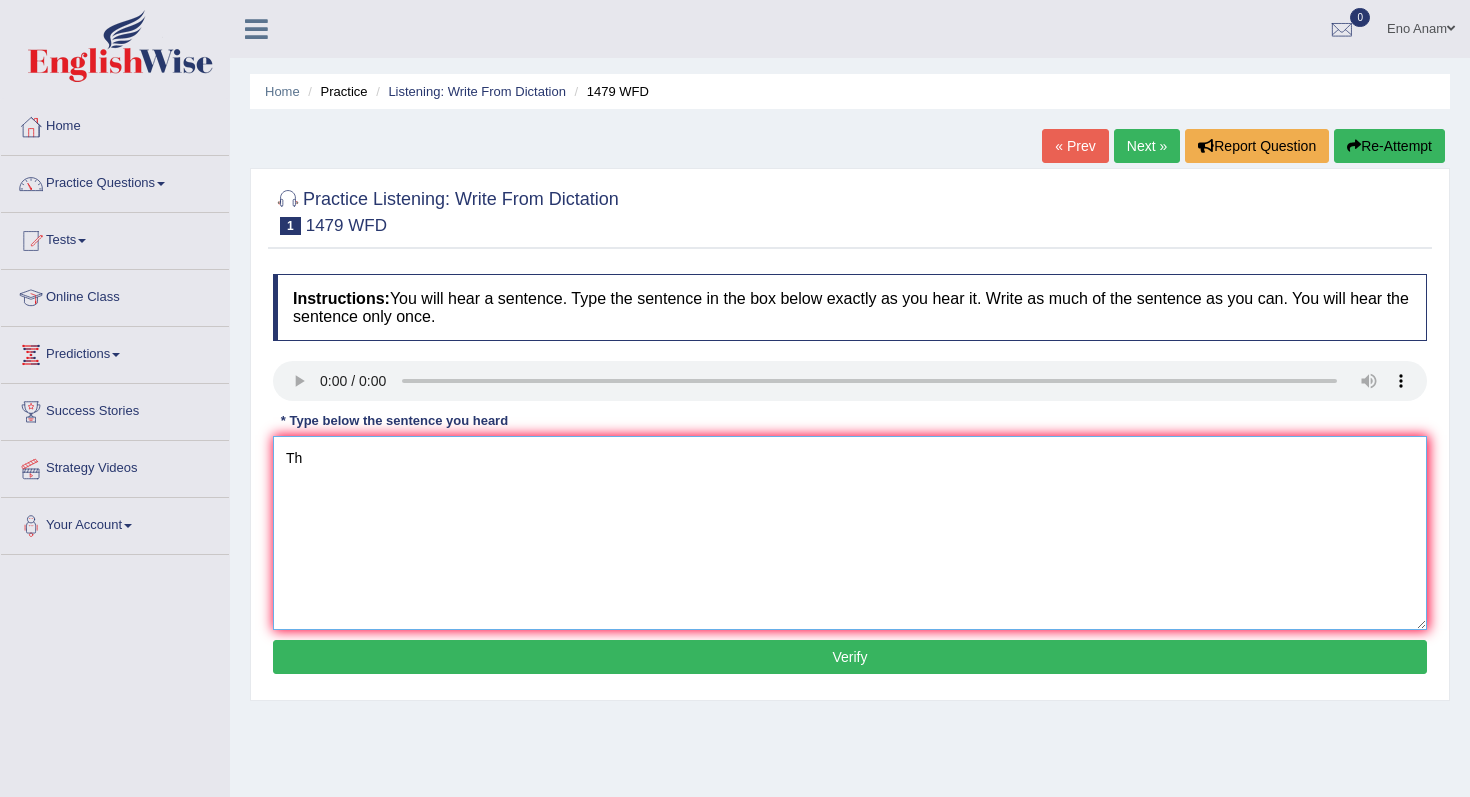 type on "T" 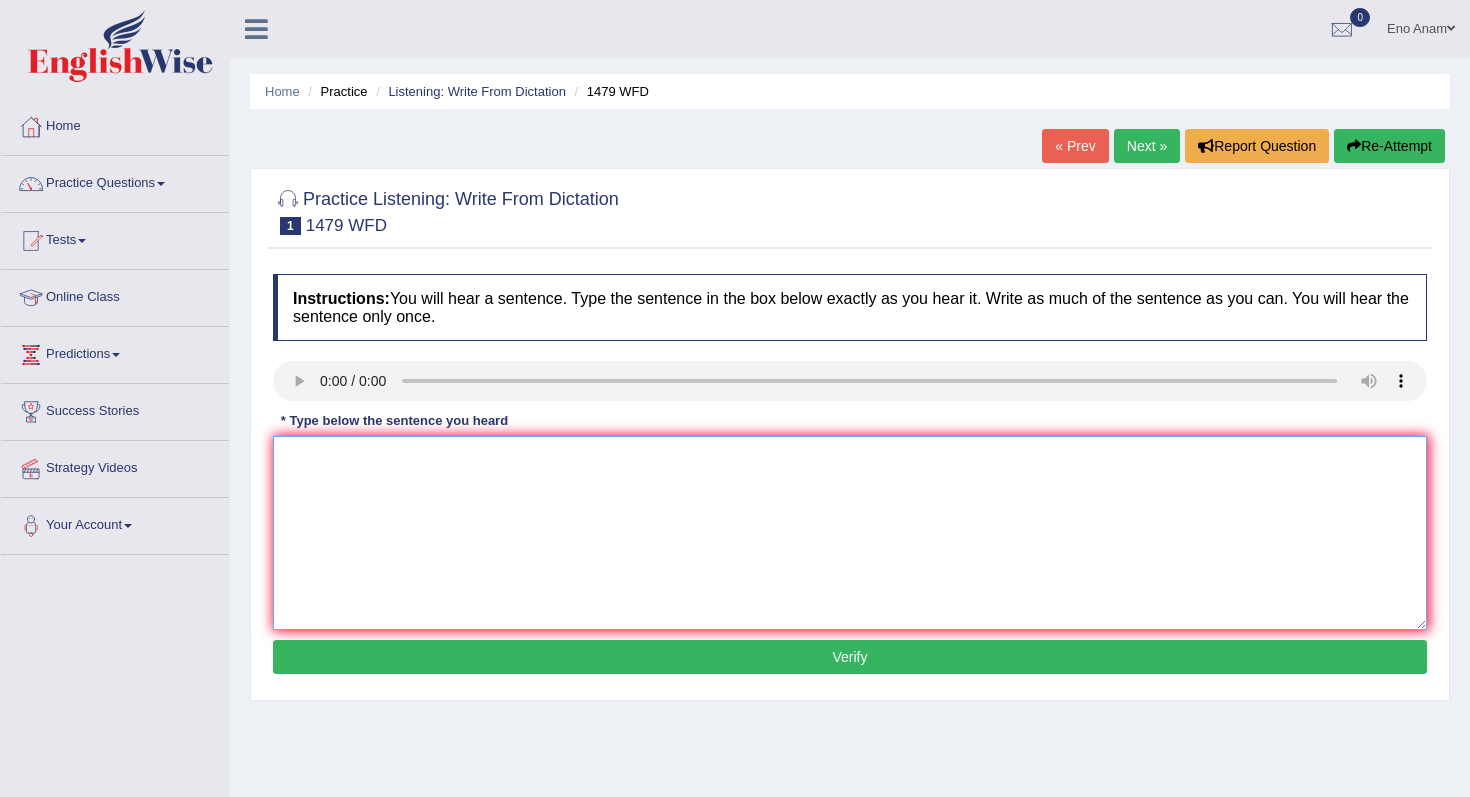 click at bounding box center [850, 533] 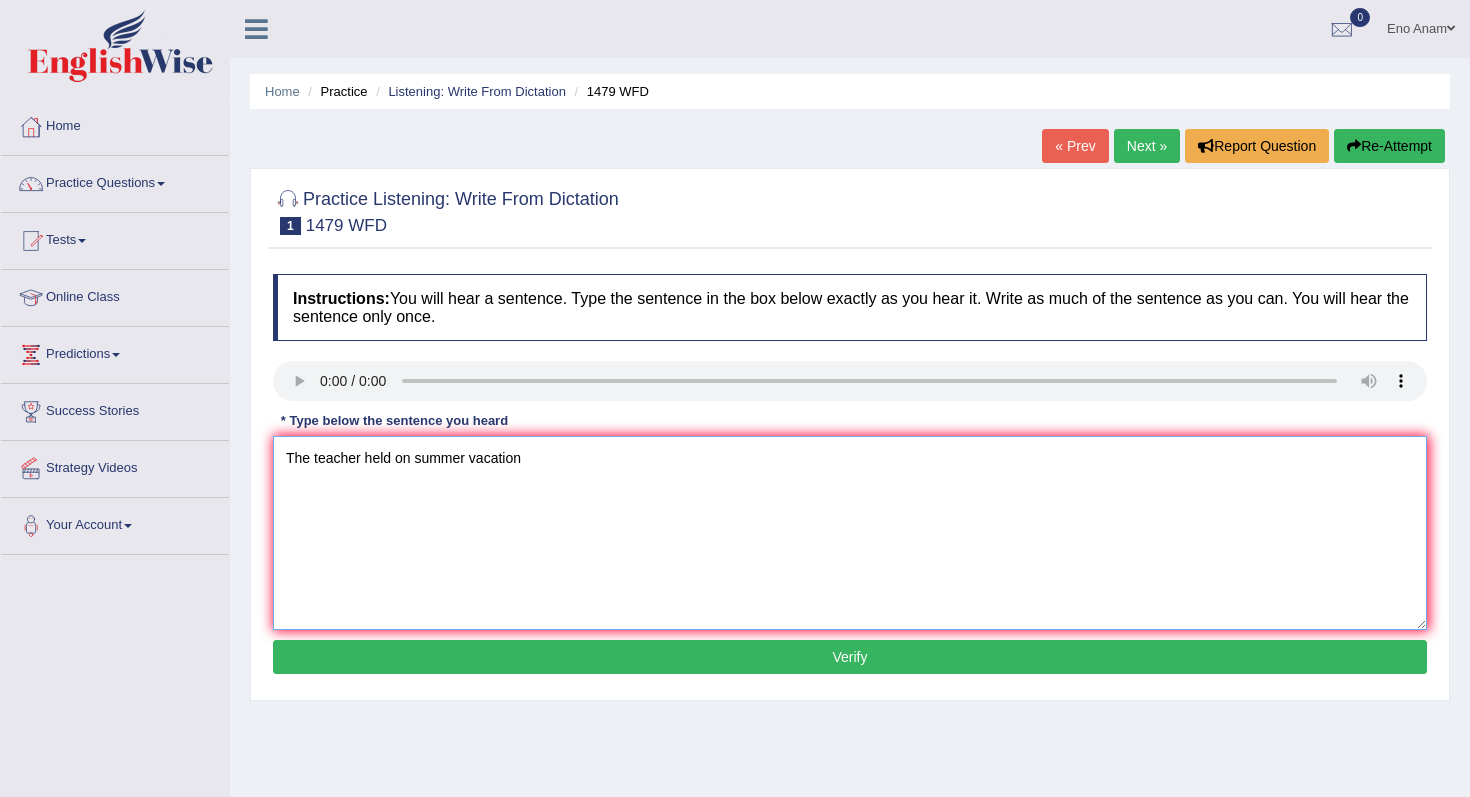click on "The teacher held on summer vacation" at bounding box center (850, 533) 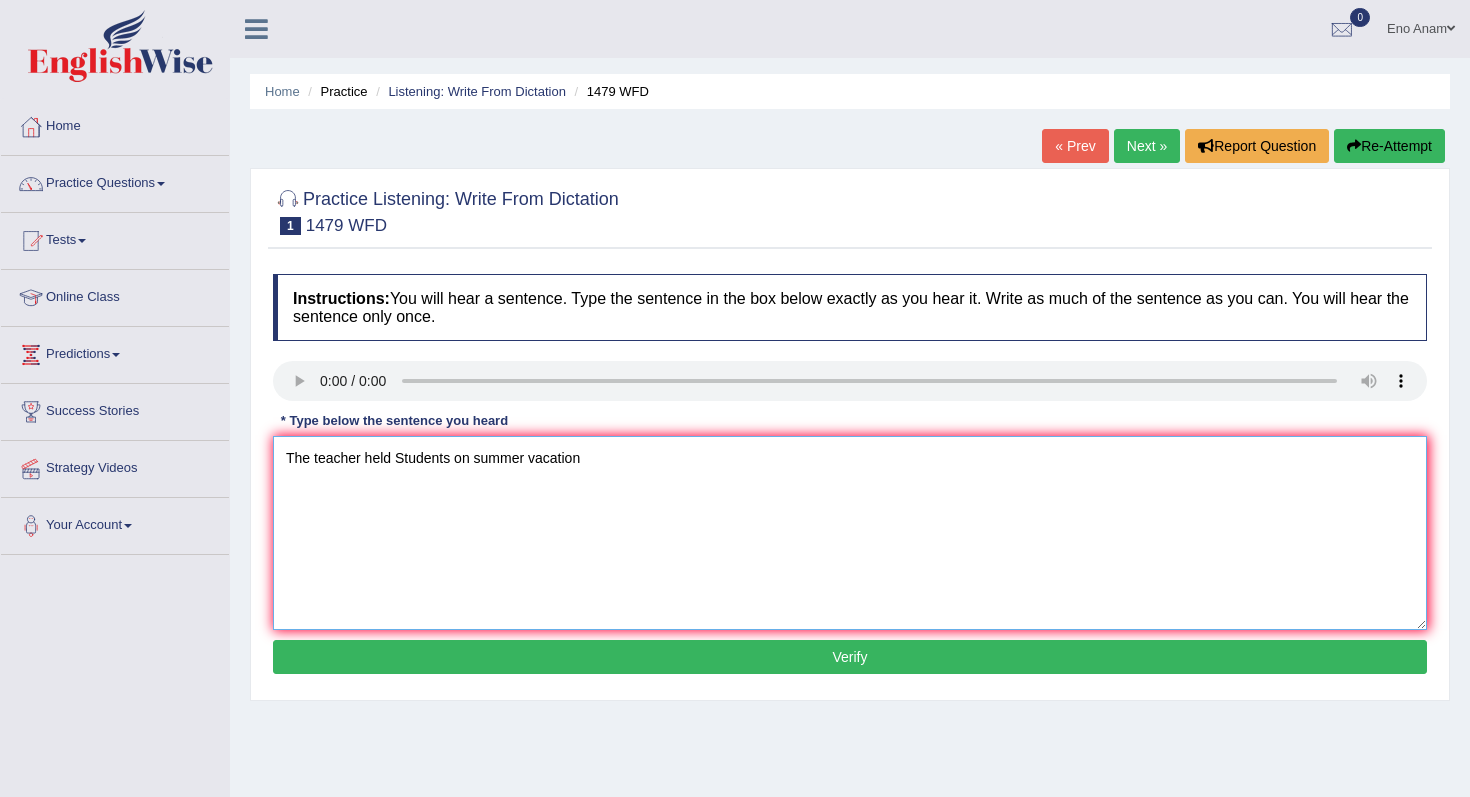 click on "The teacher held Students on summer vacation" at bounding box center (850, 533) 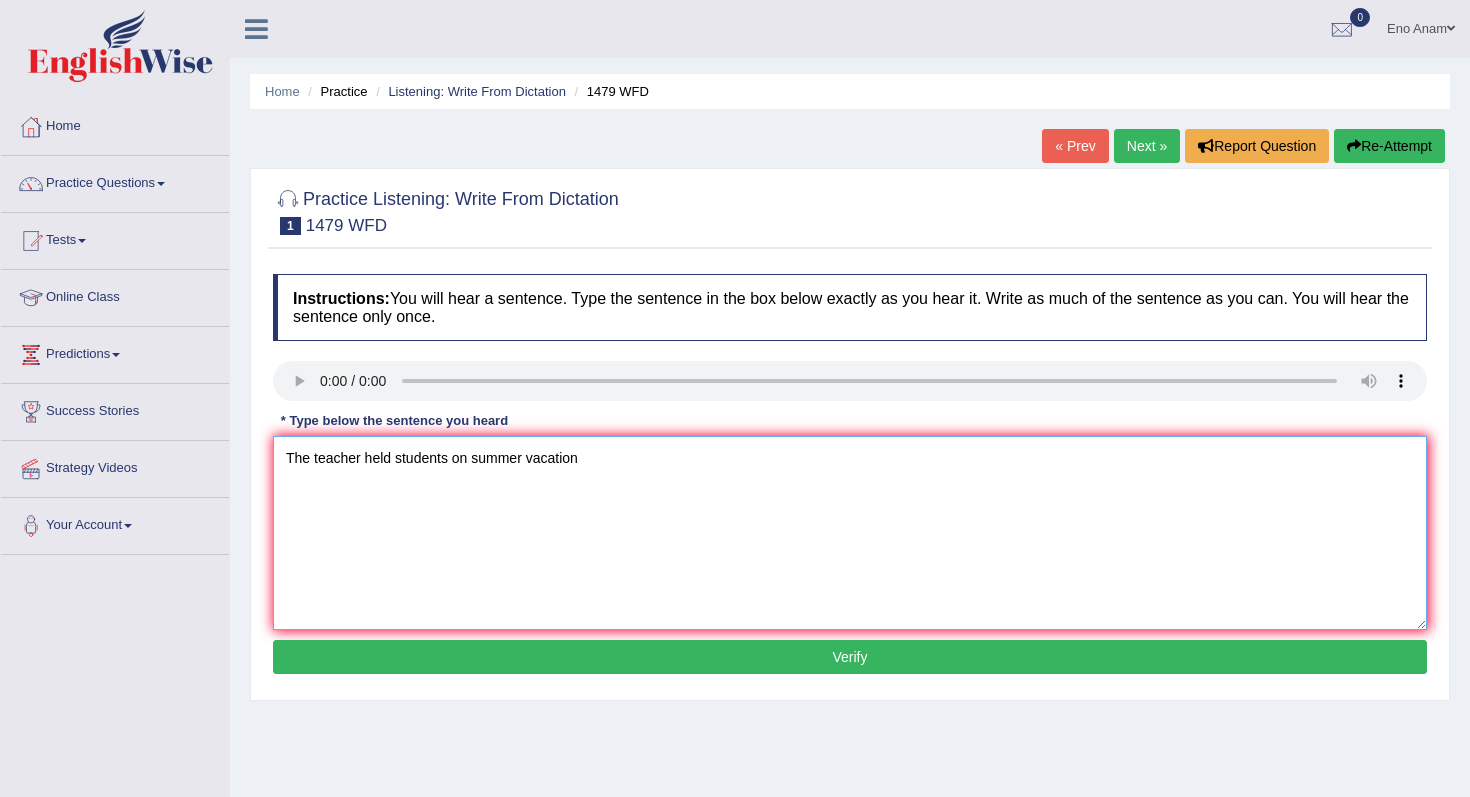 type on "The teacher held students on summer vacation" 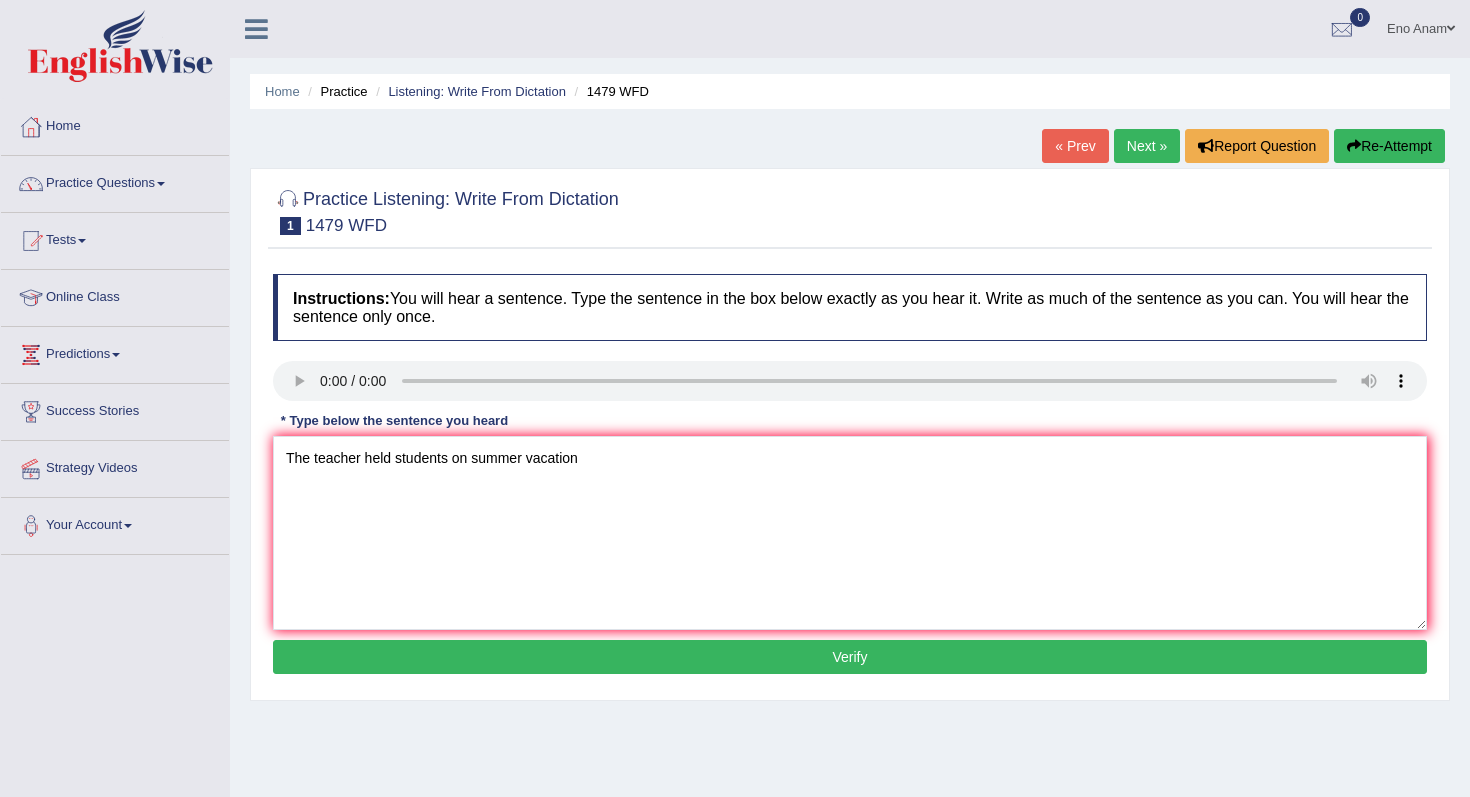 click on "Verify" at bounding box center (850, 657) 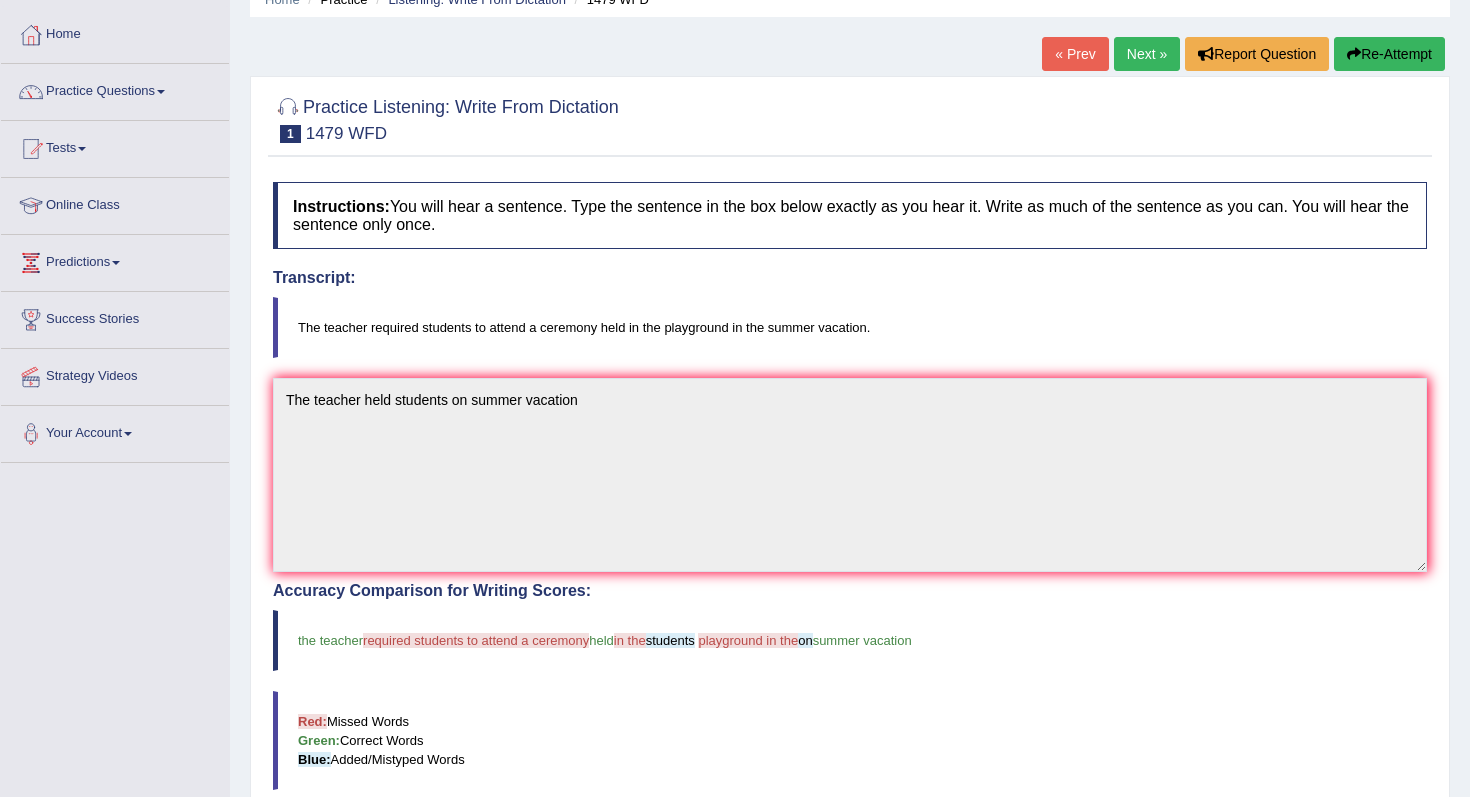 scroll, scrollTop: 0, scrollLeft: 0, axis: both 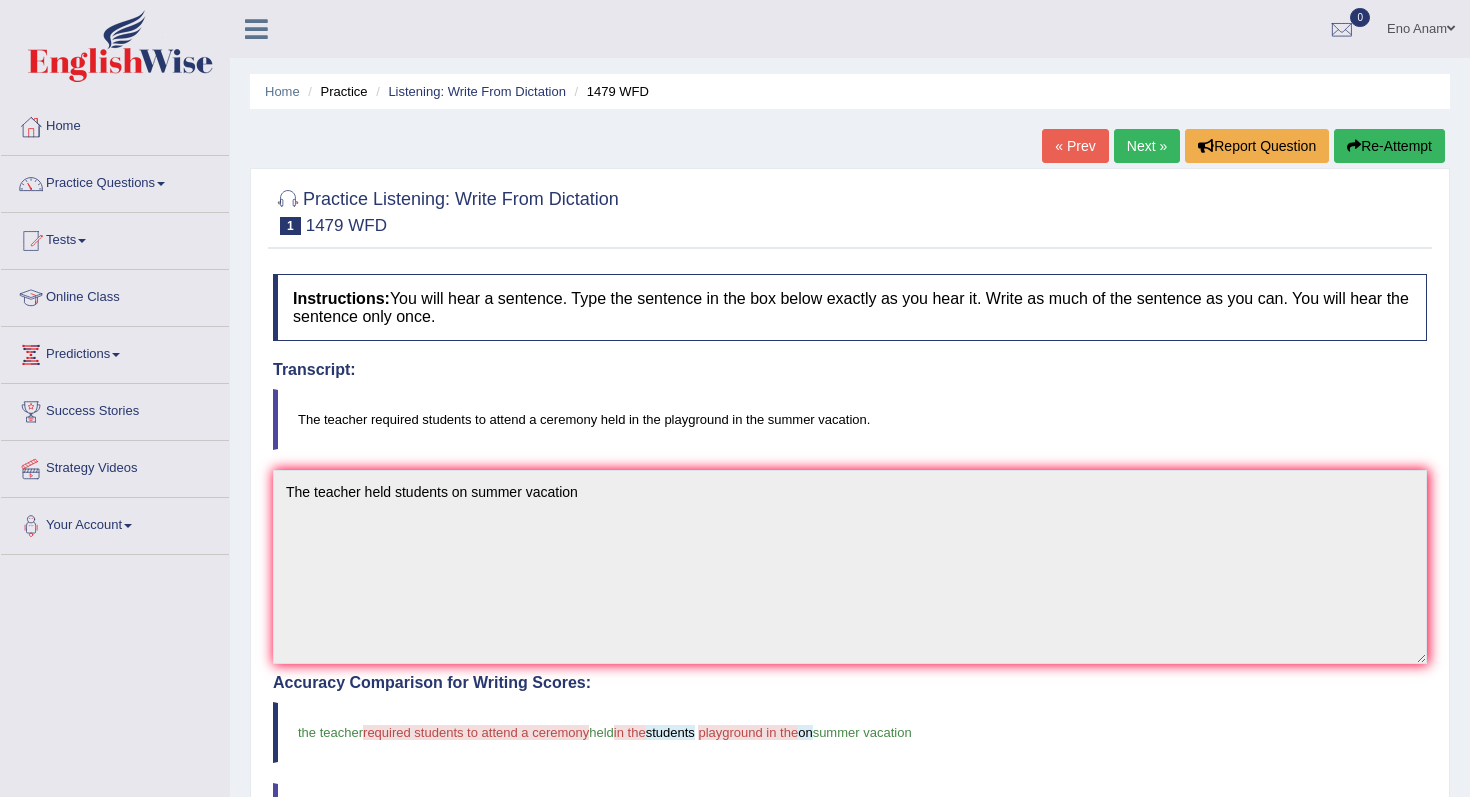 click on "Re-Attempt" at bounding box center (1389, 146) 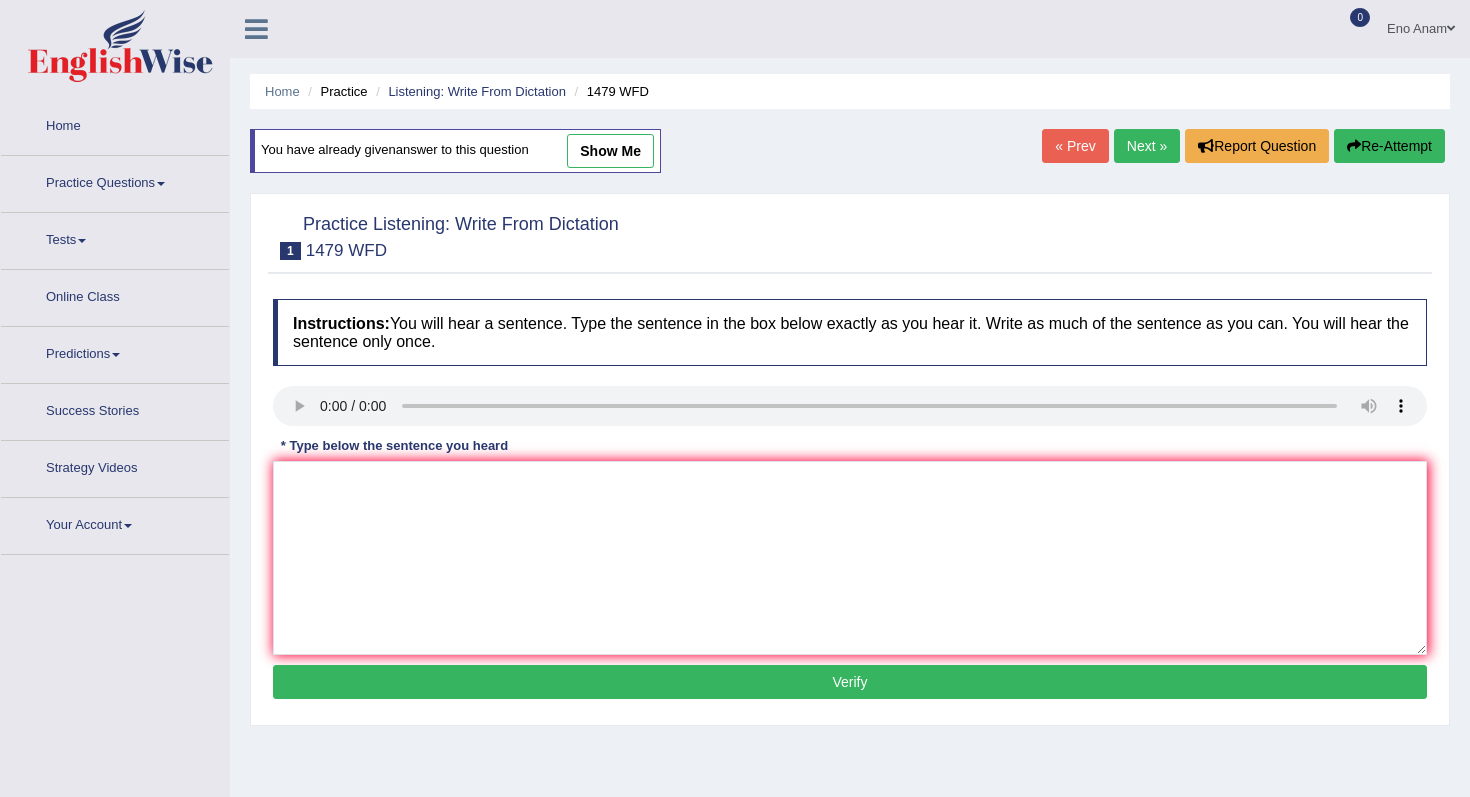 scroll, scrollTop: 0, scrollLeft: 0, axis: both 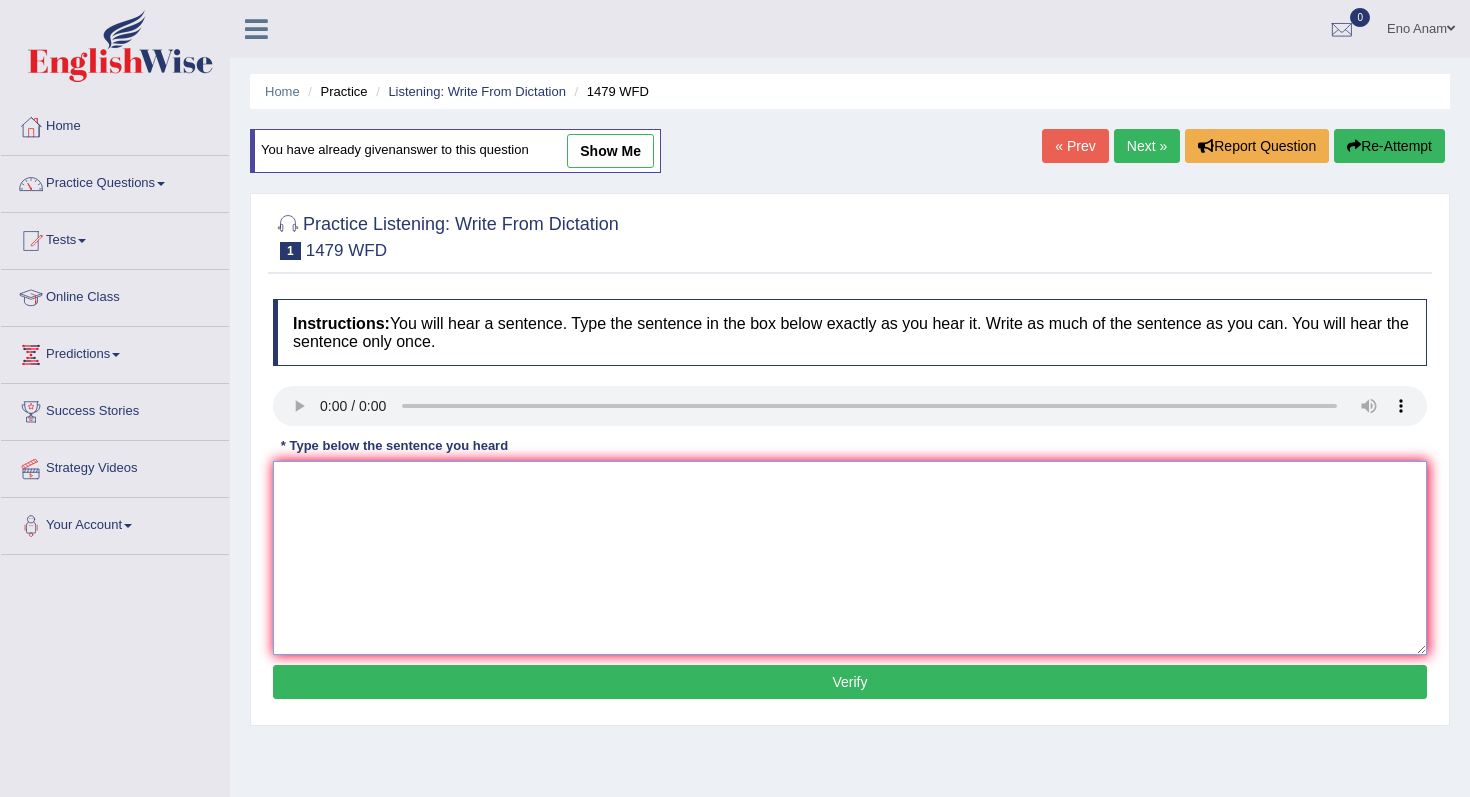 click at bounding box center (850, 558) 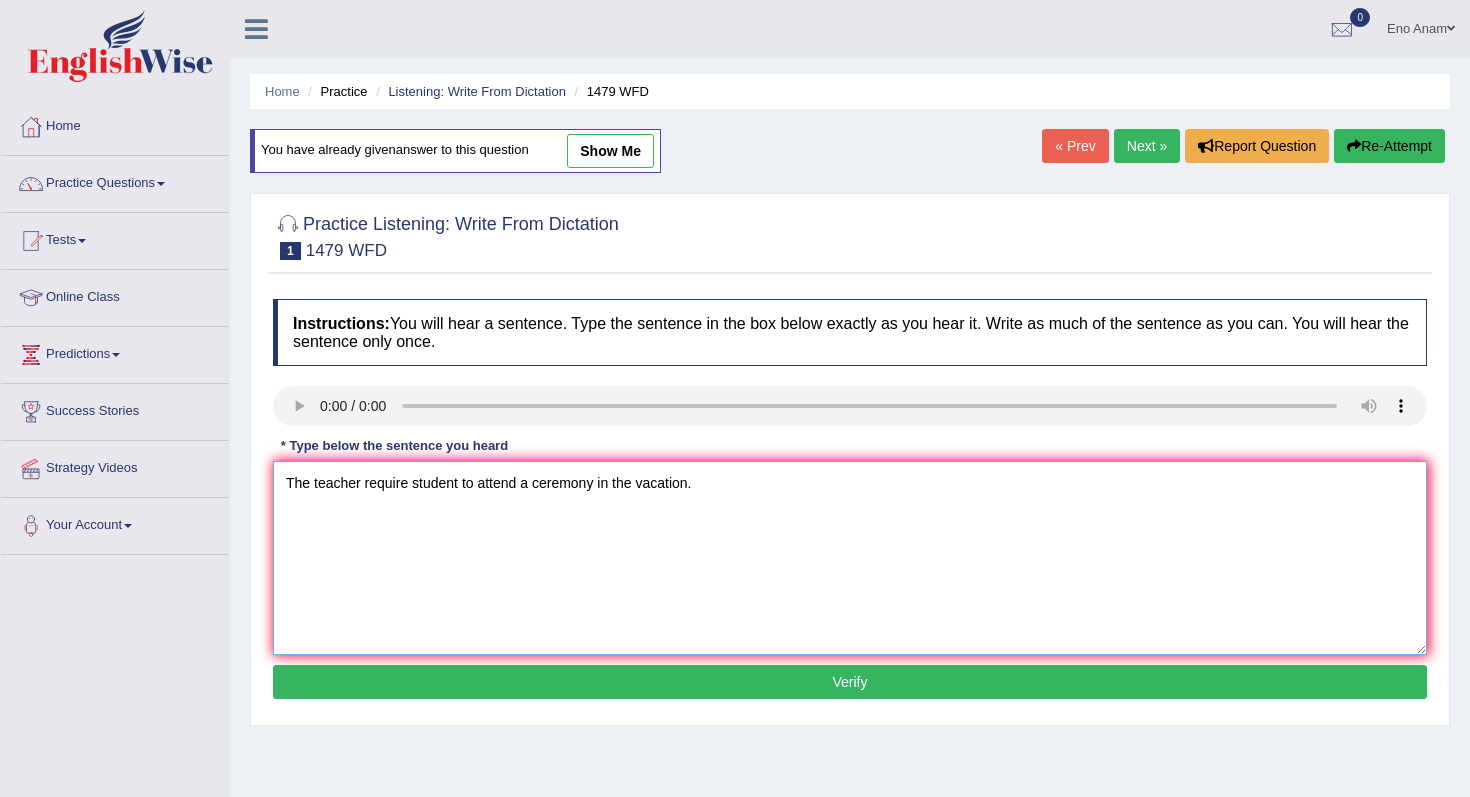 type on "The teacher require student to attend a ceremony in the vacation." 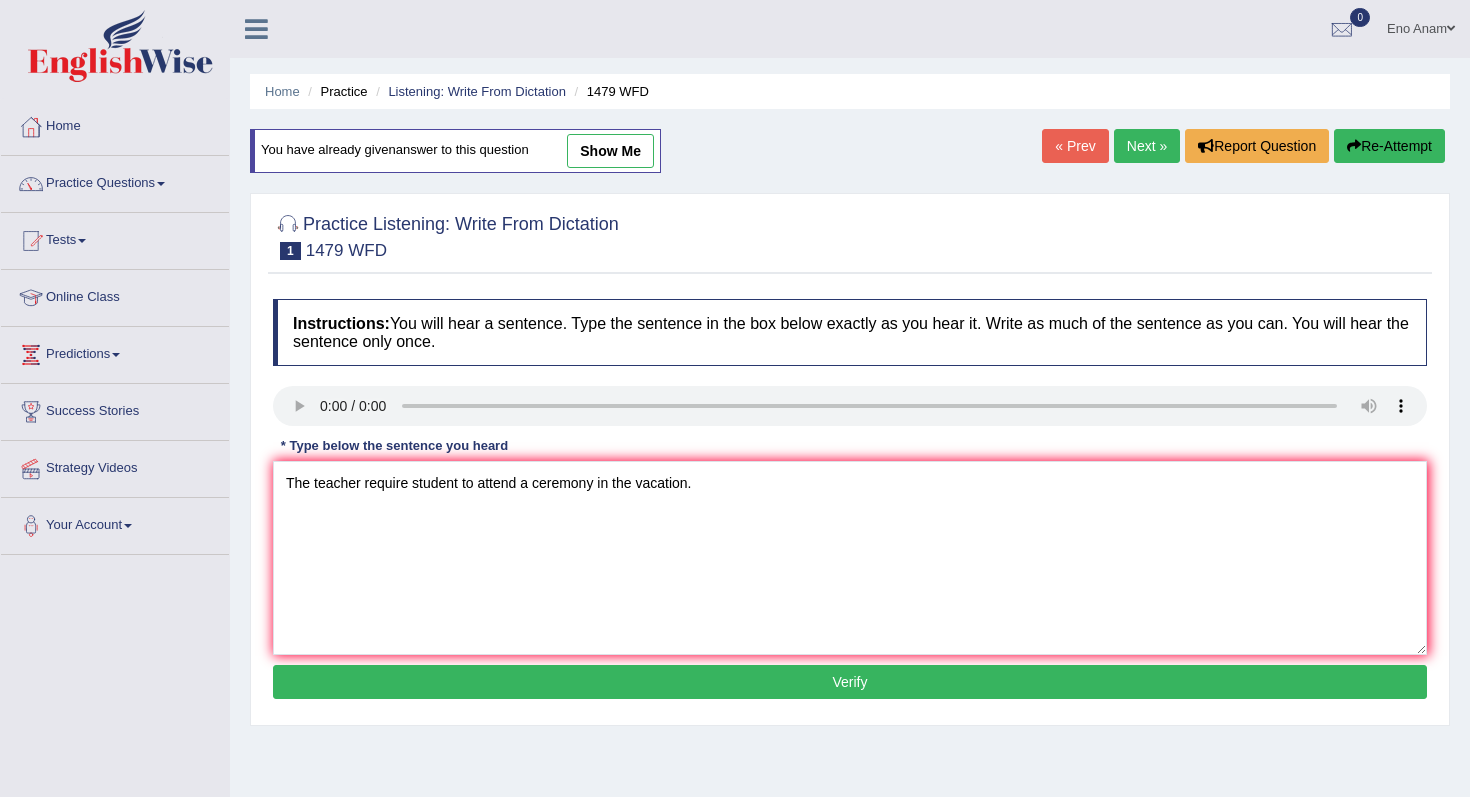 click on "Verify" at bounding box center (850, 682) 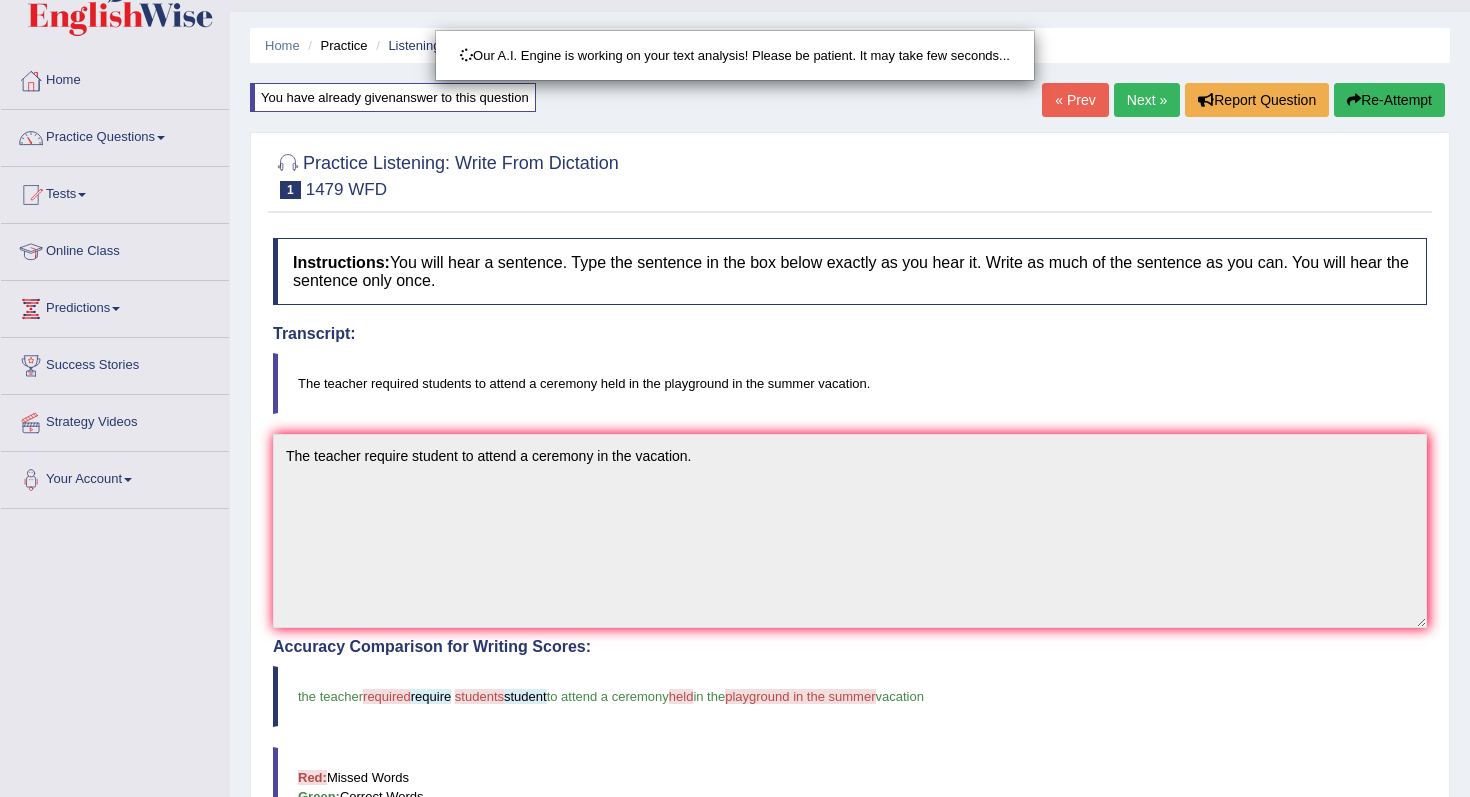 scroll, scrollTop: 100, scrollLeft: 0, axis: vertical 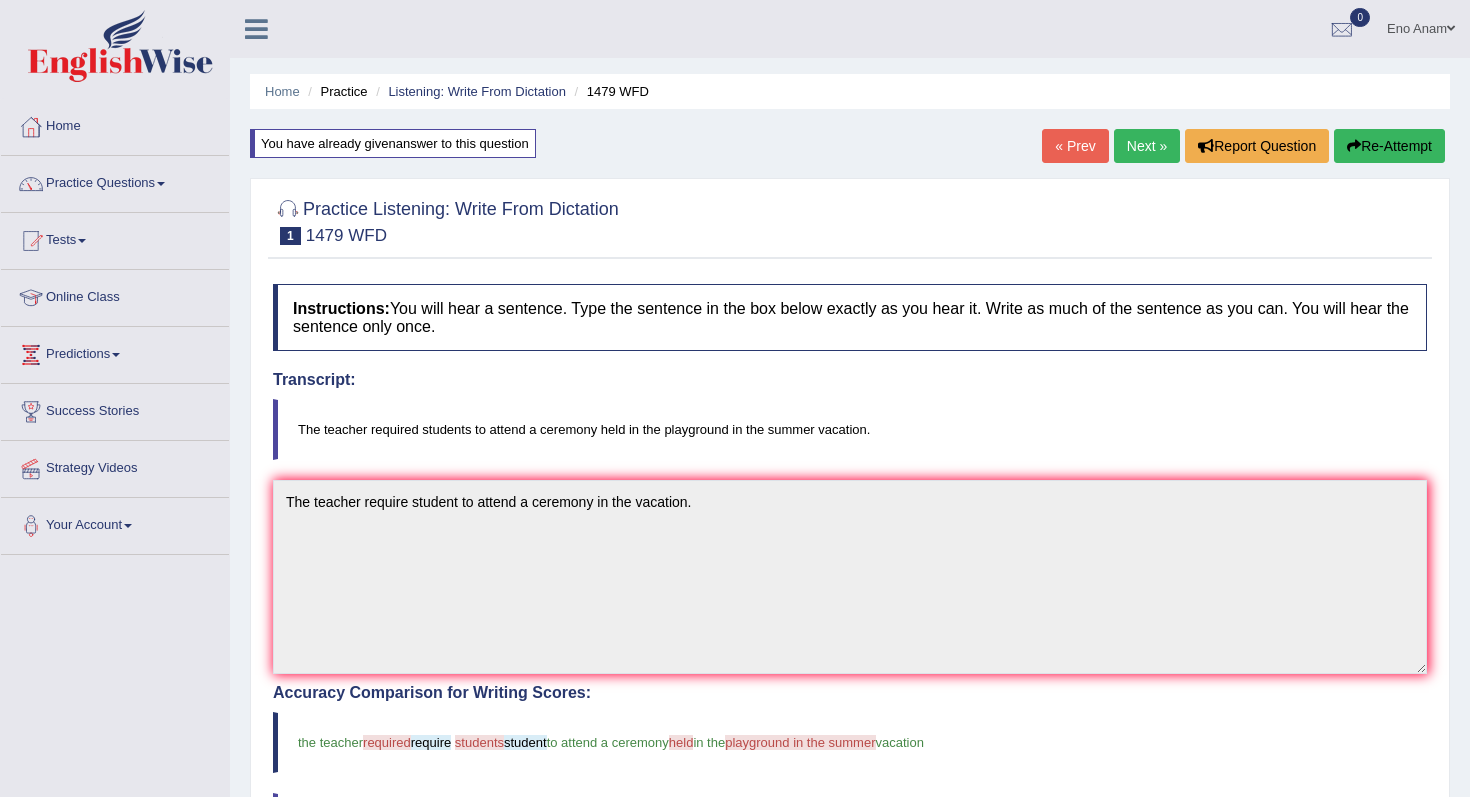 click on "Re-Attempt" at bounding box center (1389, 146) 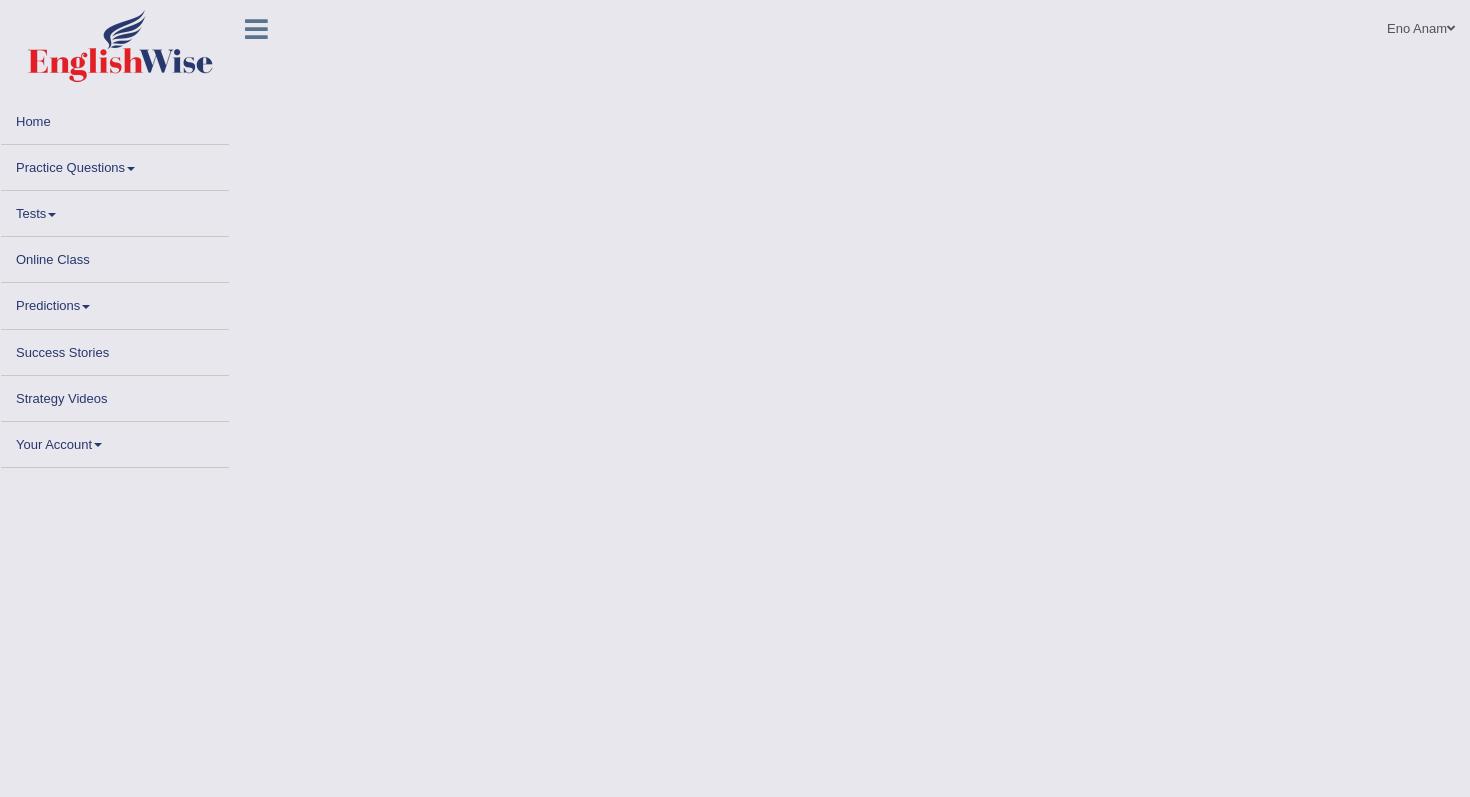 scroll, scrollTop: 0, scrollLeft: 0, axis: both 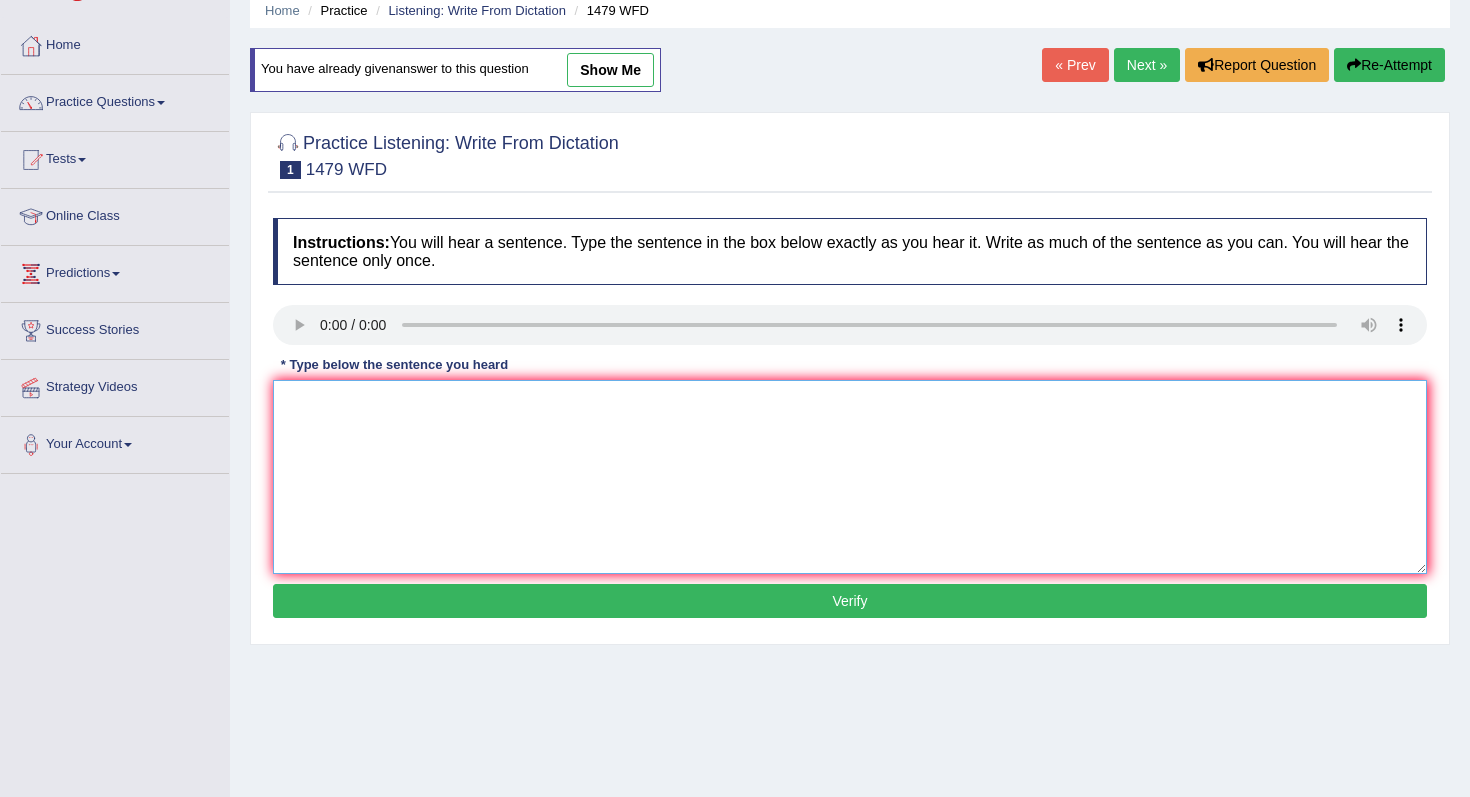 click at bounding box center [850, 477] 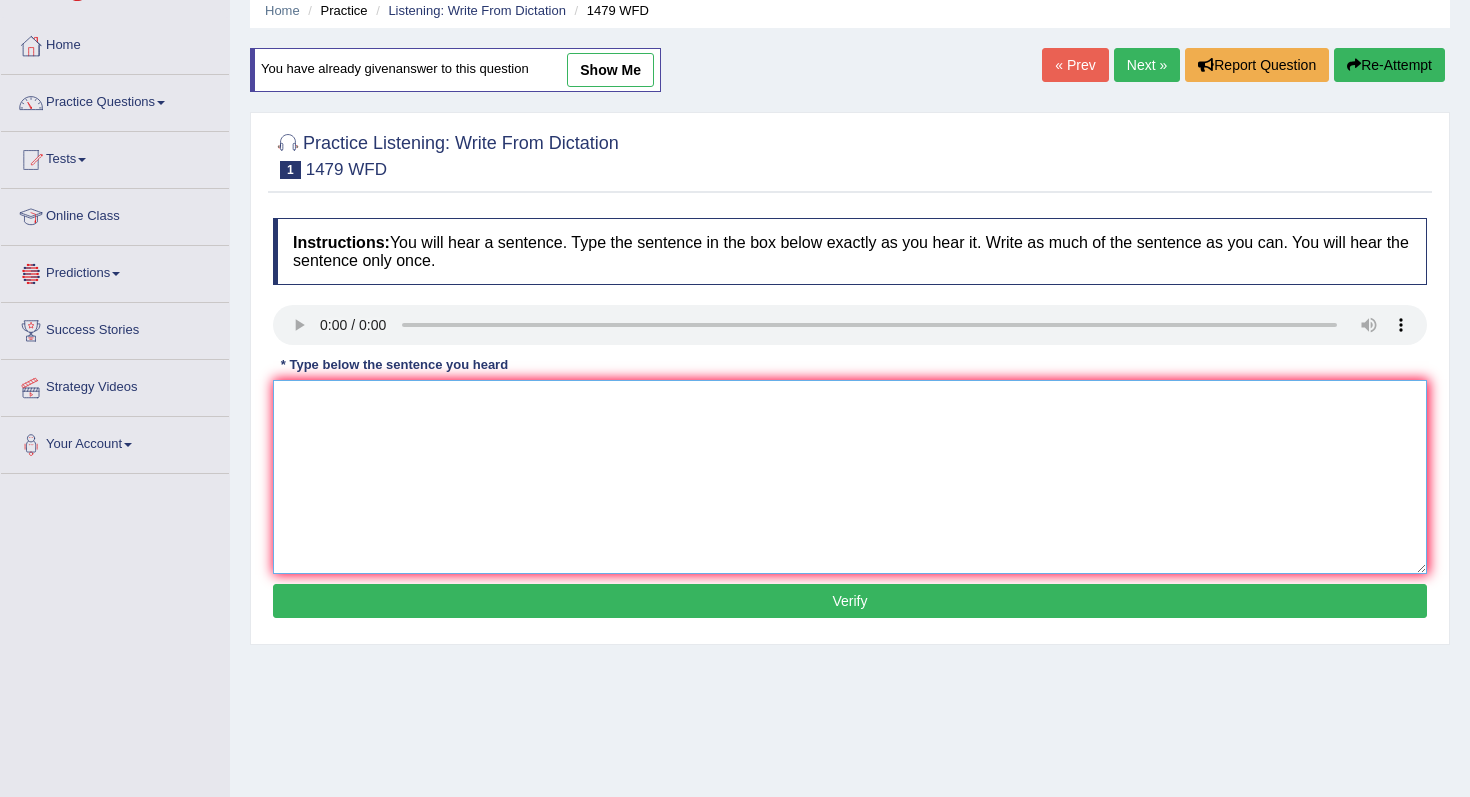 click at bounding box center (850, 477) 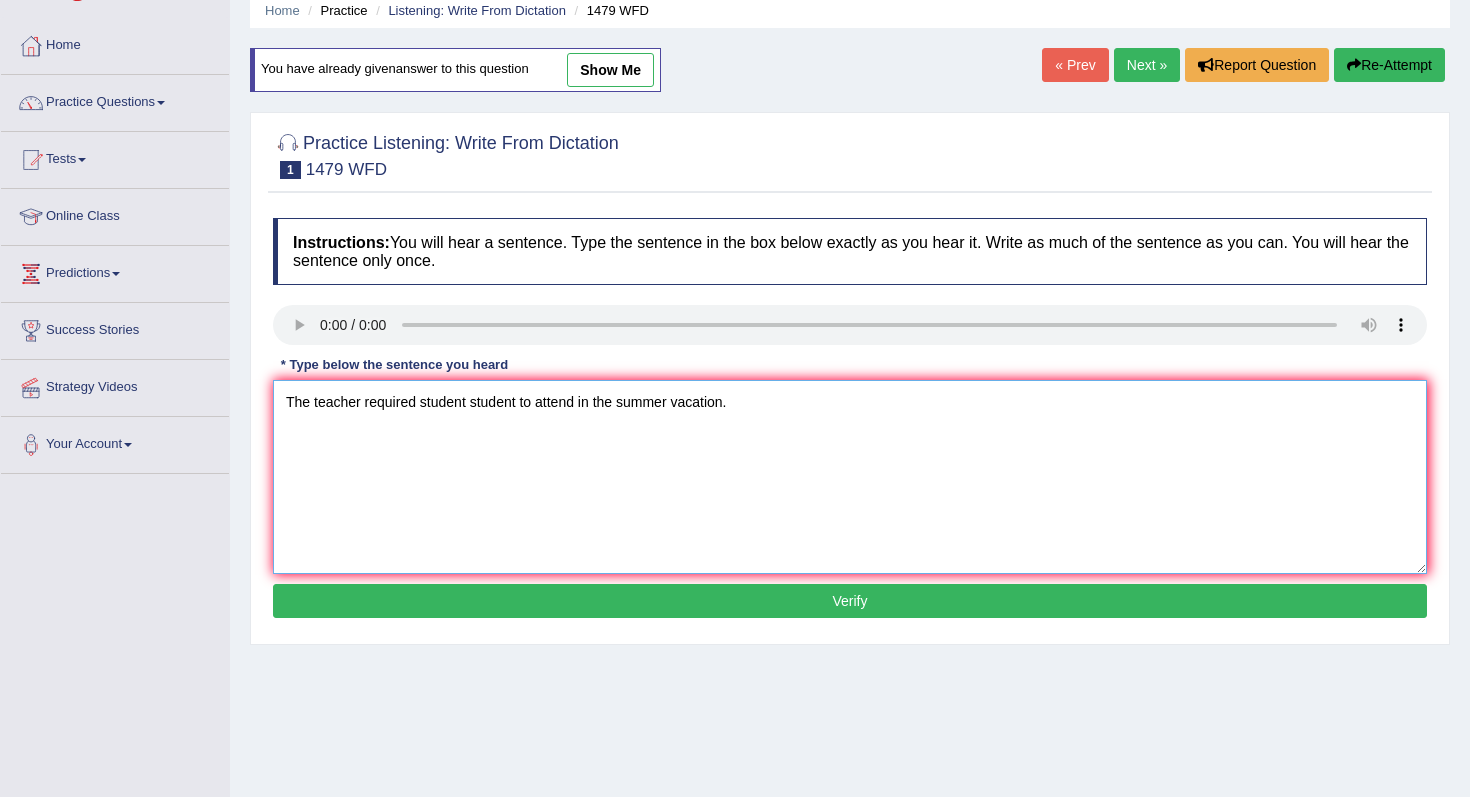 type on "The teacher required student student to attend in the summer vacation." 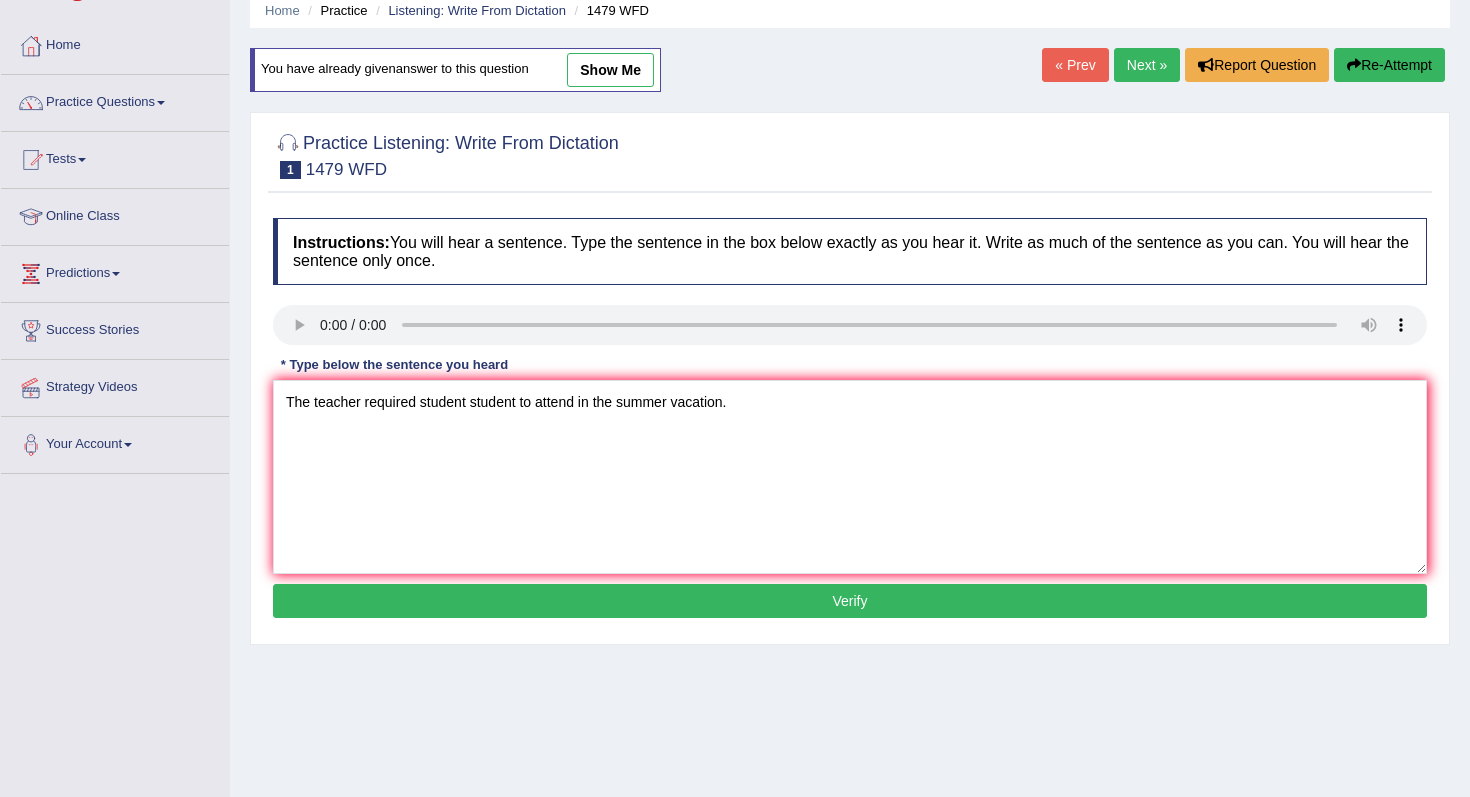 click on "Verify" at bounding box center (850, 601) 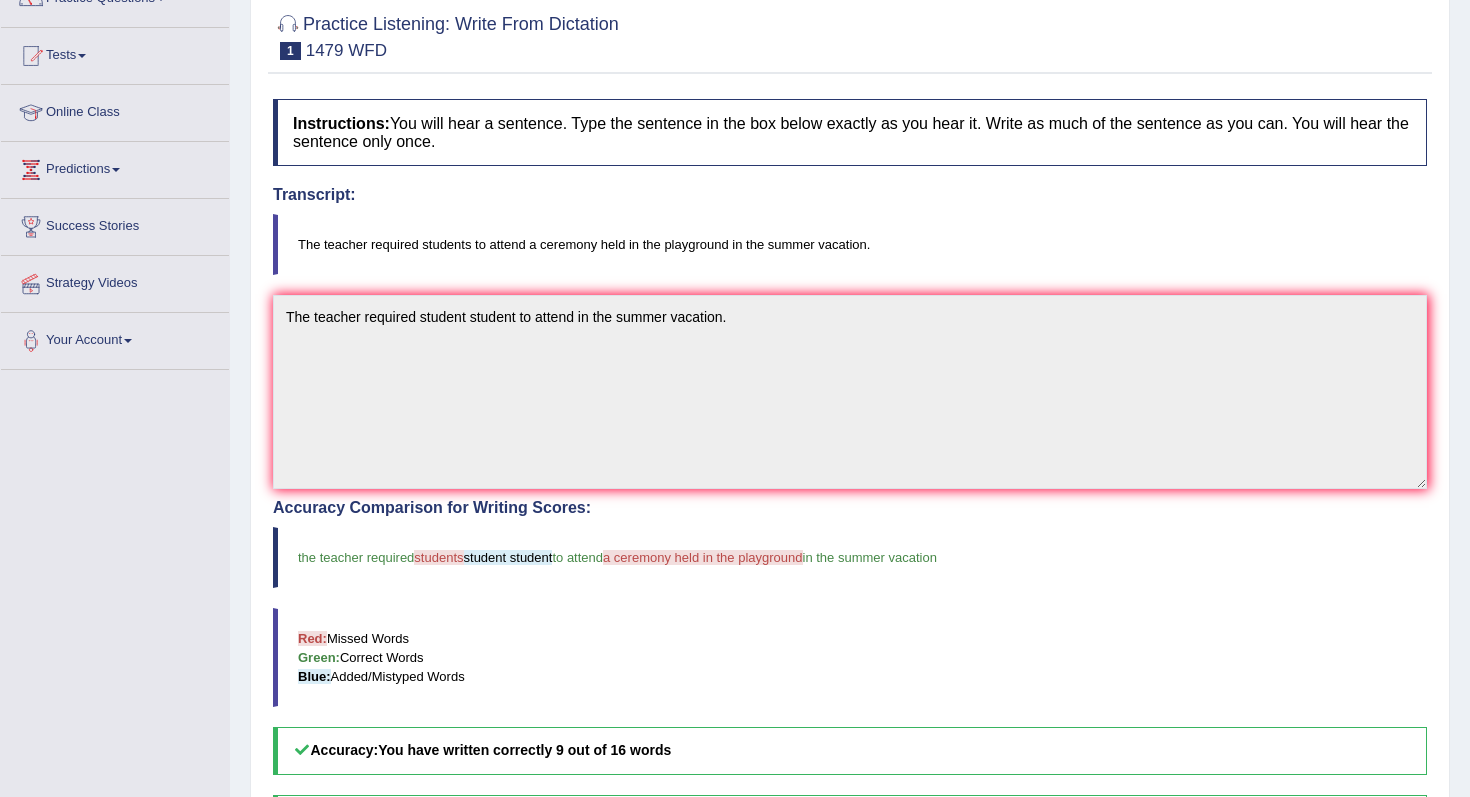 scroll, scrollTop: 187, scrollLeft: 0, axis: vertical 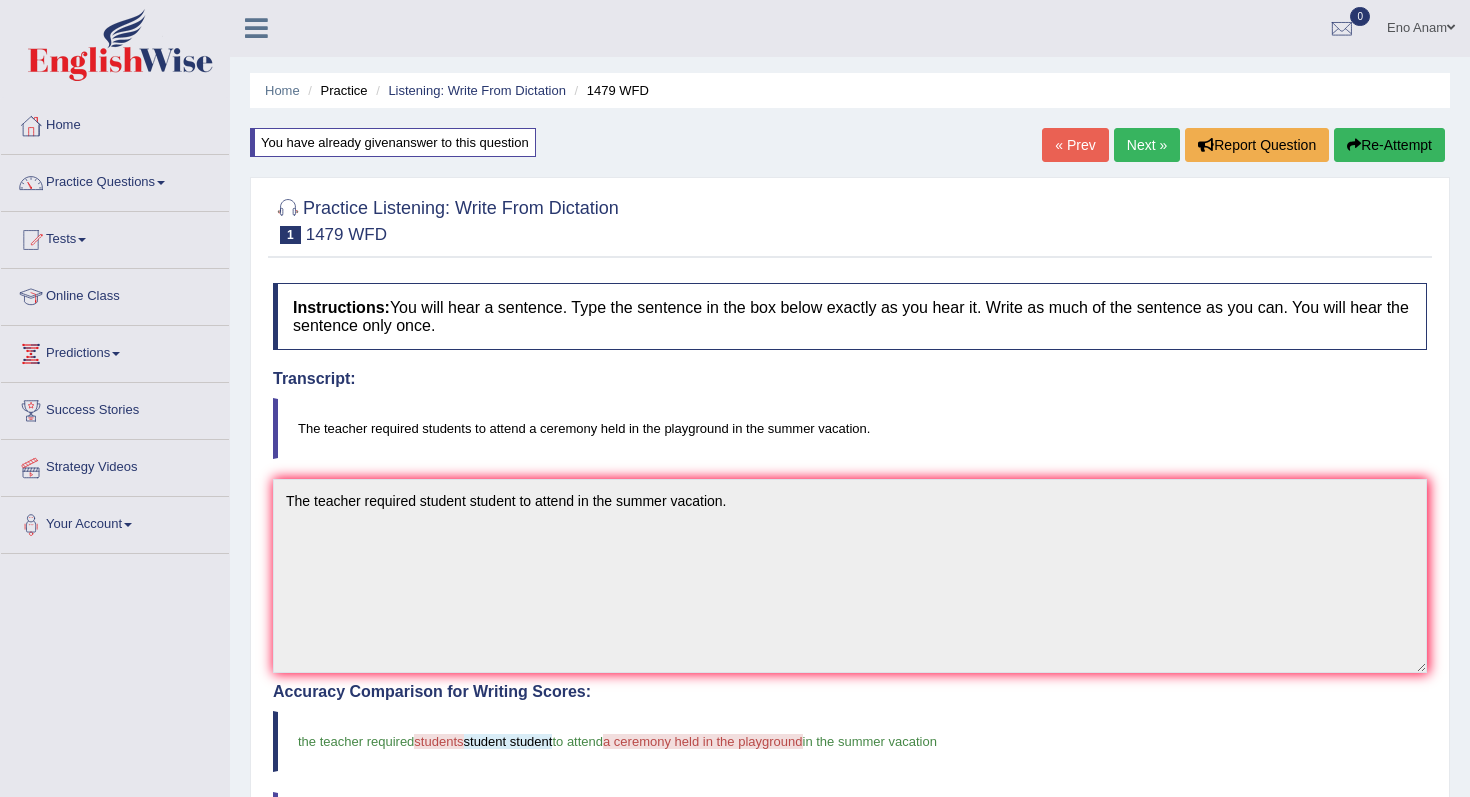 click on "Next »" at bounding box center (1147, 145) 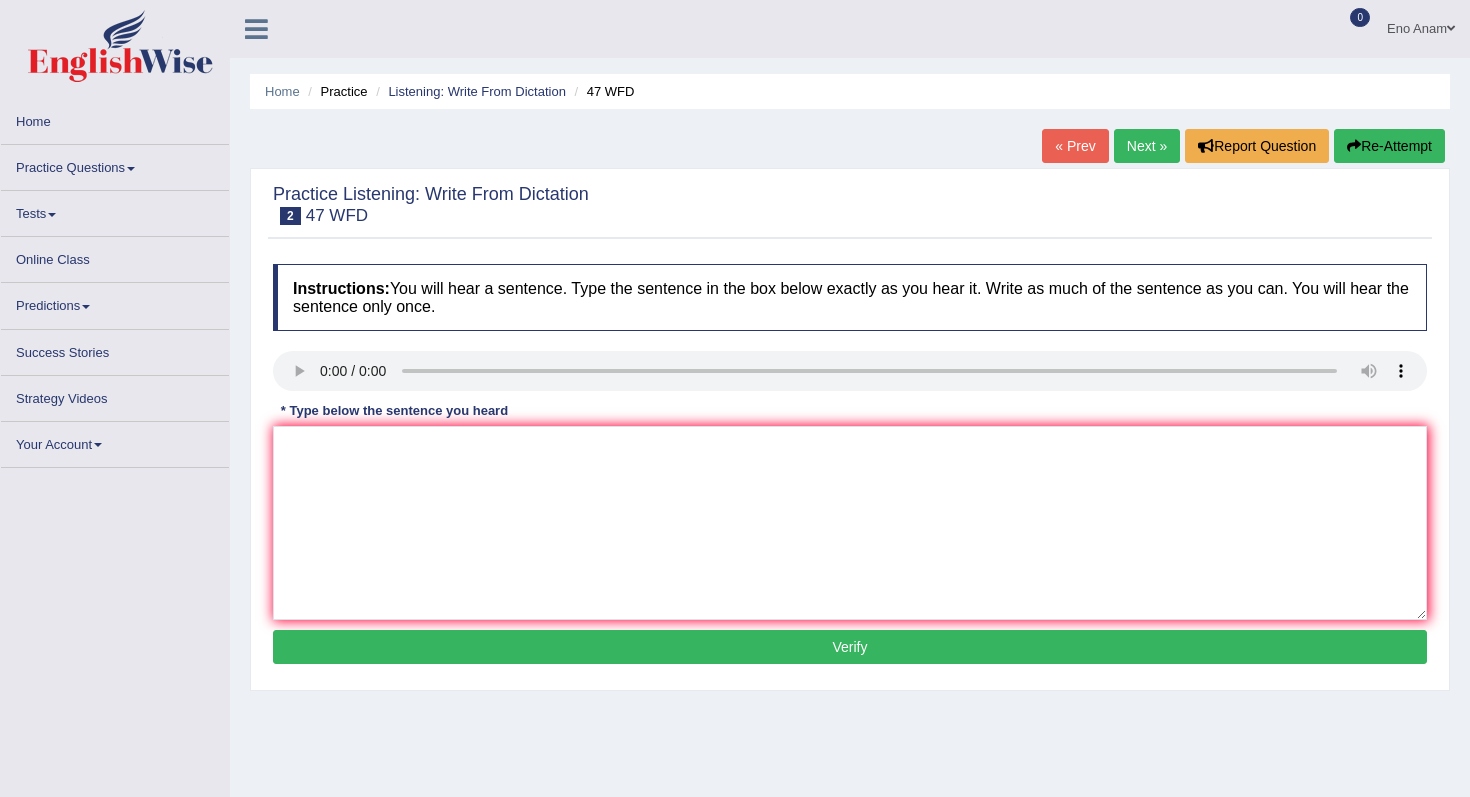 scroll, scrollTop: 0, scrollLeft: 0, axis: both 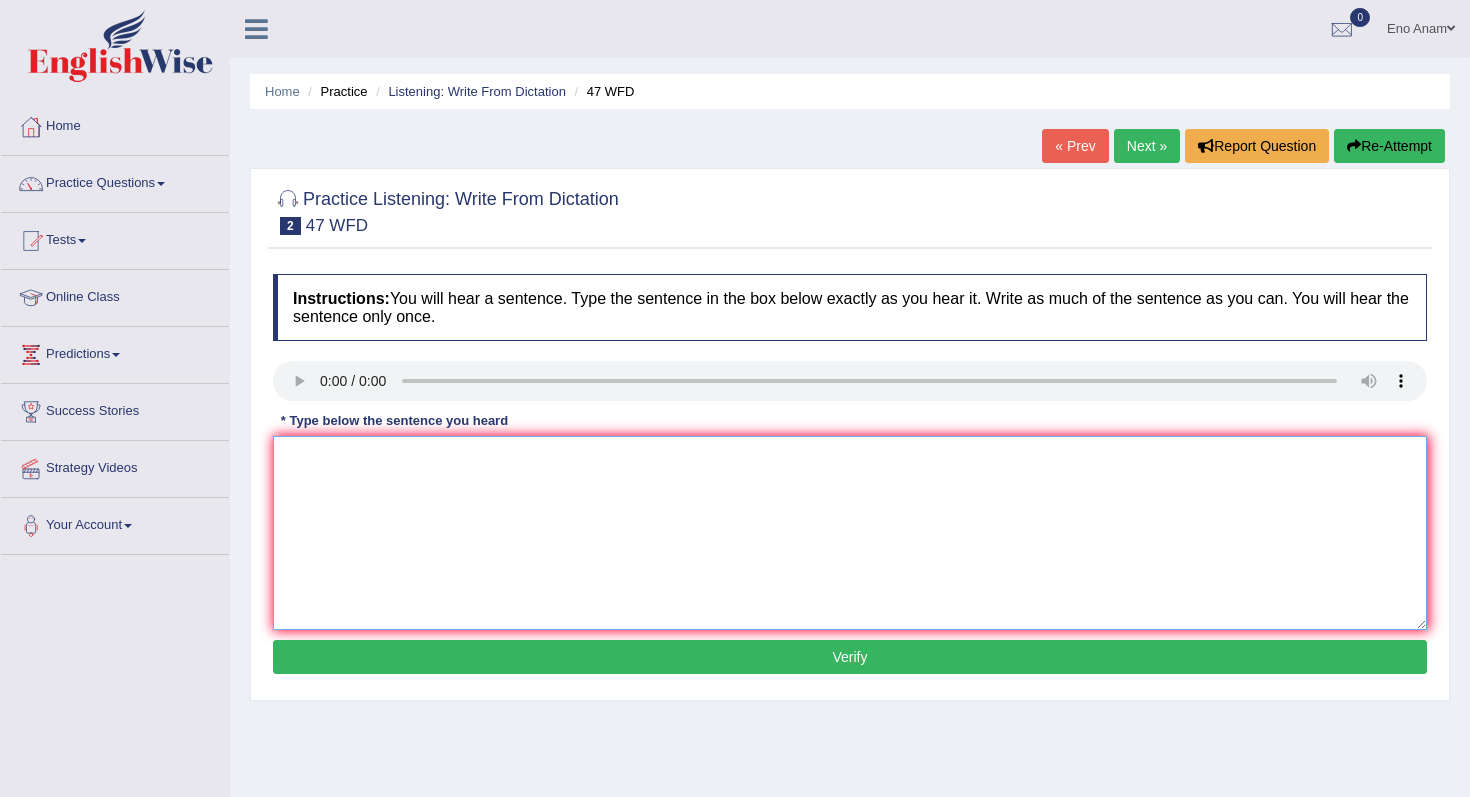 click at bounding box center [850, 533] 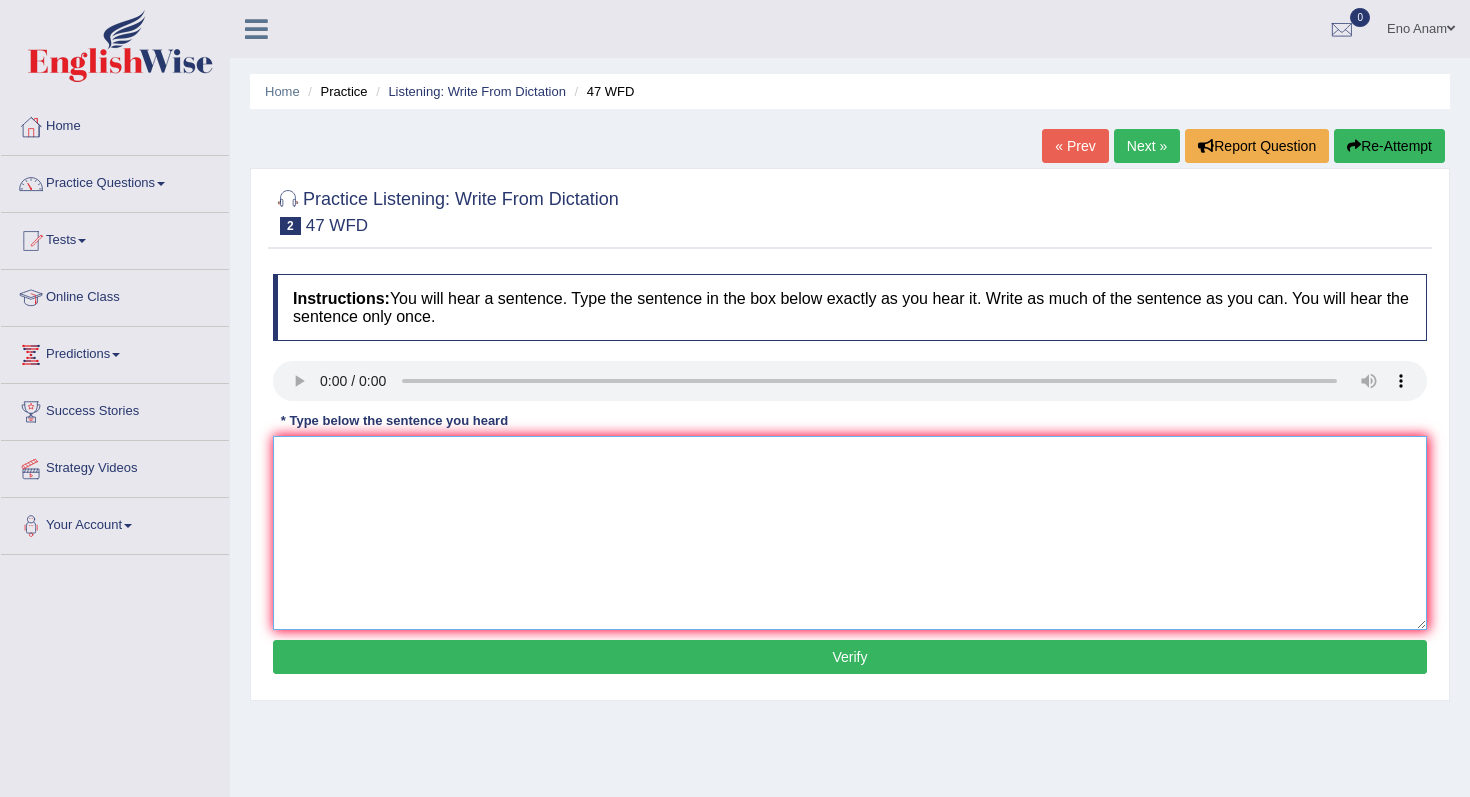 type on "t" 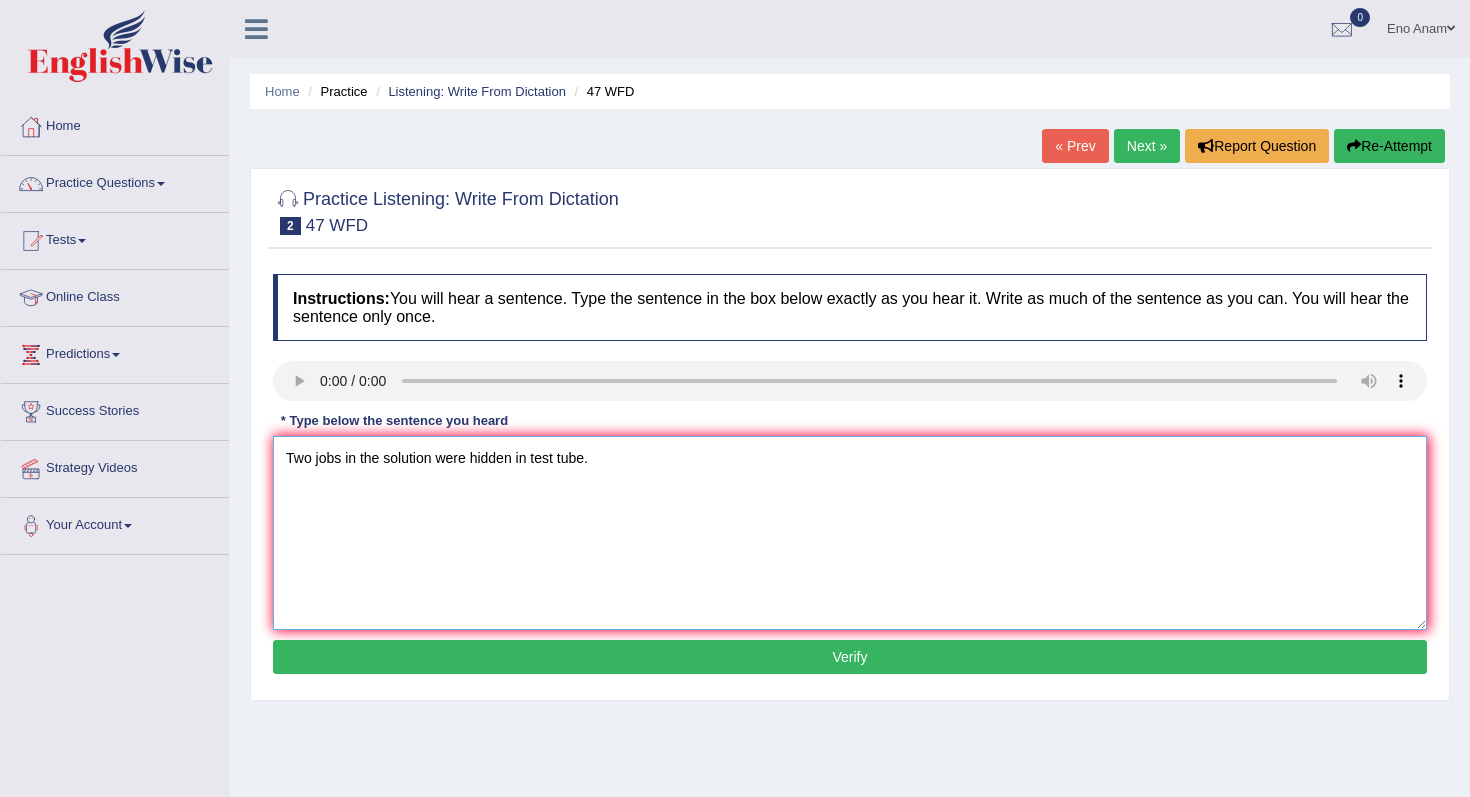 type on "Two jobs in the solution were hidden in test tube." 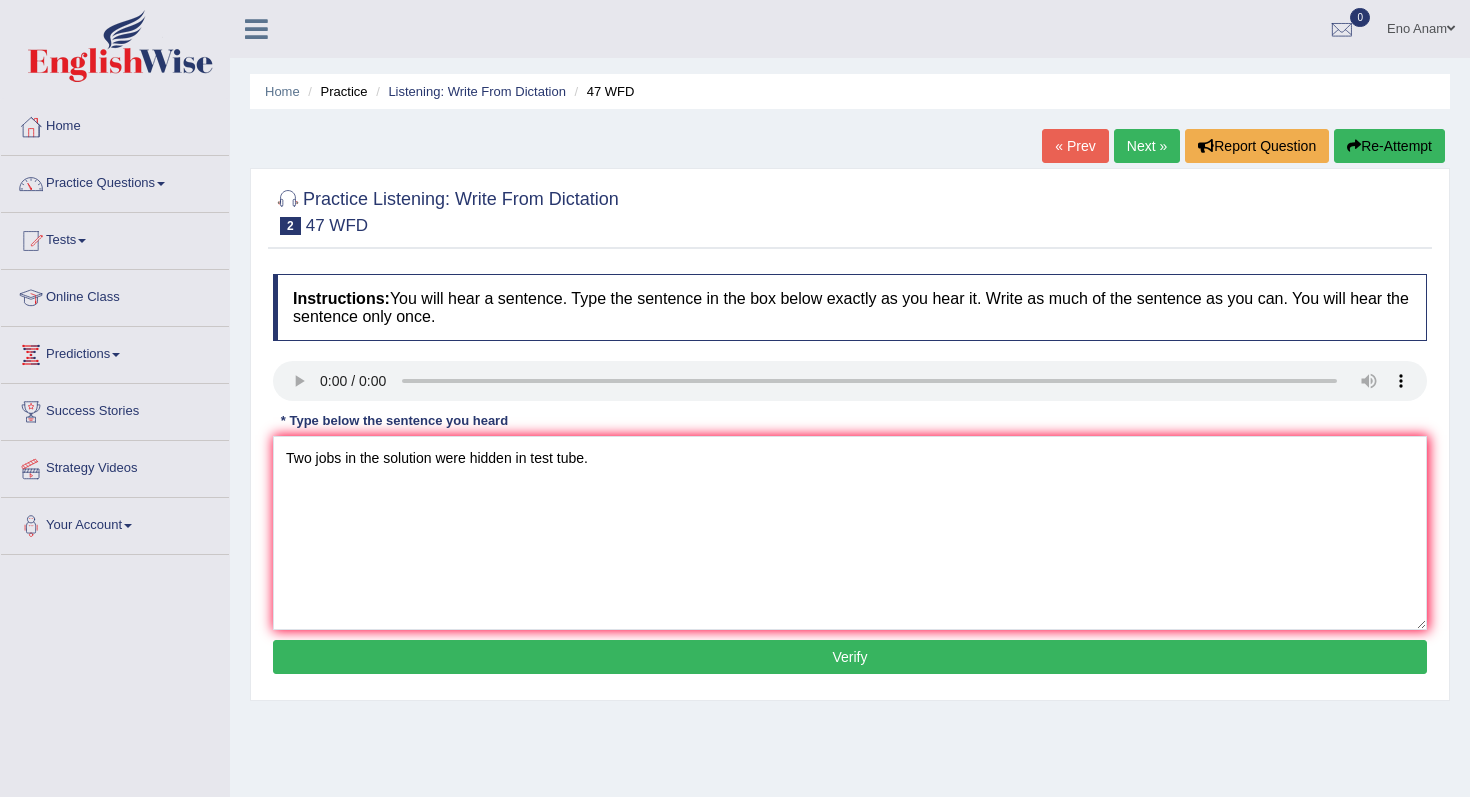 click on "Verify" at bounding box center [850, 657] 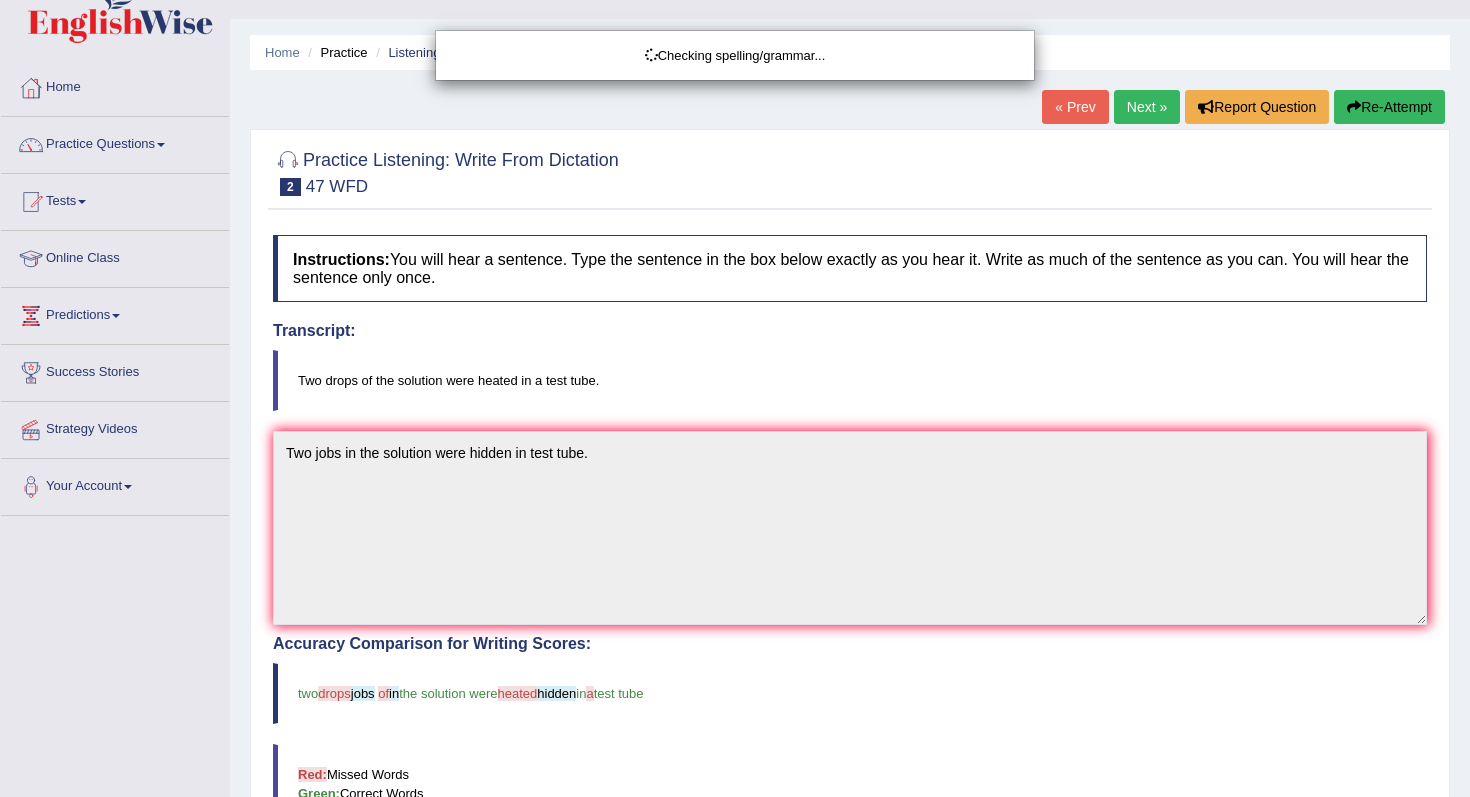 scroll, scrollTop: 52, scrollLeft: 0, axis: vertical 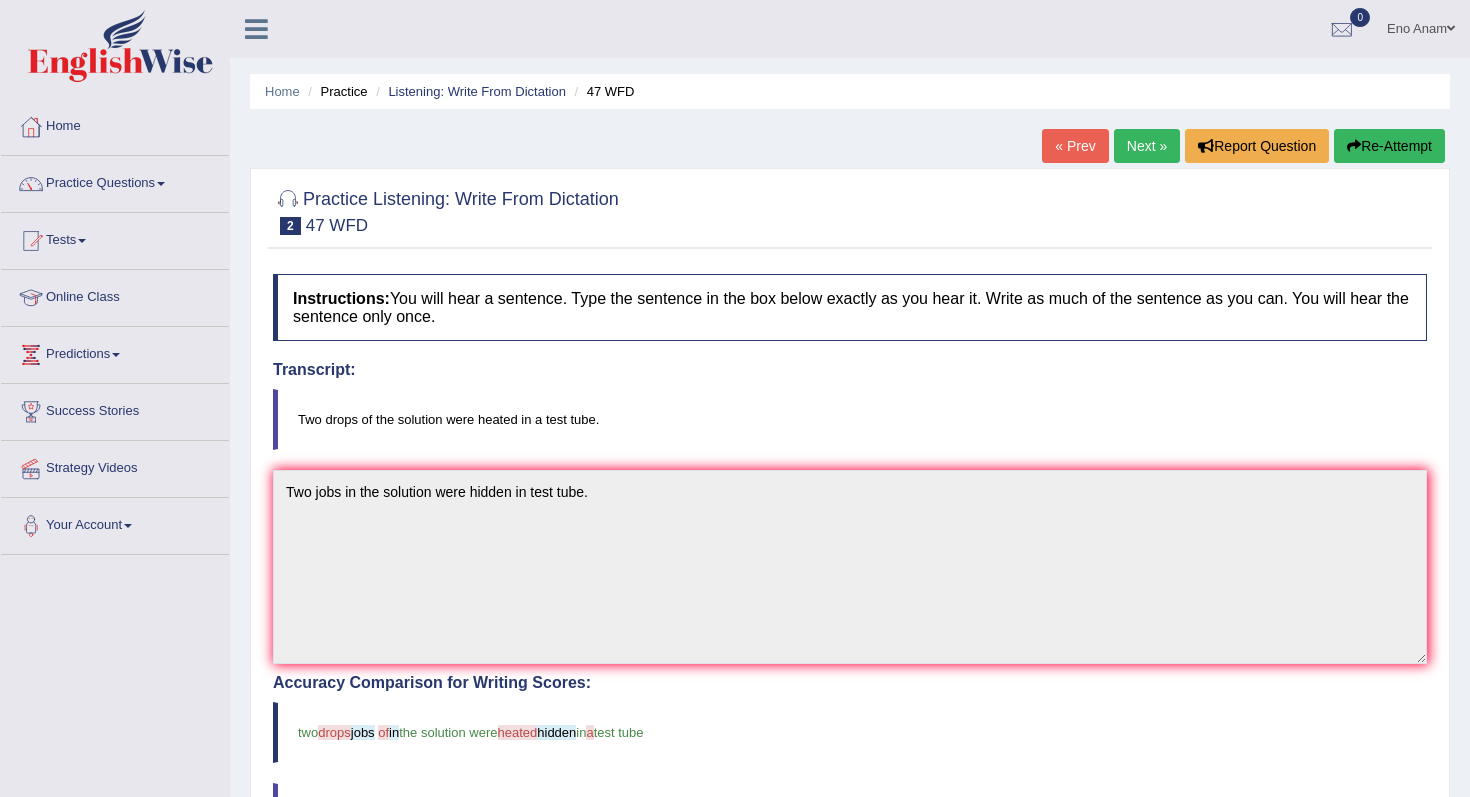 click on "Next »" at bounding box center (1147, 146) 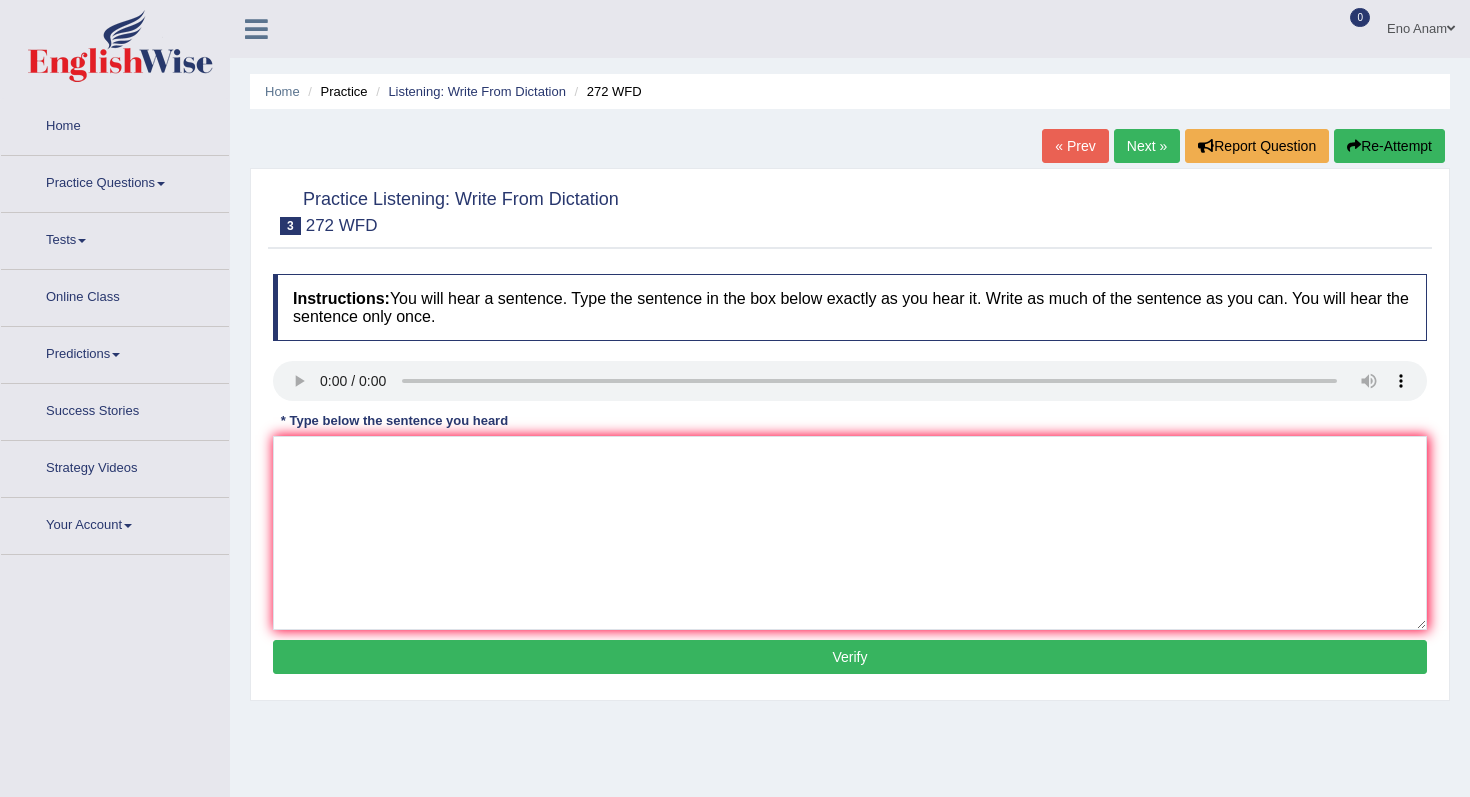 scroll, scrollTop: 0, scrollLeft: 0, axis: both 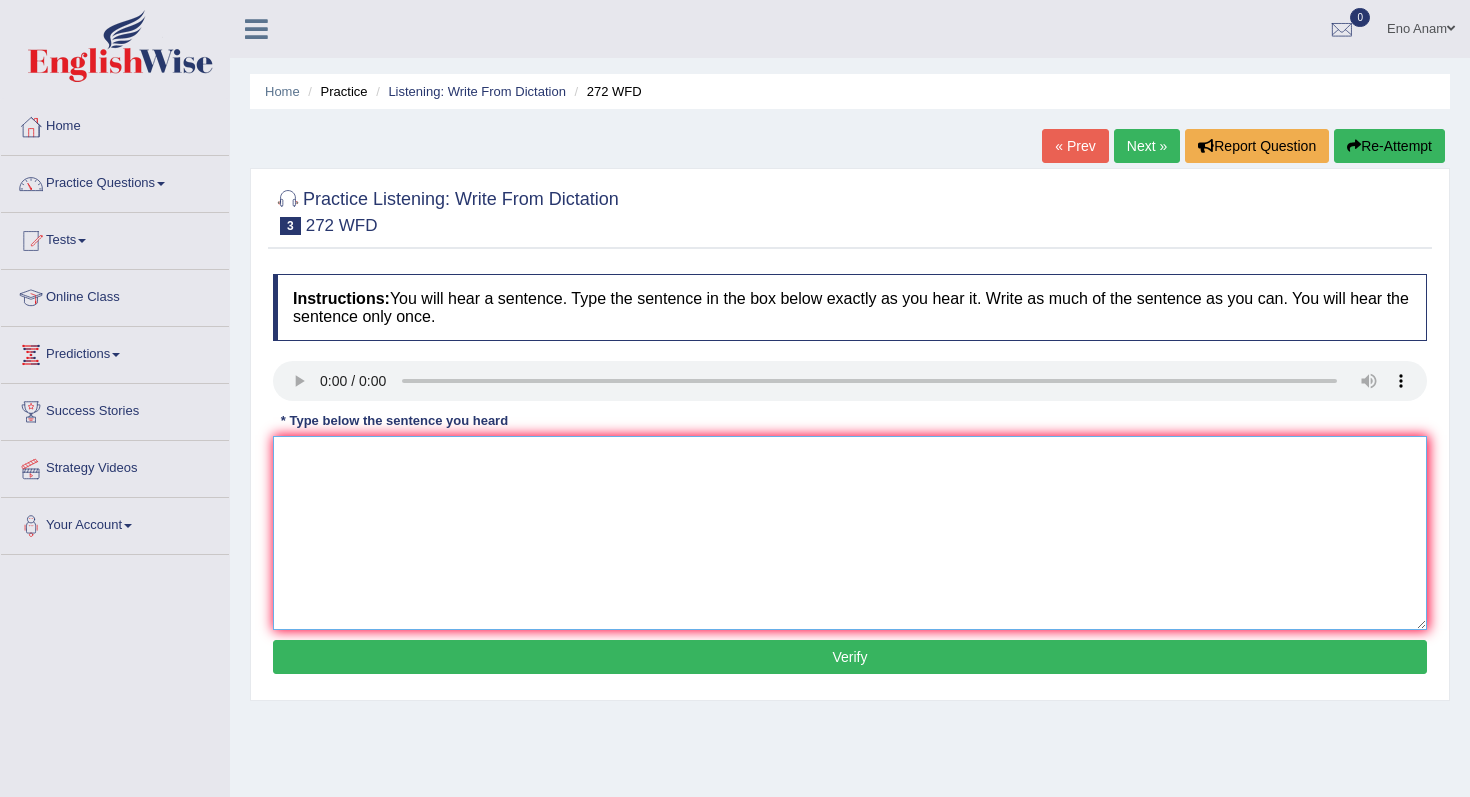click at bounding box center [850, 533] 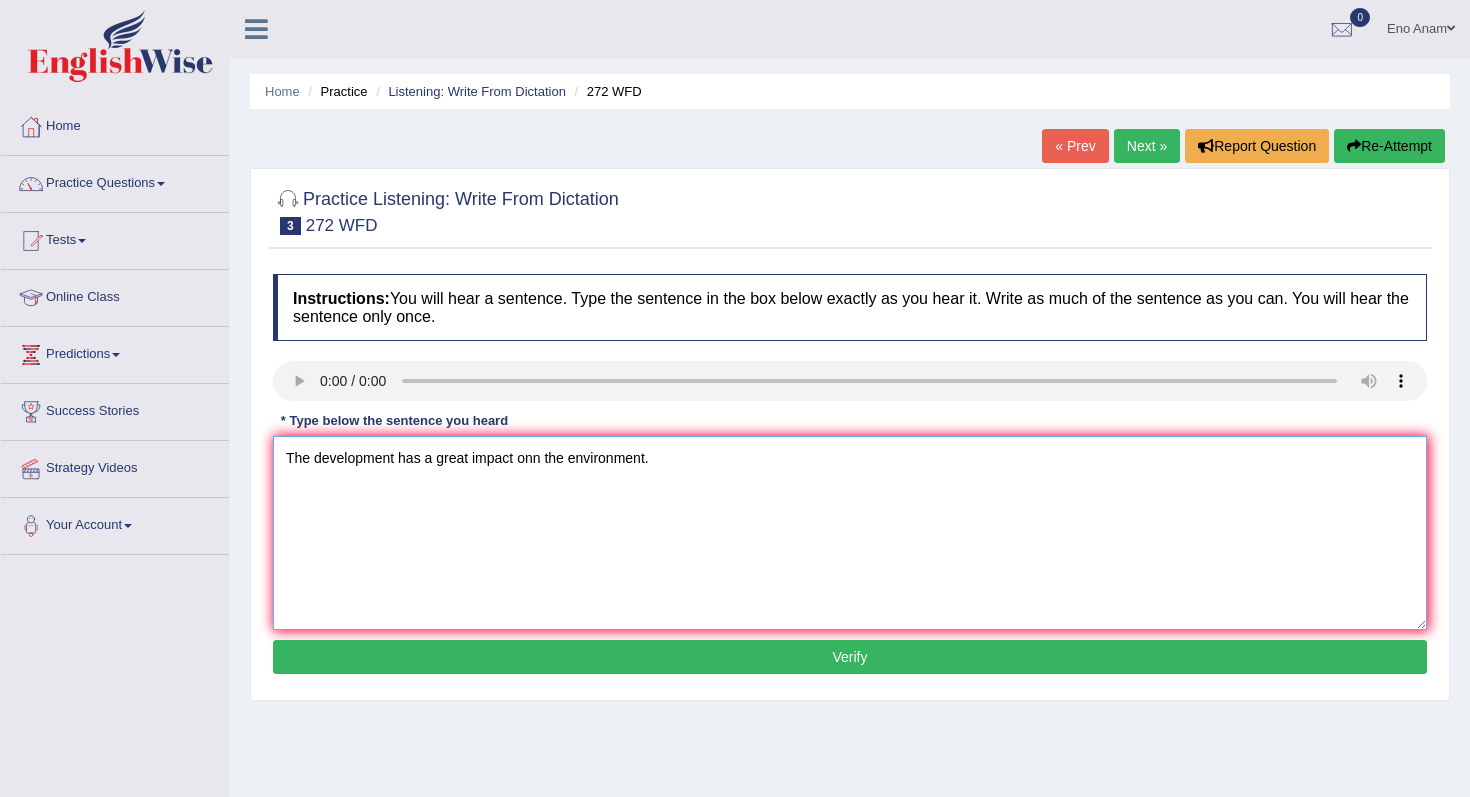 click on "The development has a great impact onn the environment." at bounding box center (850, 533) 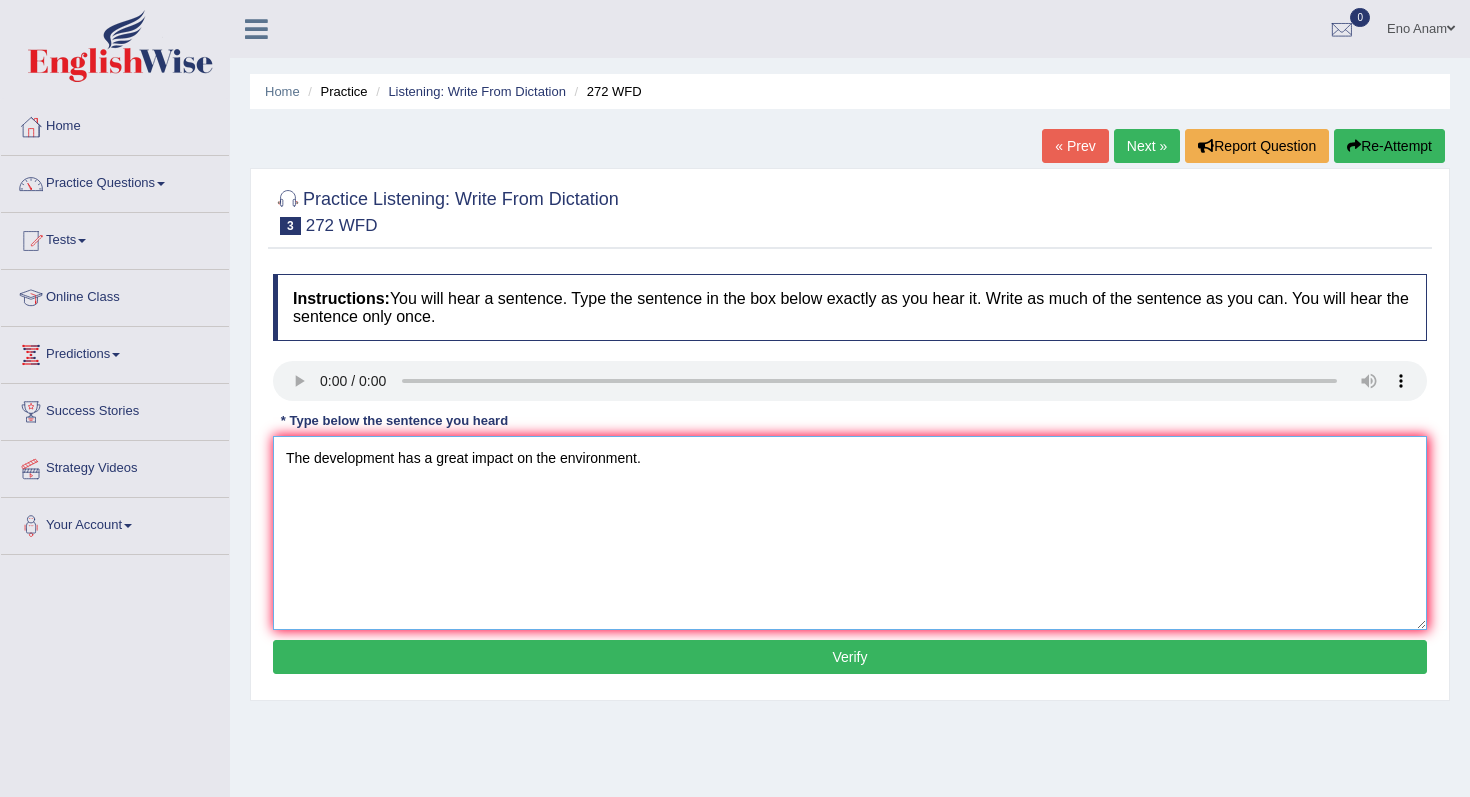 type on "The development has a great impact on the environment." 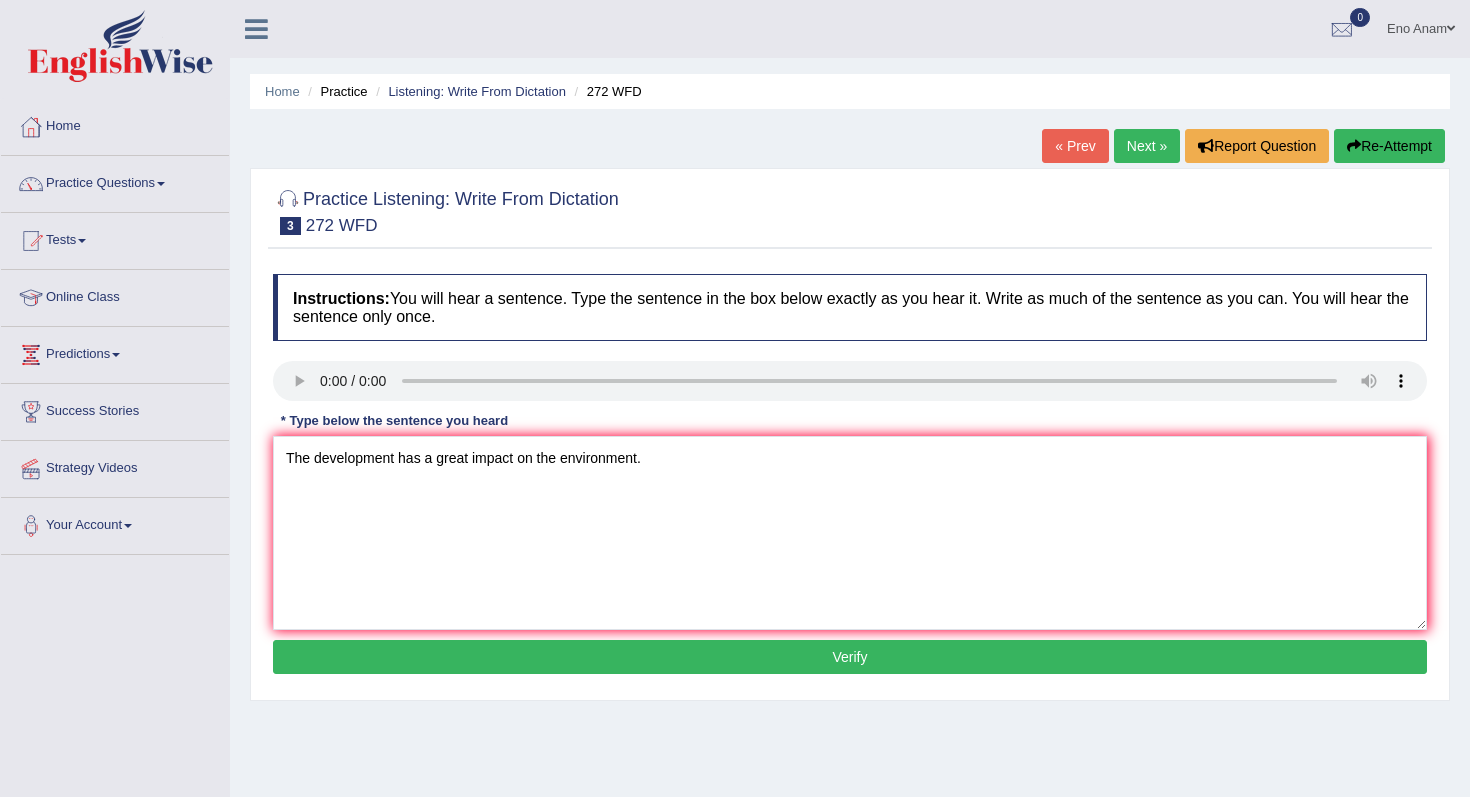 click on "Verify" at bounding box center [850, 657] 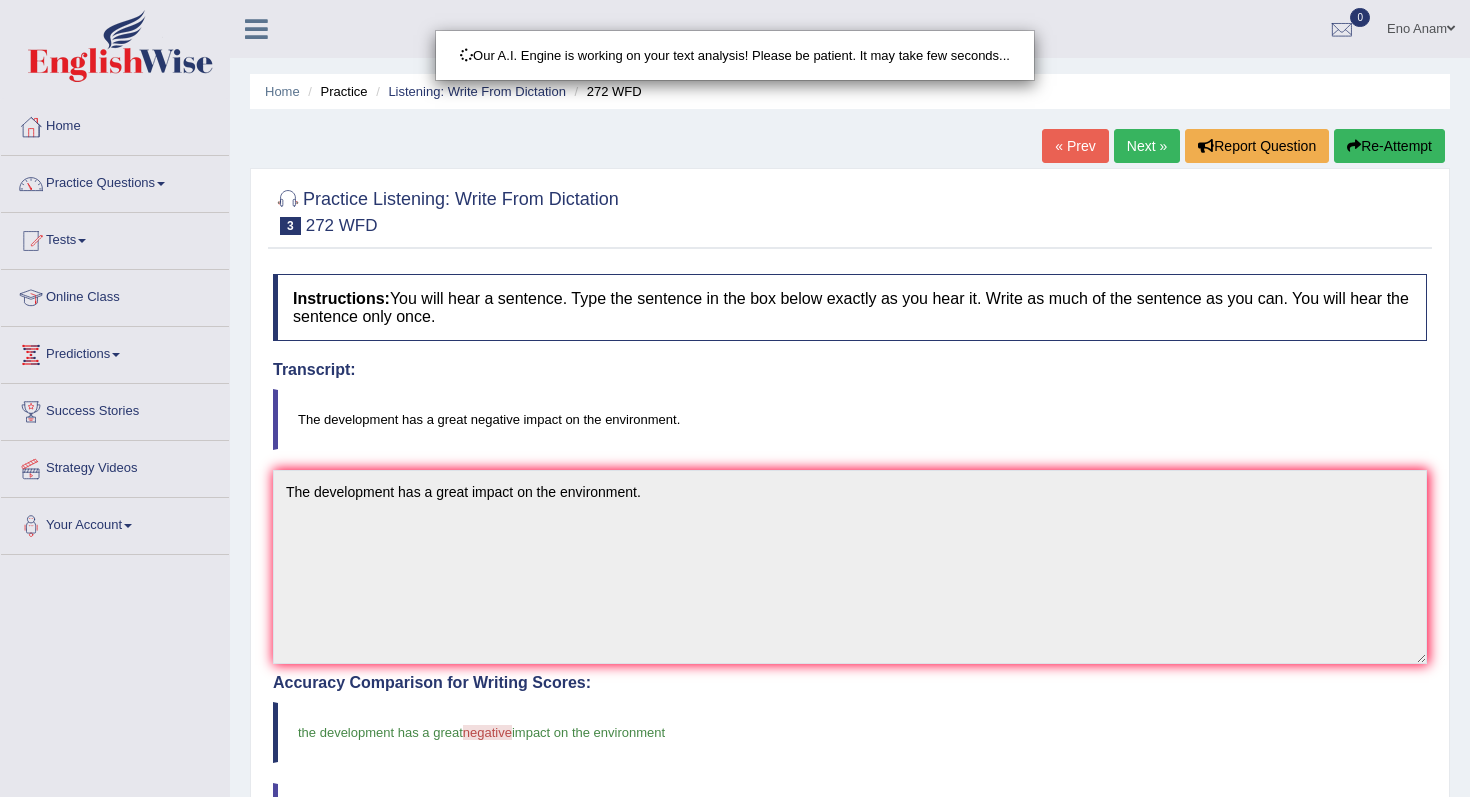 scroll, scrollTop: 106, scrollLeft: 0, axis: vertical 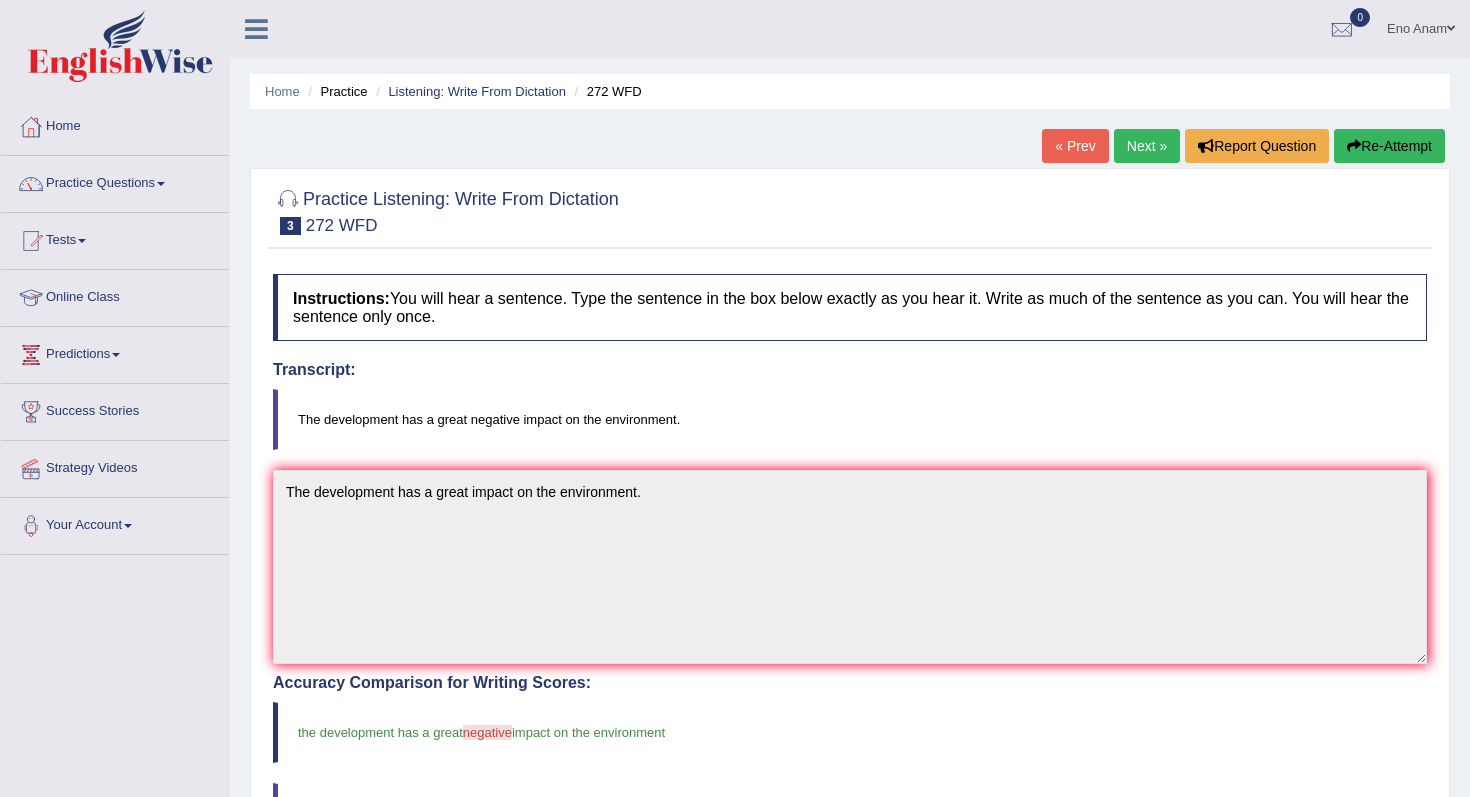 click on "Next »" at bounding box center (1147, 146) 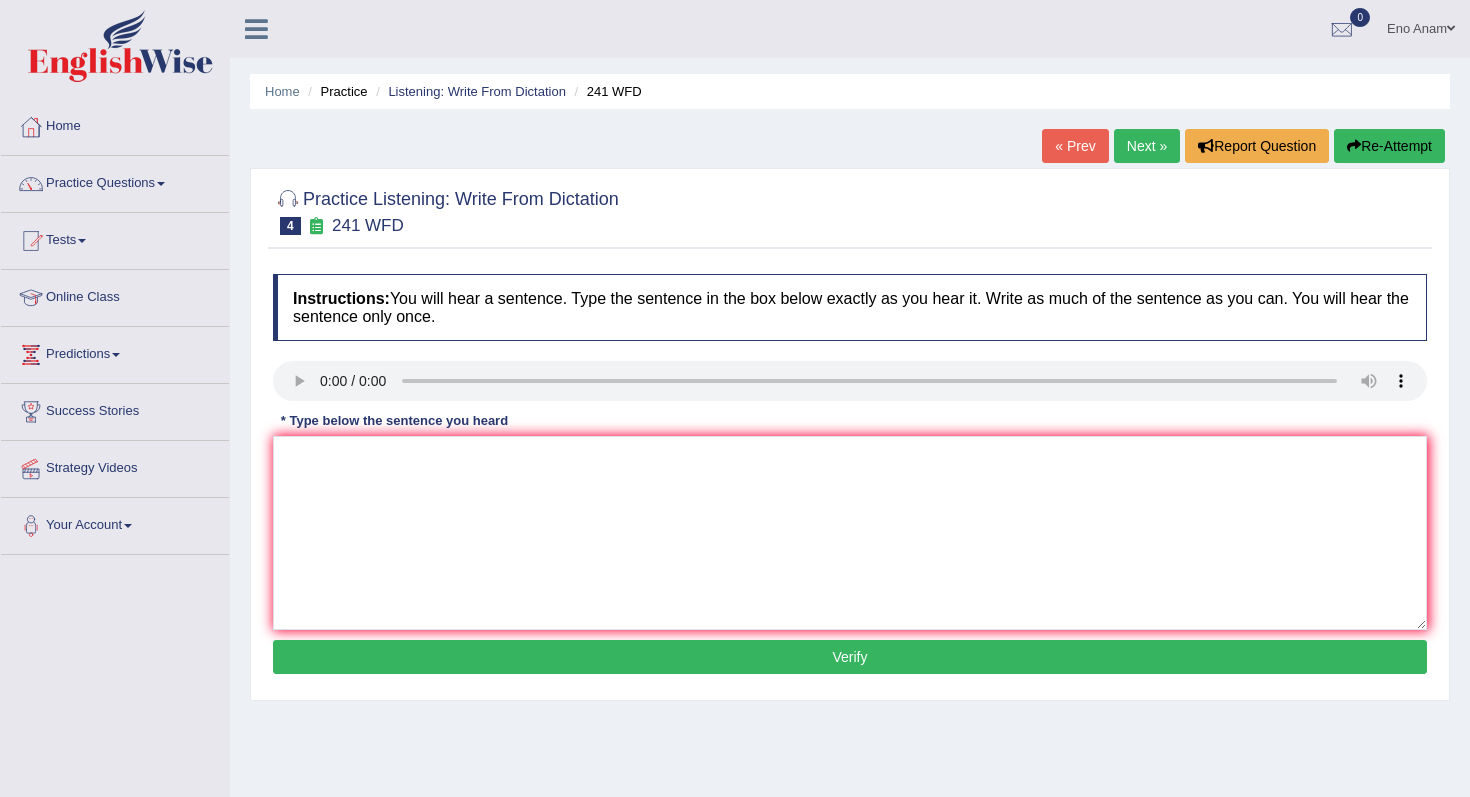 scroll, scrollTop: 0, scrollLeft: 0, axis: both 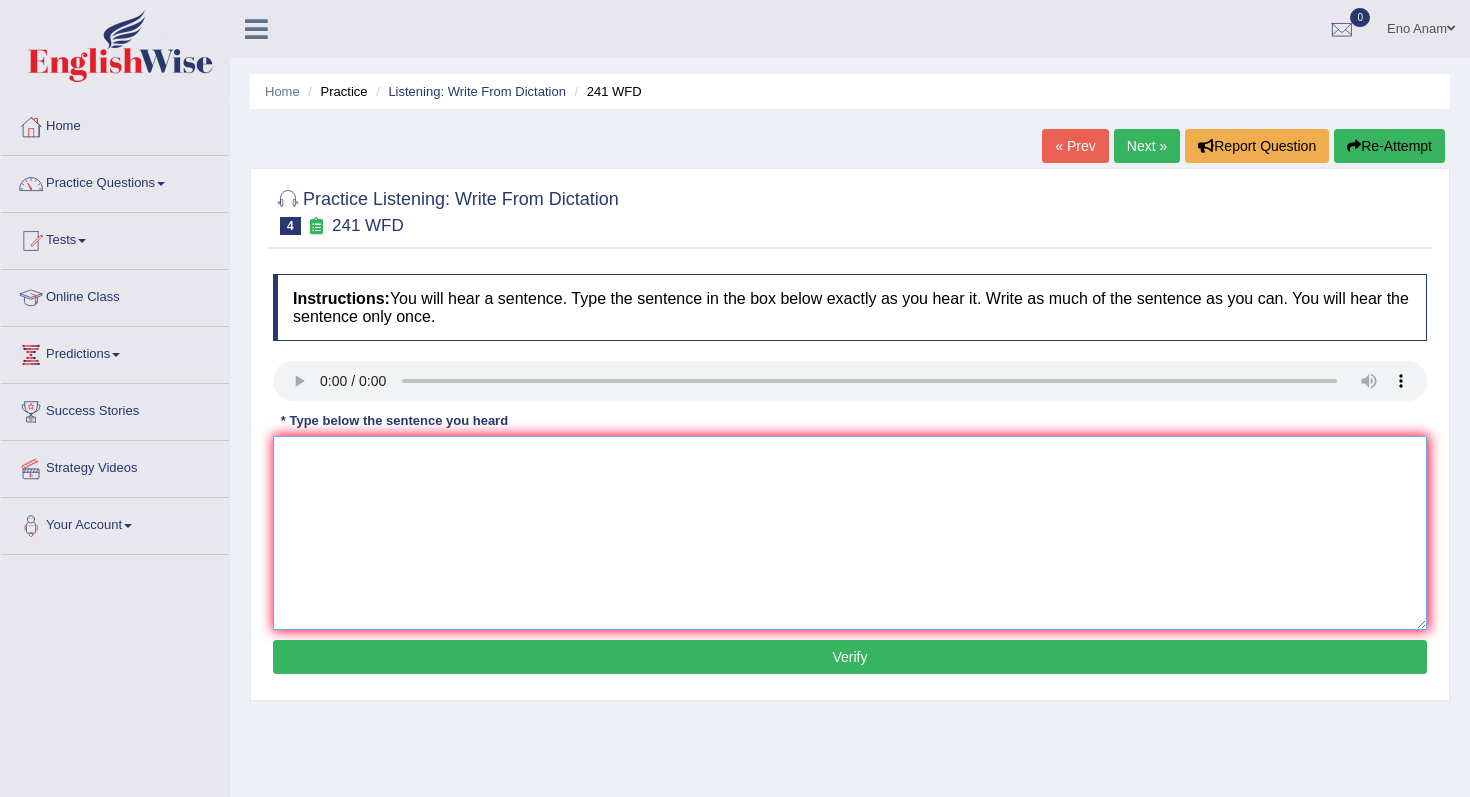 click at bounding box center (850, 533) 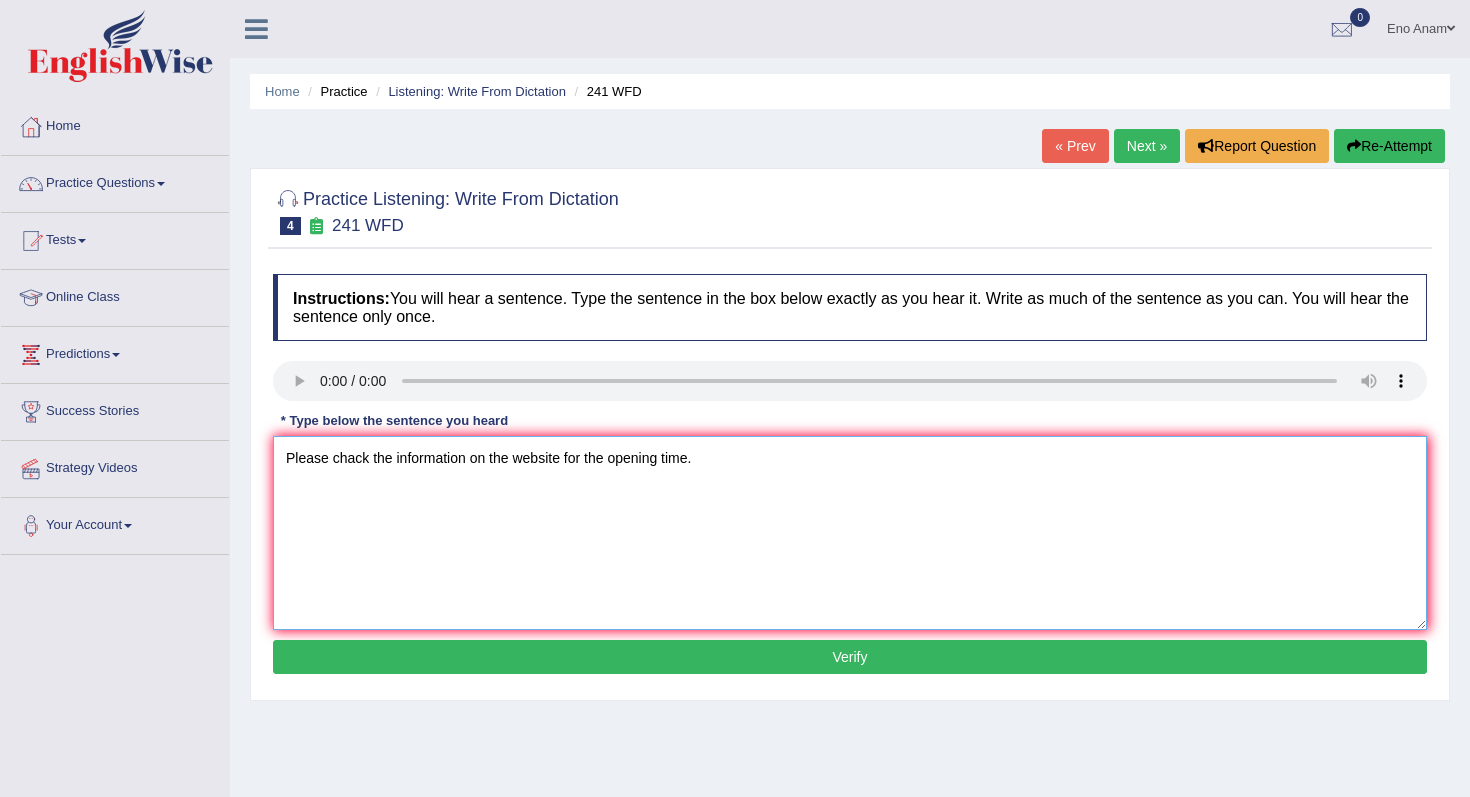 type on "Please chack the information on the website for the opening time." 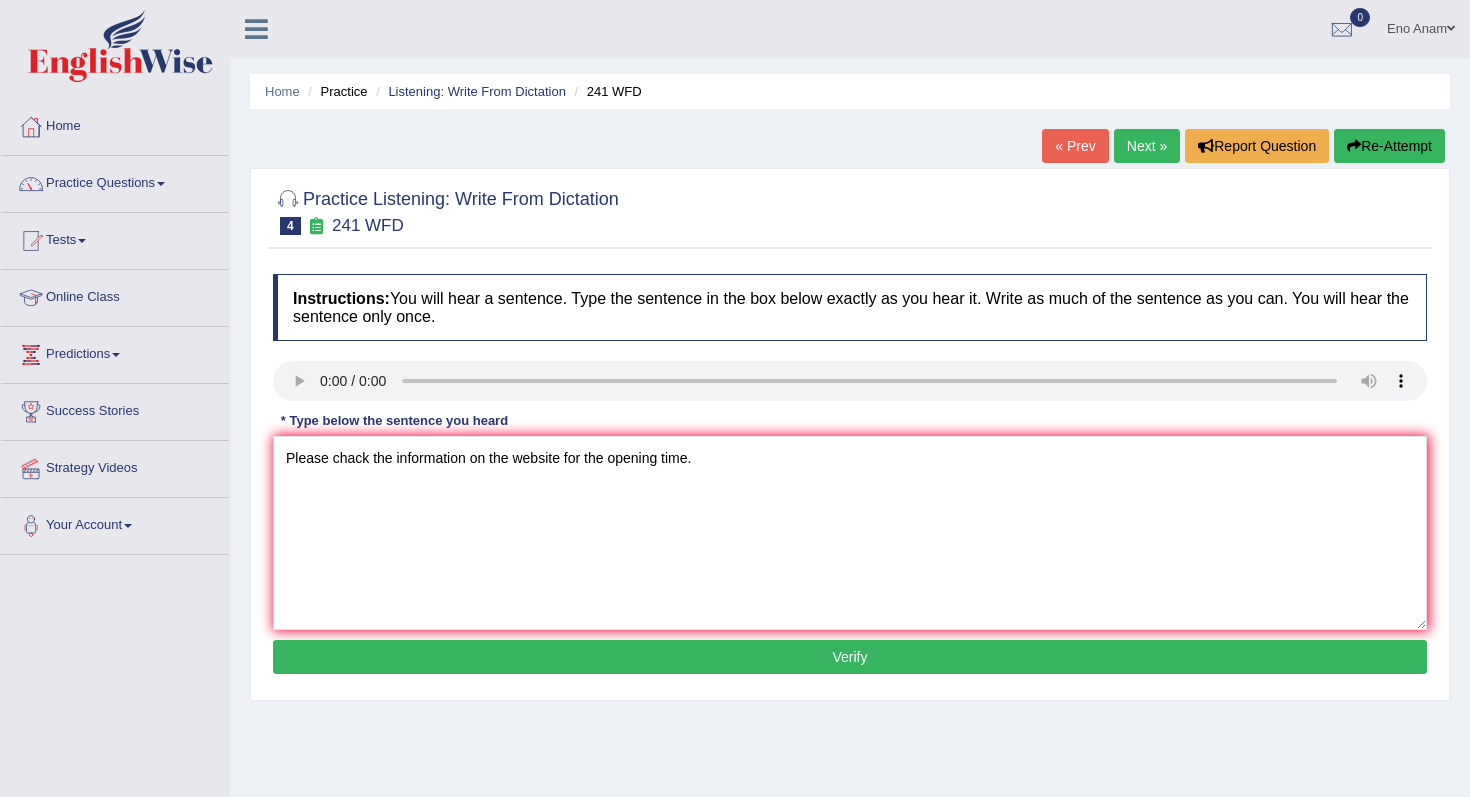 click on "Verify" at bounding box center (850, 657) 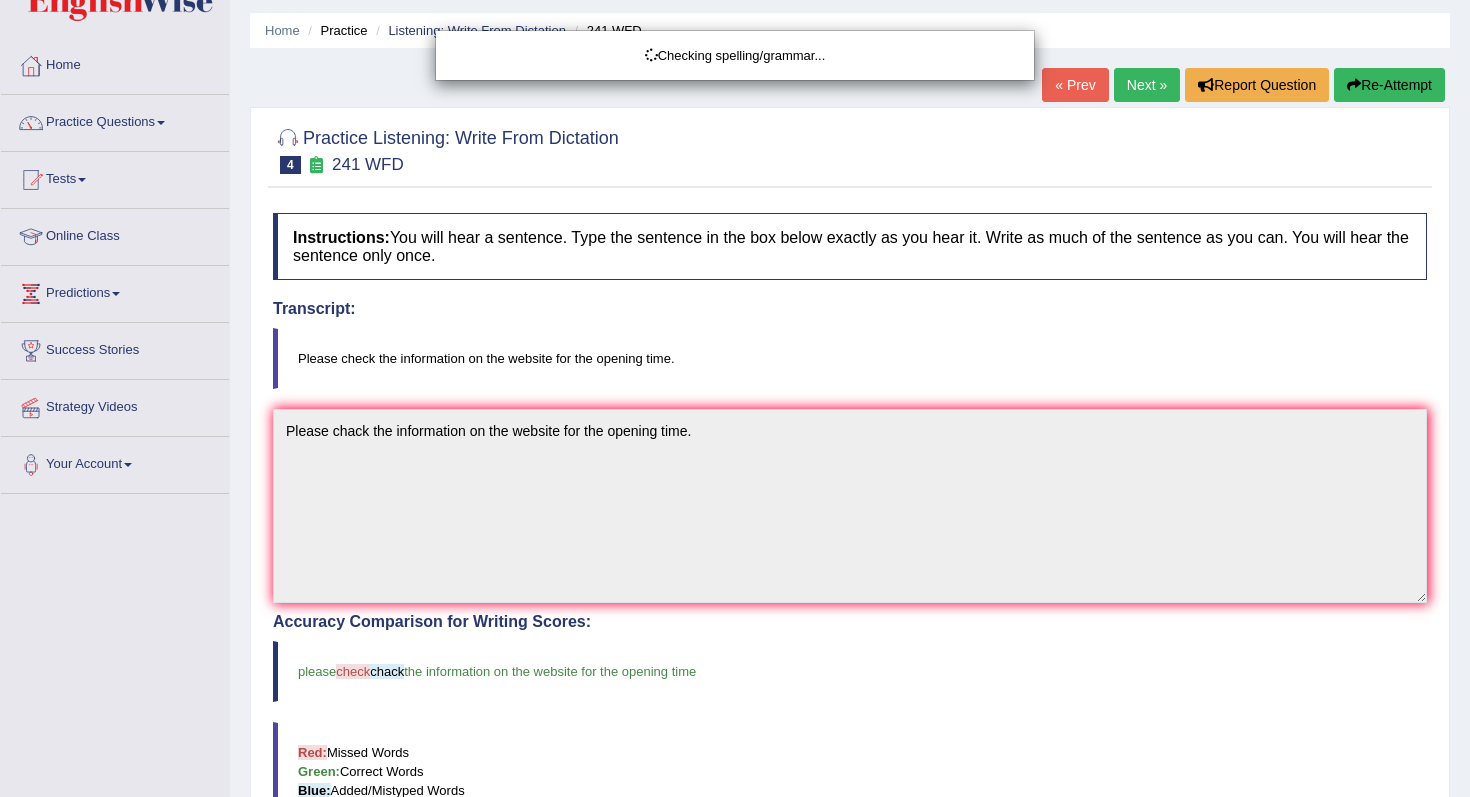 scroll, scrollTop: 163, scrollLeft: 0, axis: vertical 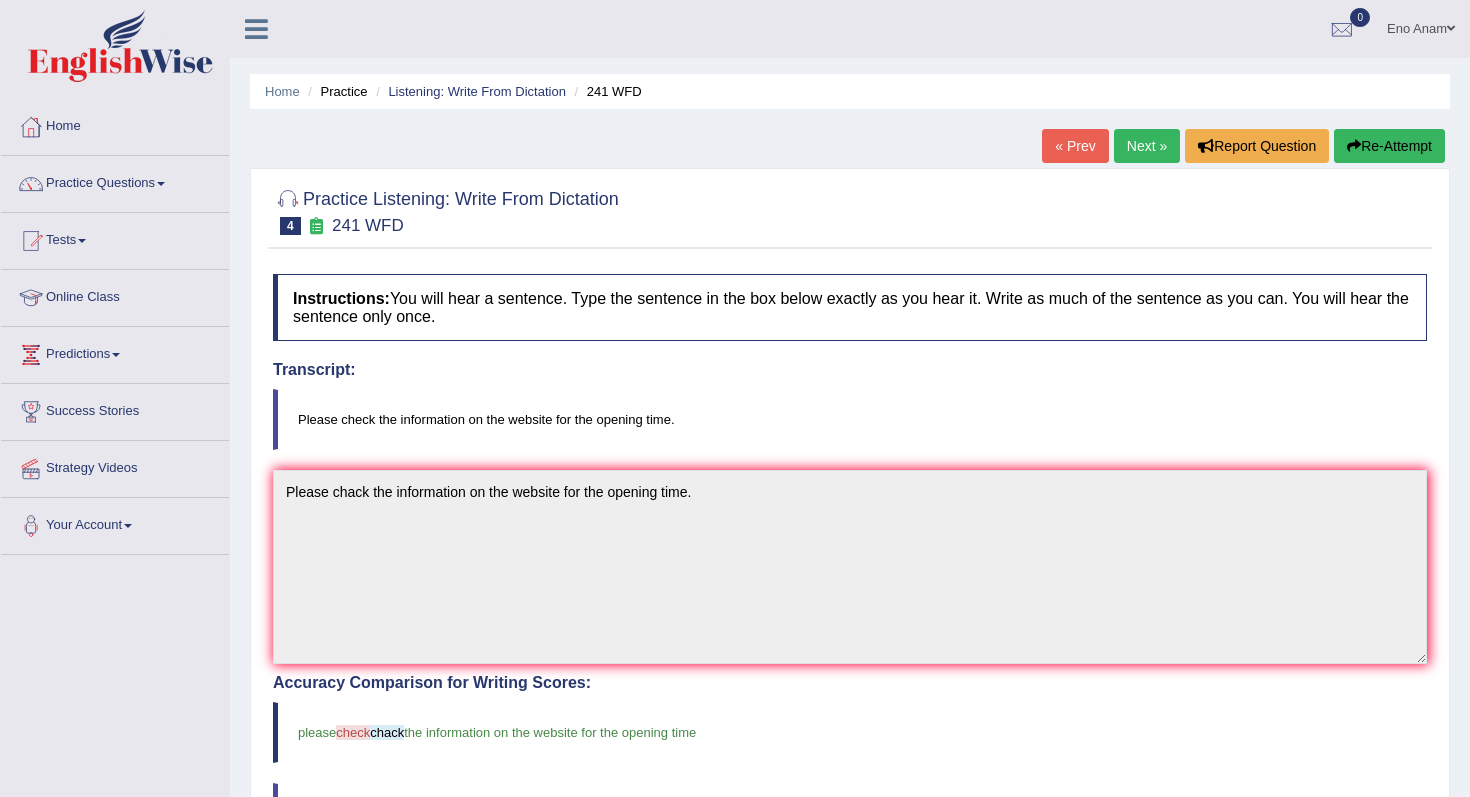 click on "Next »" at bounding box center [1147, 146] 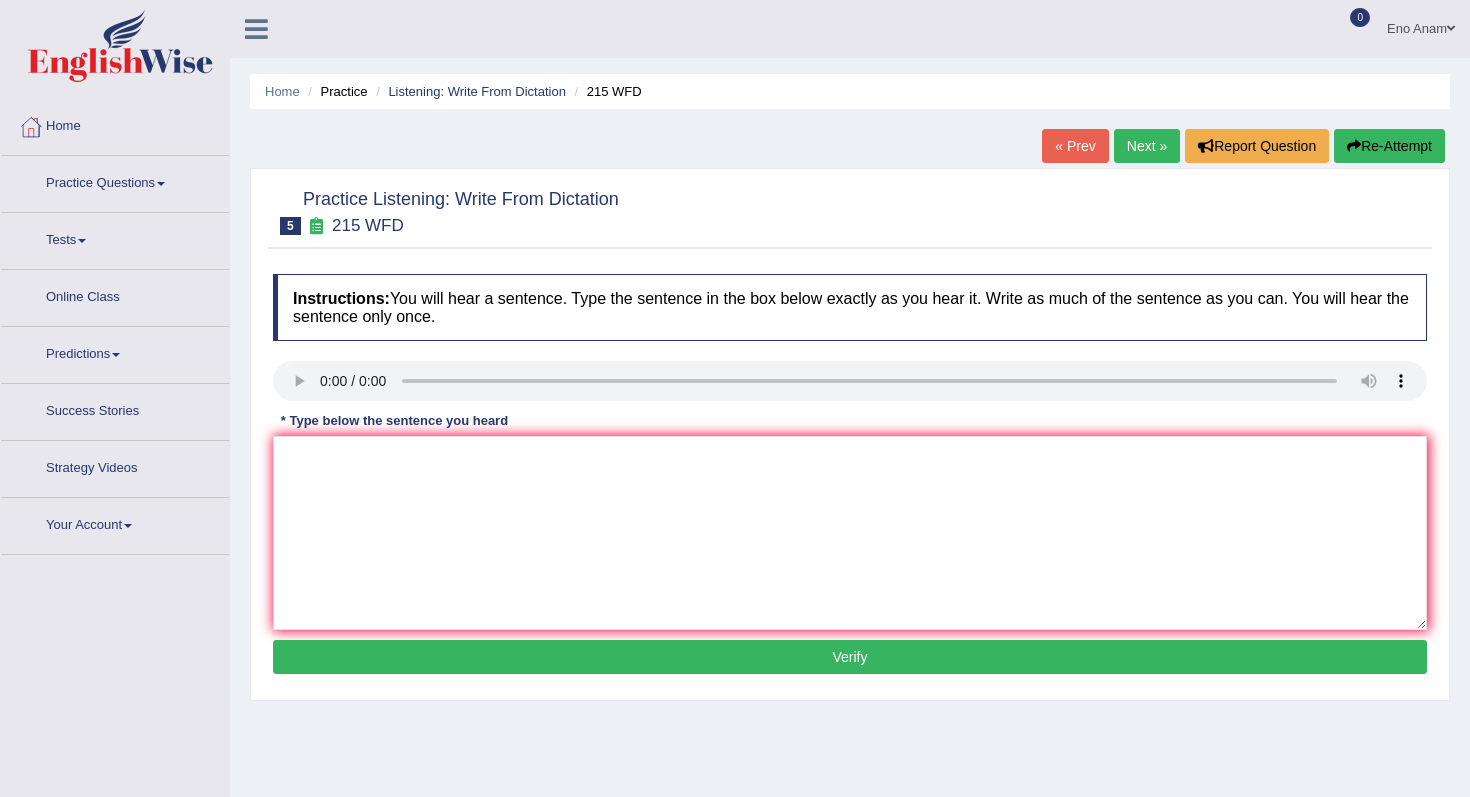 scroll, scrollTop: 0, scrollLeft: 0, axis: both 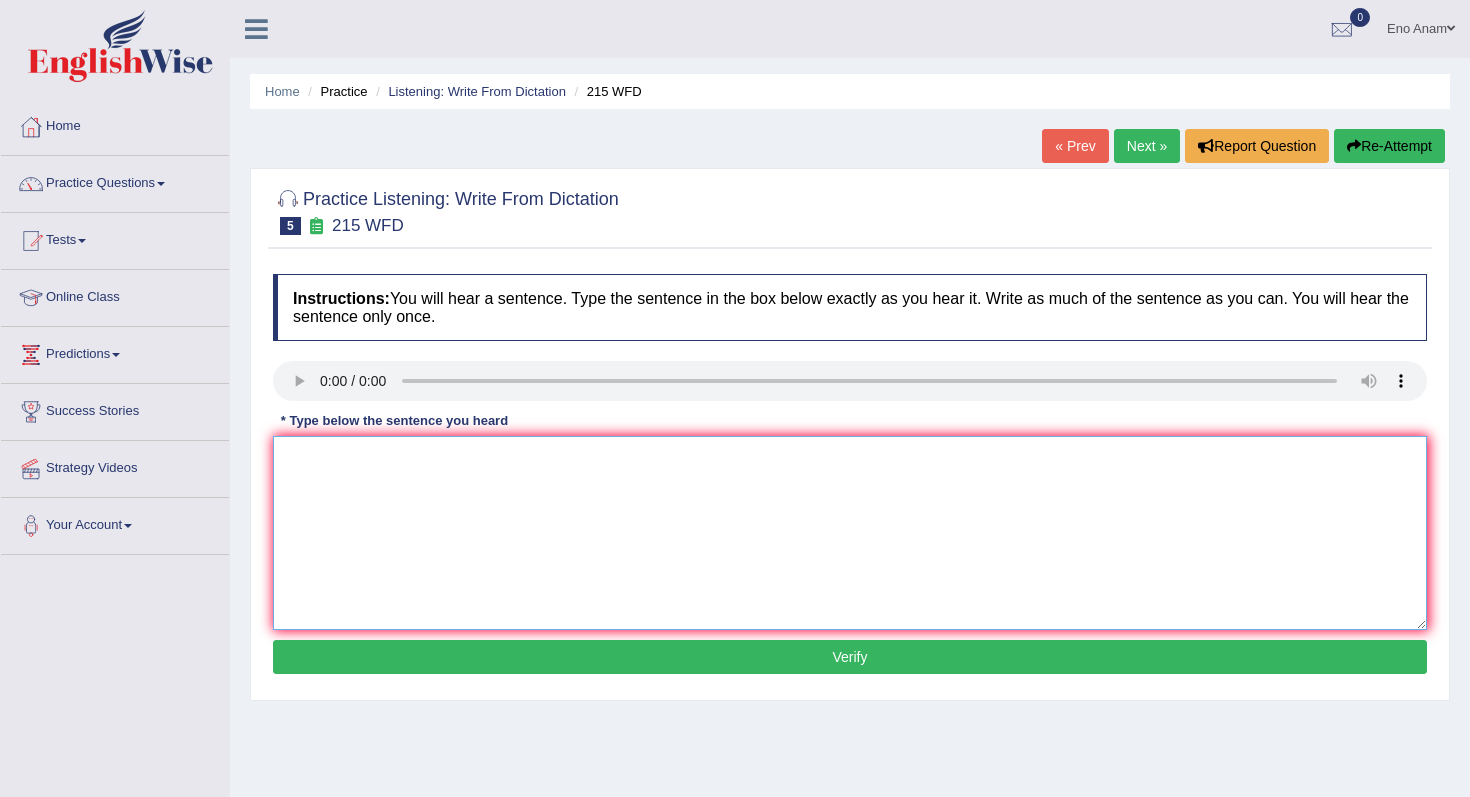 click at bounding box center (850, 533) 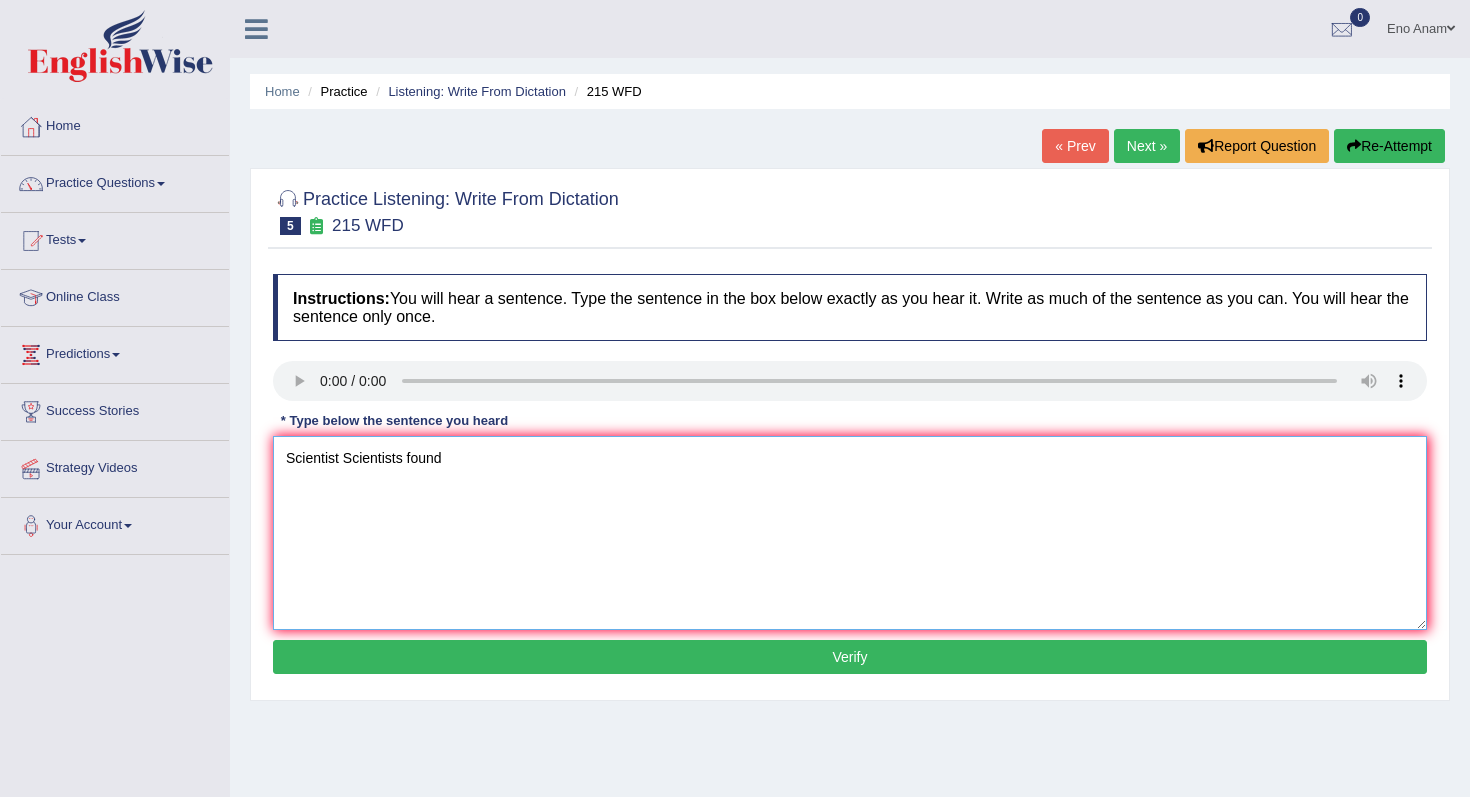 click on "Scientist Scientists found" at bounding box center (850, 533) 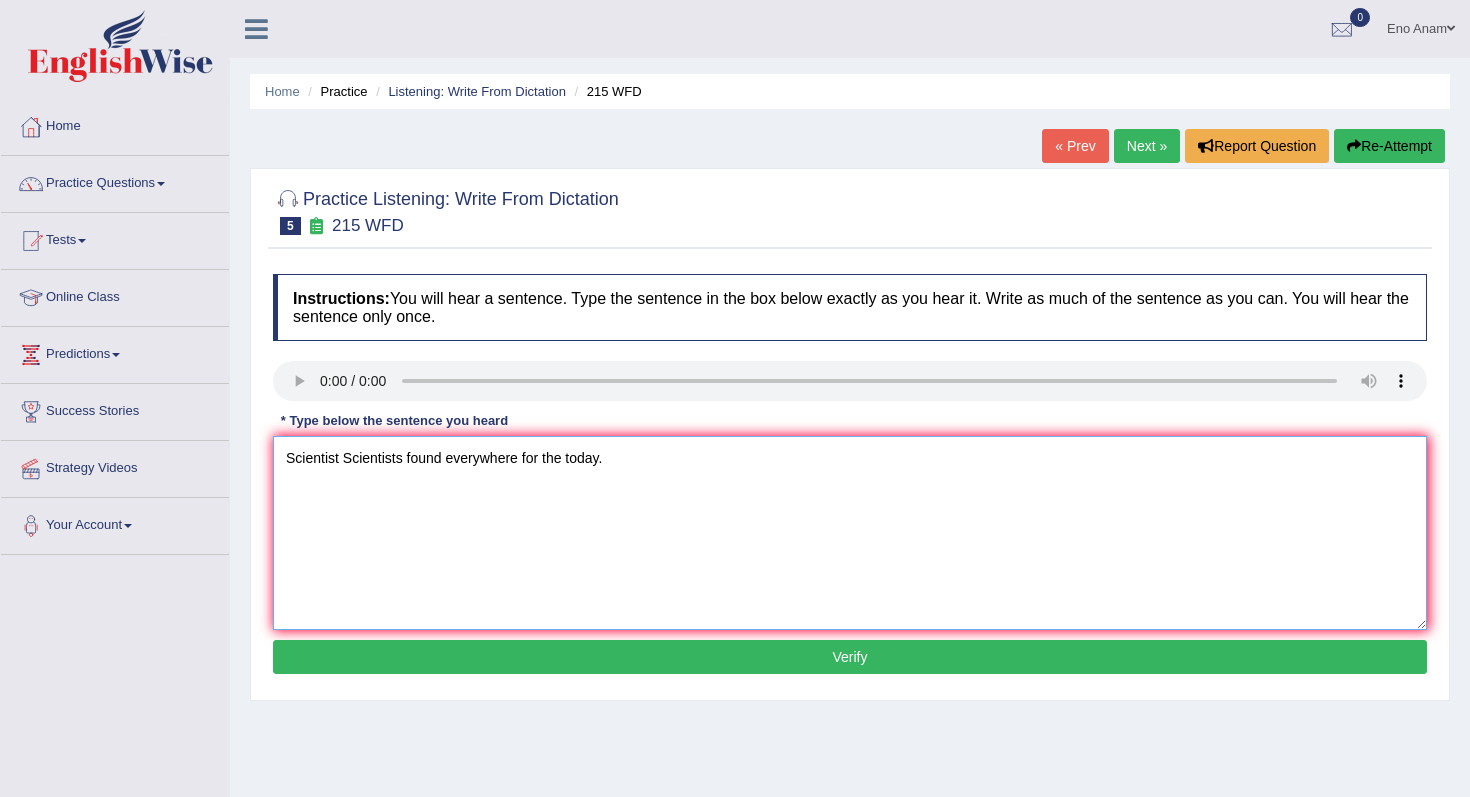 click on "Scientist Scientists found everywhere for the today." at bounding box center [850, 533] 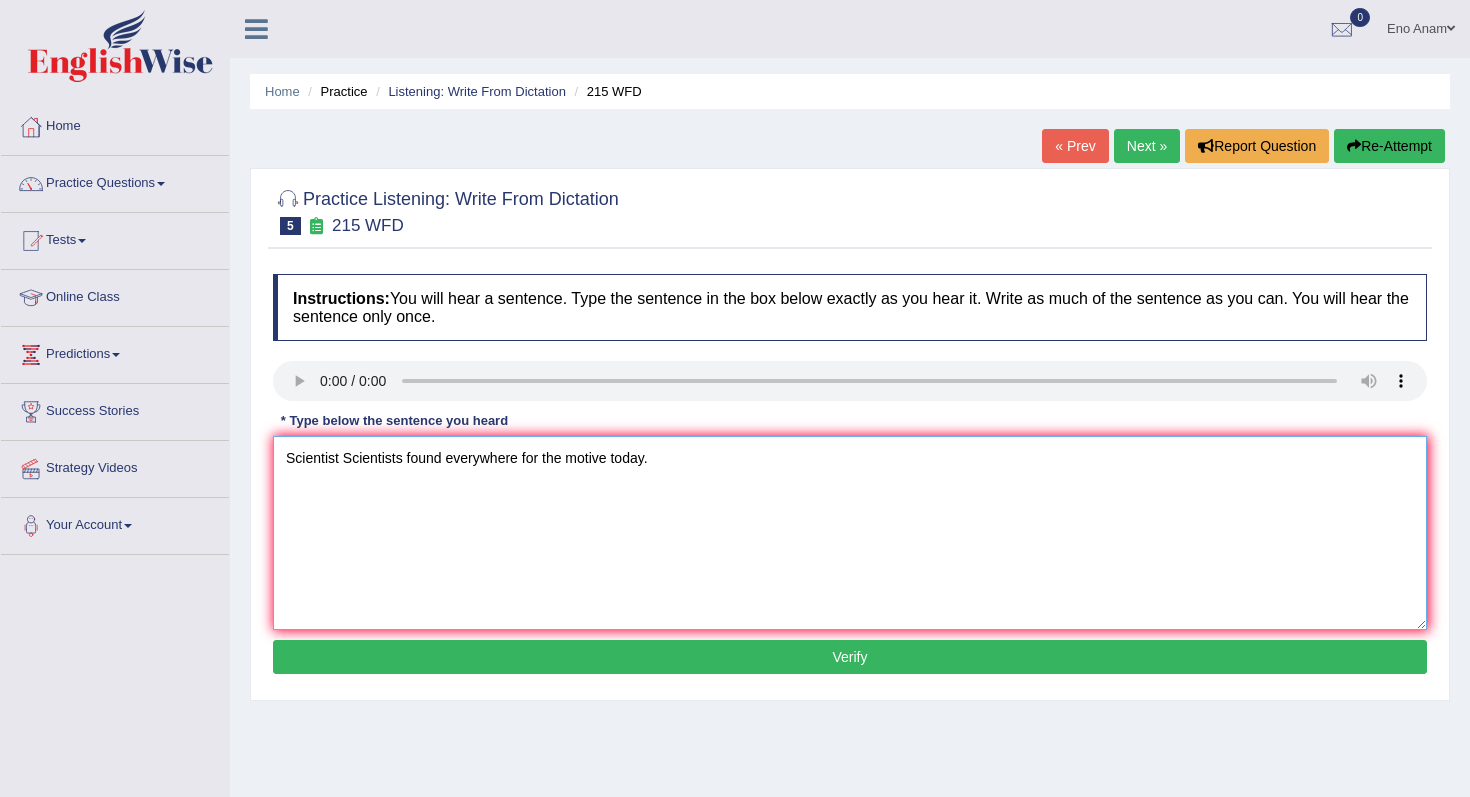 type on "Scientist Scientists found everywhere for the motive today." 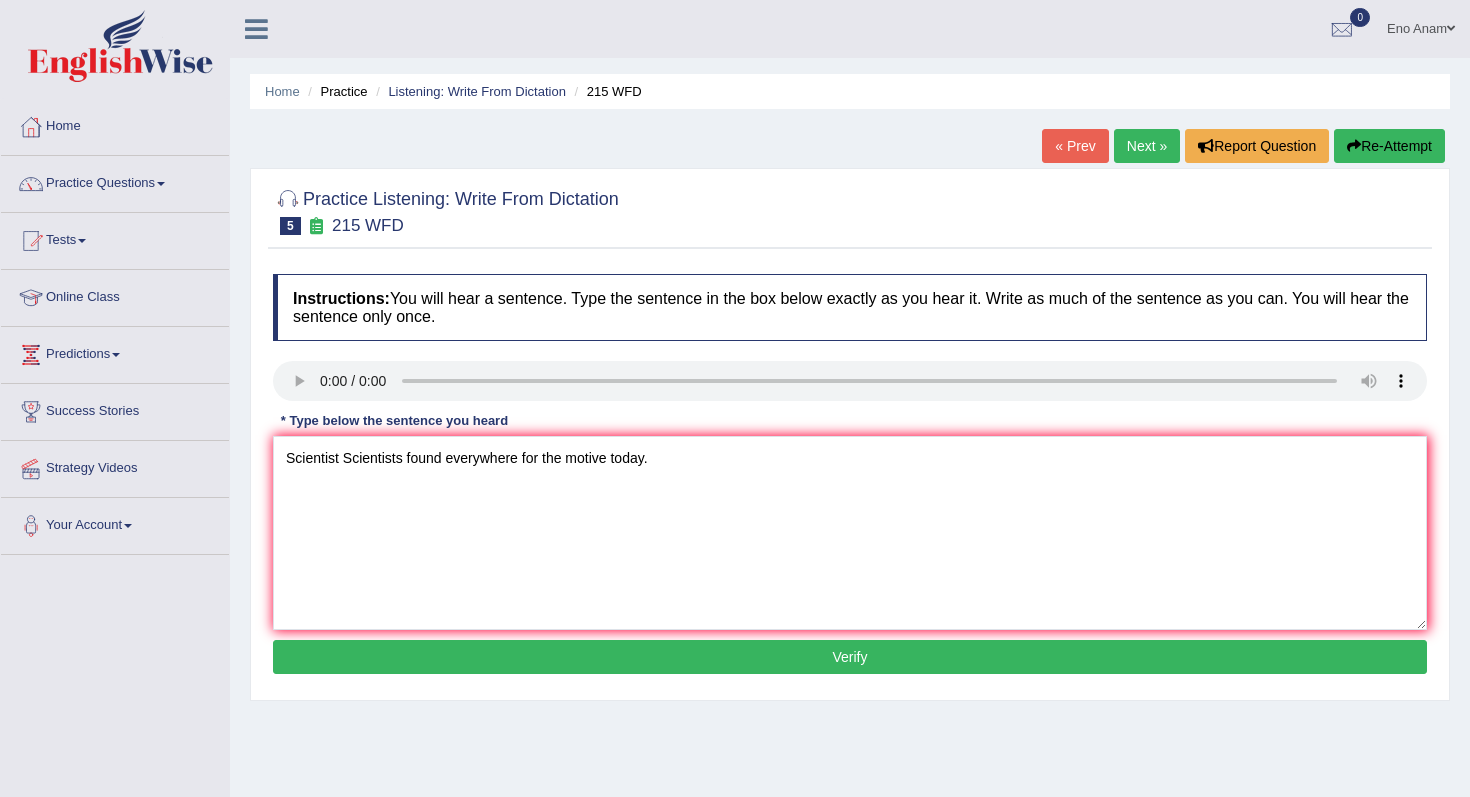 click on "Verify" at bounding box center [850, 657] 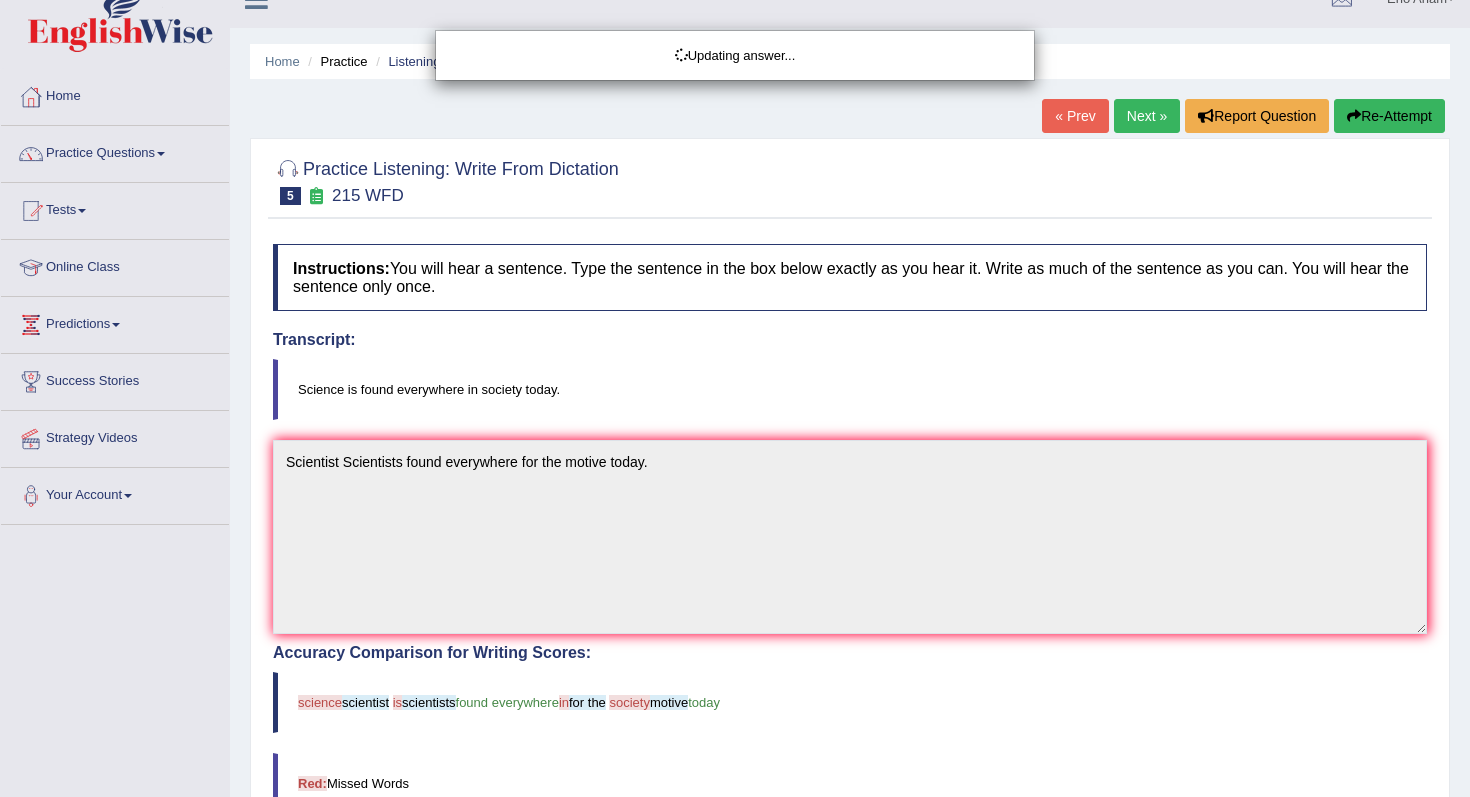 scroll, scrollTop: 54, scrollLeft: 0, axis: vertical 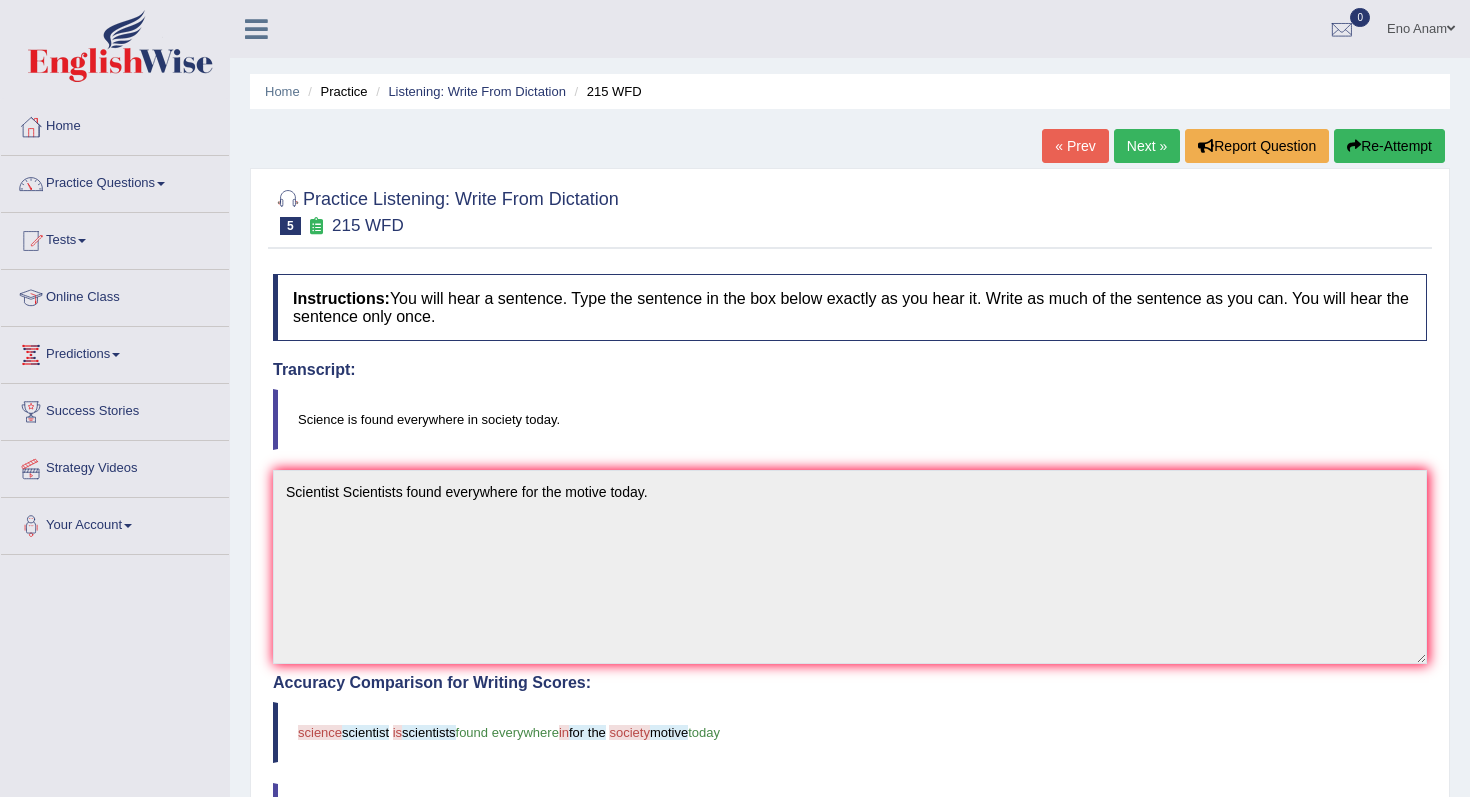 click on "Re-Attempt" at bounding box center [1389, 146] 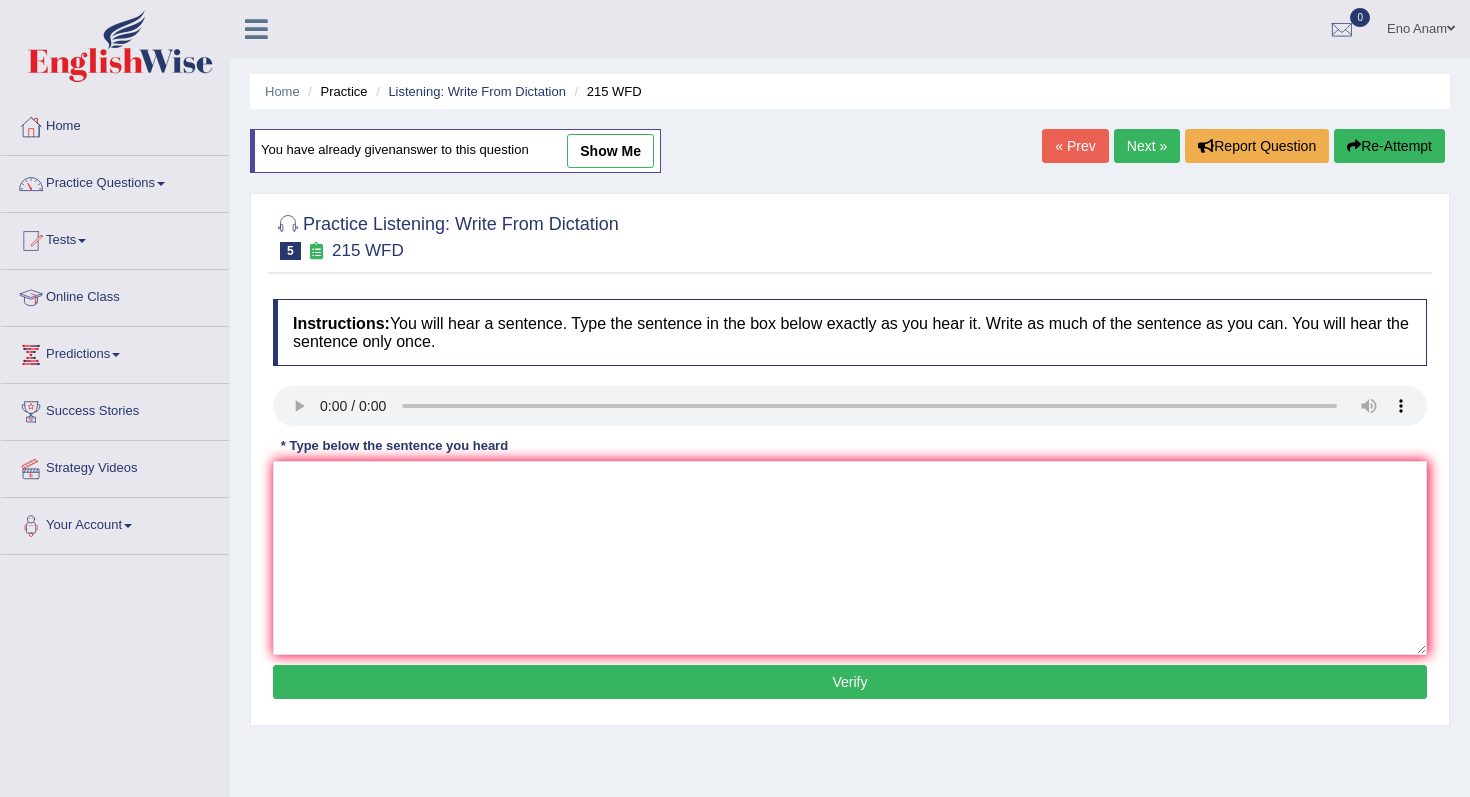 scroll, scrollTop: 0, scrollLeft: 0, axis: both 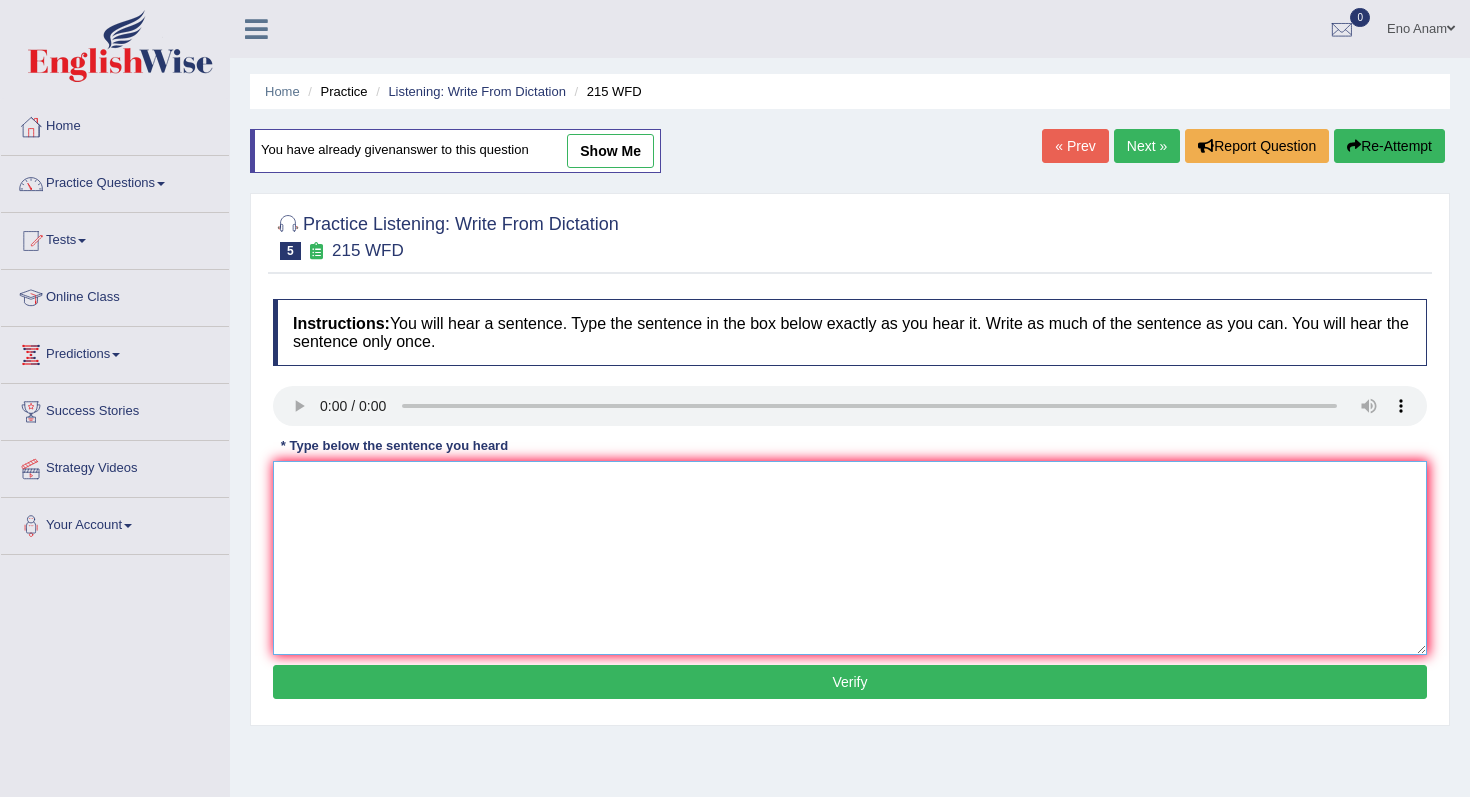 click at bounding box center [850, 558] 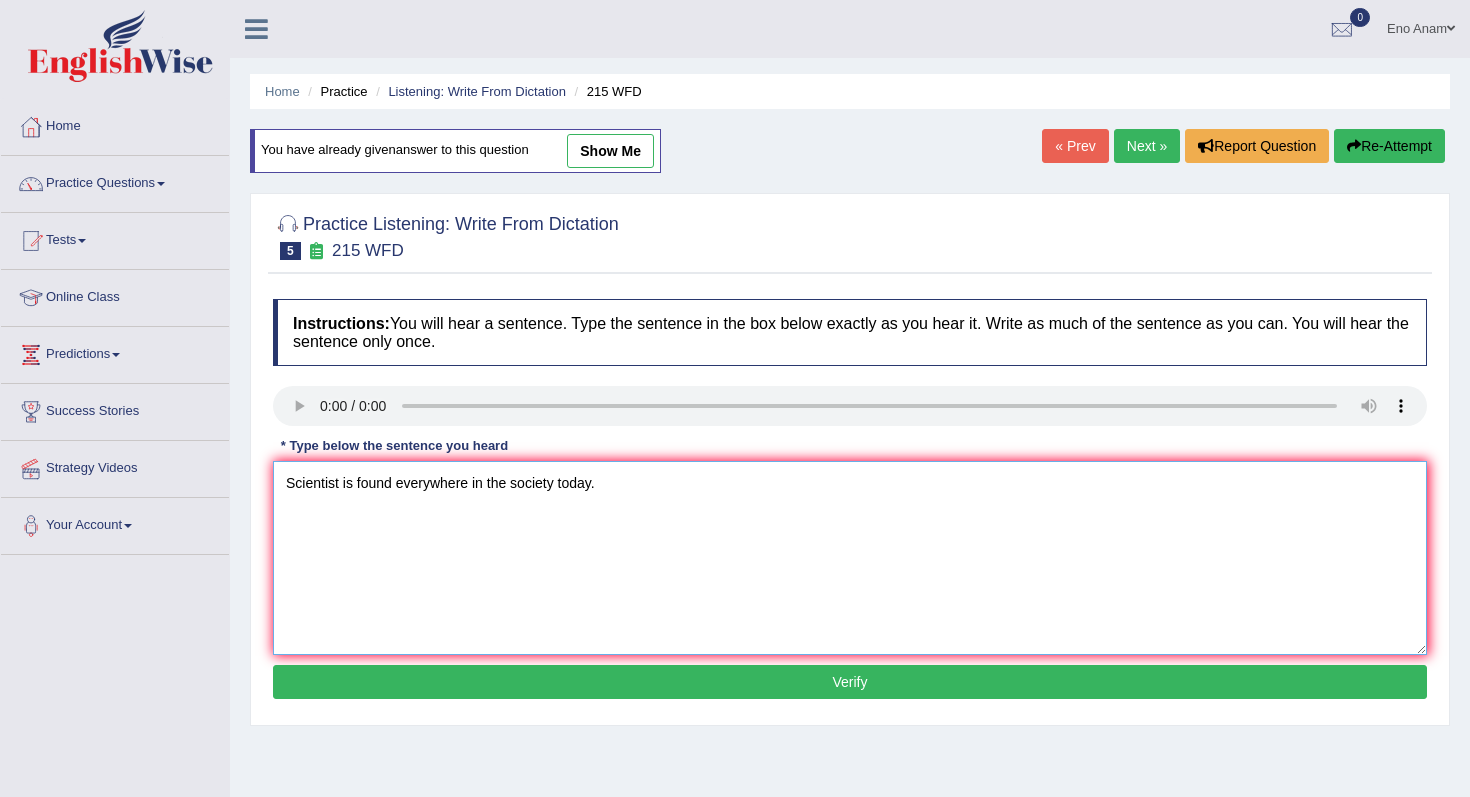 type on "Scientist is found everywhere in the society today." 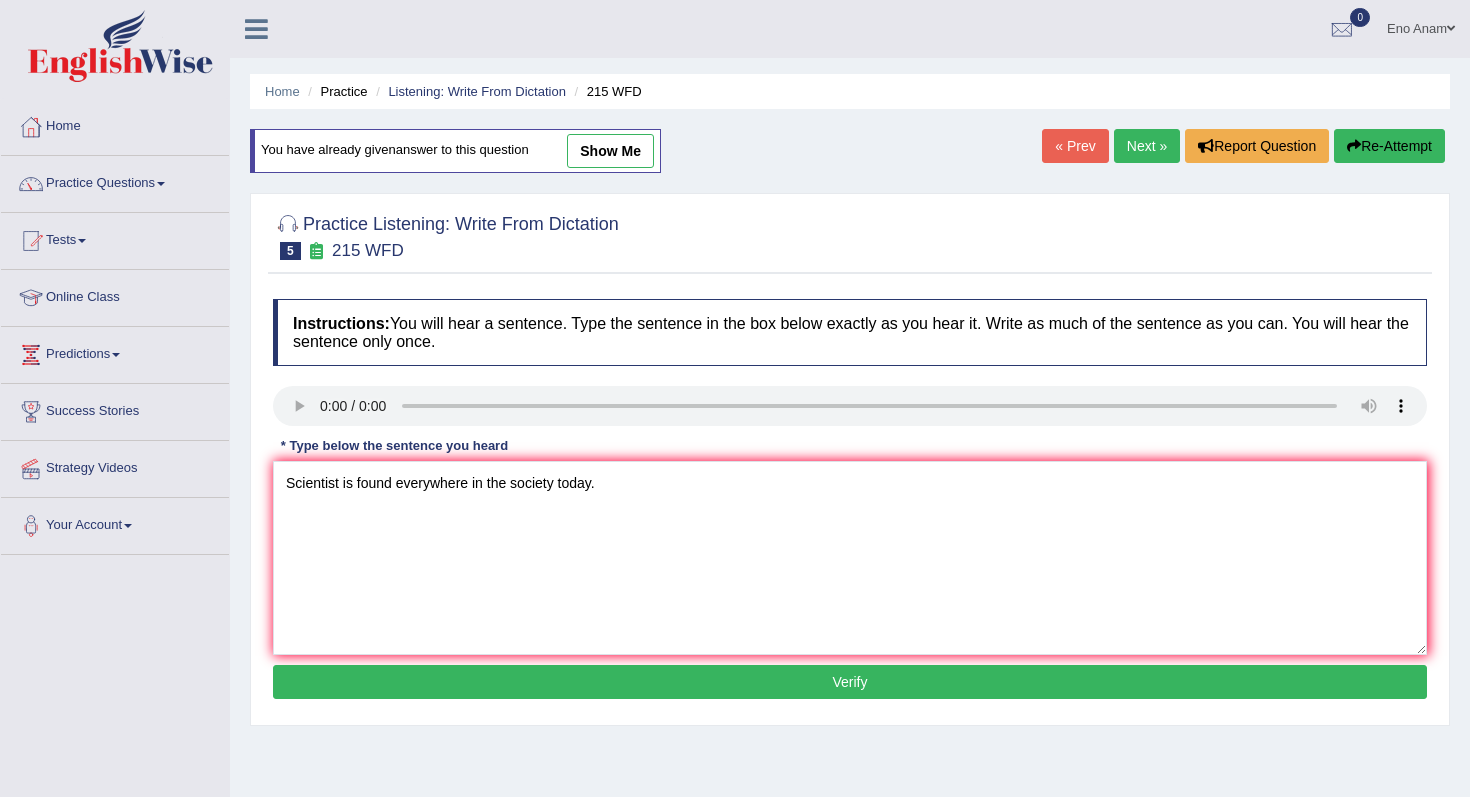 click on "Verify" at bounding box center [850, 682] 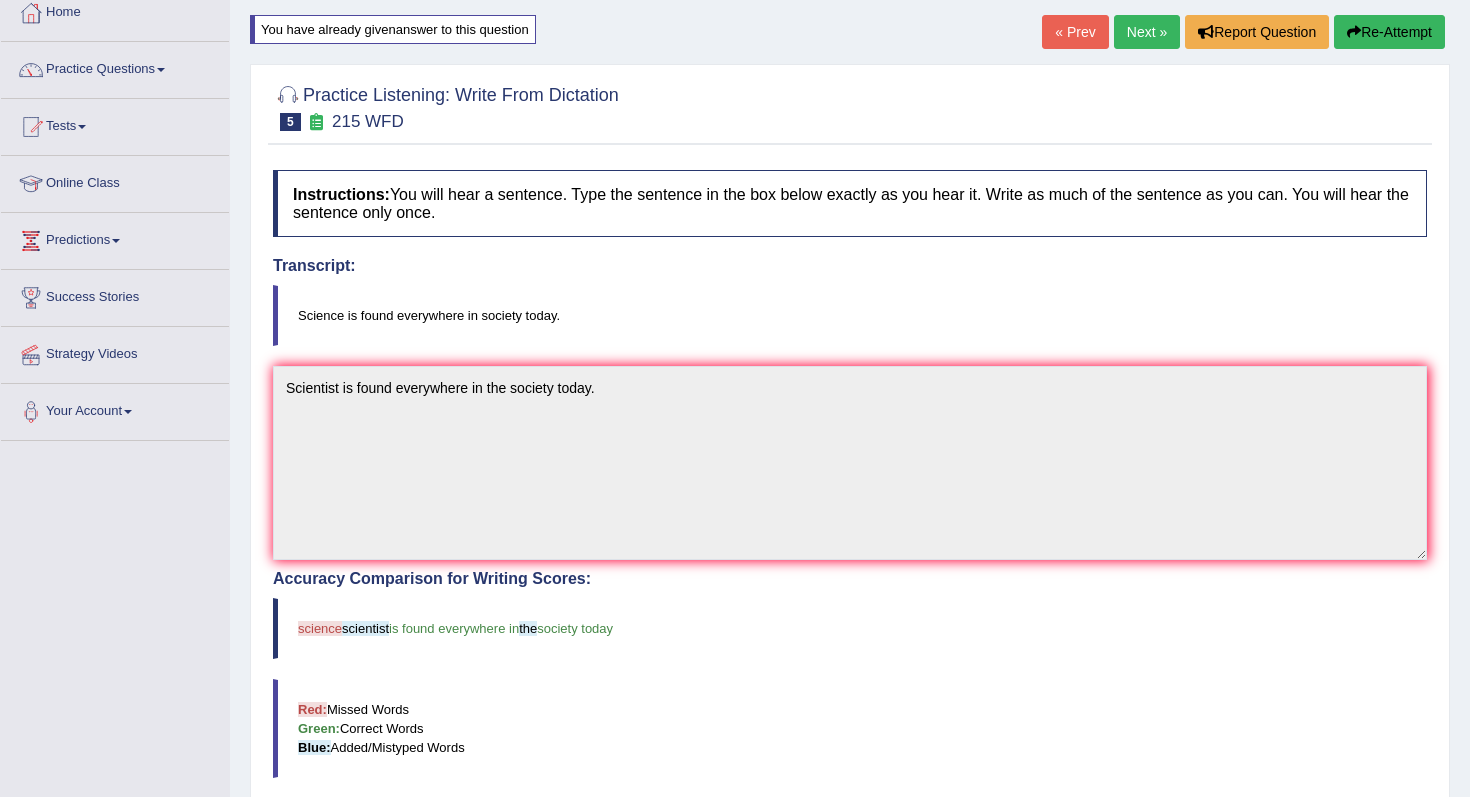 scroll, scrollTop: 63, scrollLeft: 0, axis: vertical 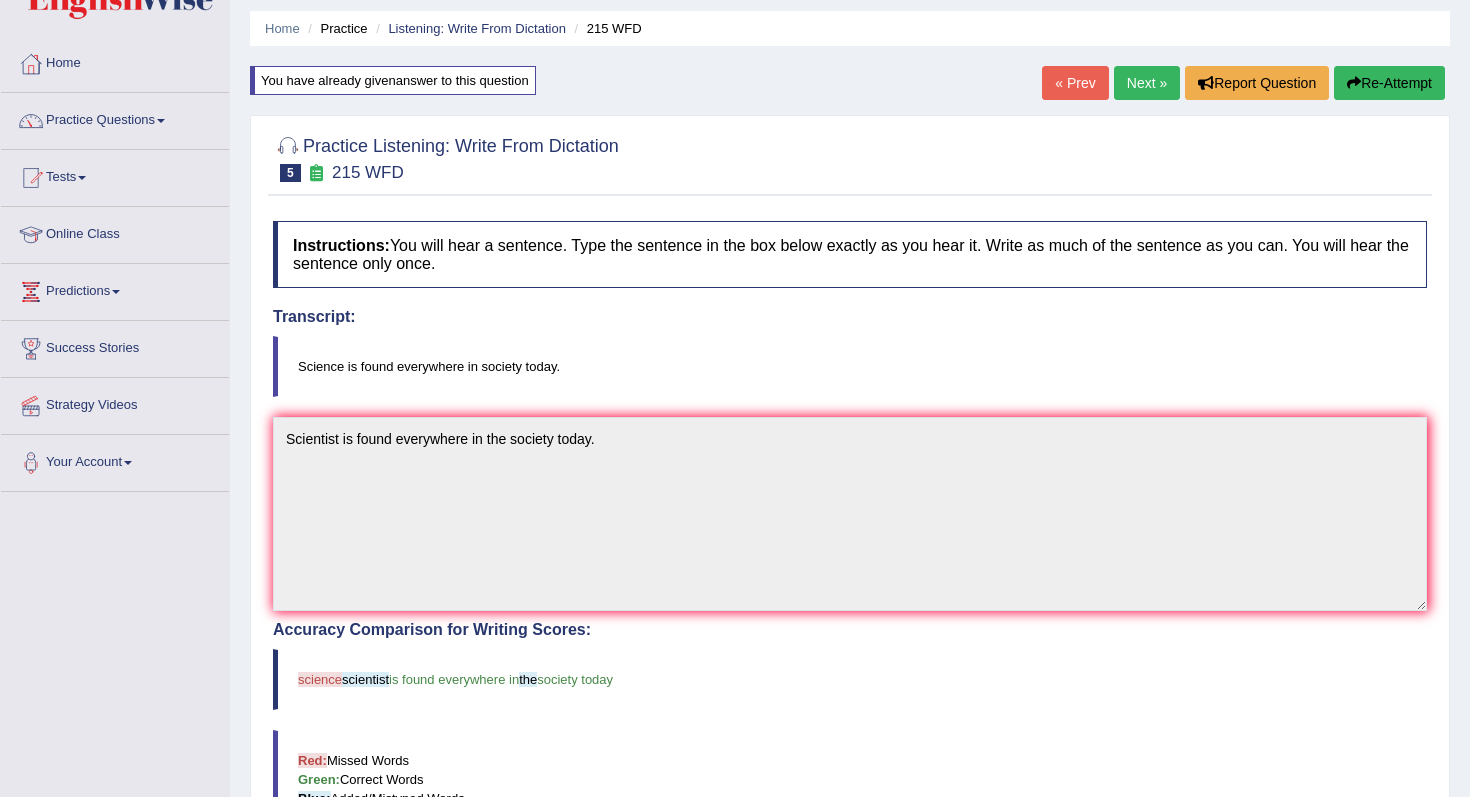 click on "Next »" at bounding box center [1147, 83] 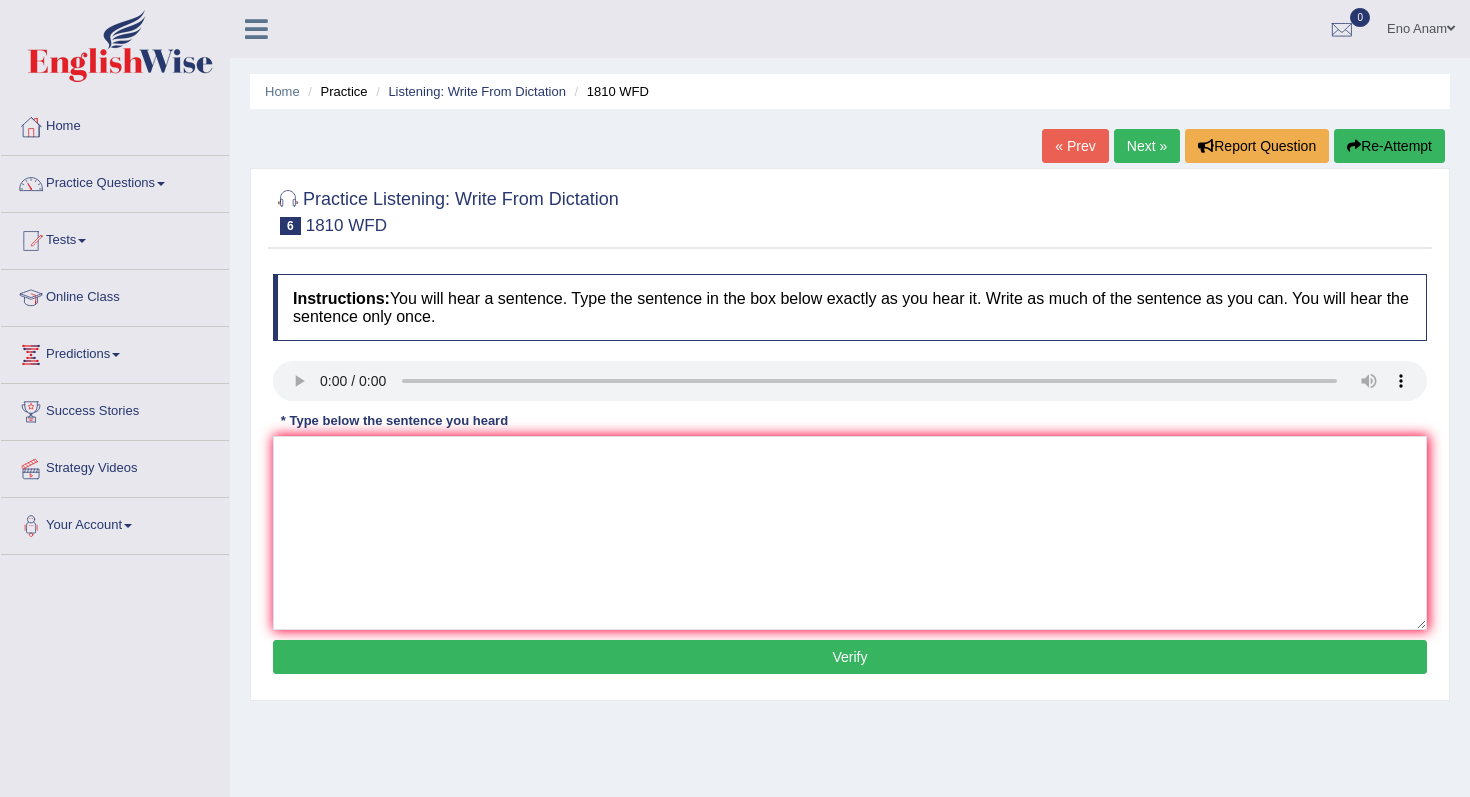 scroll, scrollTop: 0, scrollLeft: 0, axis: both 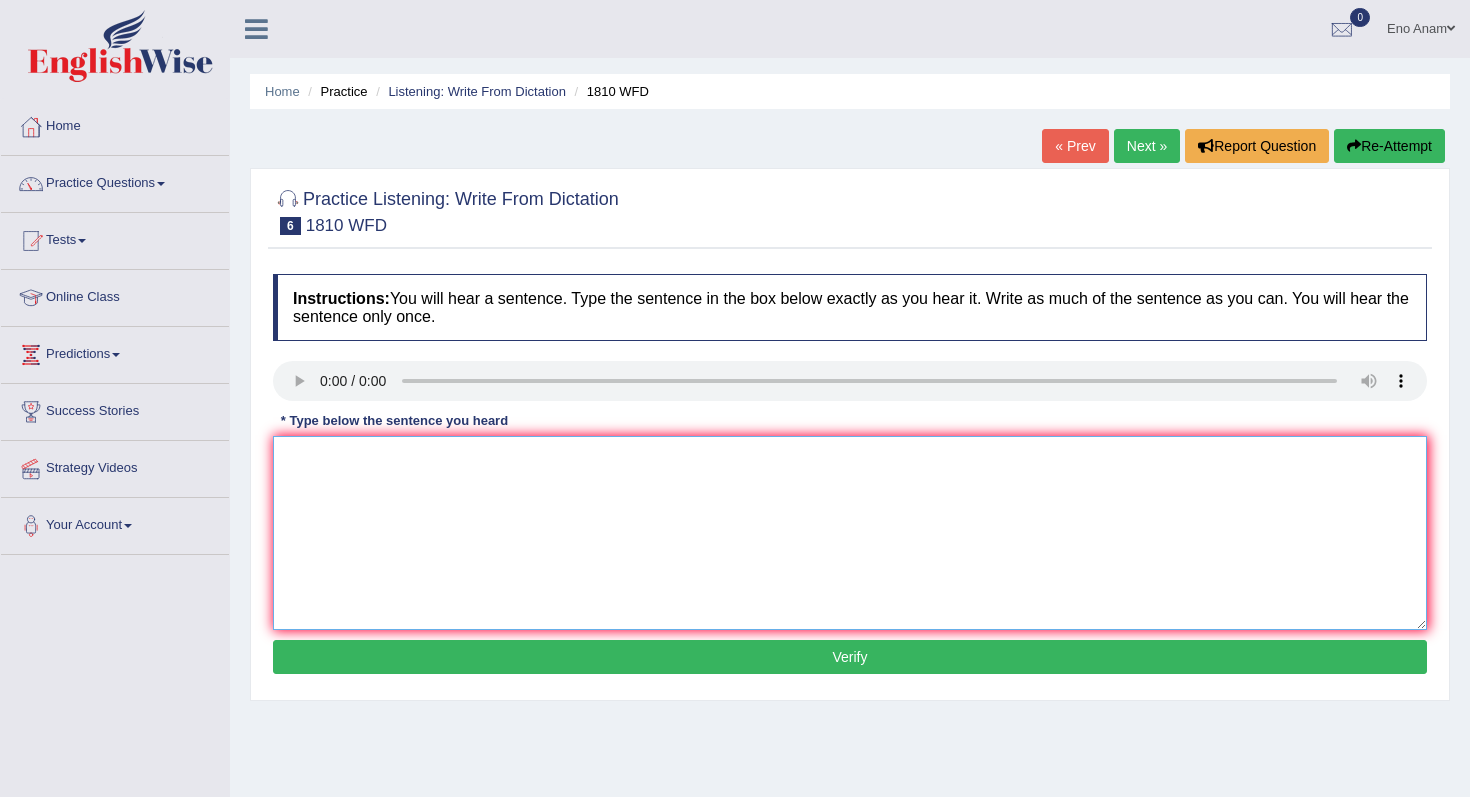 click at bounding box center (850, 533) 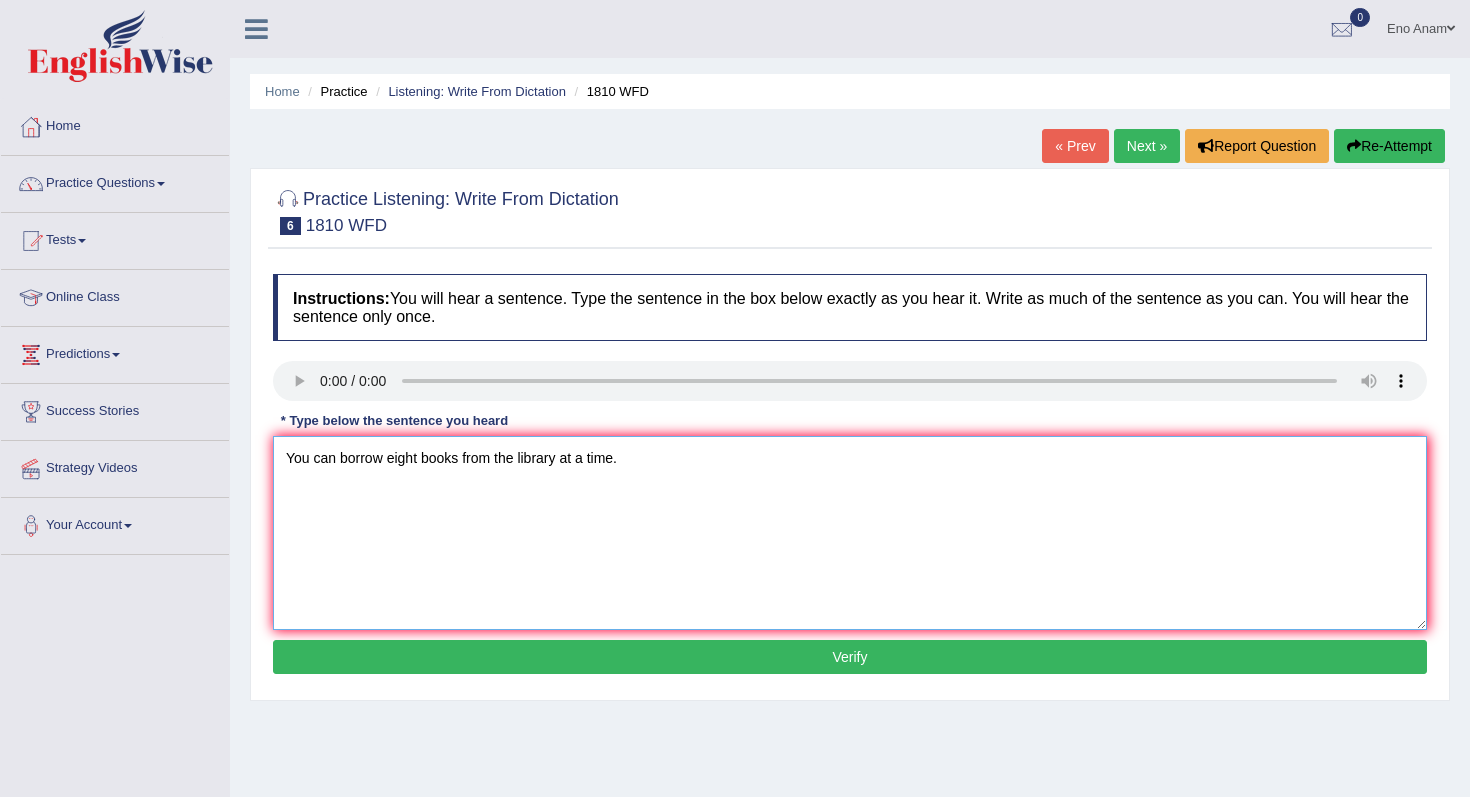 type on "You can borrow eight books from the library at a time." 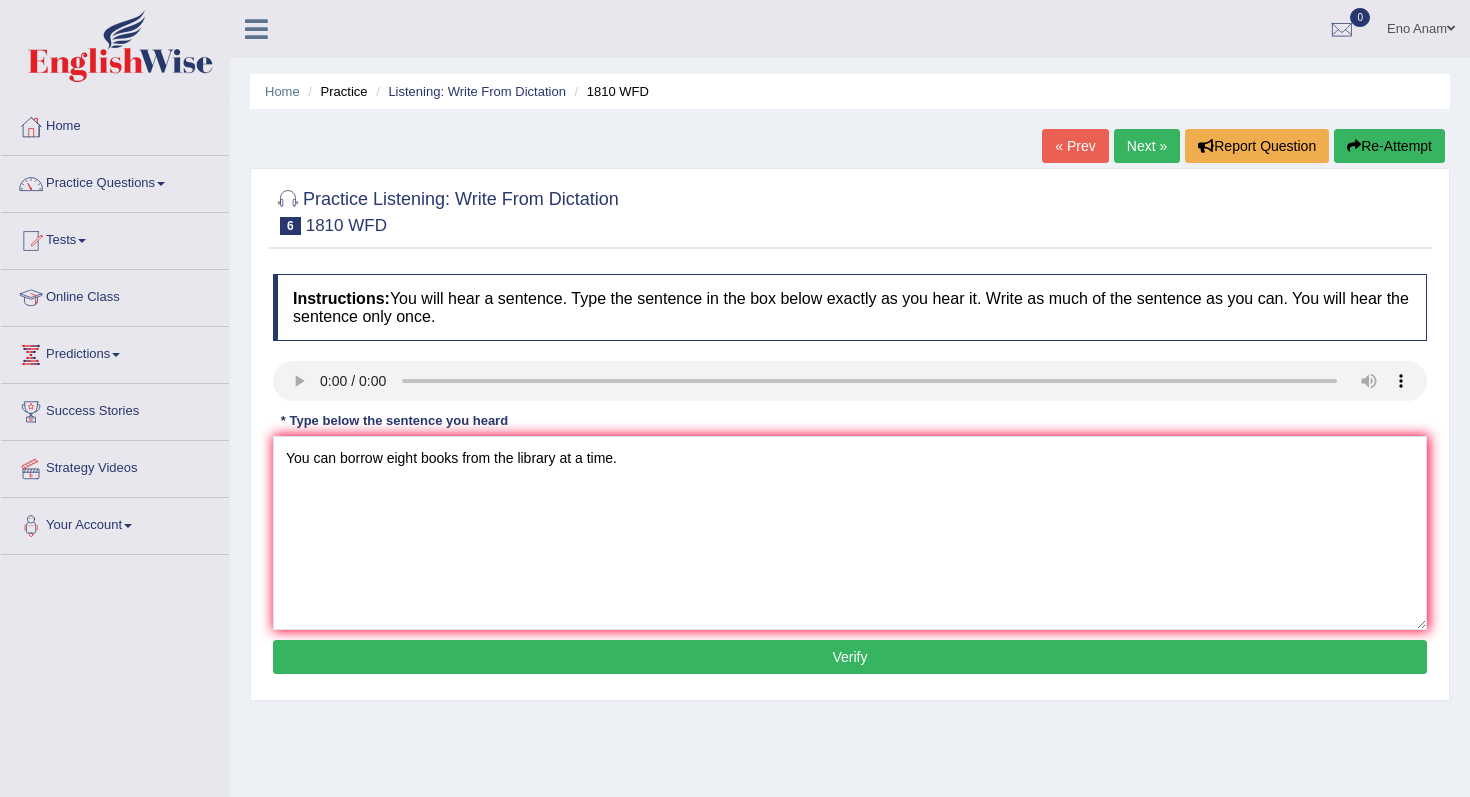 click on "Verify" at bounding box center [850, 657] 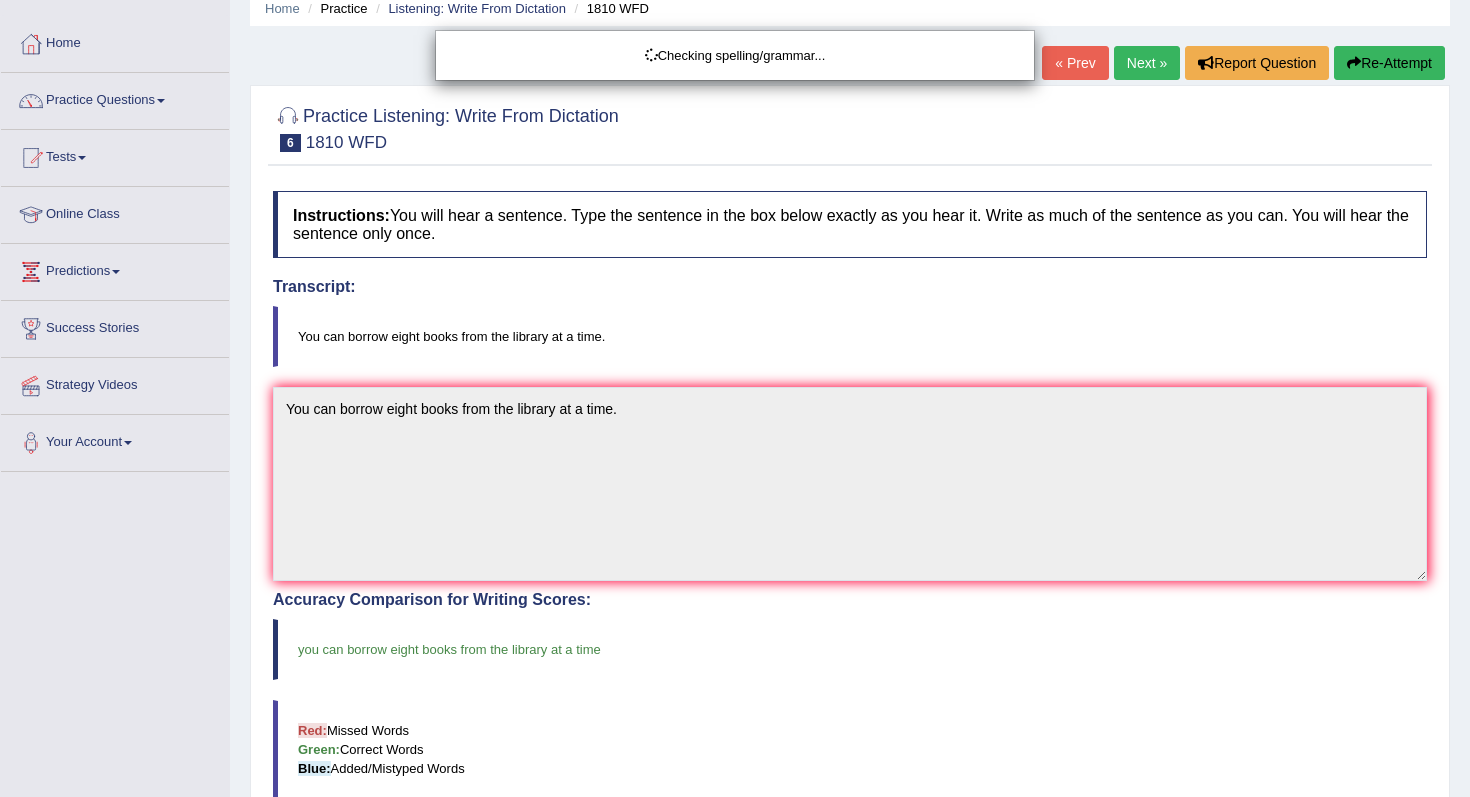 scroll, scrollTop: 95, scrollLeft: 0, axis: vertical 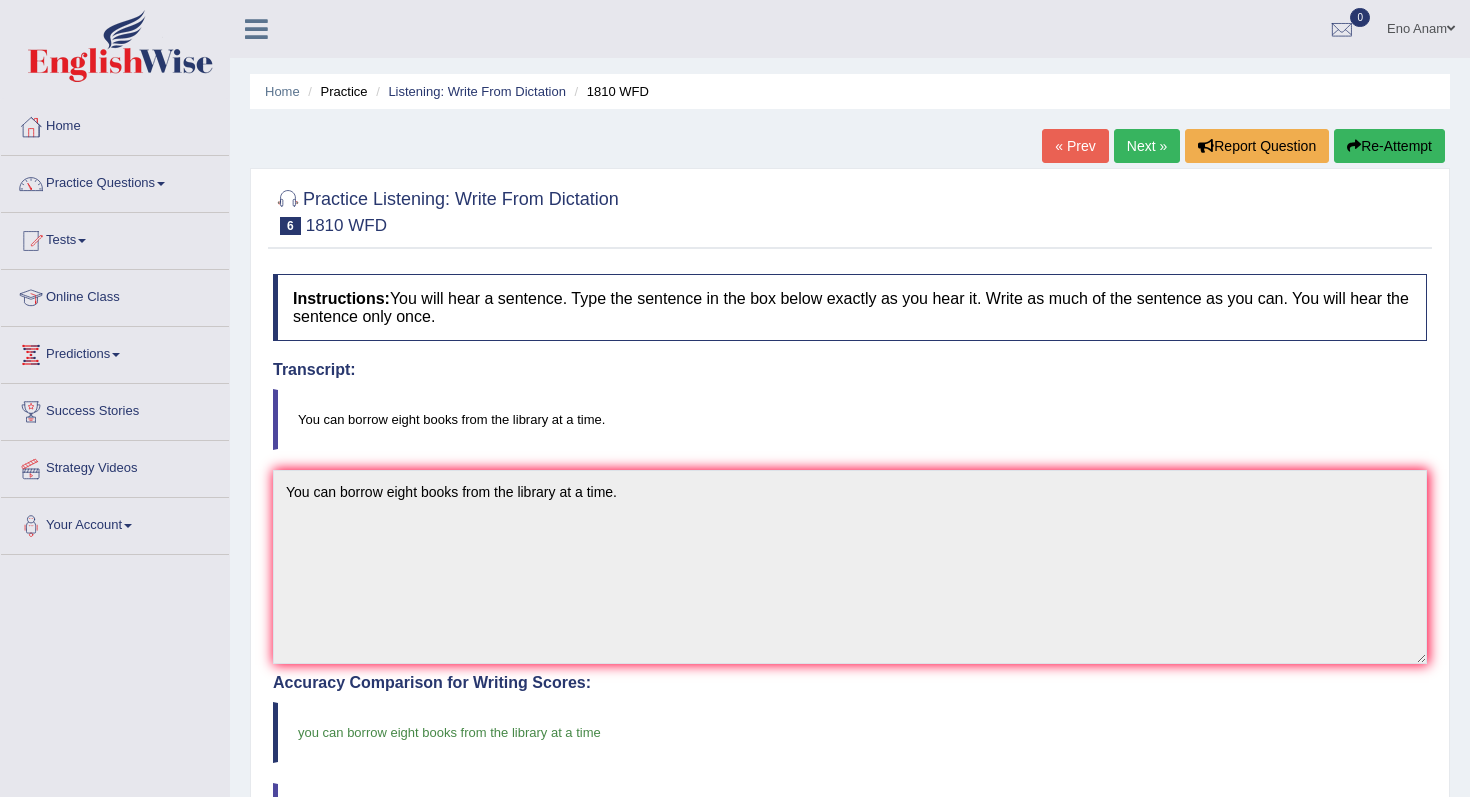 click on "Next »" at bounding box center [1147, 146] 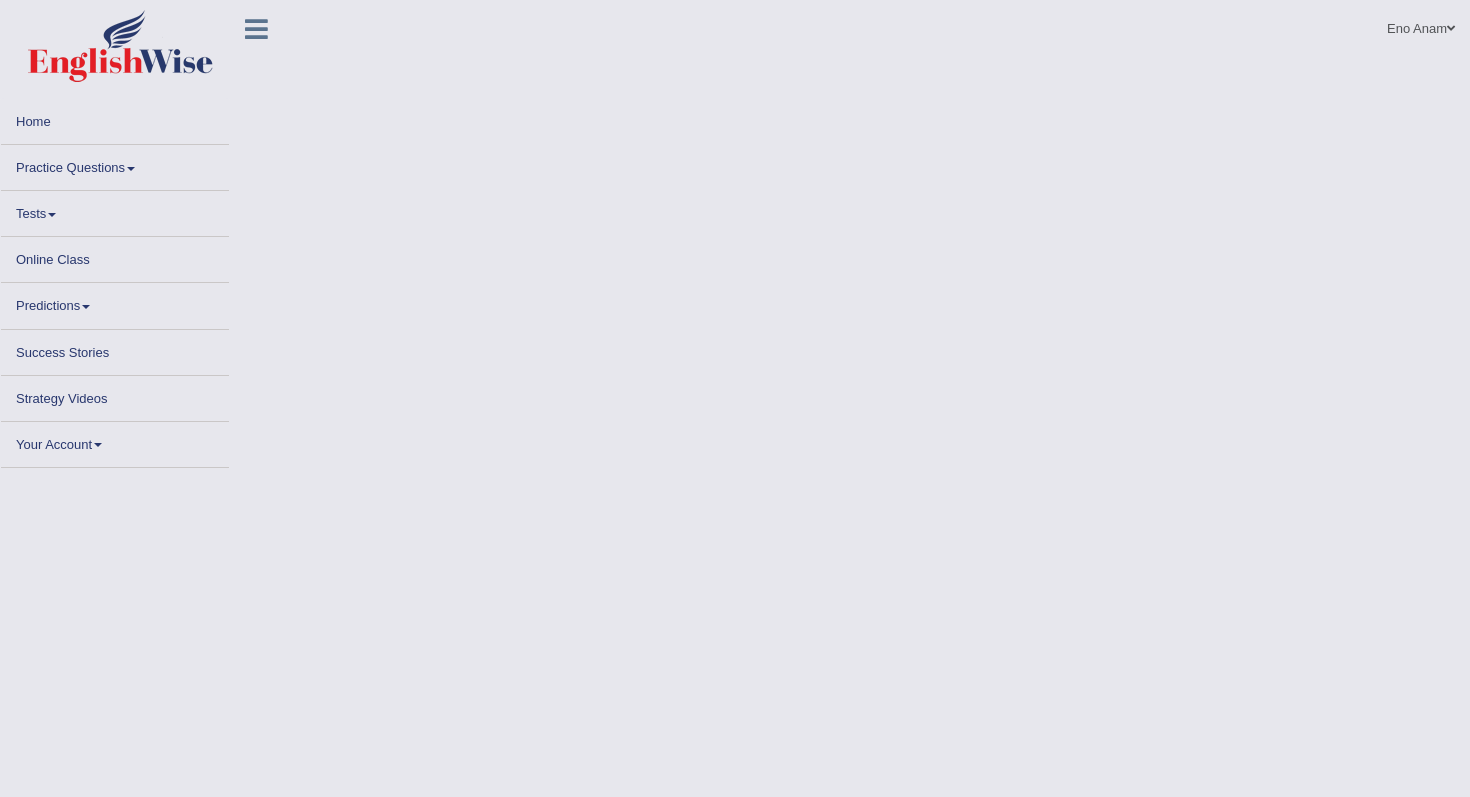 scroll, scrollTop: 0, scrollLeft: 0, axis: both 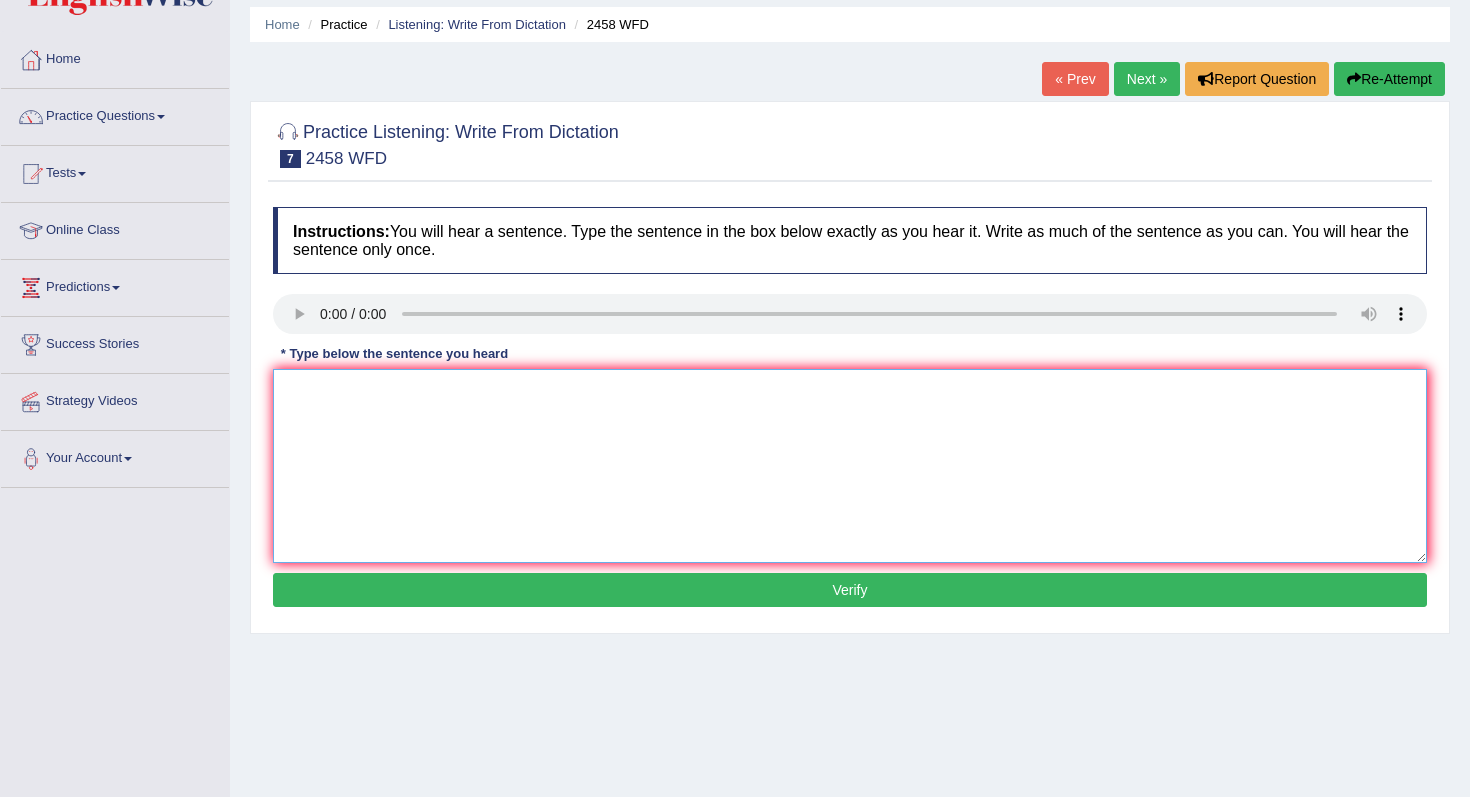 click at bounding box center [850, 466] 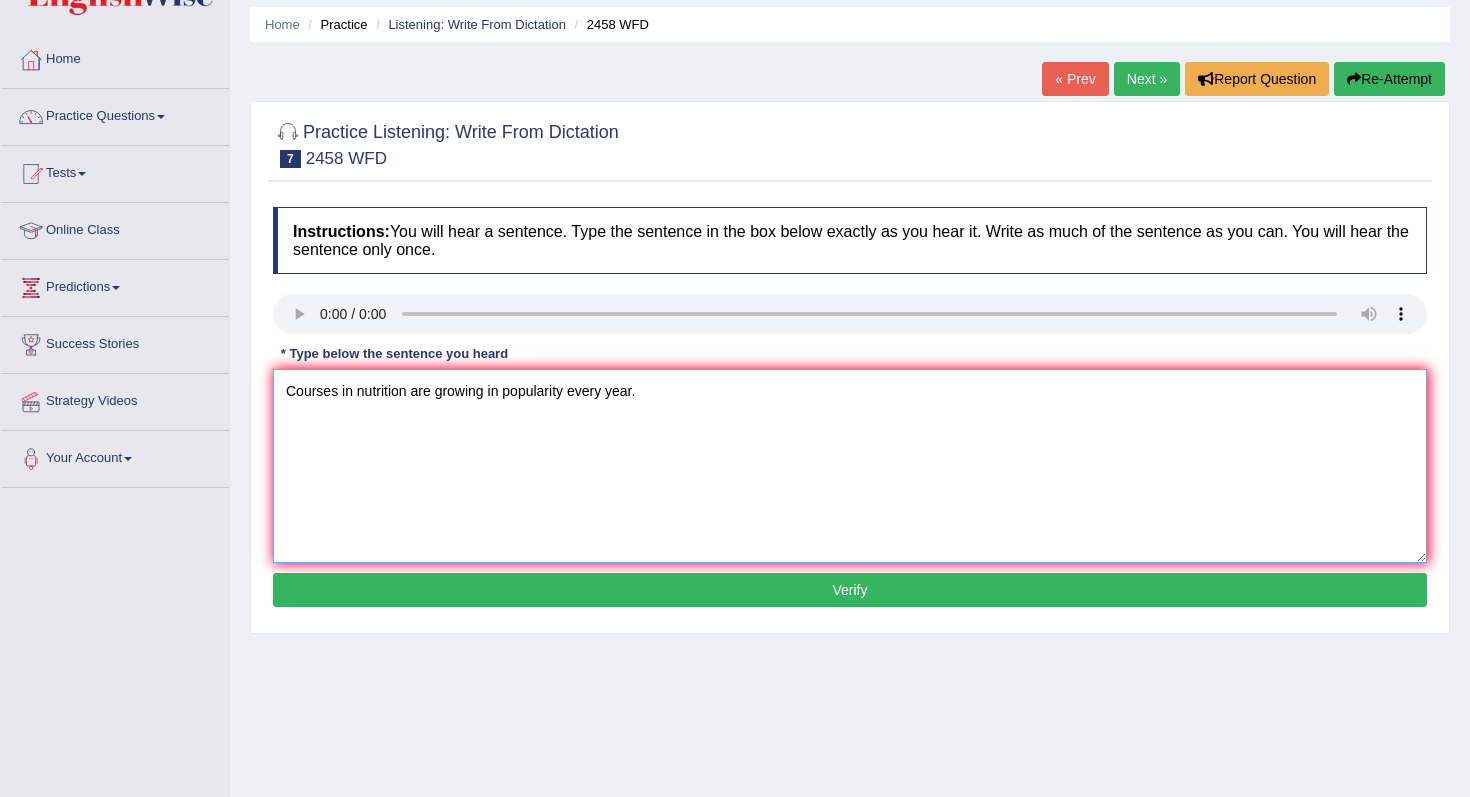 type on "Courses in nutrition are growing in popularity every year." 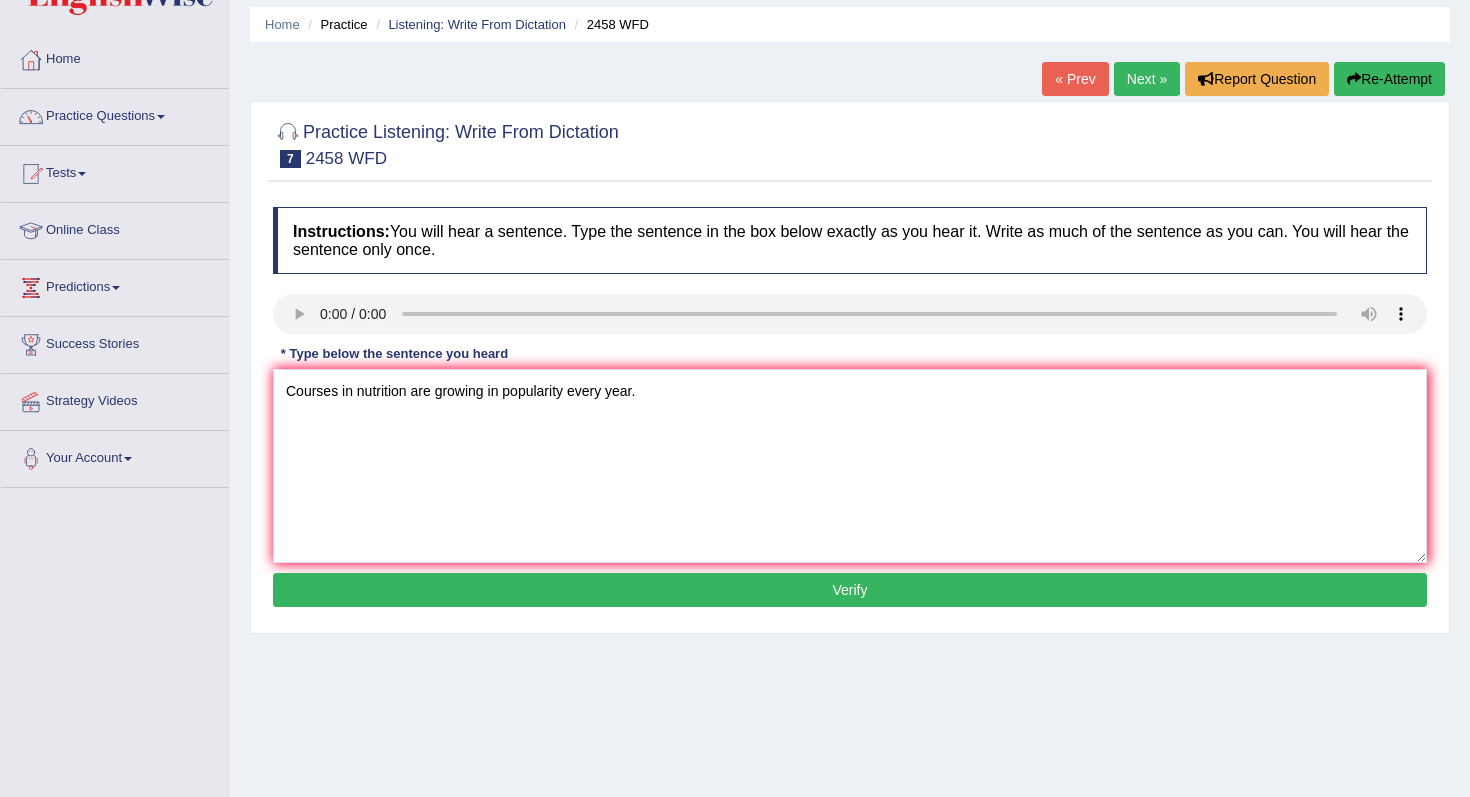 click on "Verify" at bounding box center [850, 590] 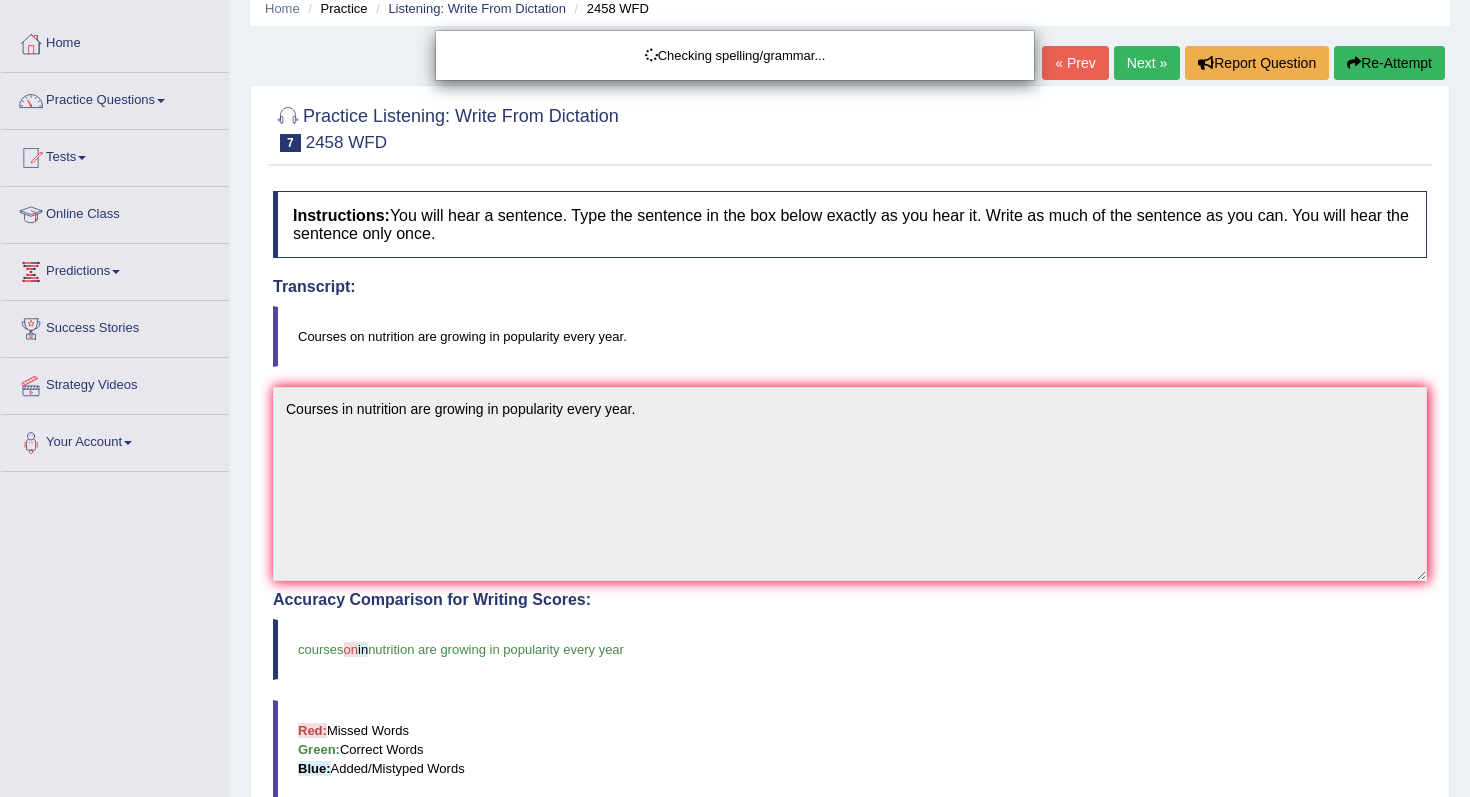 scroll, scrollTop: 98, scrollLeft: 0, axis: vertical 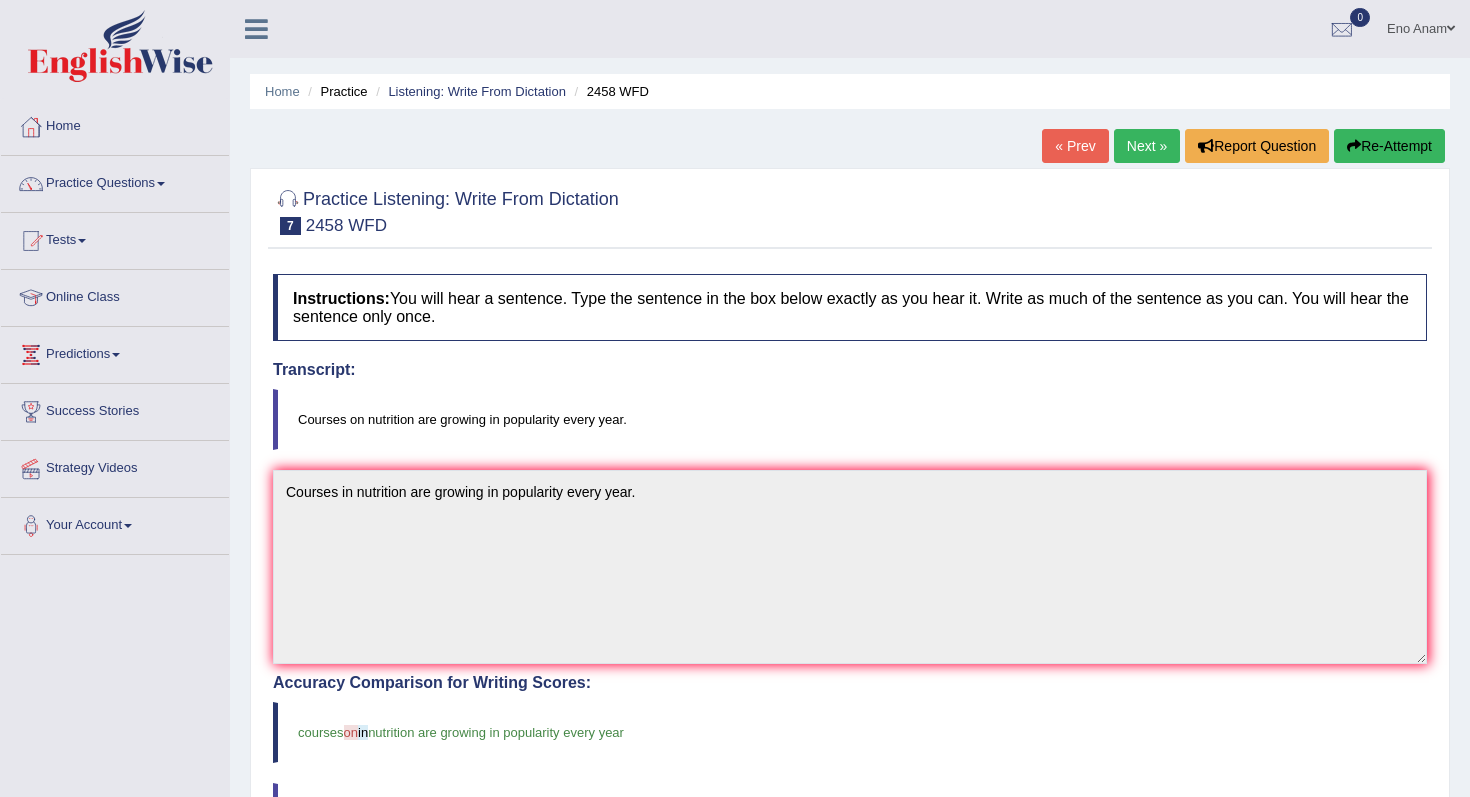 click on "Re-Attempt" at bounding box center [1389, 146] 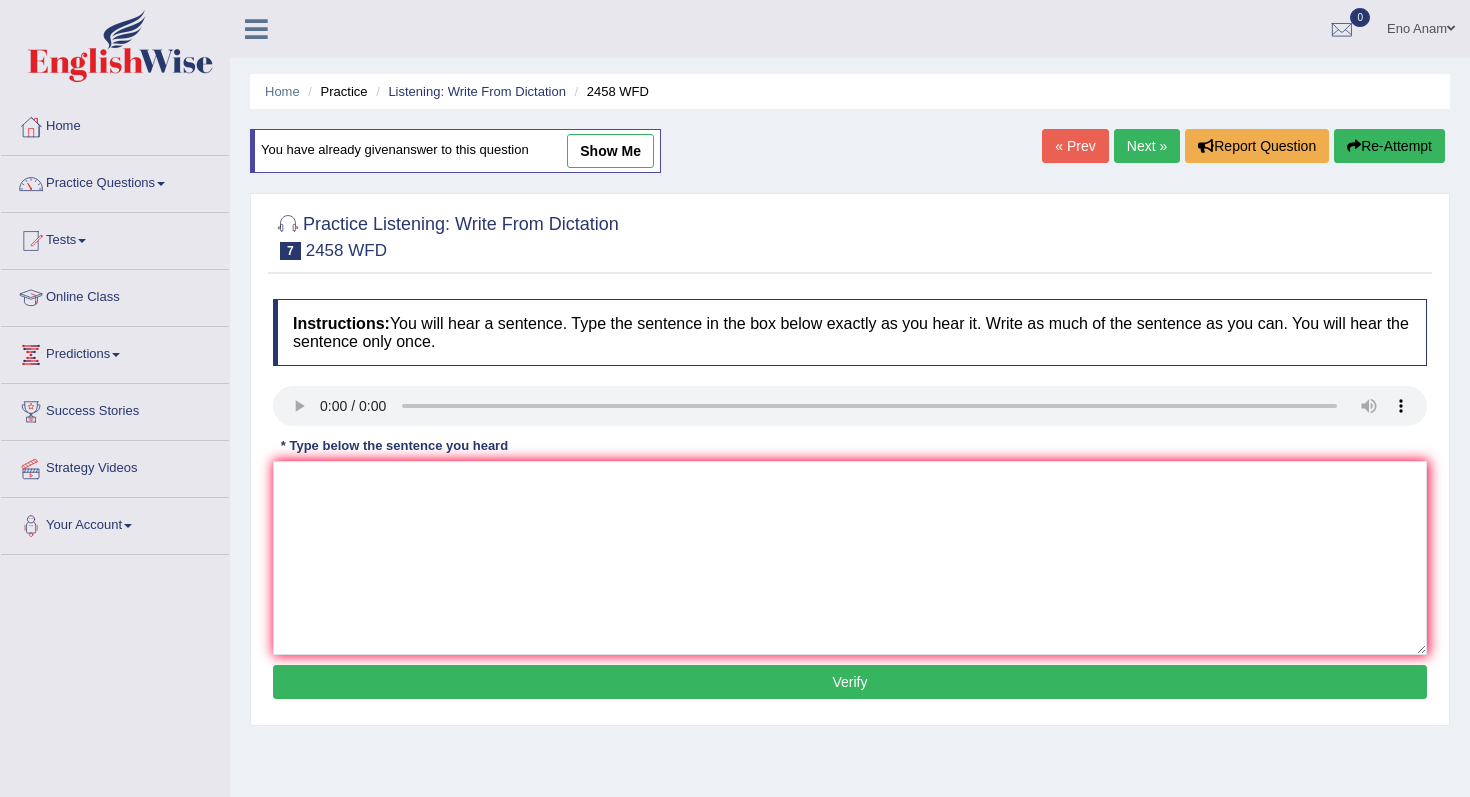 scroll, scrollTop: 0, scrollLeft: 0, axis: both 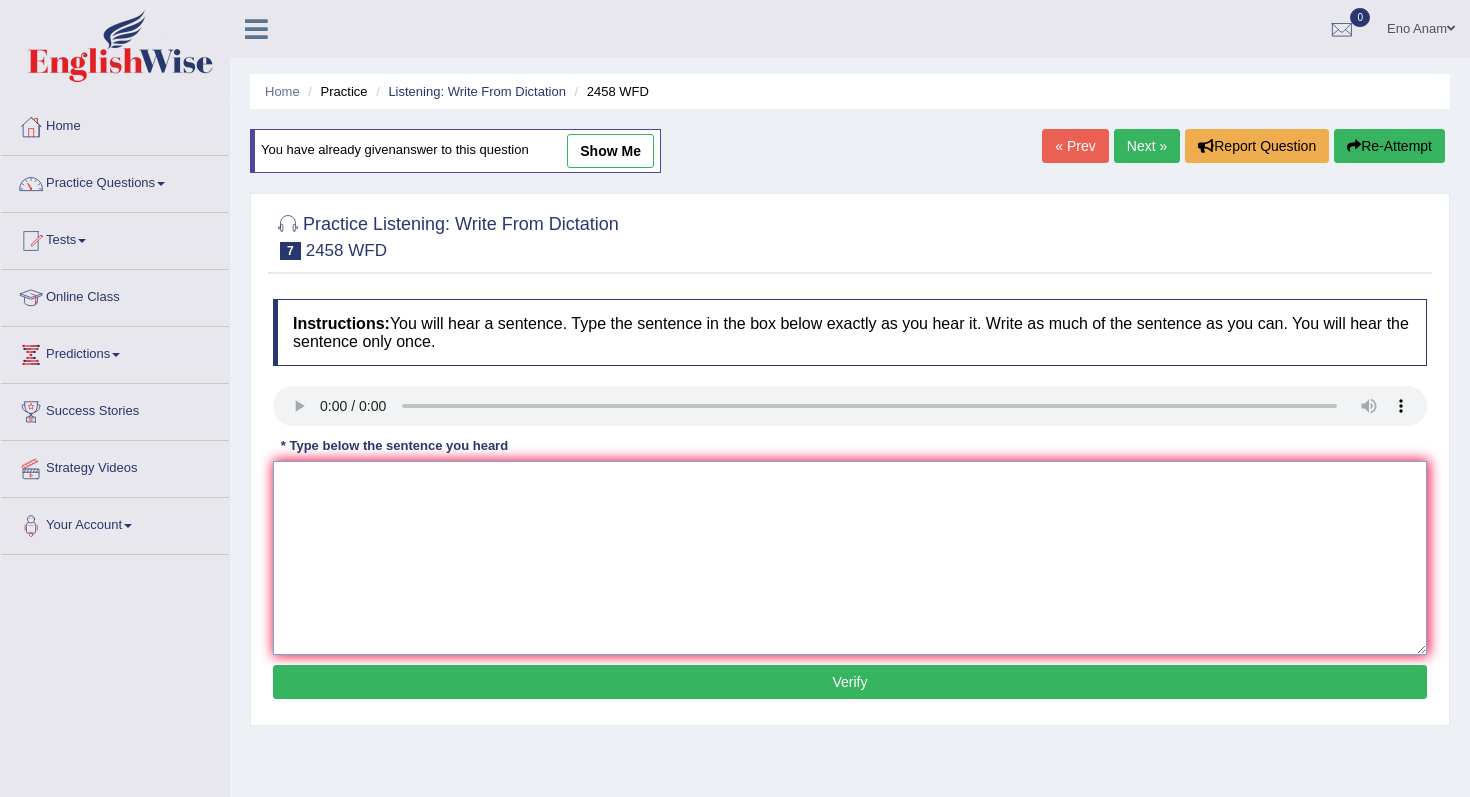 click at bounding box center (850, 558) 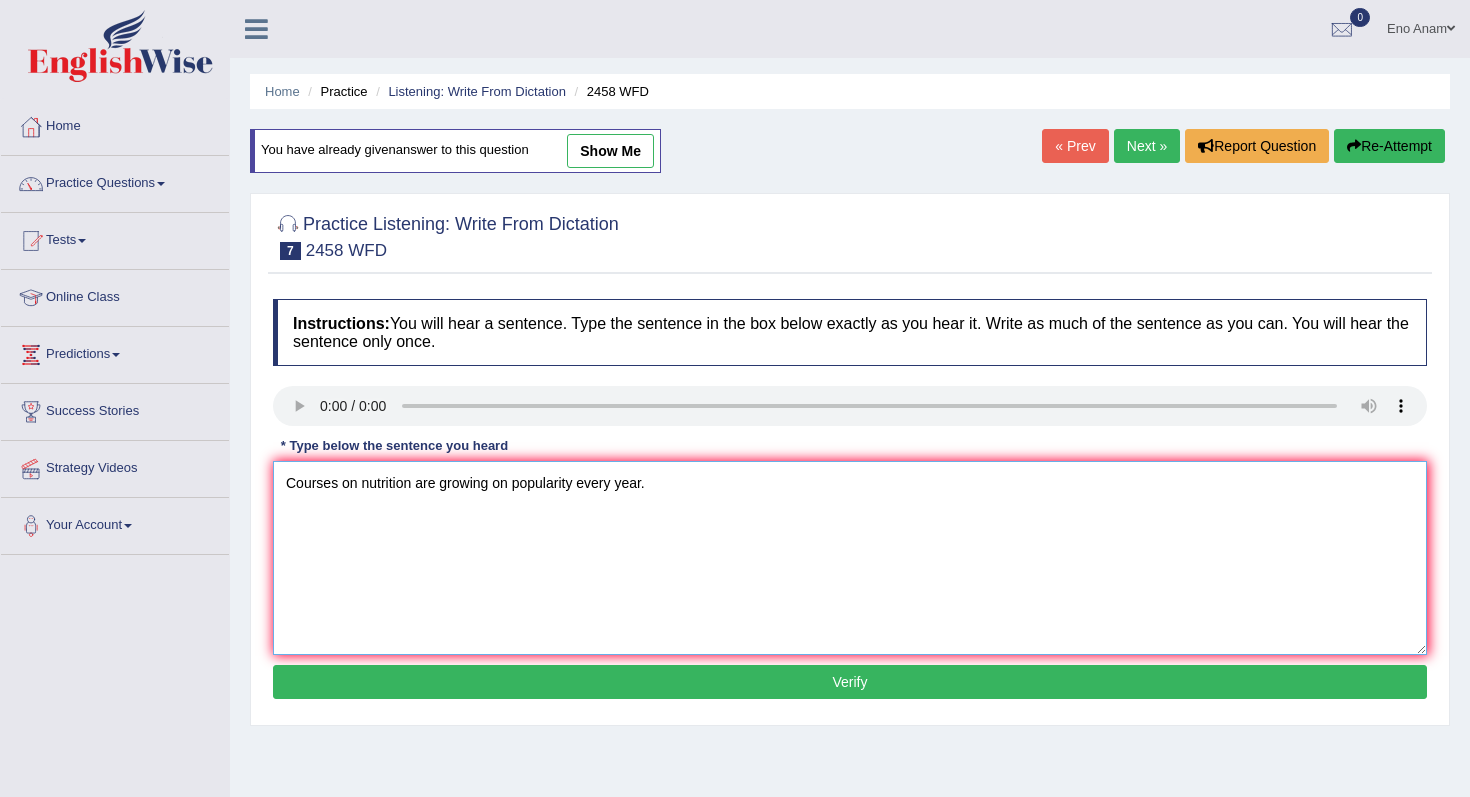 type on "Courses on nutrition are growing on popularity every year." 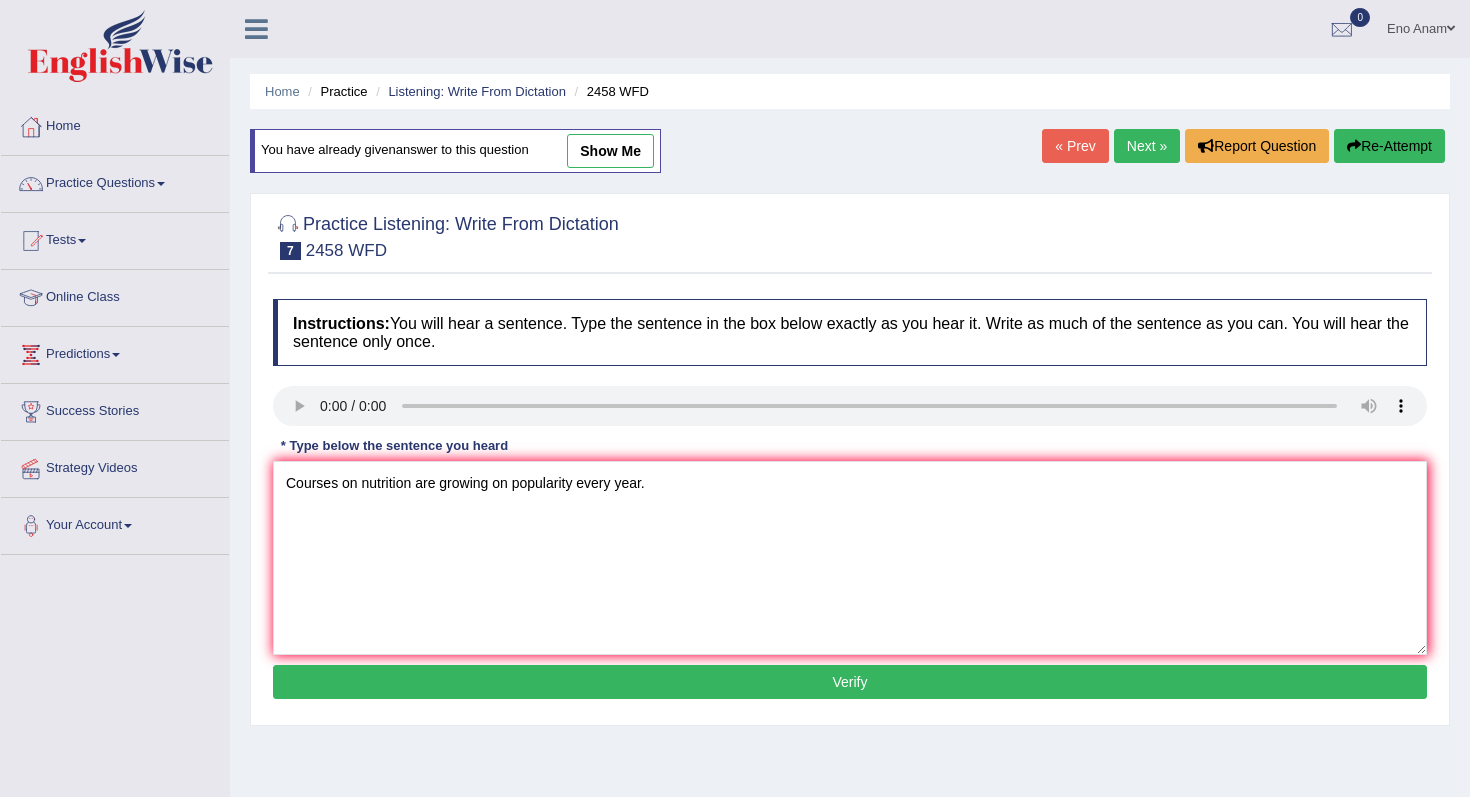 click on "Verify" at bounding box center [850, 682] 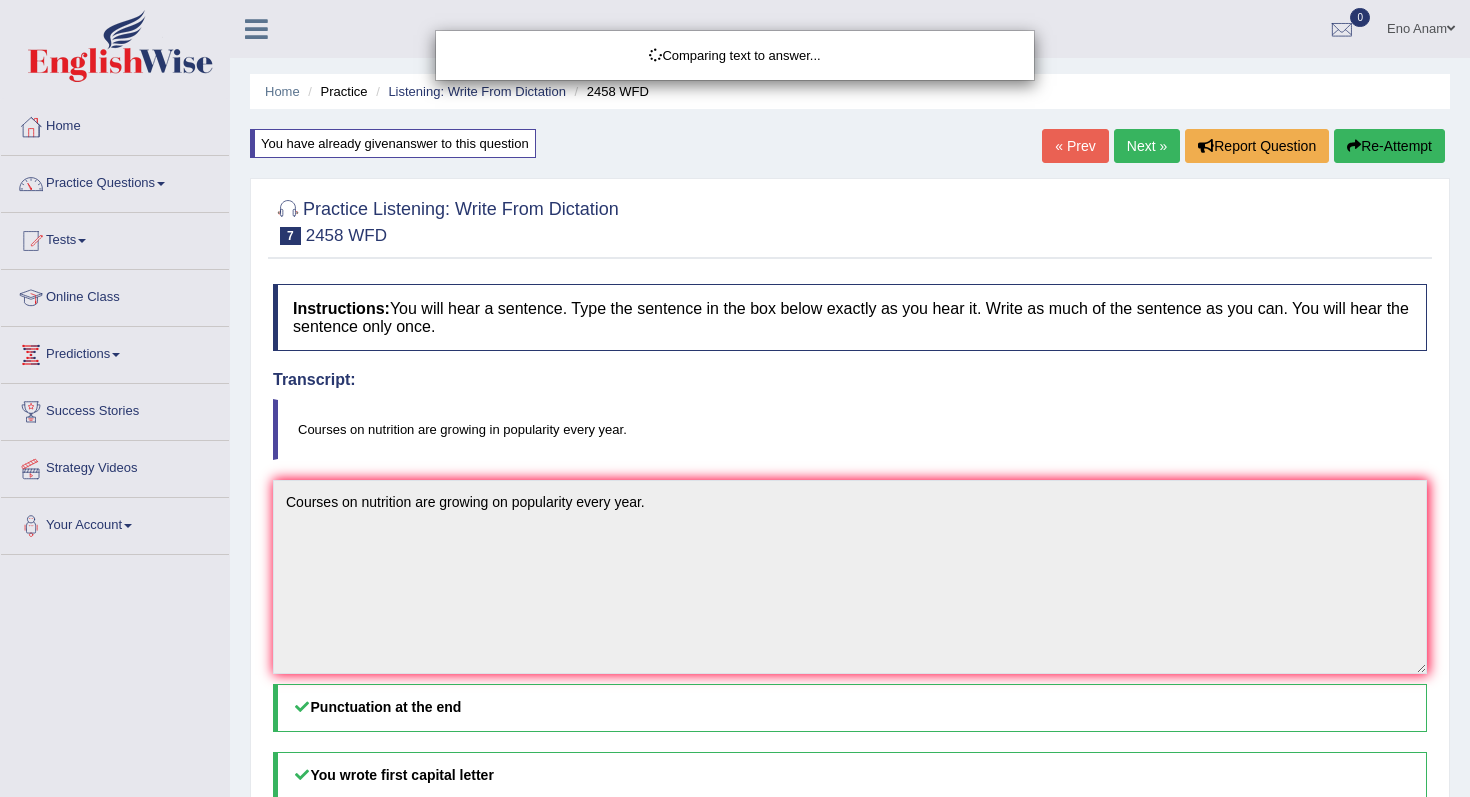 scroll, scrollTop: 95, scrollLeft: 0, axis: vertical 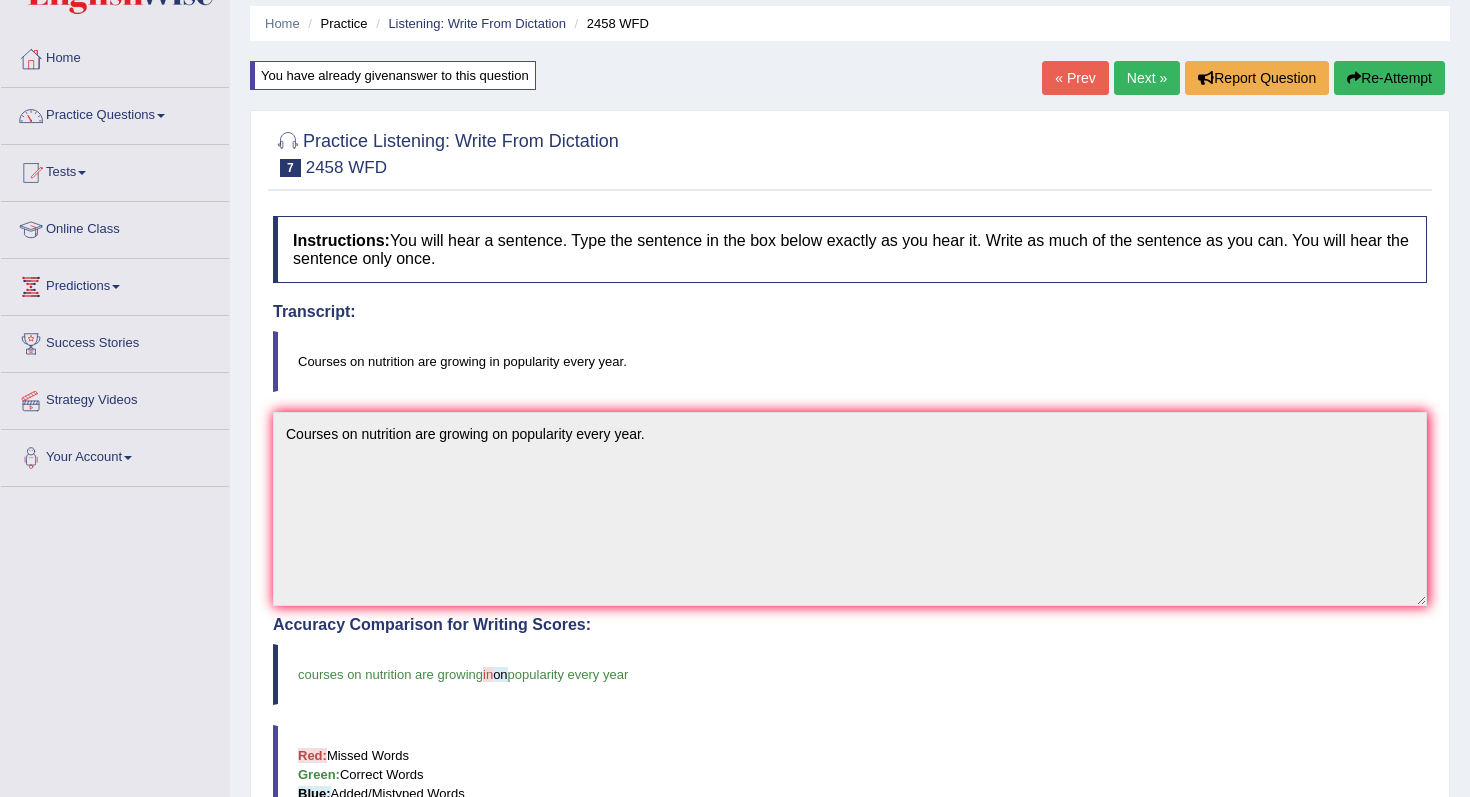 click on "Re-Attempt" at bounding box center (1389, 78) 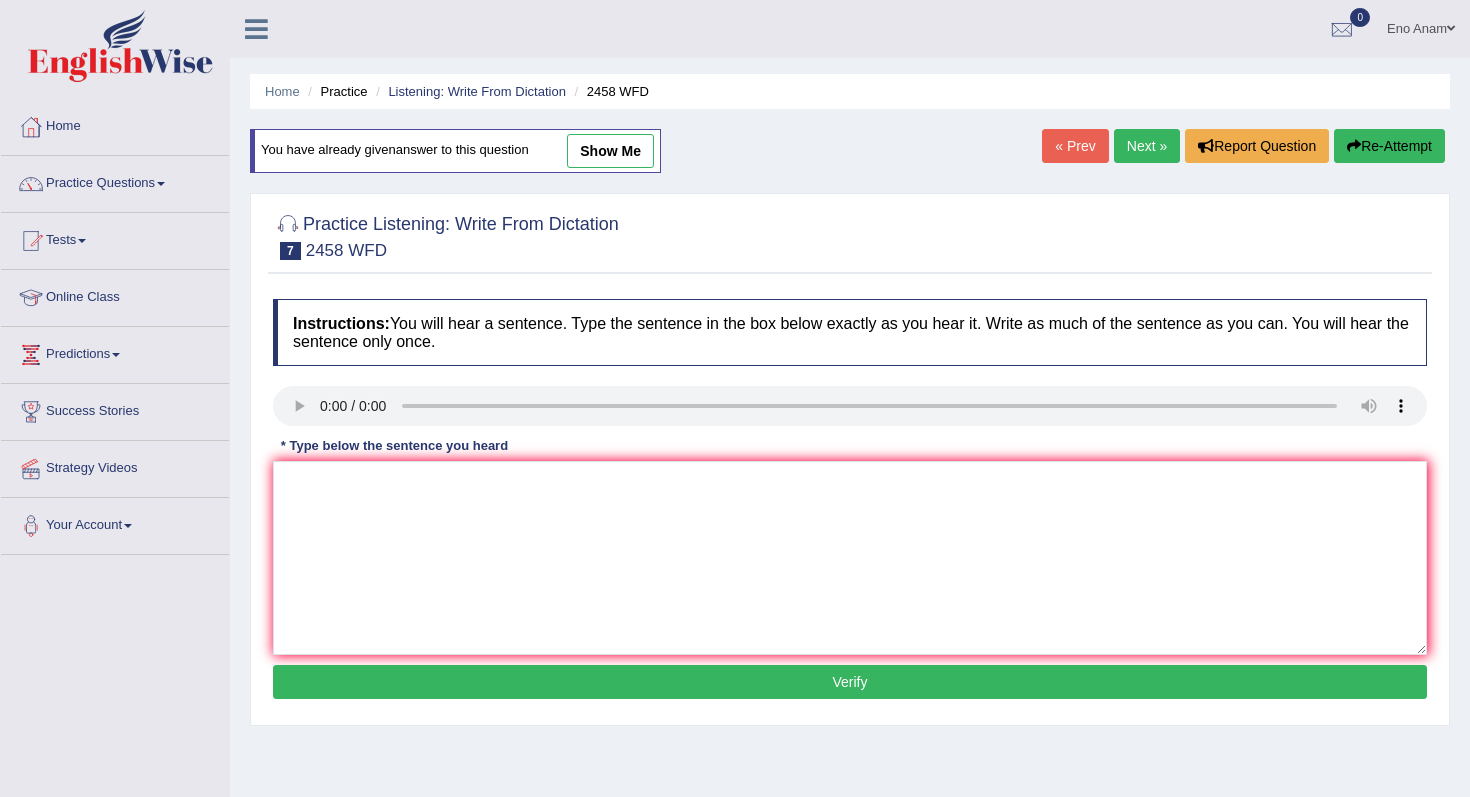 scroll, scrollTop: 68, scrollLeft: 0, axis: vertical 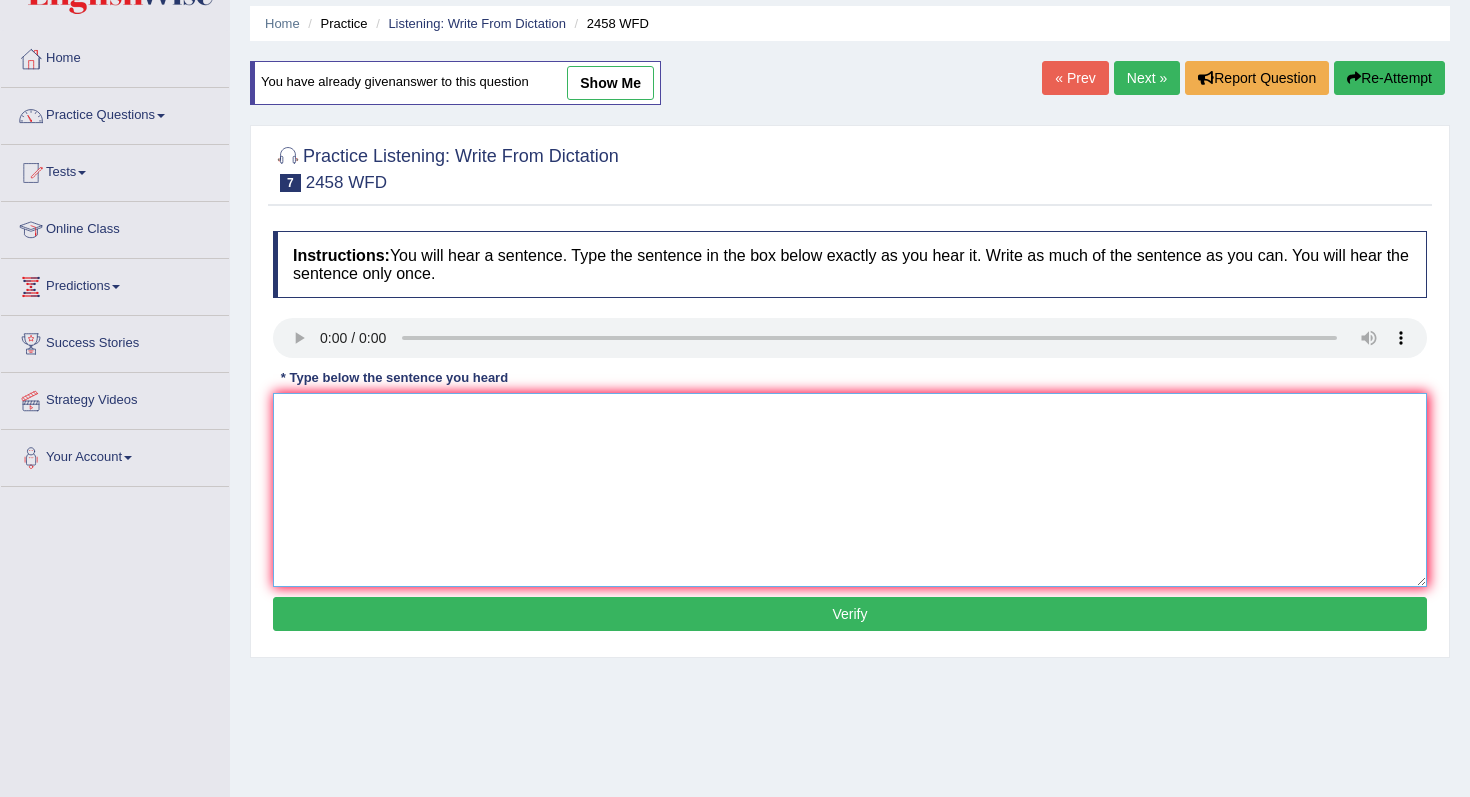 click at bounding box center (850, 490) 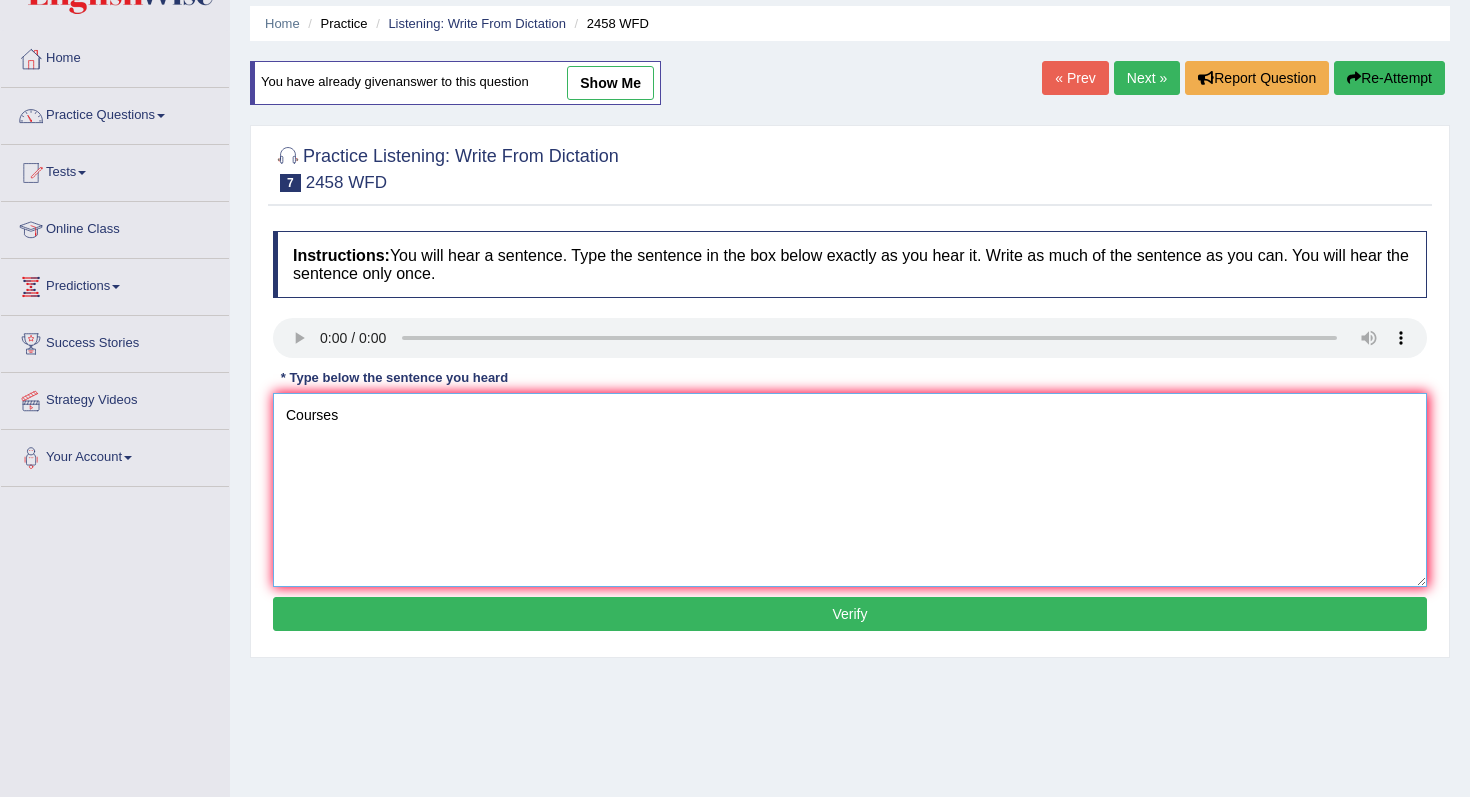 click on "Courses" at bounding box center (850, 490) 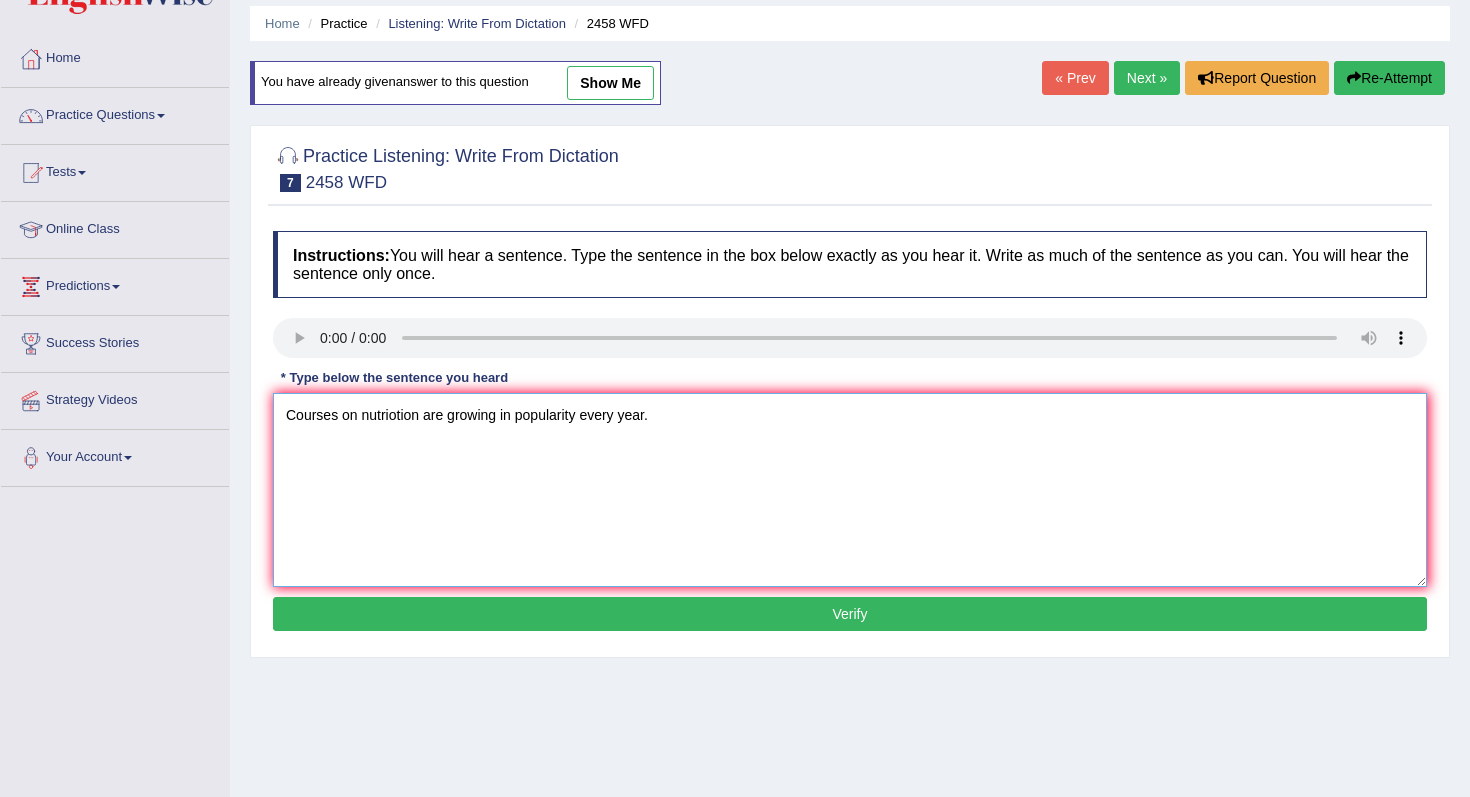 type on "Courses on nutriotion are growing in popularity every year." 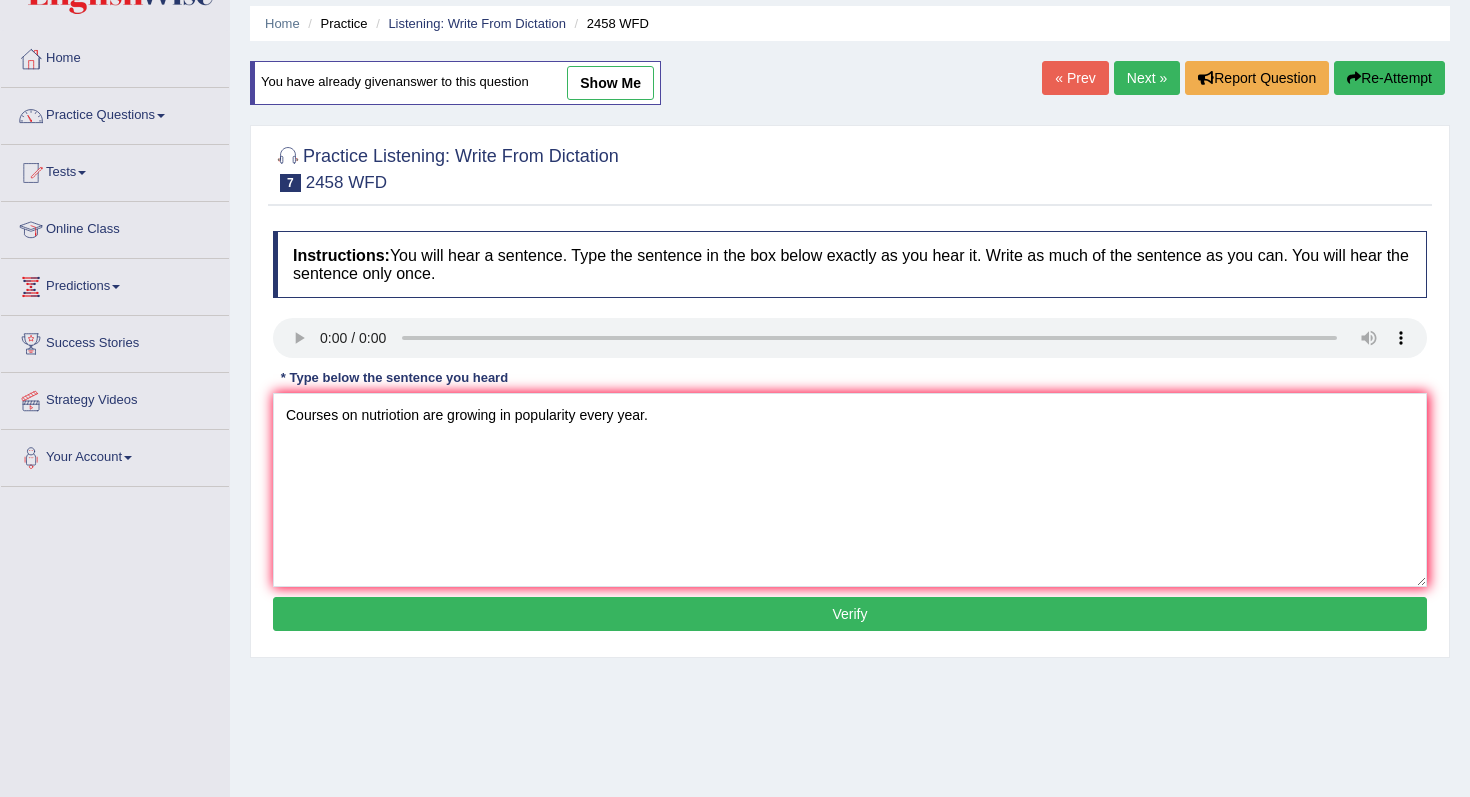 click on "Verify" at bounding box center [850, 614] 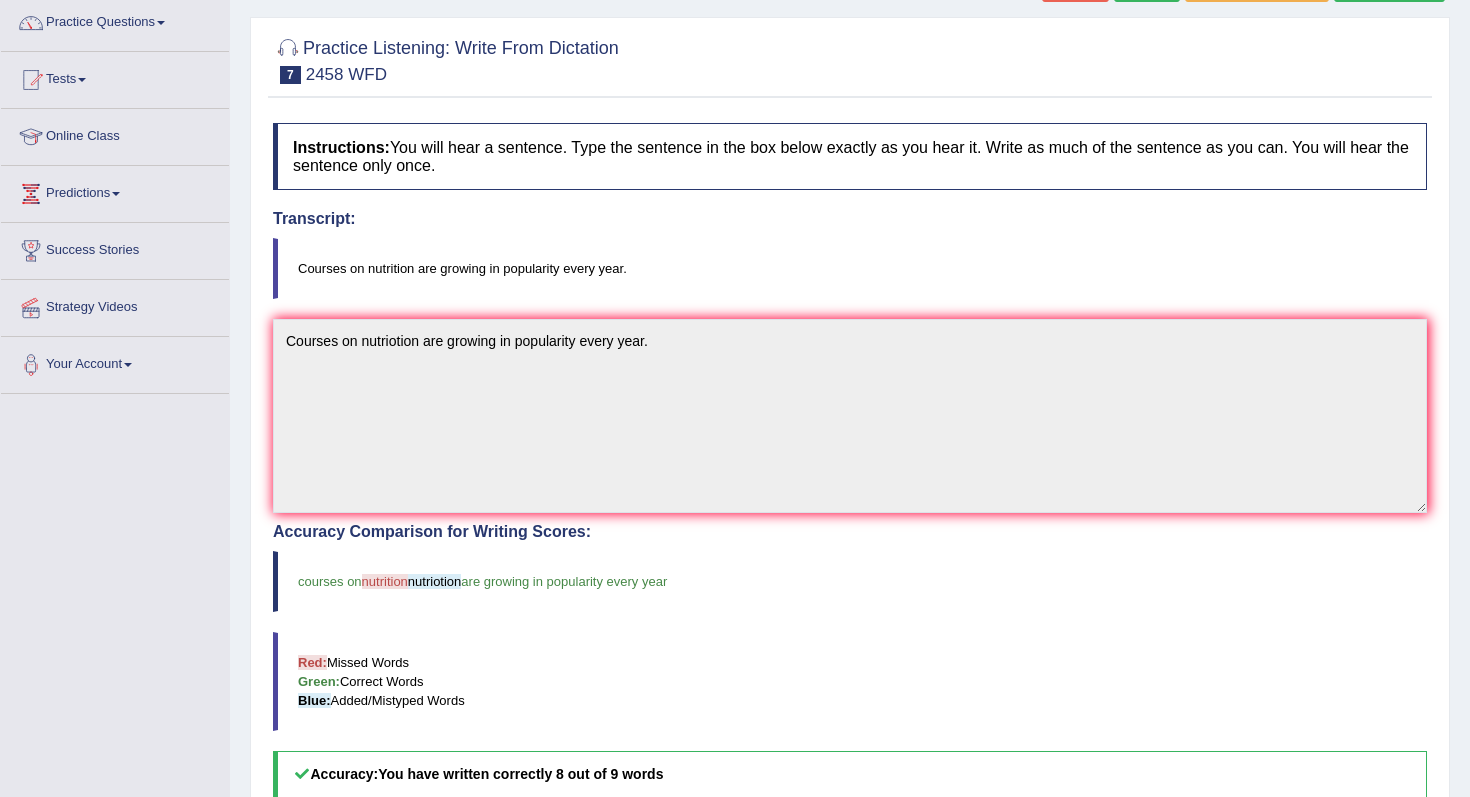 scroll, scrollTop: 163, scrollLeft: 0, axis: vertical 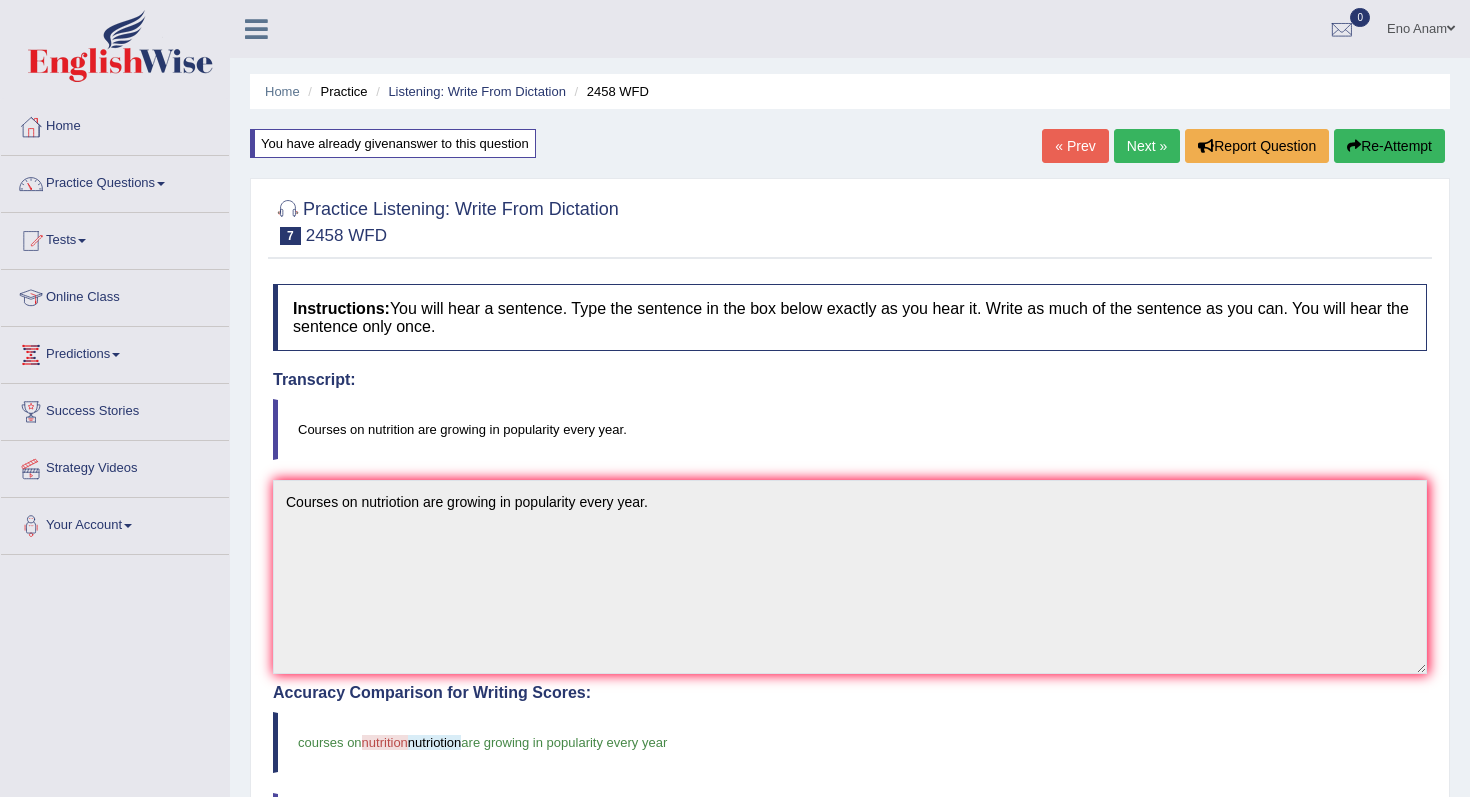 click on "« Prev Next »  Report Question  Re-Attempt" at bounding box center [1246, 148] 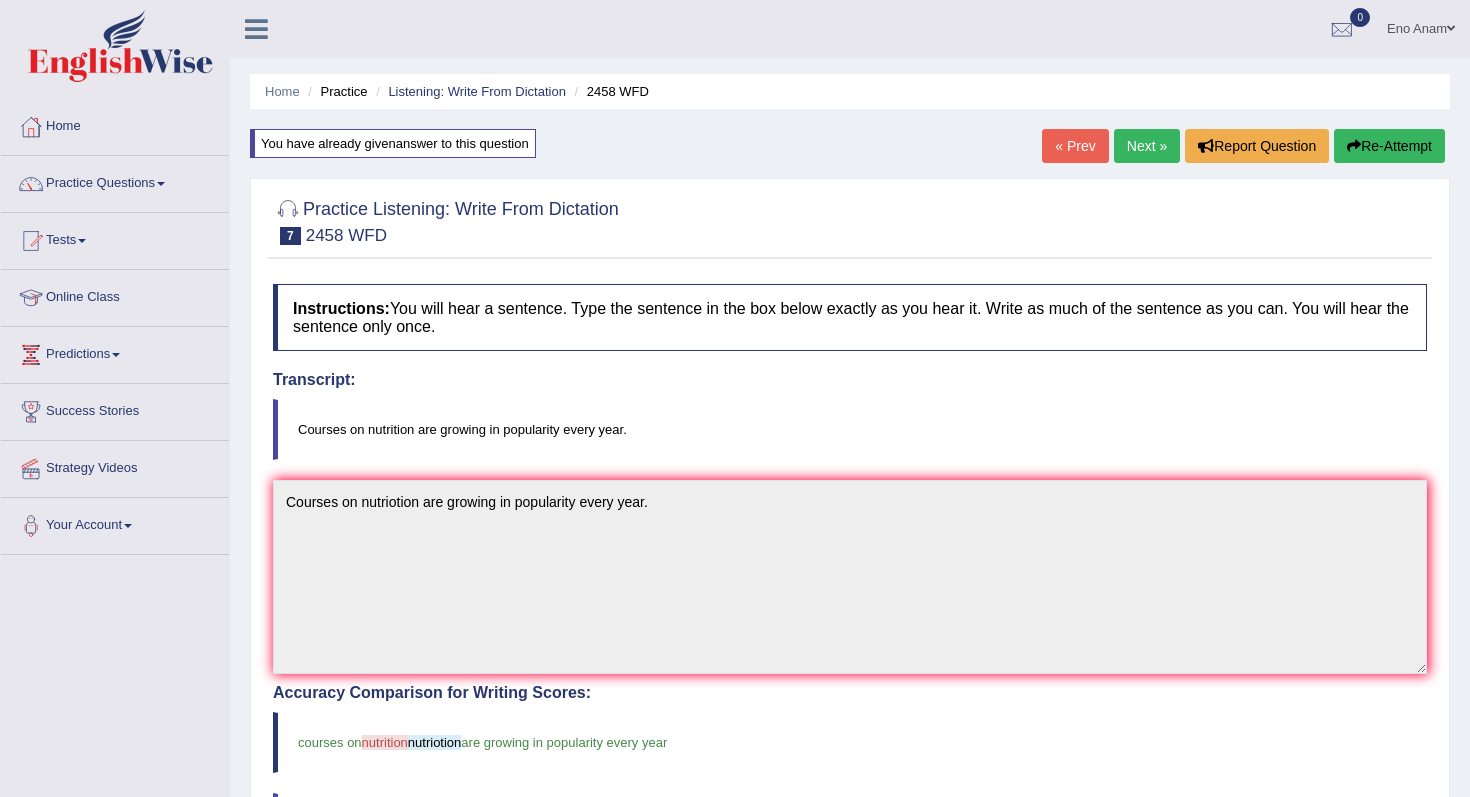 click on "Next »" at bounding box center [1147, 146] 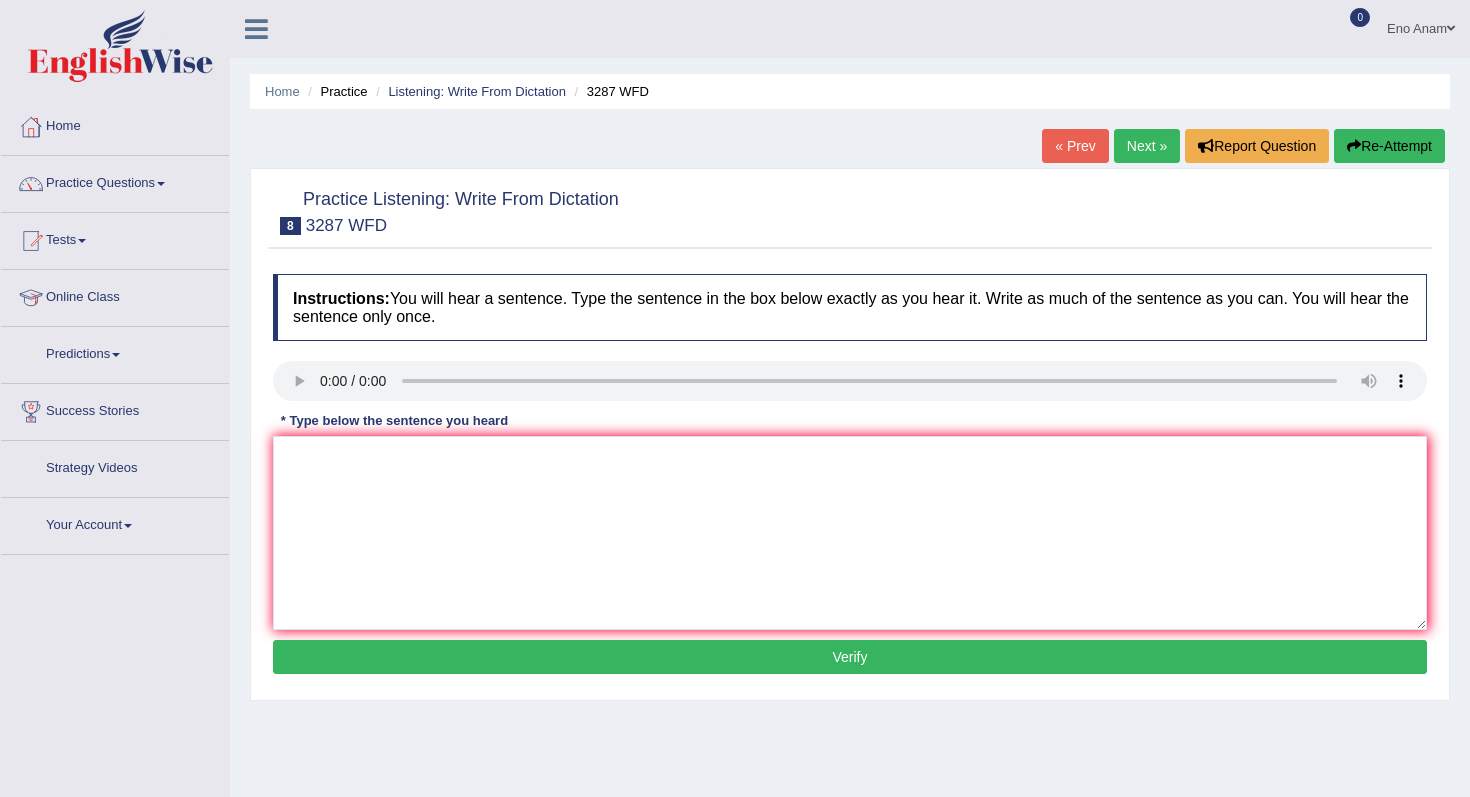 scroll, scrollTop: 0, scrollLeft: 0, axis: both 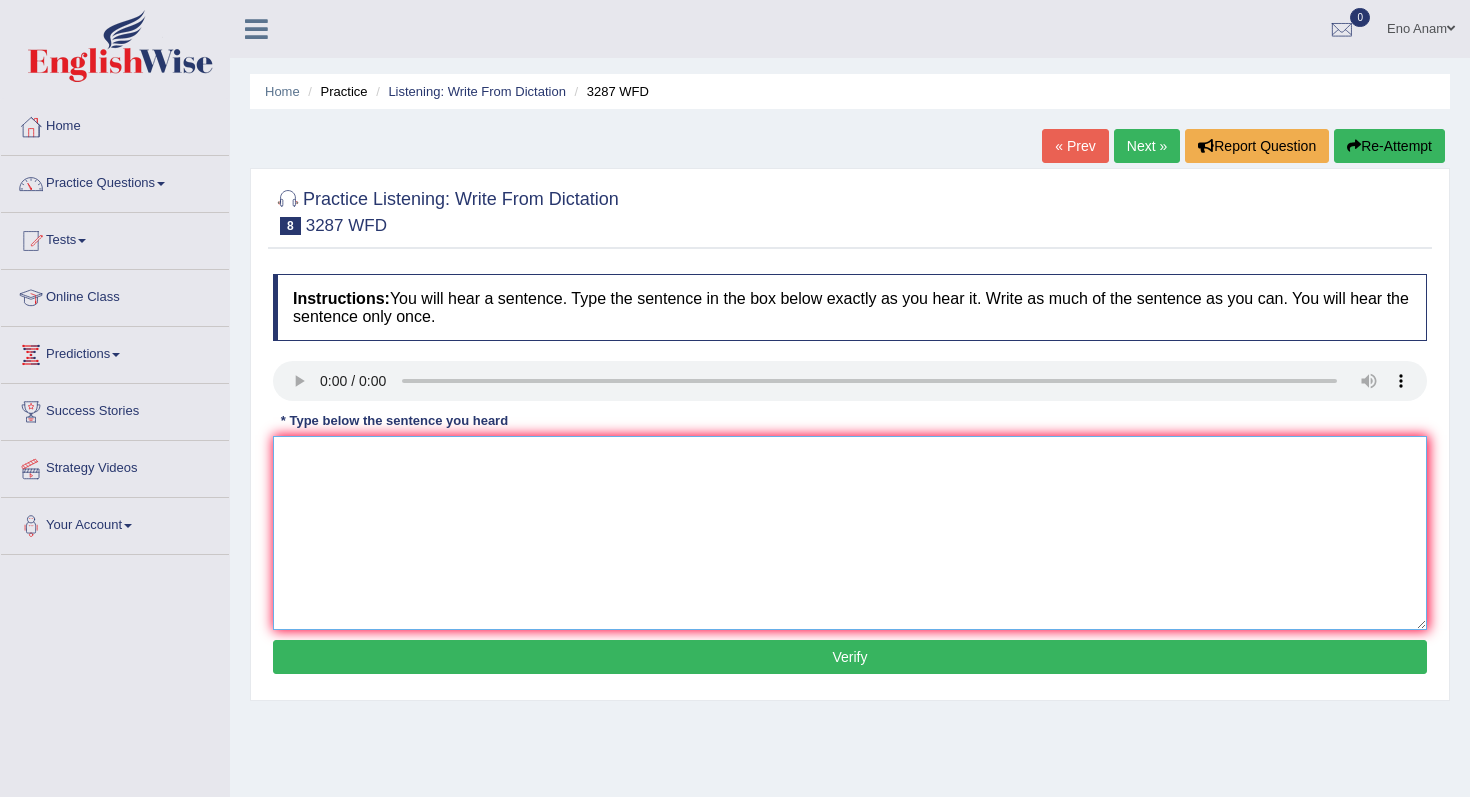 click at bounding box center (850, 533) 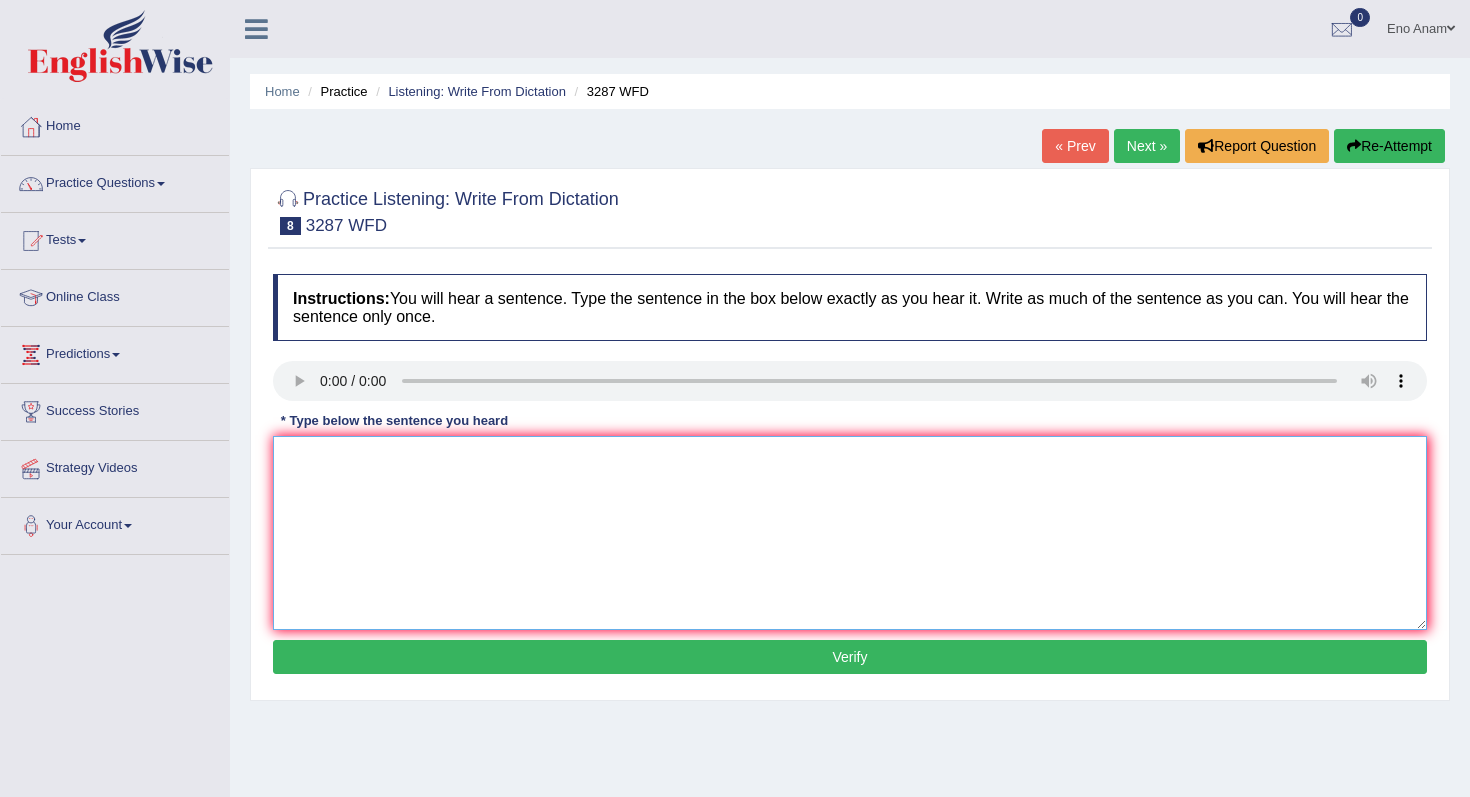 click at bounding box center [850, 533] 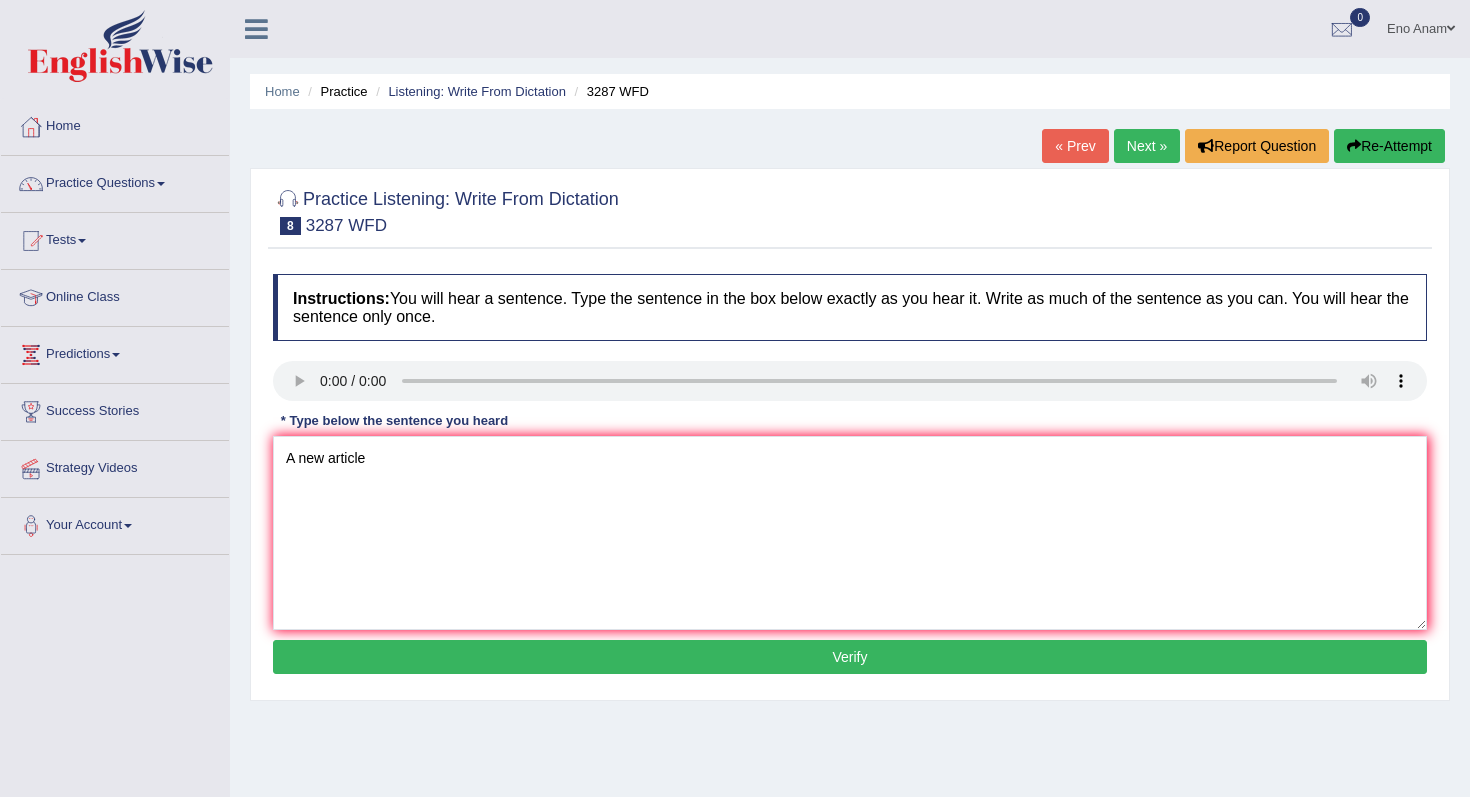 click on "Home
Practice
Listening: Write From Dictation
3287 WFD
« Prev Next »  Report Question  Re-Attempt
Practice Listening: Write From Dictation
8
3287 WFD
Instructions:  You will hear a sentence. Type the sentence in the box below exactly as you hear it. Write as much of the sentence as you can. You will hear the sentence only once.
Transcript: A new article was published regarding the university last week. * Type below the sentence you heard A new article Accuracy Comparison for Writing Scores:
Red:  Missed Words
Green:  Correct Words
Blue:  Added/Mistyped Words
Accuracy:   Punctuation at the end  You wrote first capital letter A.I. Engine Result:  Processing... Verify" at bounding box center [850, 500] 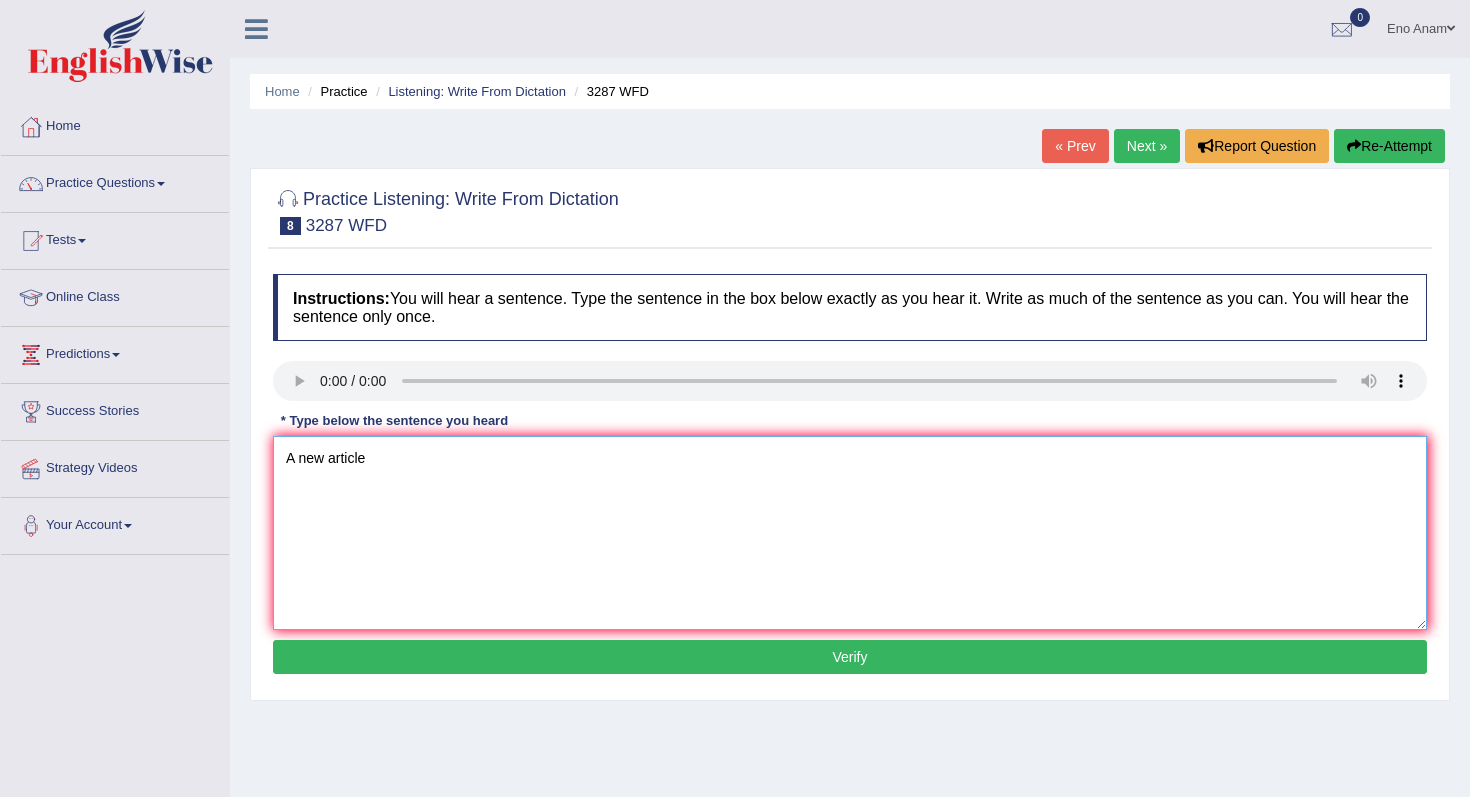 click on "A new article" at bounding box center (850, 533) 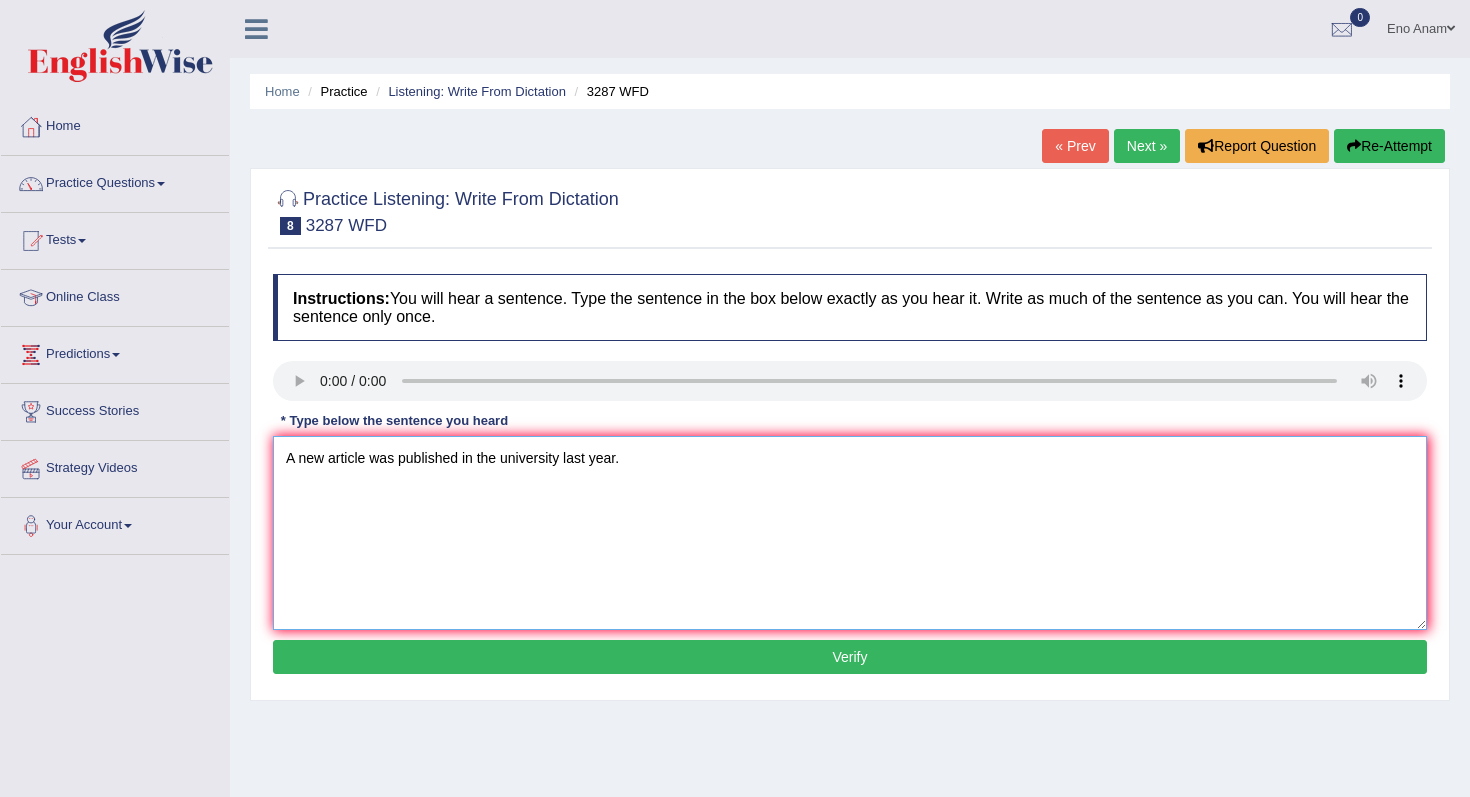 type on "A new article was published in the university last year." 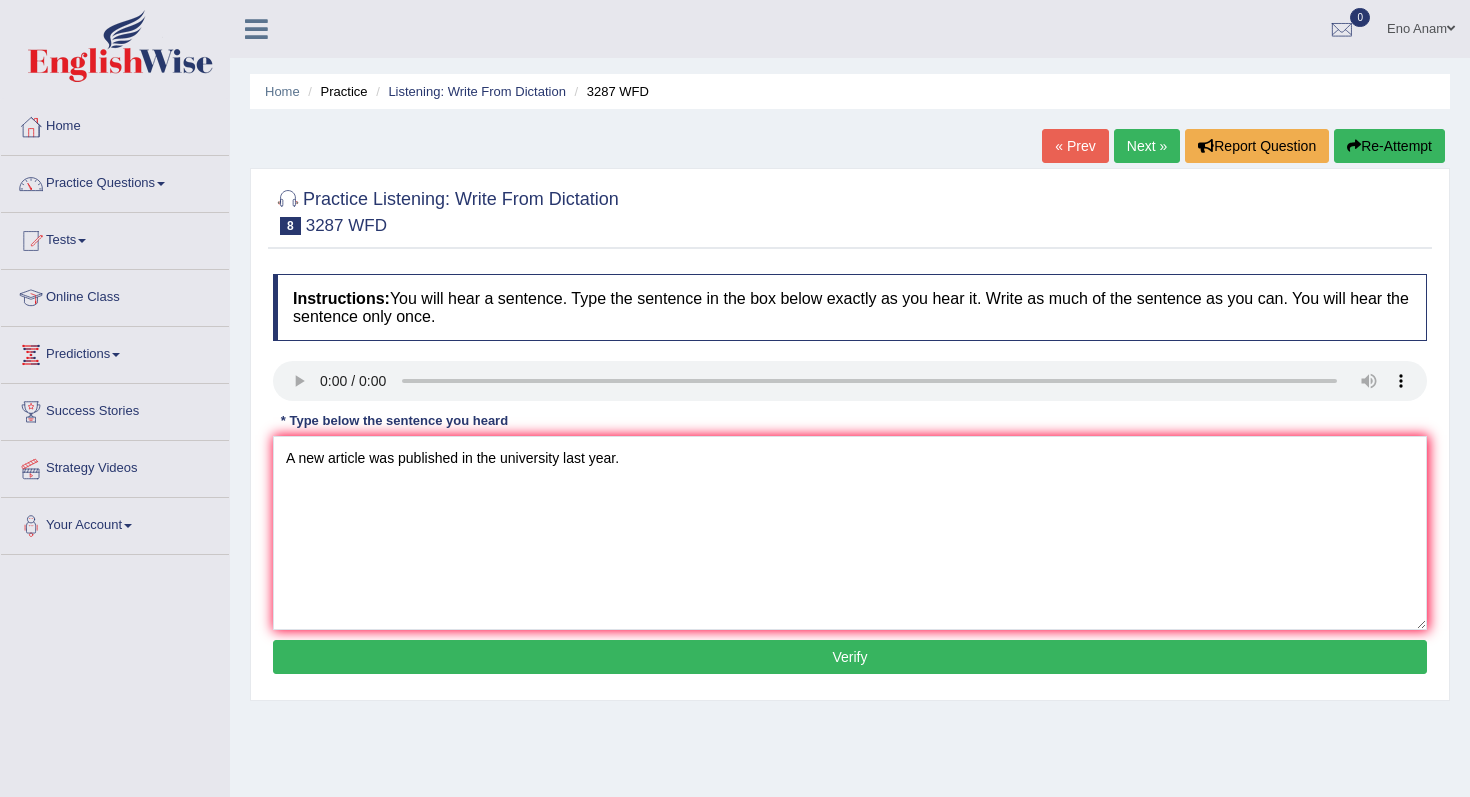 click on "Verify" at bounding box center (850, 657) 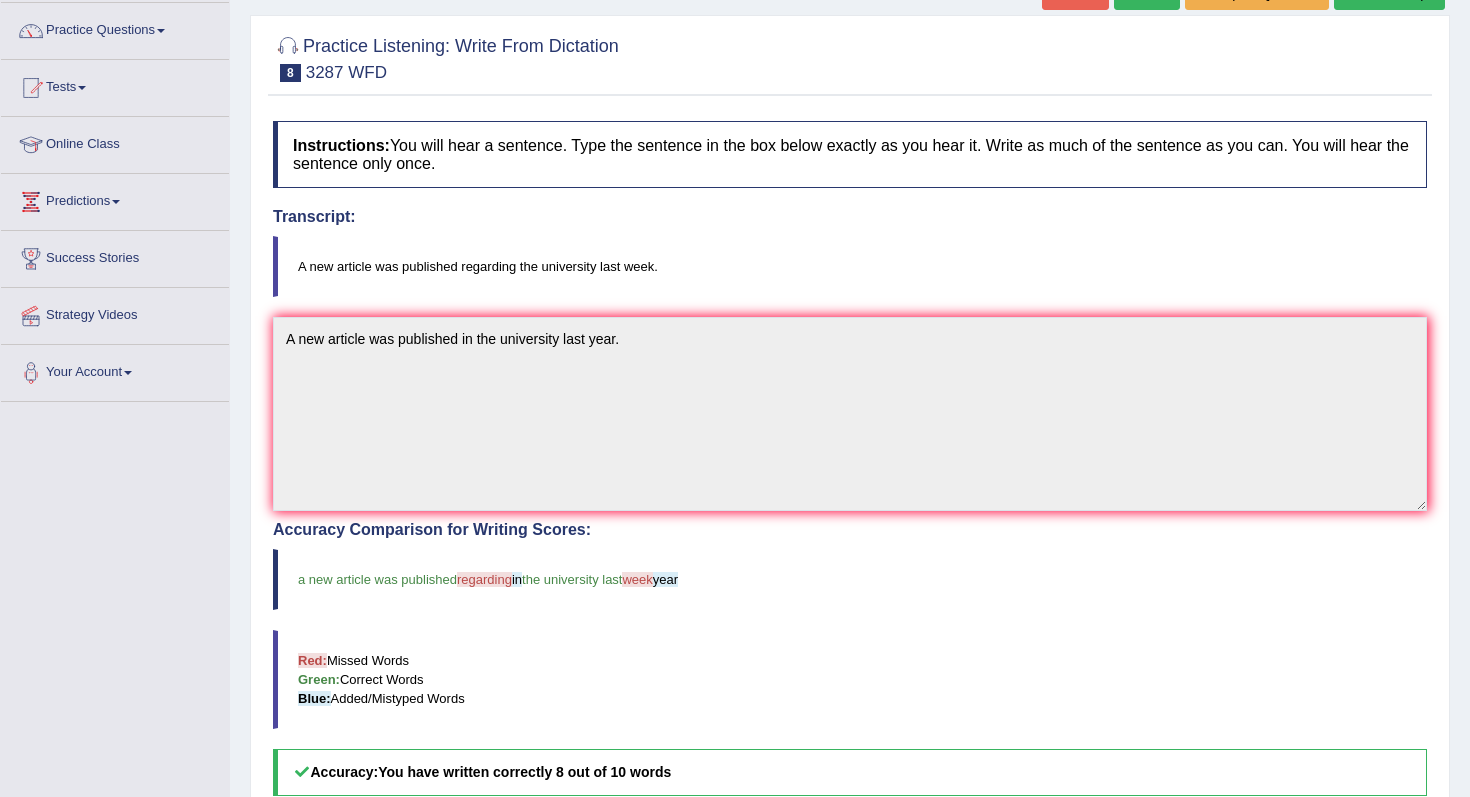 scroll, scrollTop: 0, scrollLeft: 0, axis: both 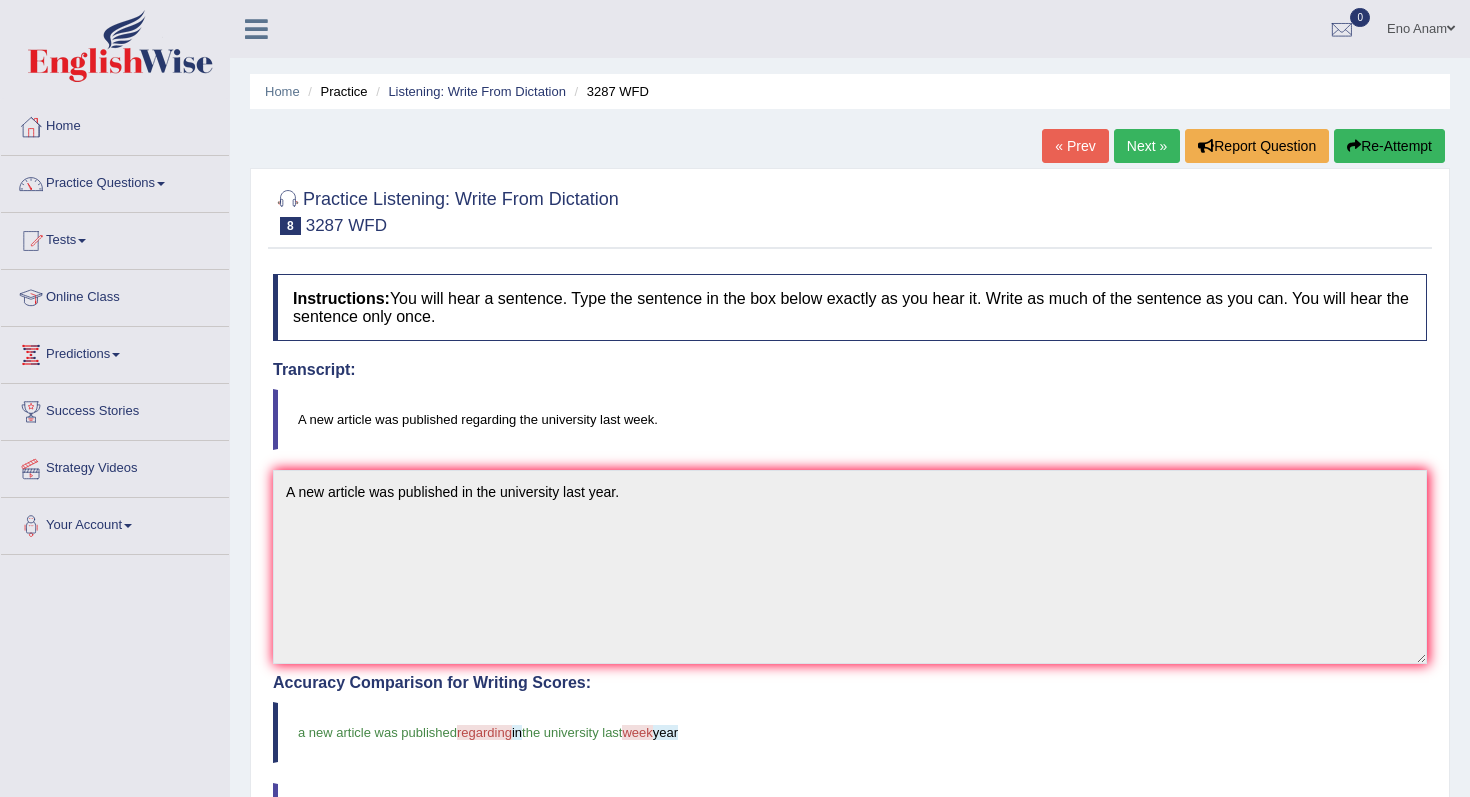 click on "Re-Attempt" at bounding box center (1389, 146) 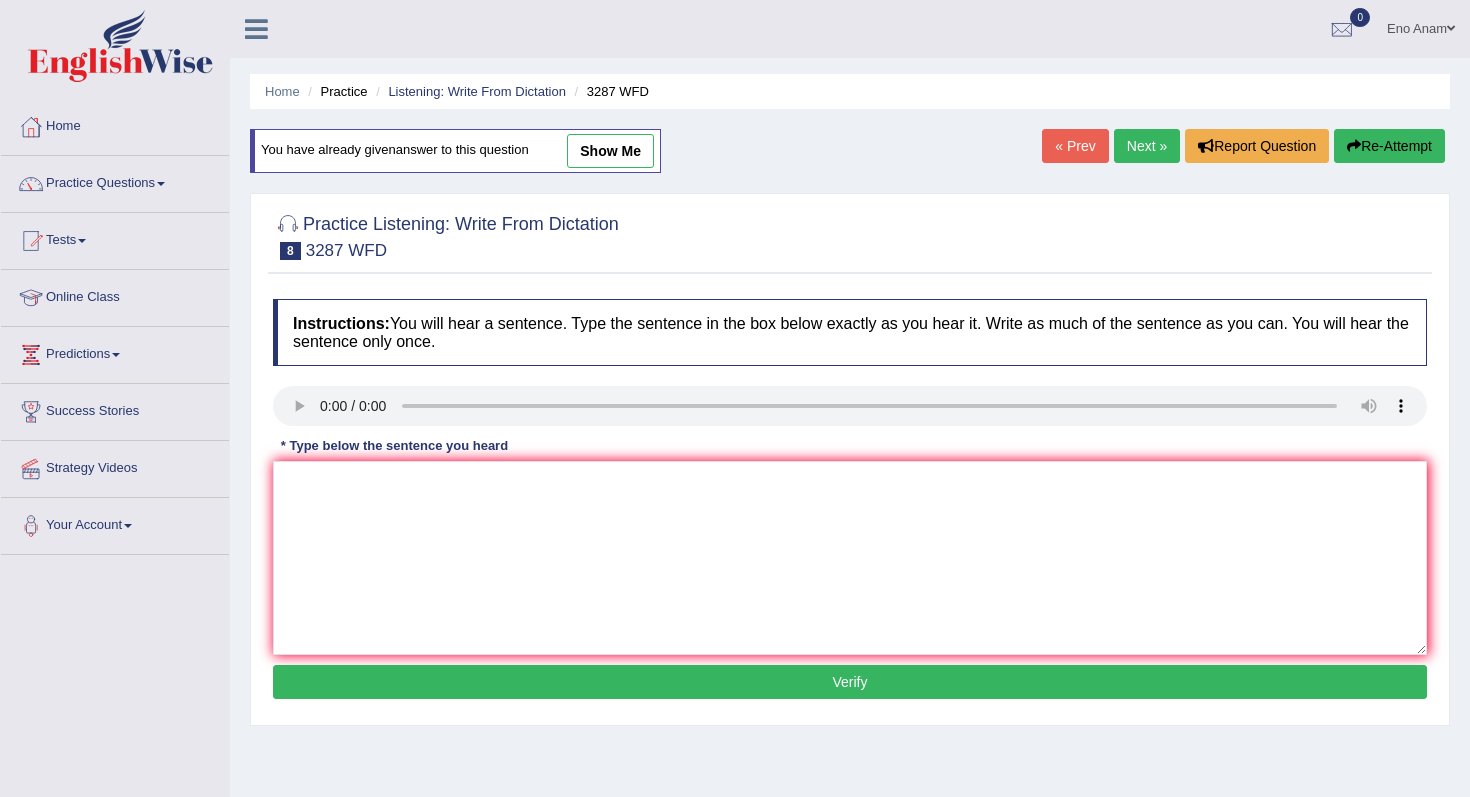 scroll, scrollTop: 0, scrollLeft: 0, axis: both 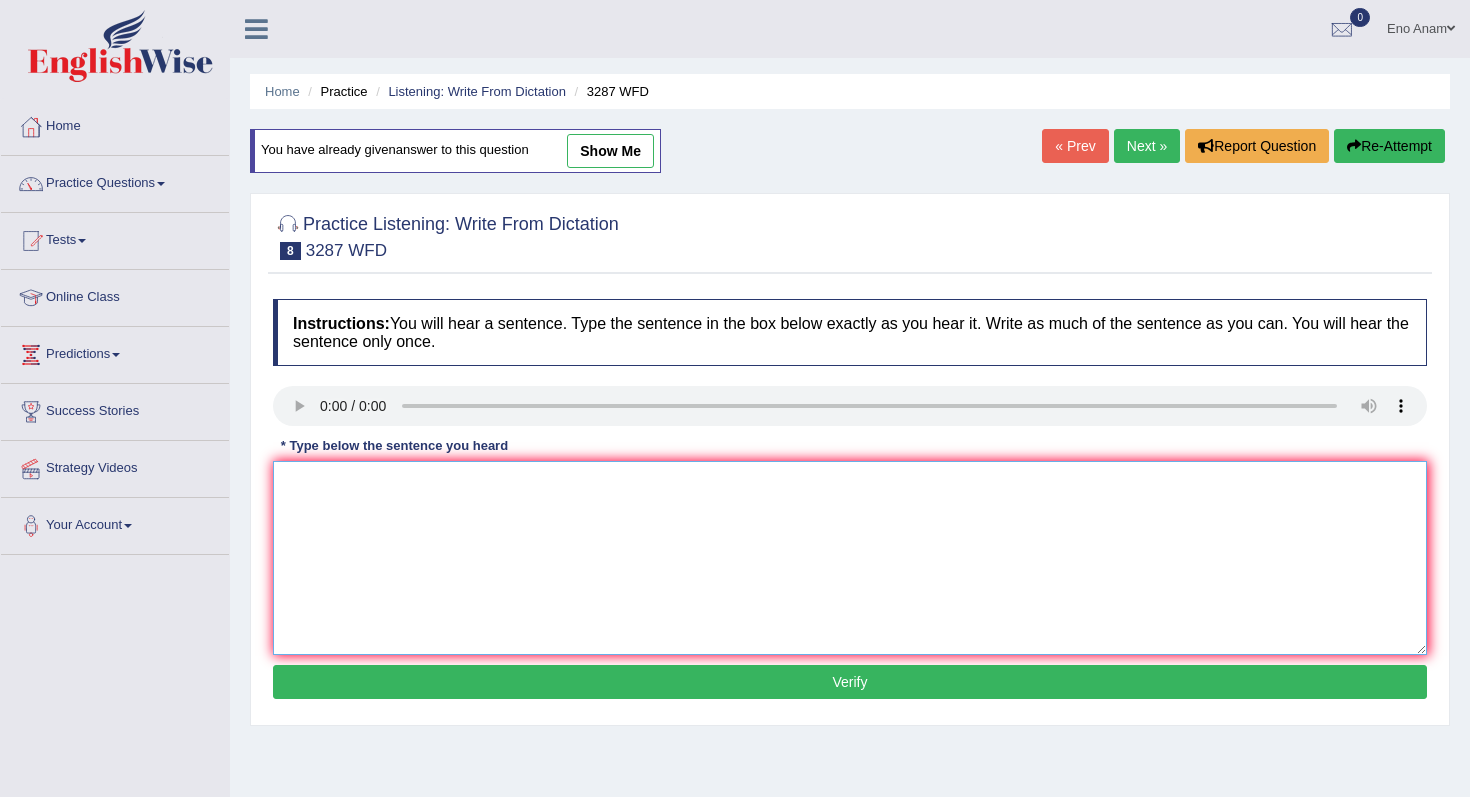 click at bounding box center [850, 558] 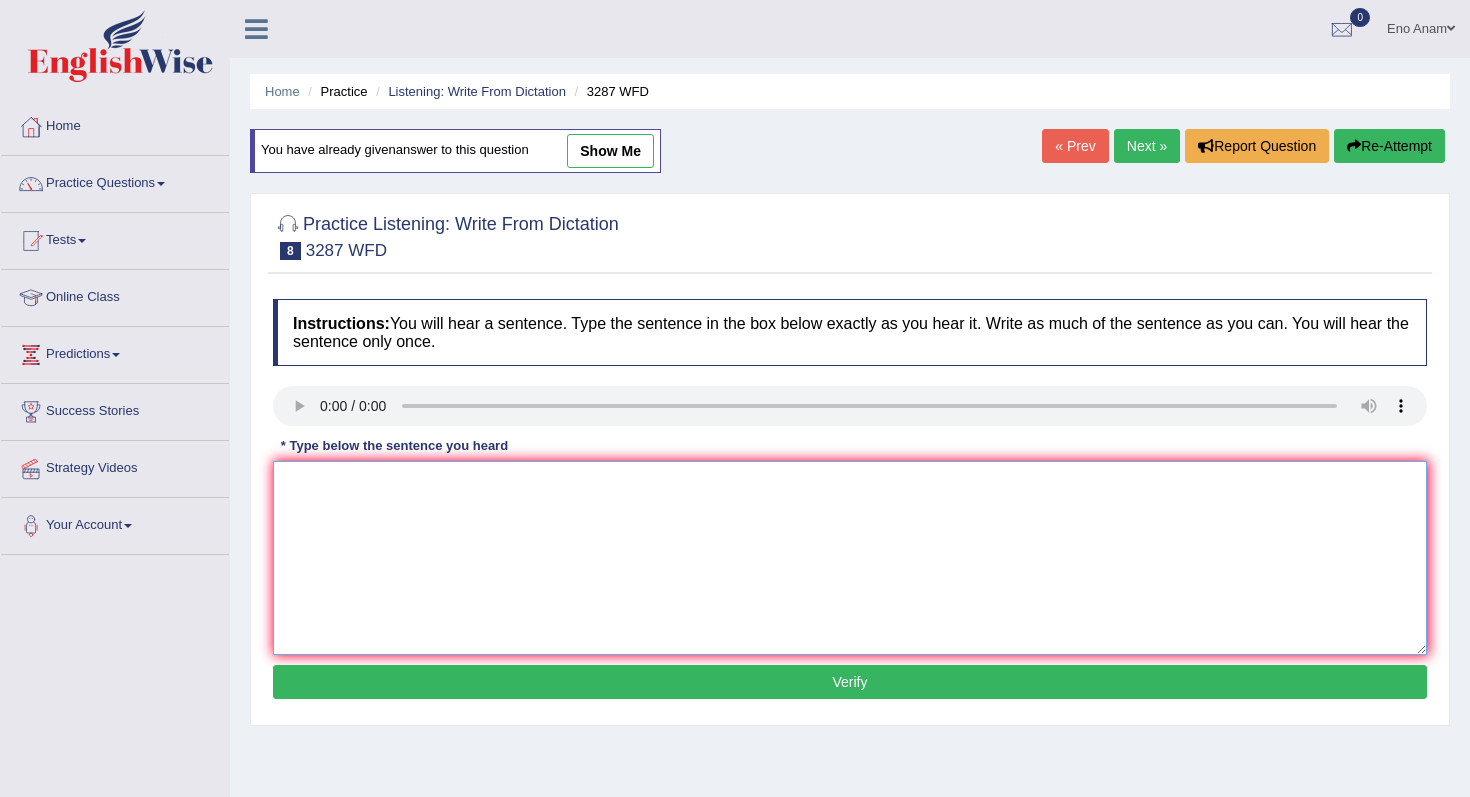 click at bounding box center (850, 558) 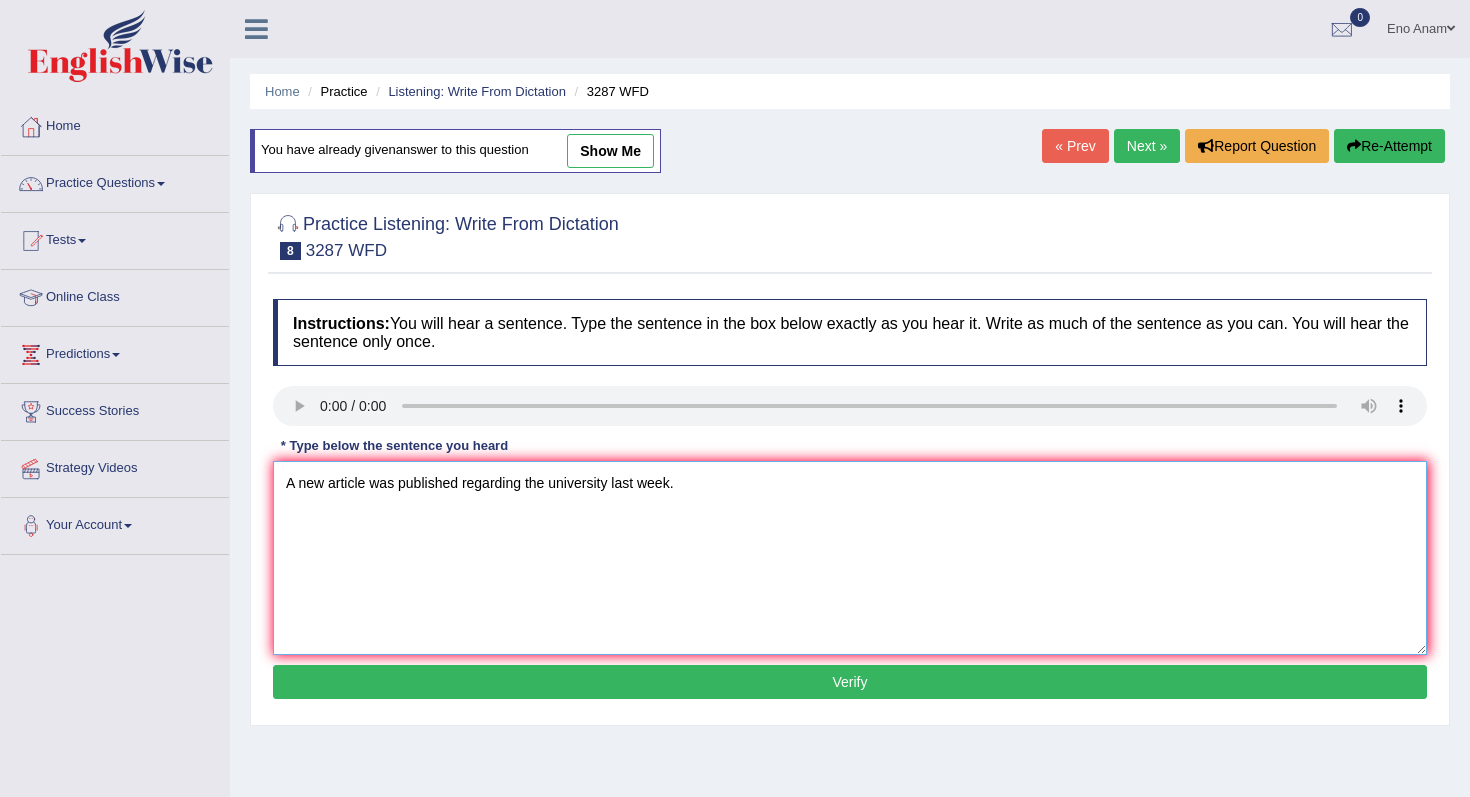 type on "A new article was published regarding the university last week." 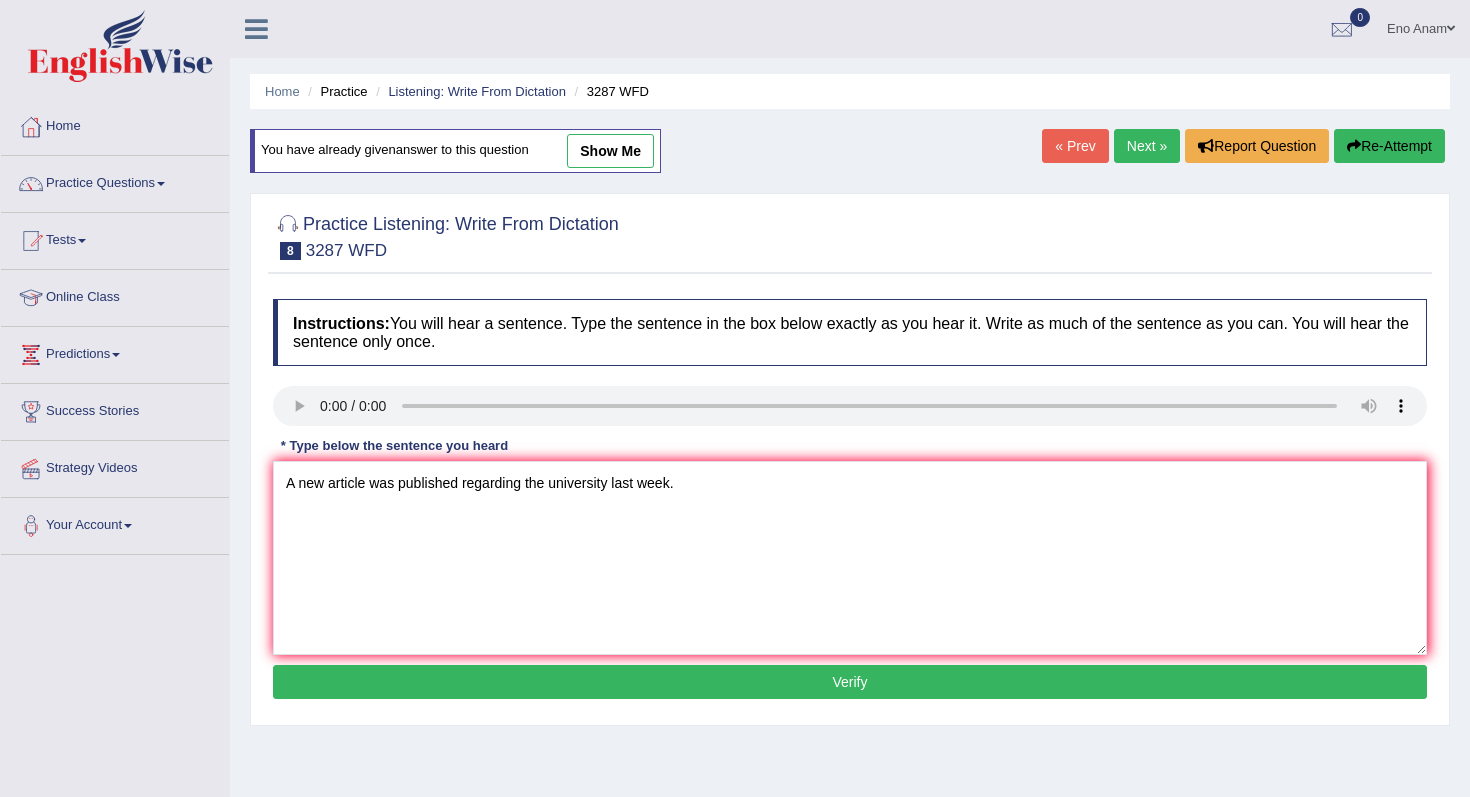 click on "Verify" at bounding box center (850, 682) 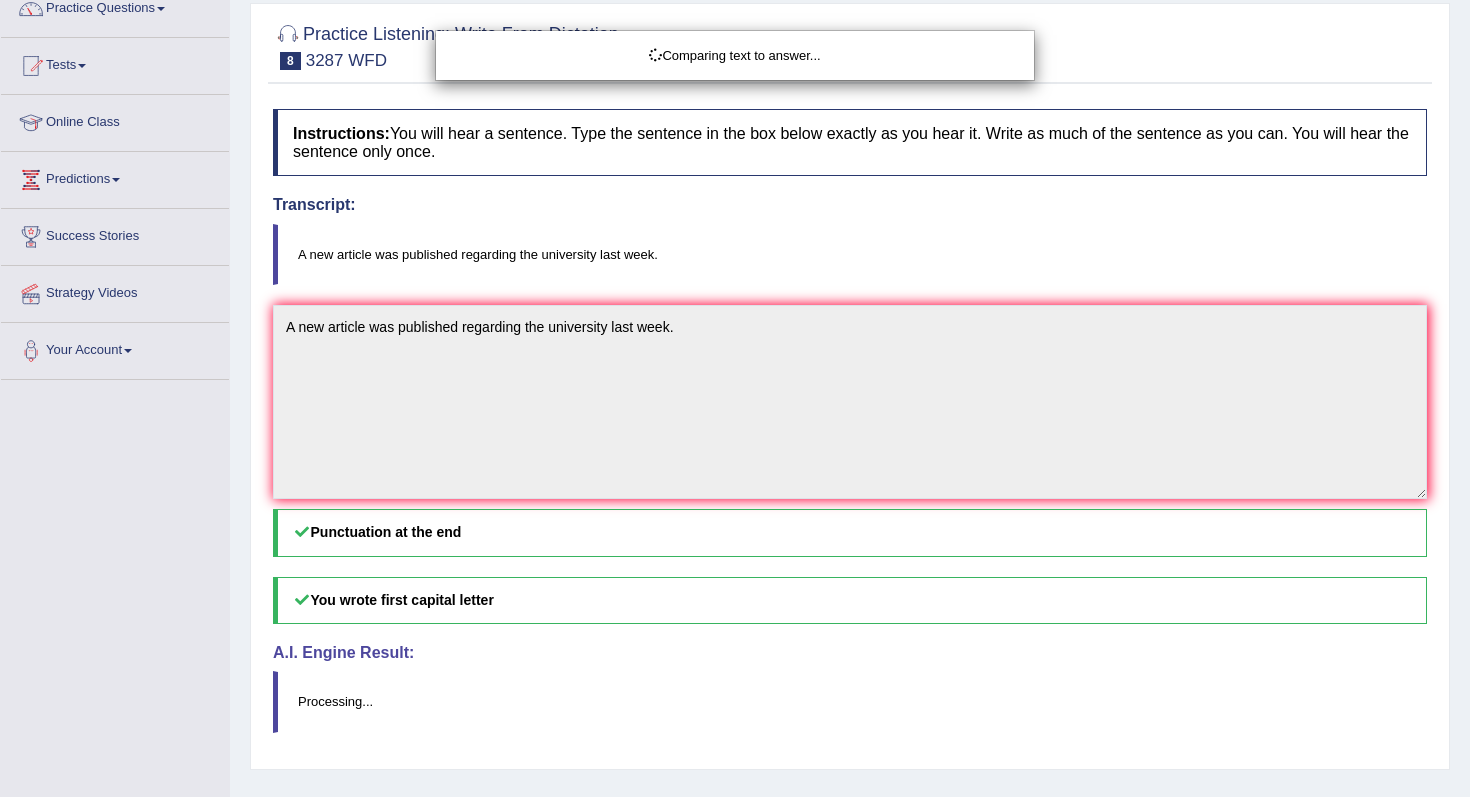 scroll, scrollTop: 213, scrollLeft: 0, axis: vertical 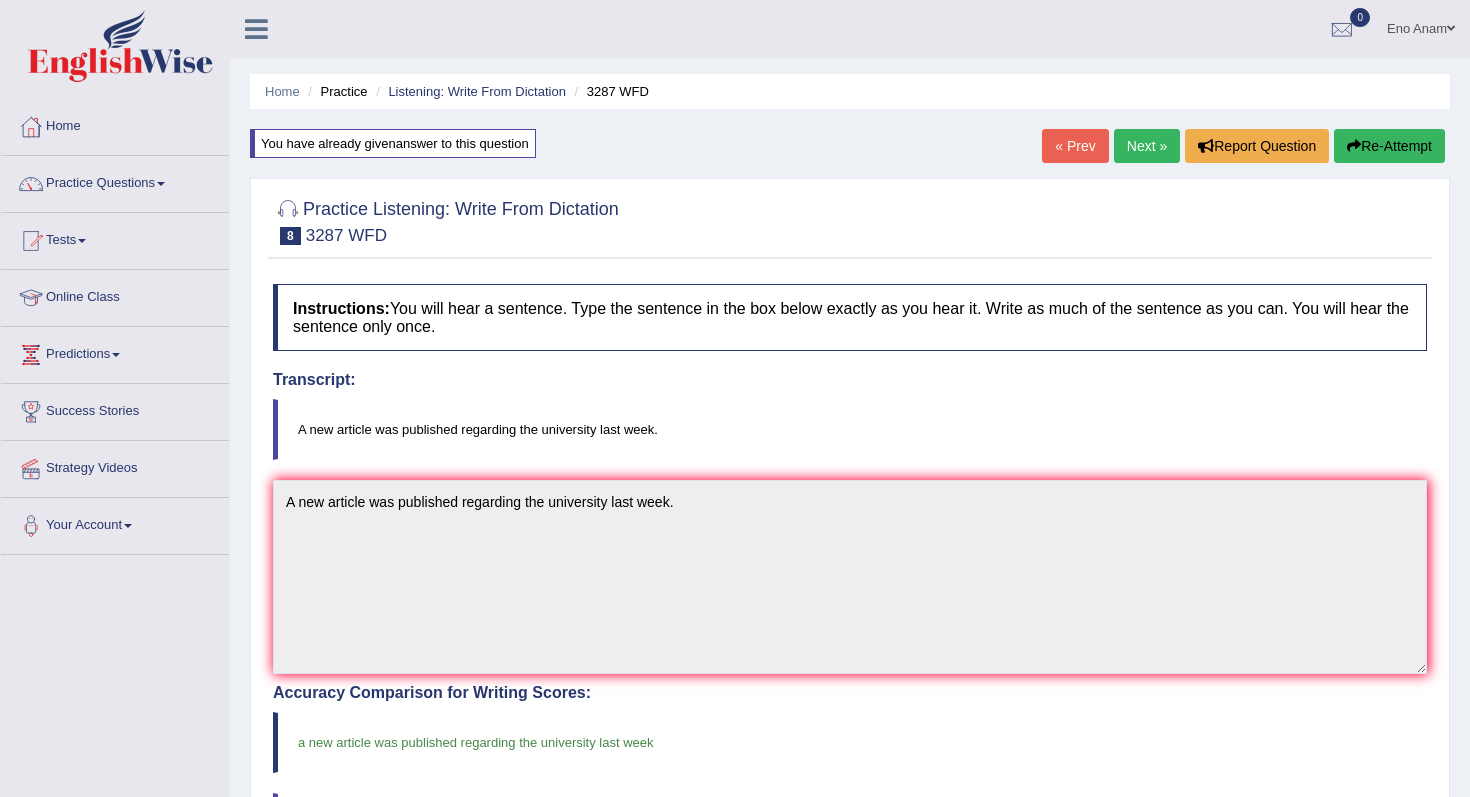 click on "Next »" at bounding box center [1147, 146] 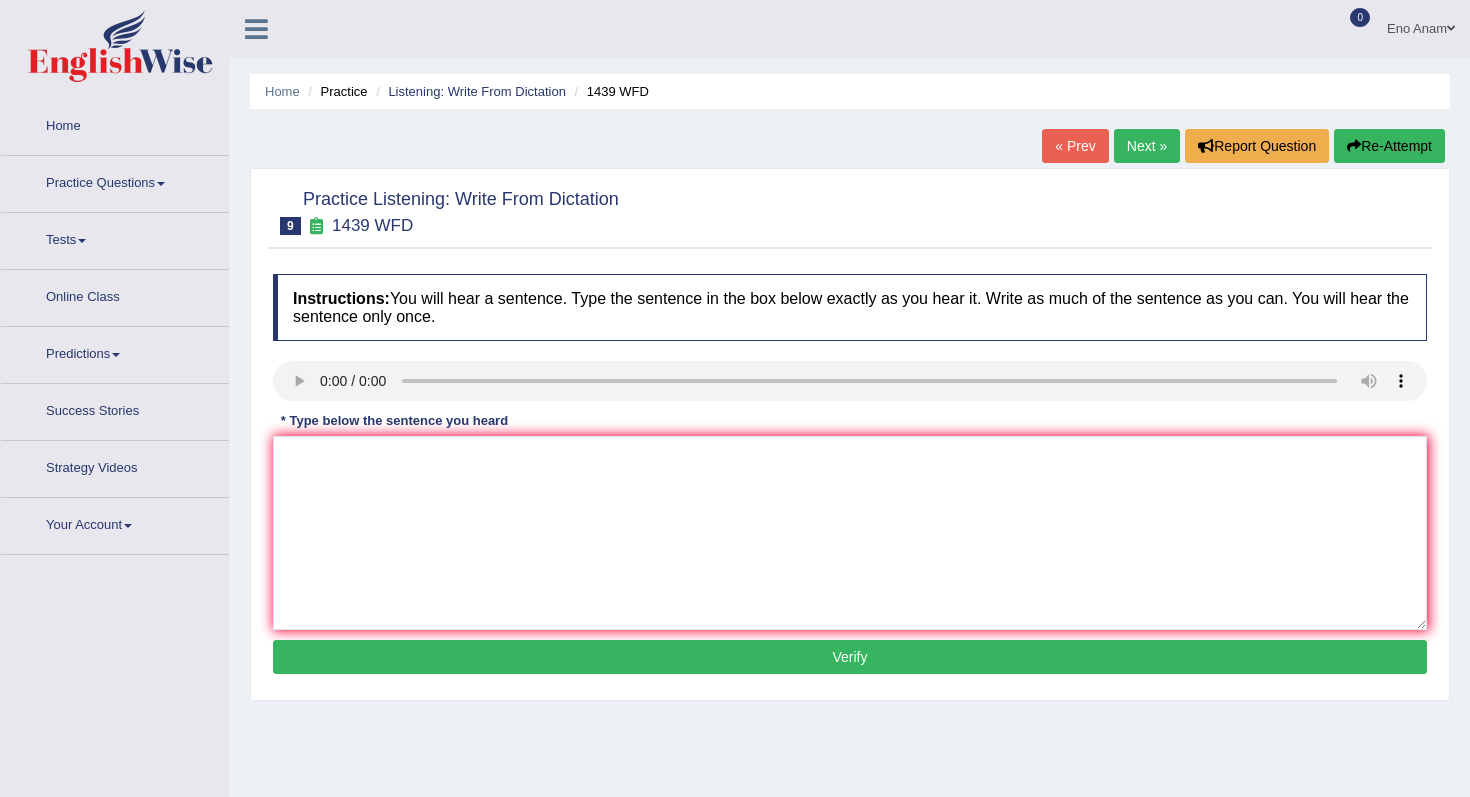 scroll, scrollTop: 0, scrollLeft: 0, axis: both 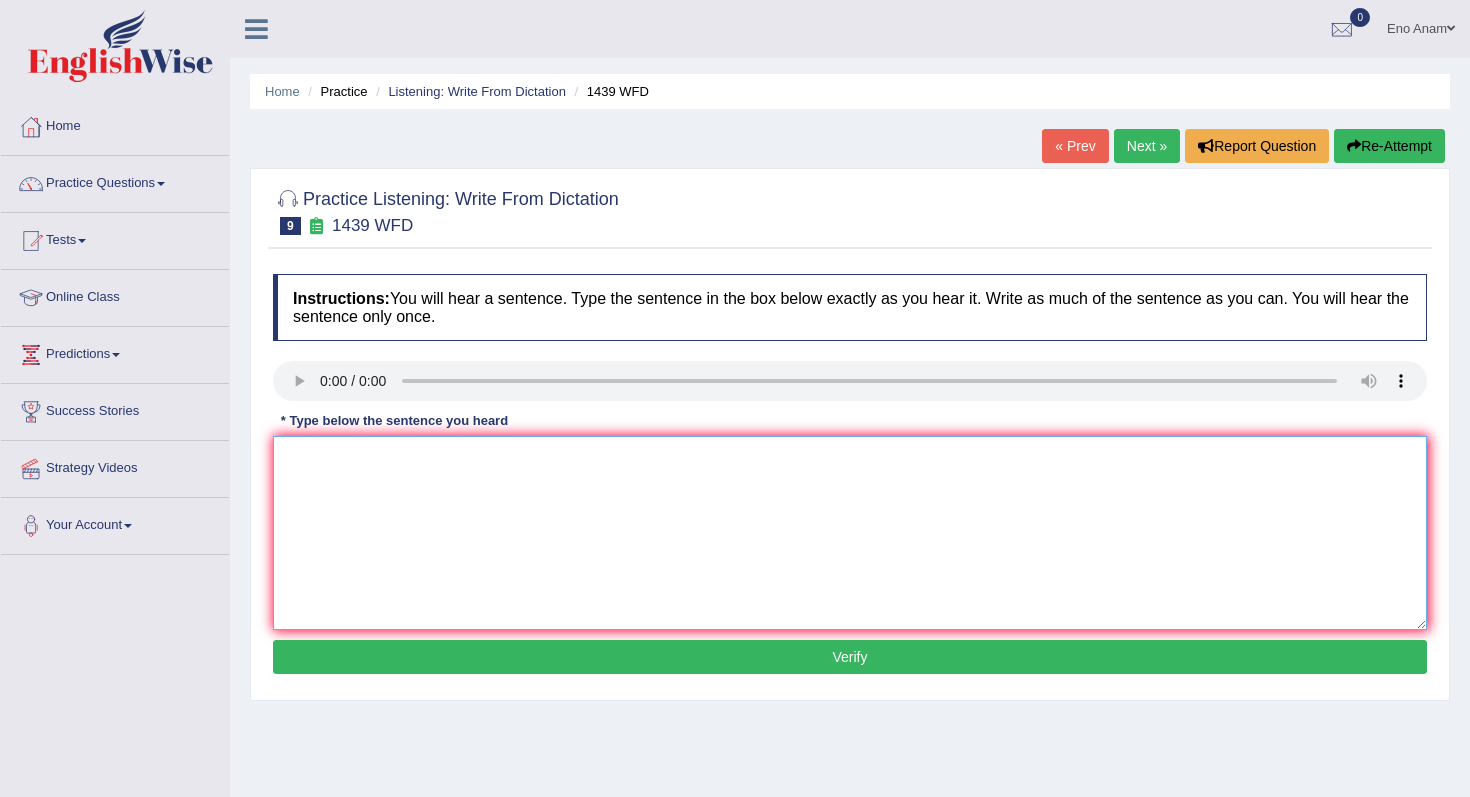 click at bounding box center [850, 533] 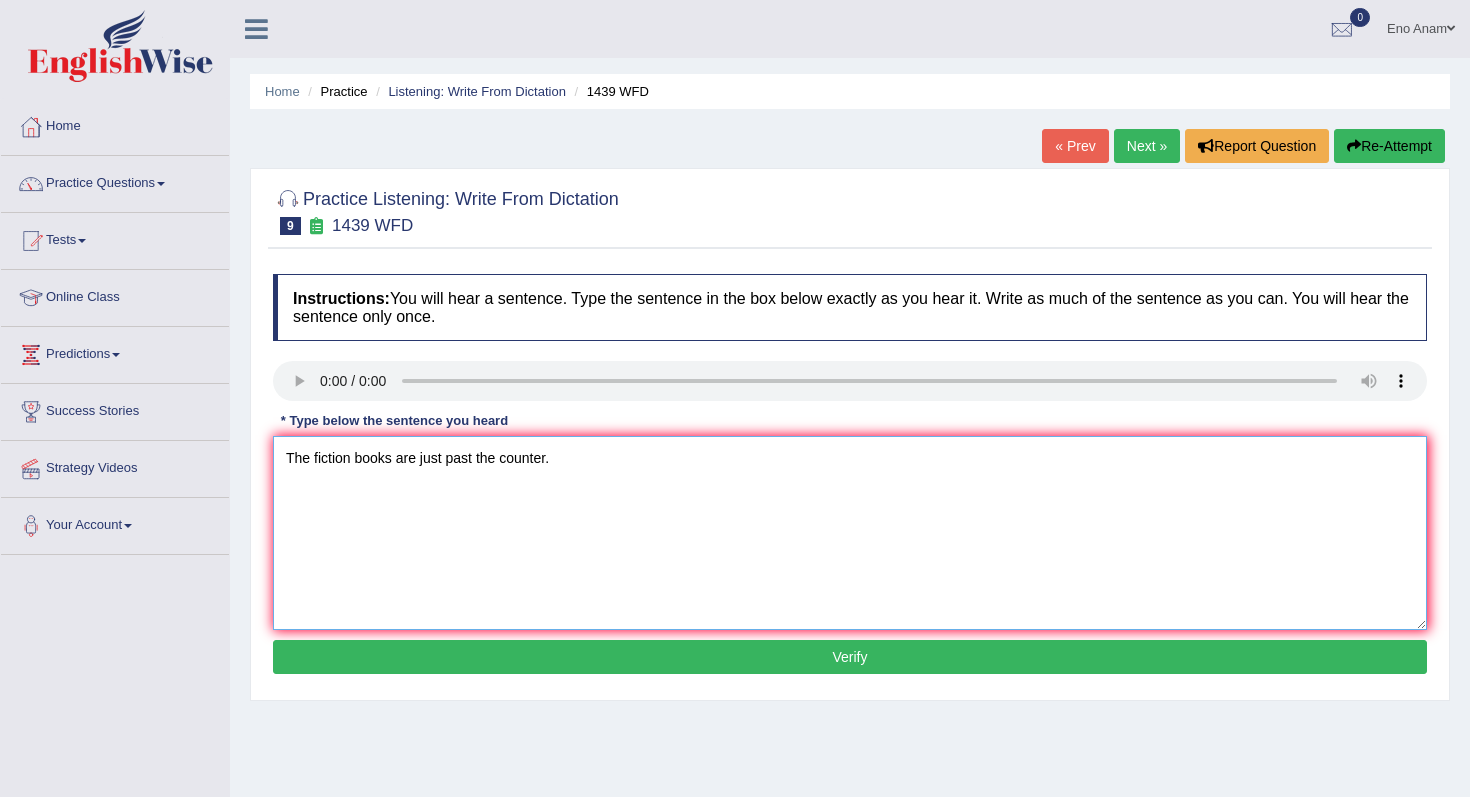 click on "The fiction books are just past the counter." at bounding box center (850, 533) 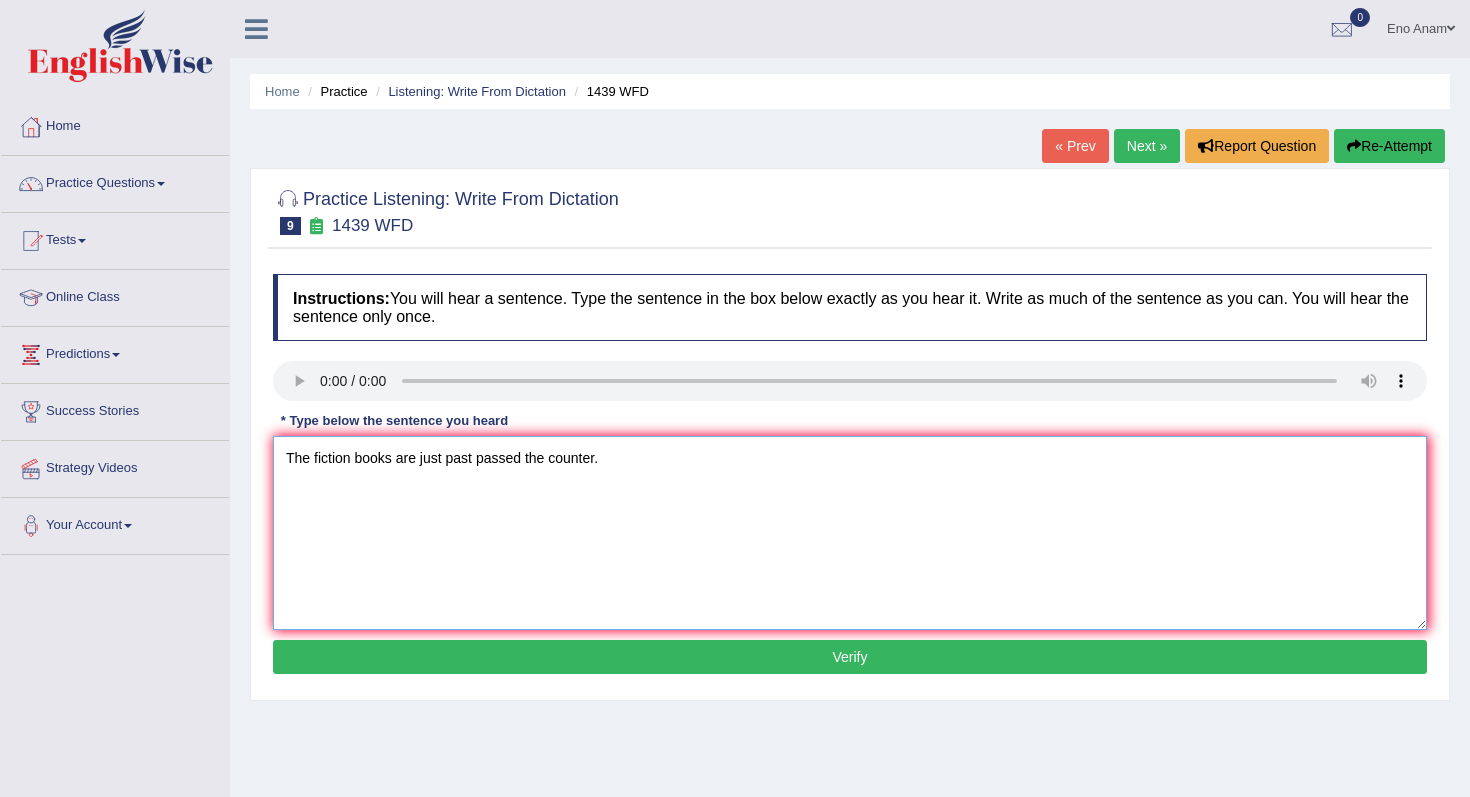 type on "The fiction books are just past passed the counter." 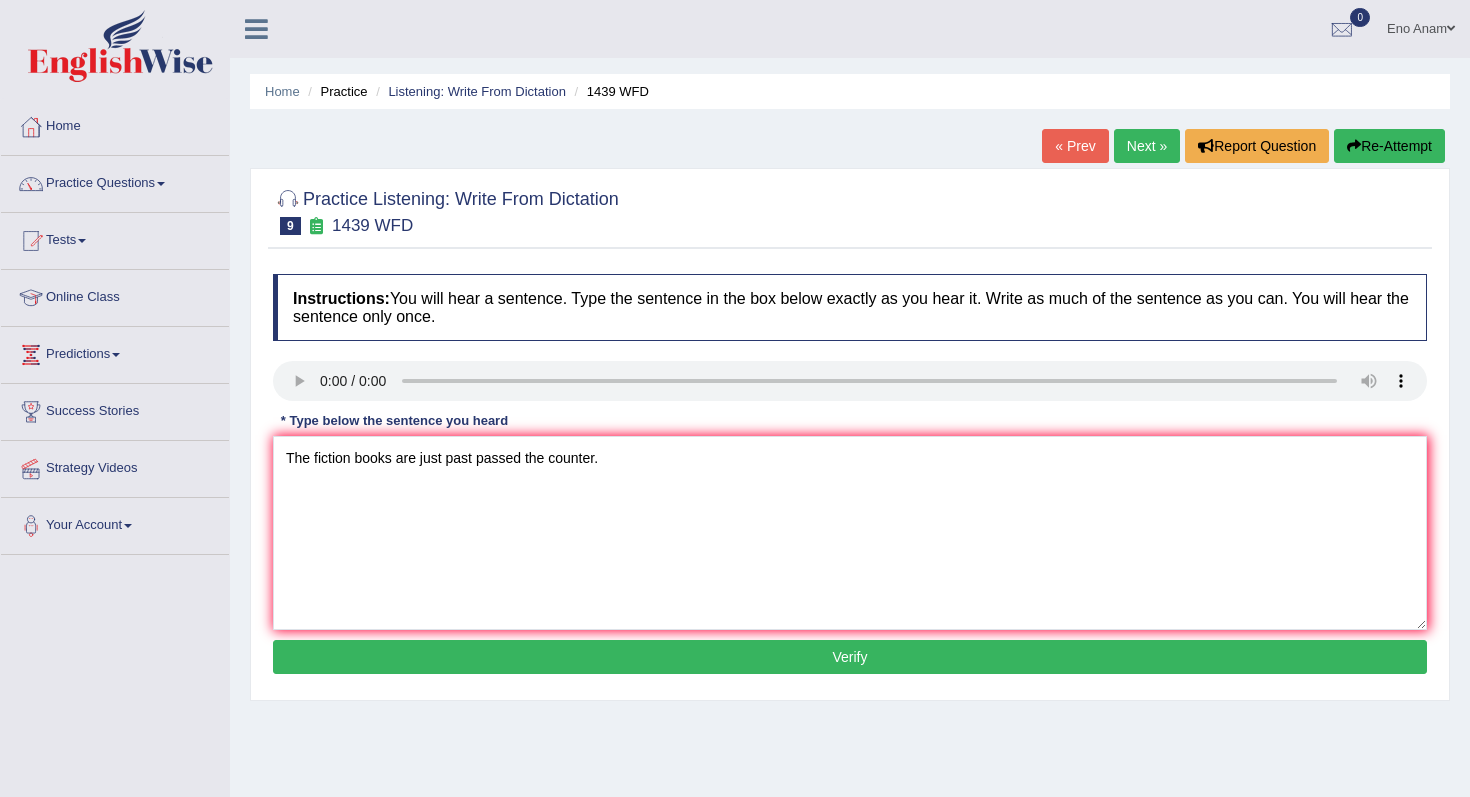 click on "Verify" at bounding box center (850, 657) 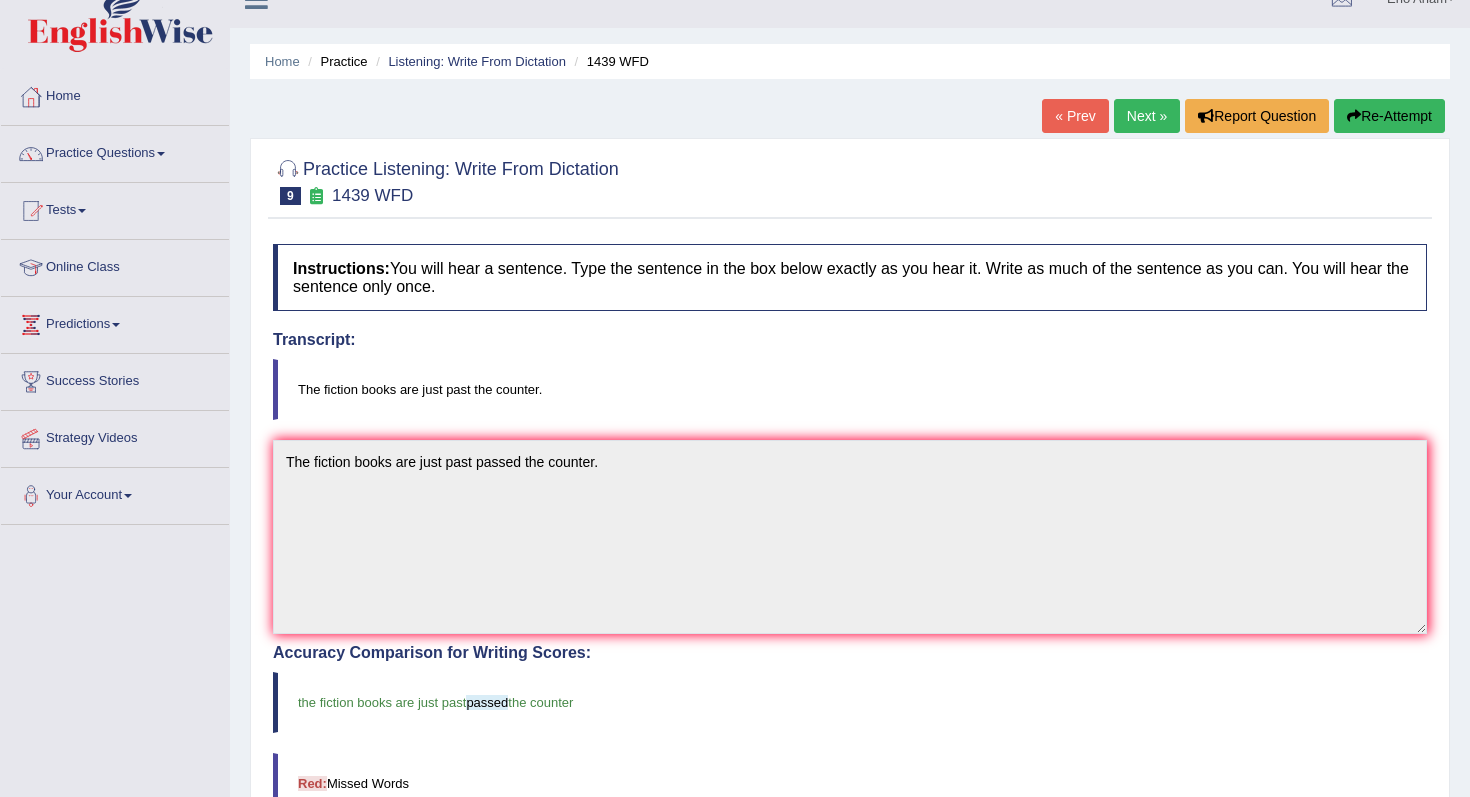 scroll, scrollTop: 48, scrollLeft: 0, axis: vertical 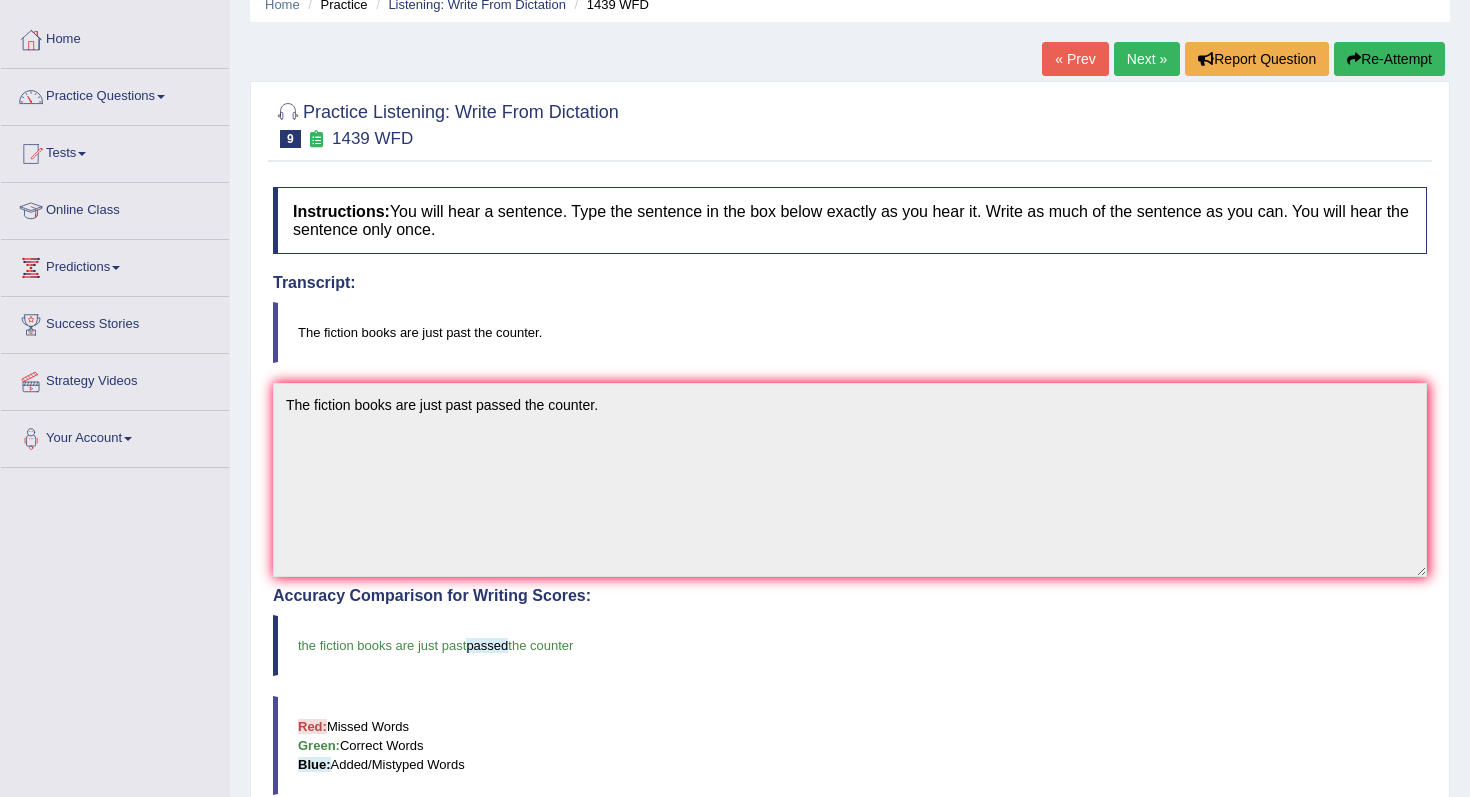 click on "Next »" at bounding box center [1147, 59] 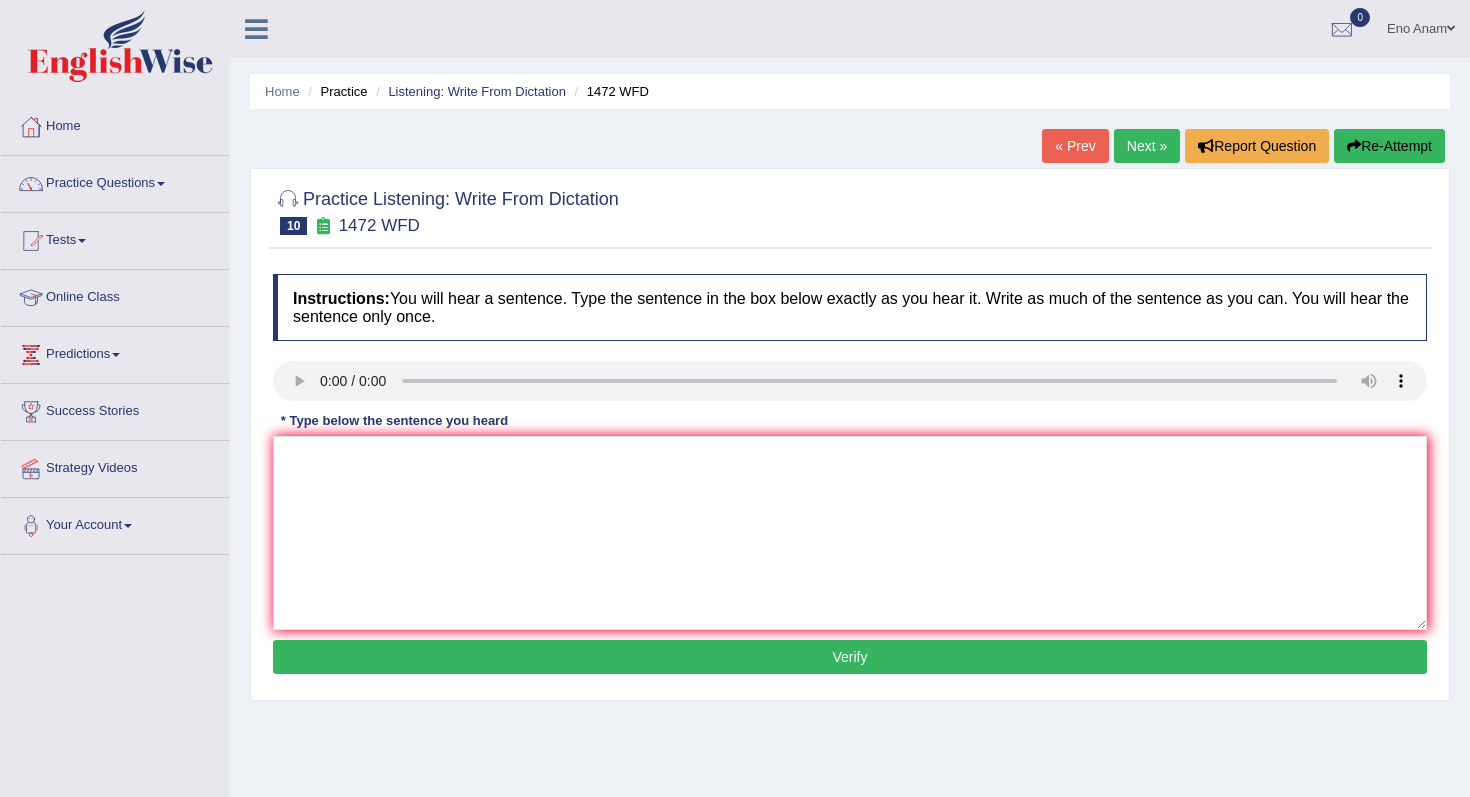 scroll, scrollTop: 0, scrollLeft: 0, axis: both 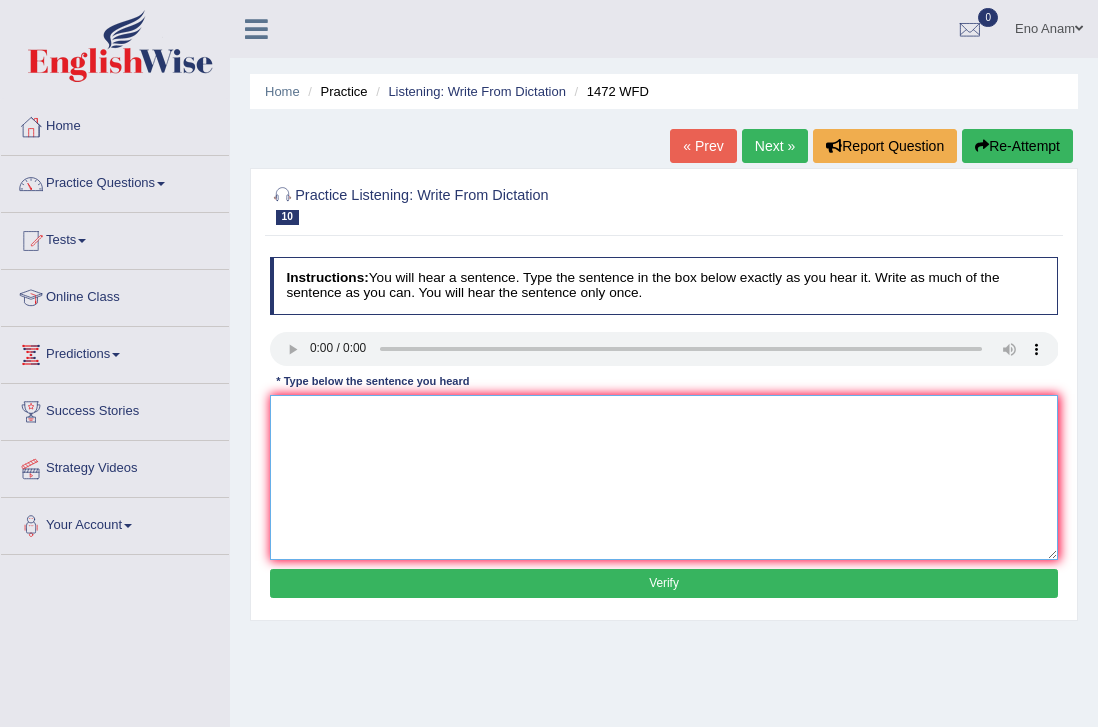 click at bounding box center [664, 477] 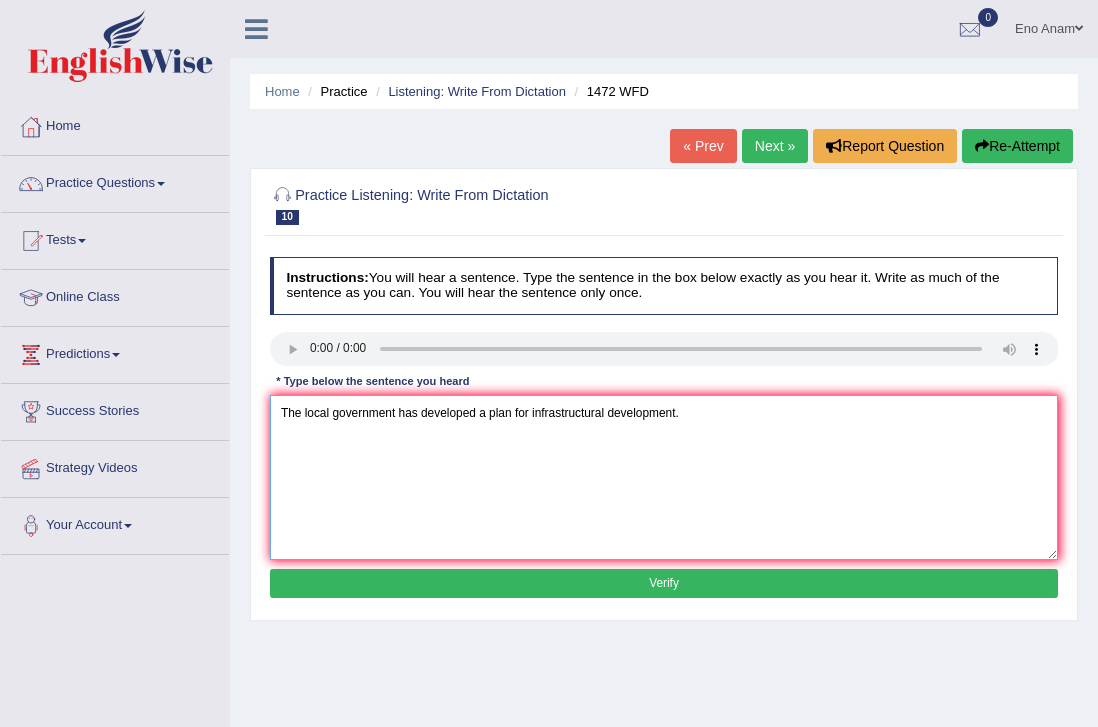 type on "The local government has developed a plan for infrastructural development." 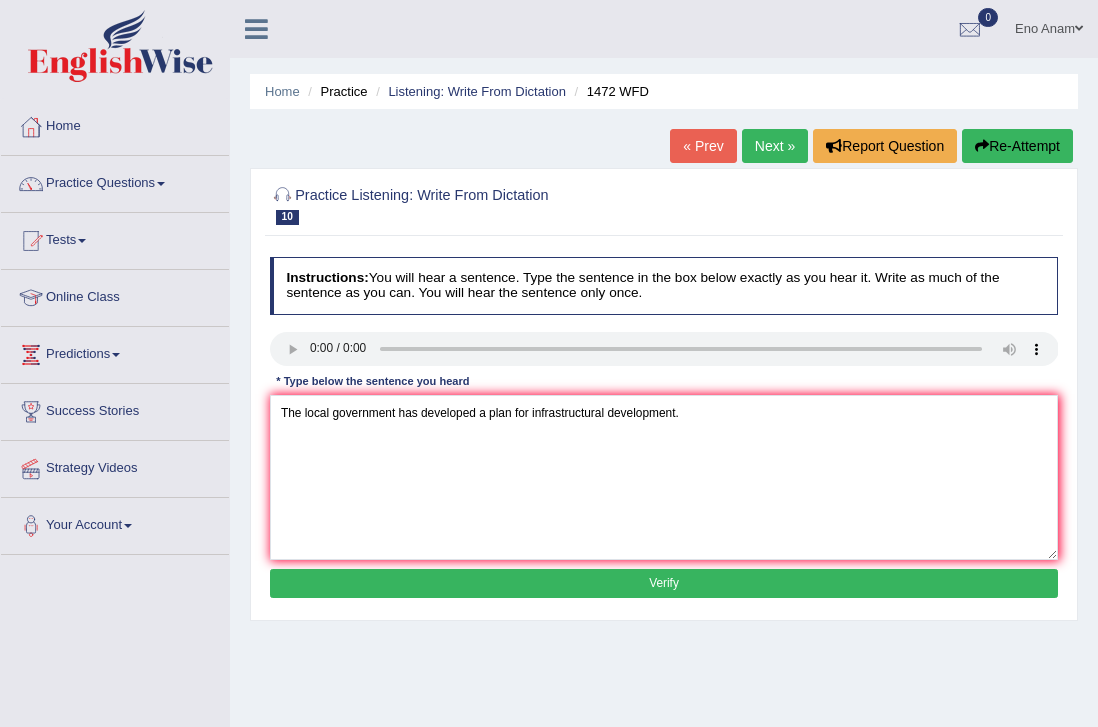 click on "Verify" at bounding box center [664, 583] 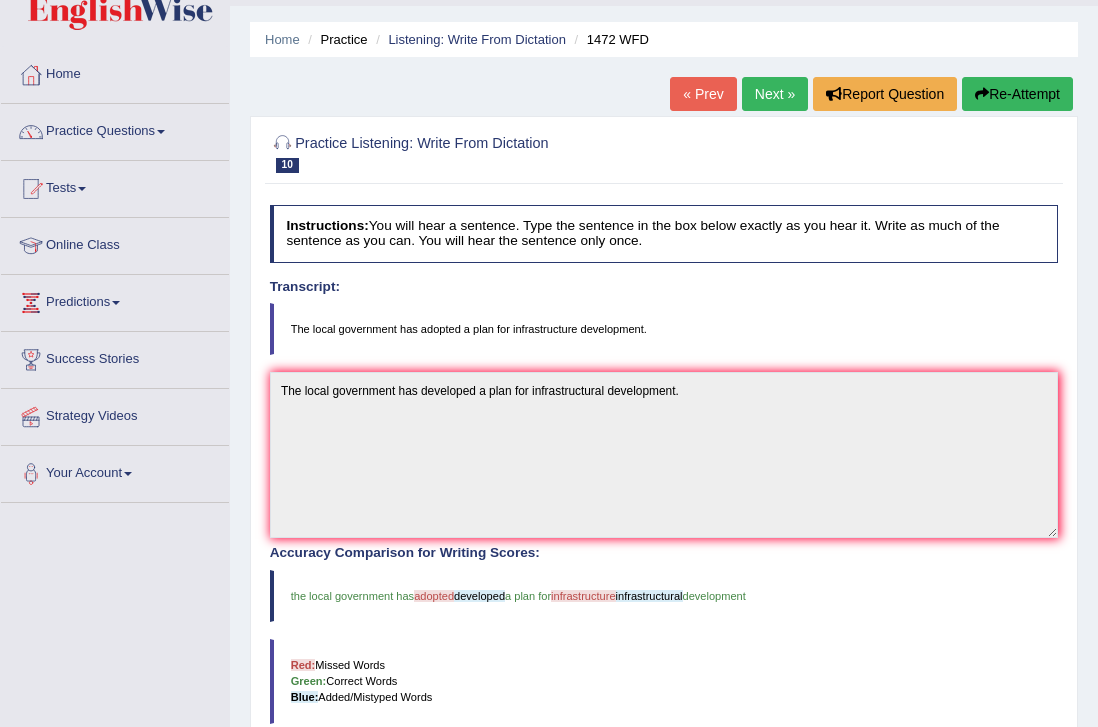 scroll, scrollTop: 55, scrollLeft: 0, axis: vertical 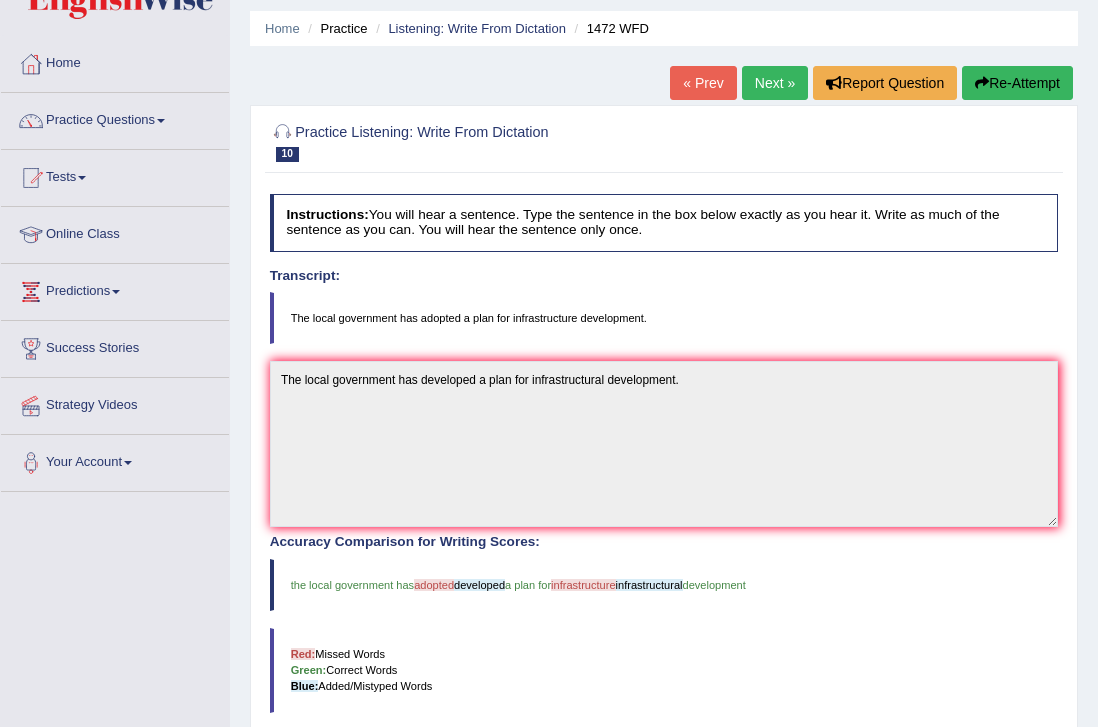 click on "Re-Attempt" at bounding box center [1017, 83] 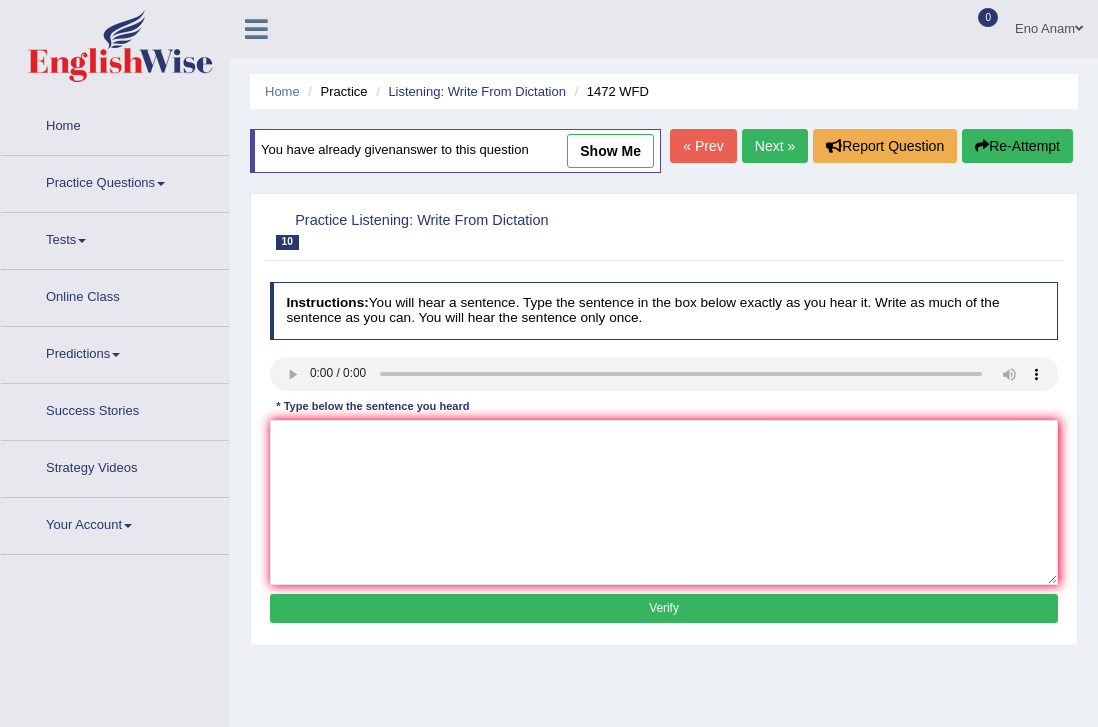 scroll, scrollTop: 63, scrollLeft: 0, axis: vertical 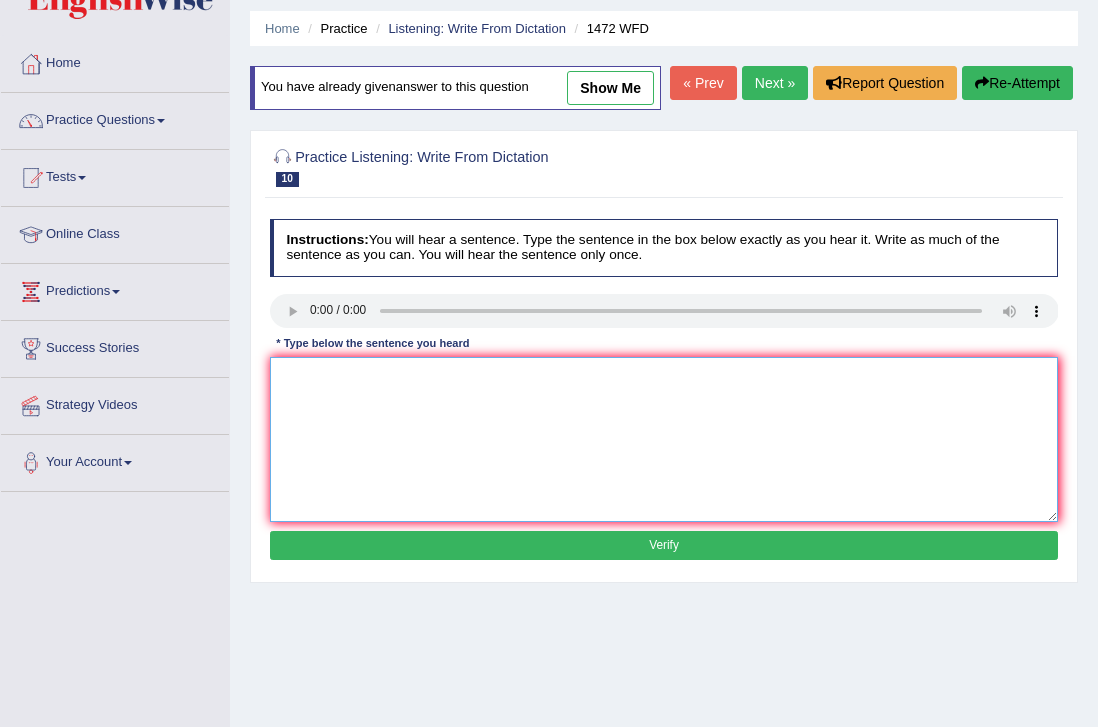 click at bounding box center (664, 439) 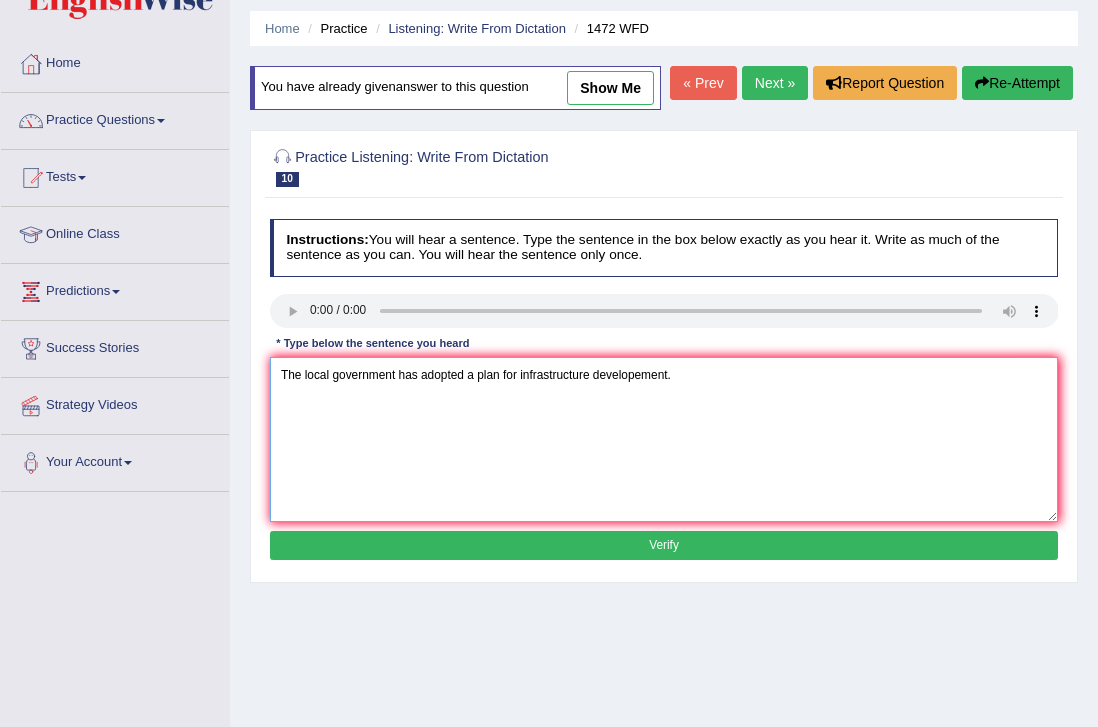 type on "The local government has adopted a plan for infrastructure developement." 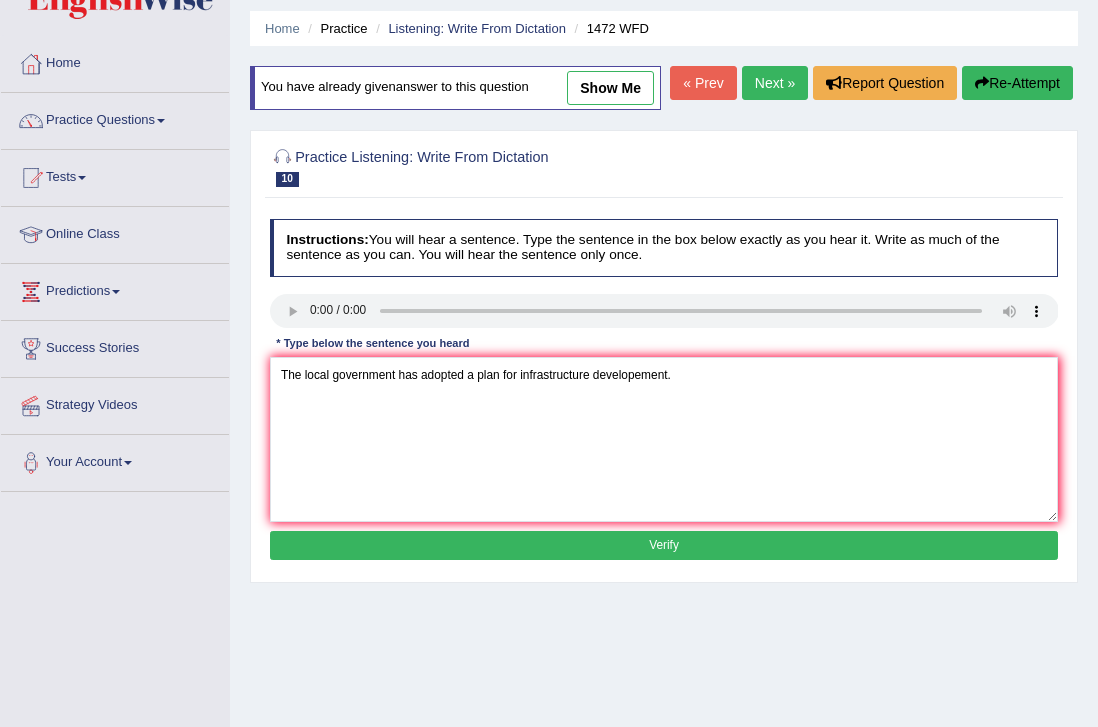 click on "Verify" at bounding box center (664, 545) 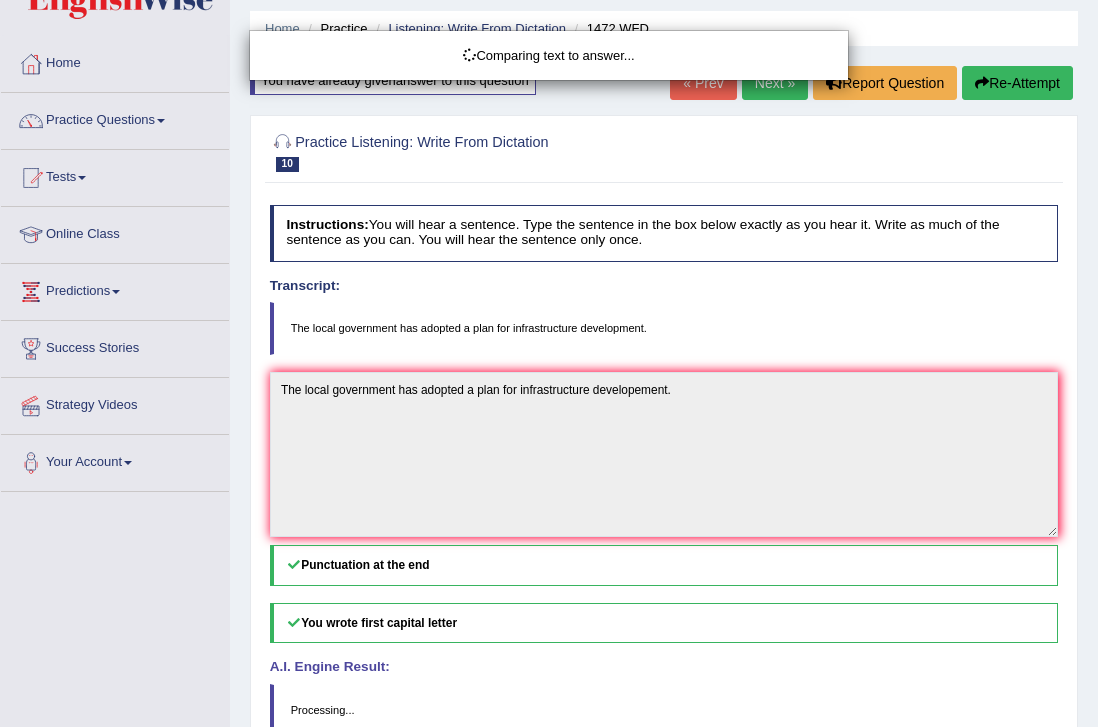 scroll, scrollTop: 87, scrollLeft: 0, axis: vertical 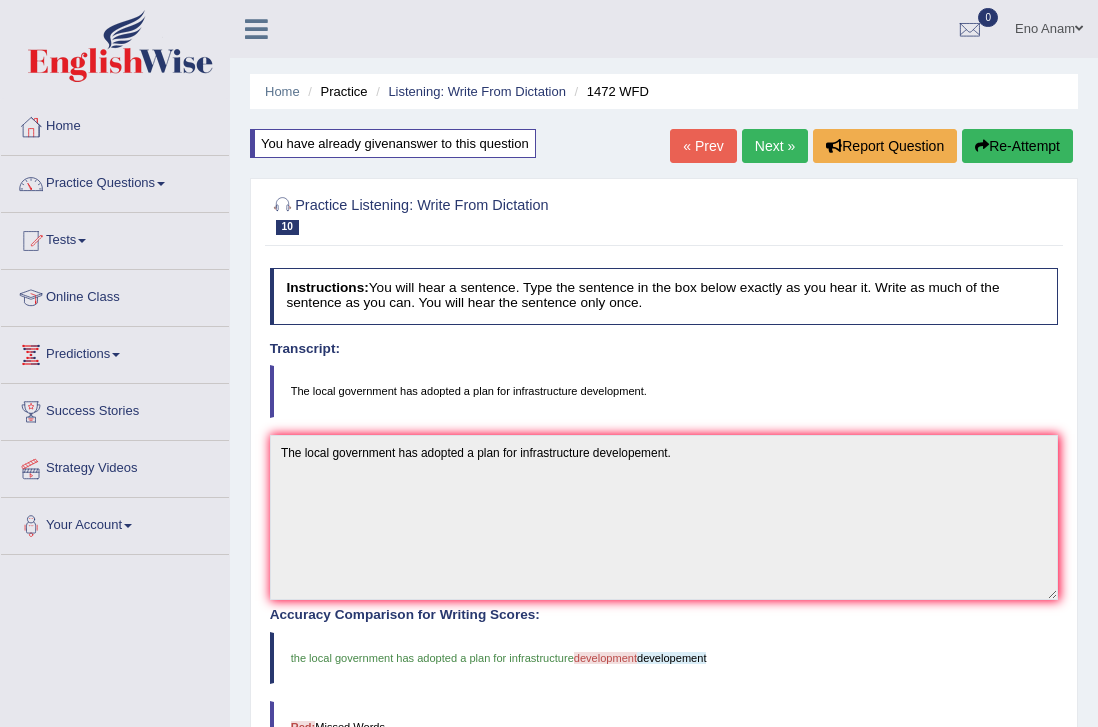 click on "Next »" at bounding box center (775, 146) 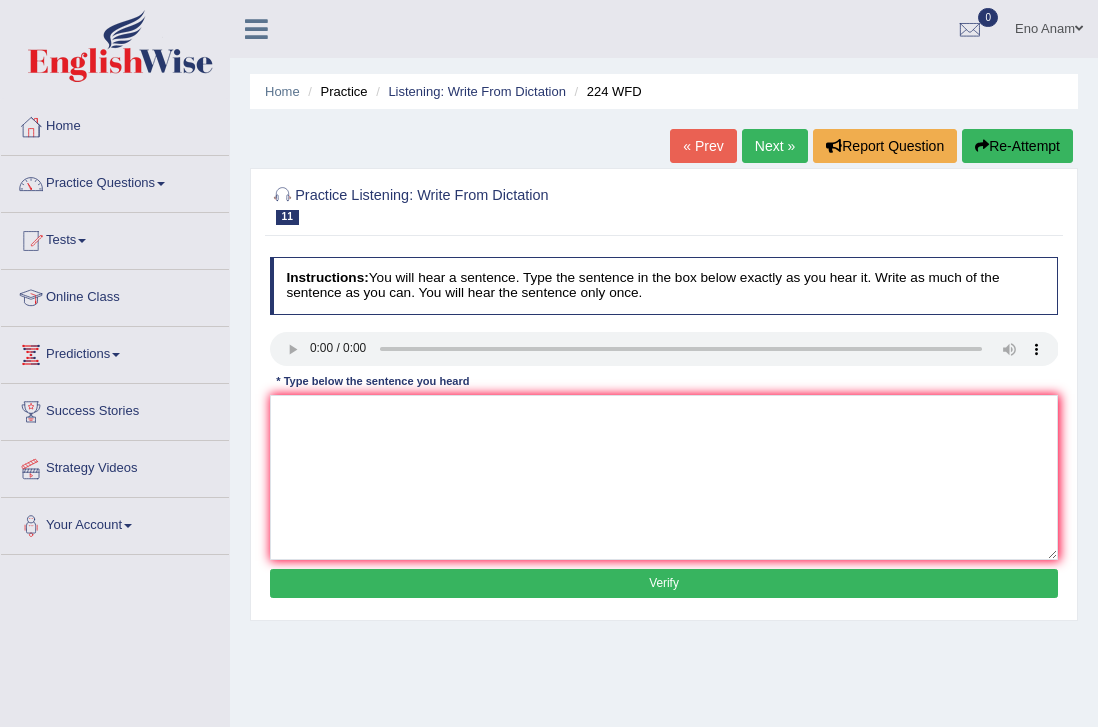 scroll, scrollTop: 0, scrollLeft: 0, axis: both 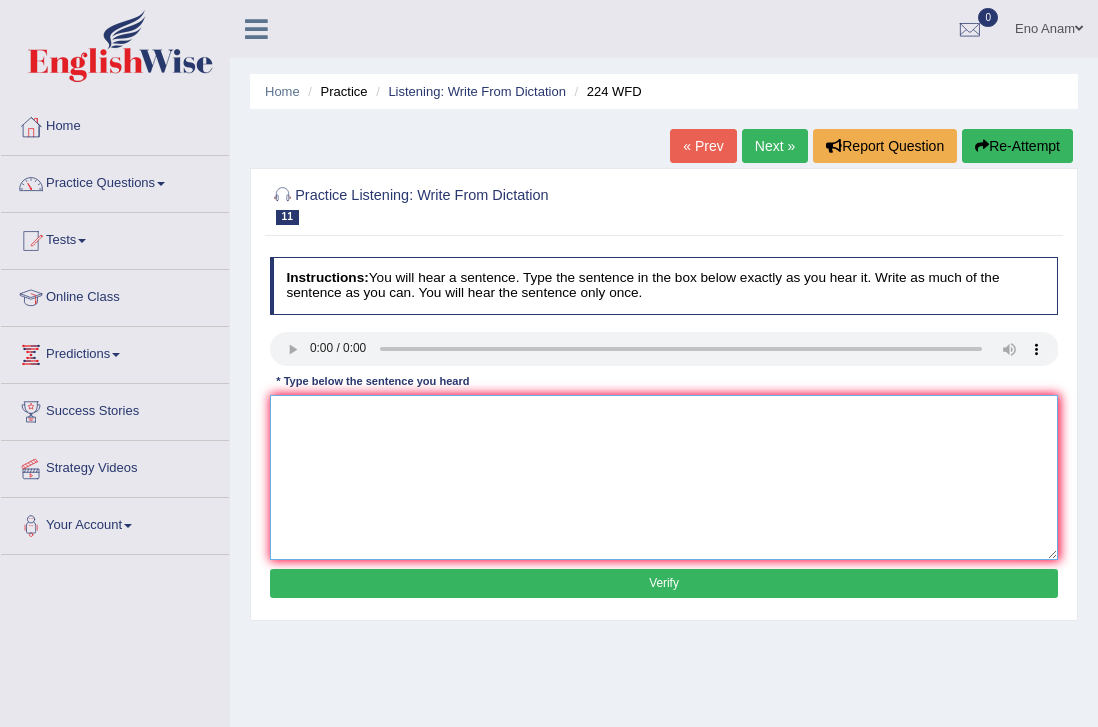 click at bounding box center (664, 477) 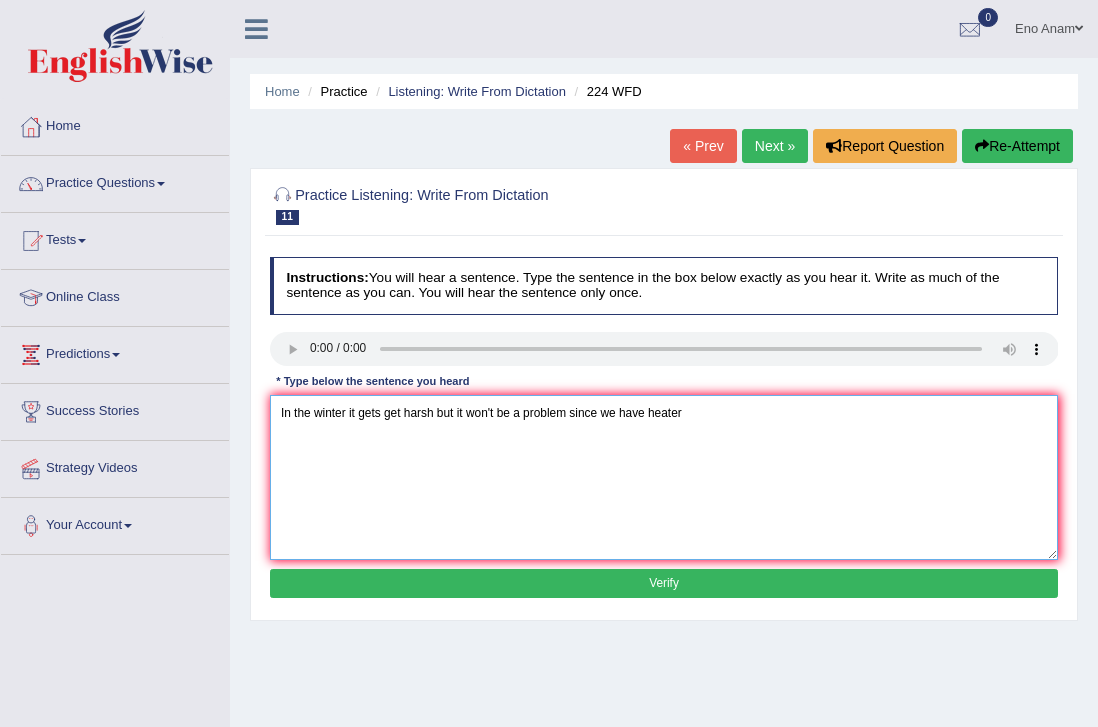 click on "In the winter it gets get harsh but it won't be a problem since we have heater" at bounding box center [664, 477] 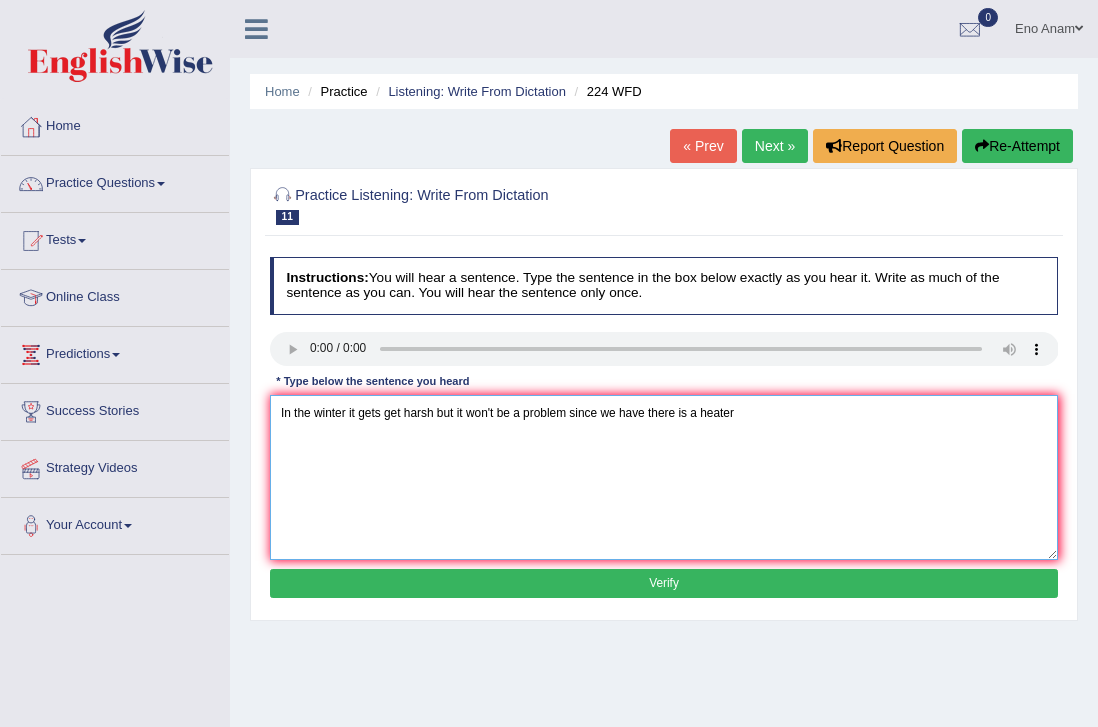 type on "In the winter it gets get harsh but it won't be a problem since we have there is a heater" 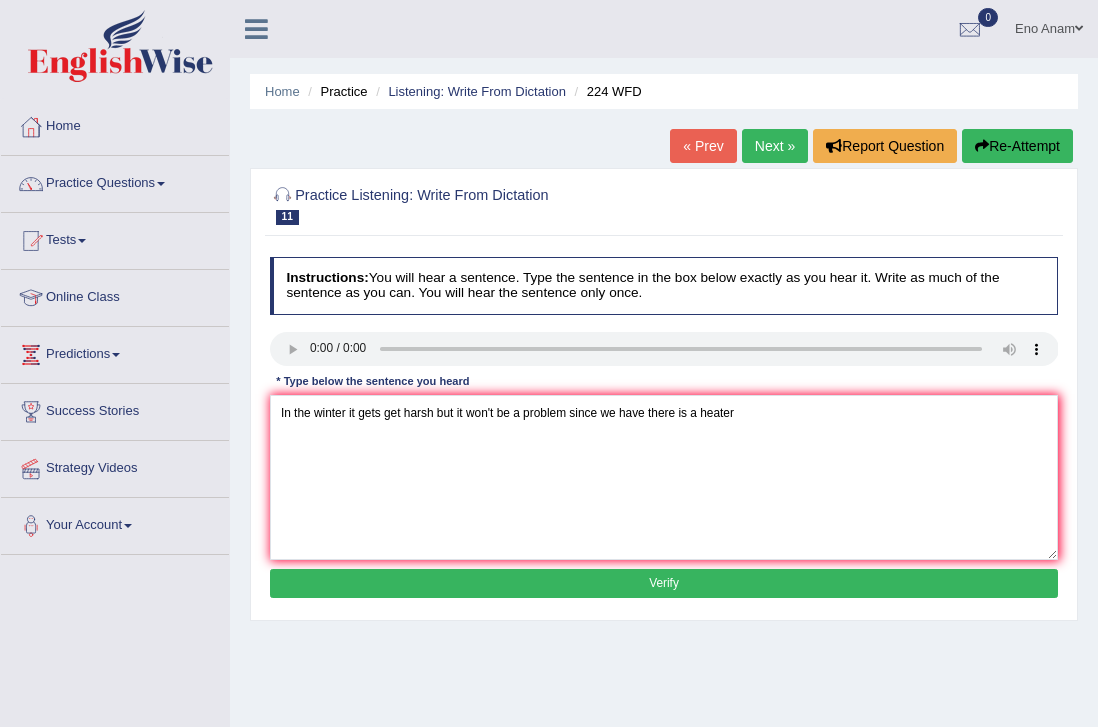 click on "Verify" at bounding box center (664, 583) 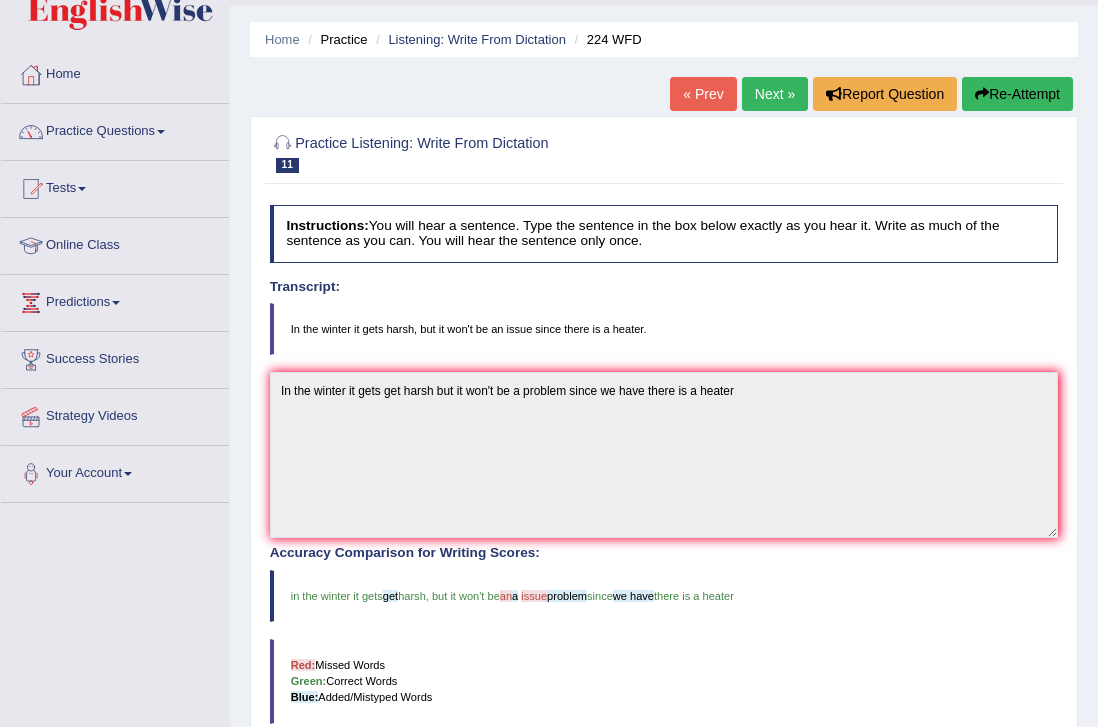 scroll, scrollTop: 33, scrollLeft: 0, axis: vertical 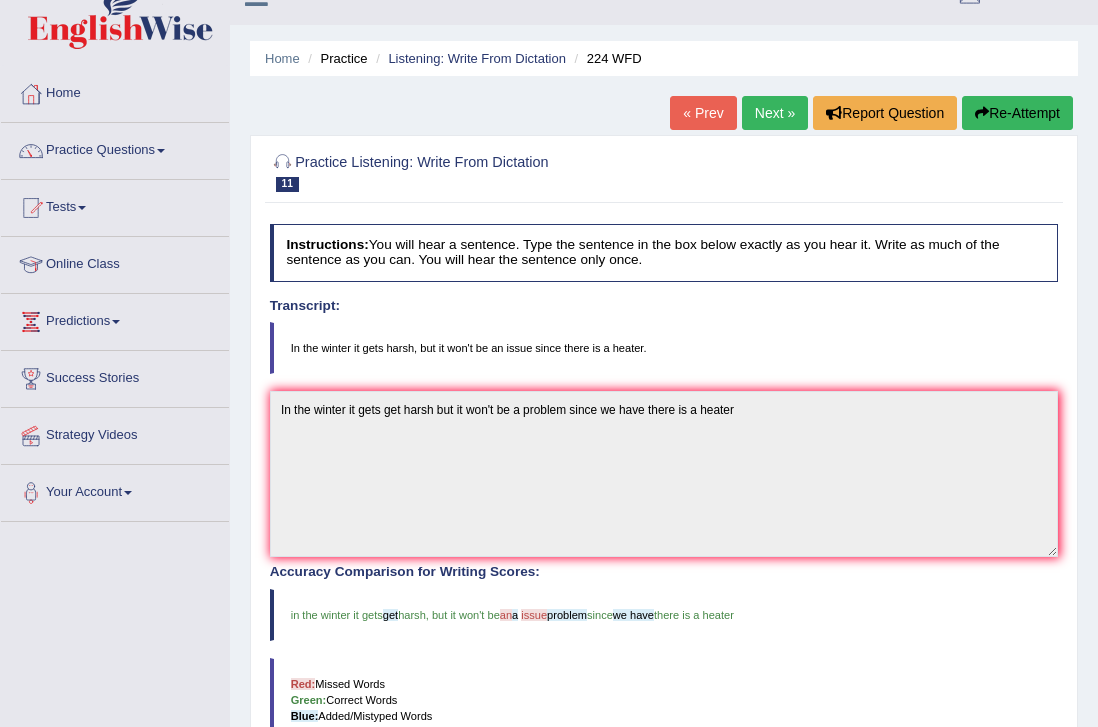 click on "Re-Attempt" at bounding box center (1017, 113) 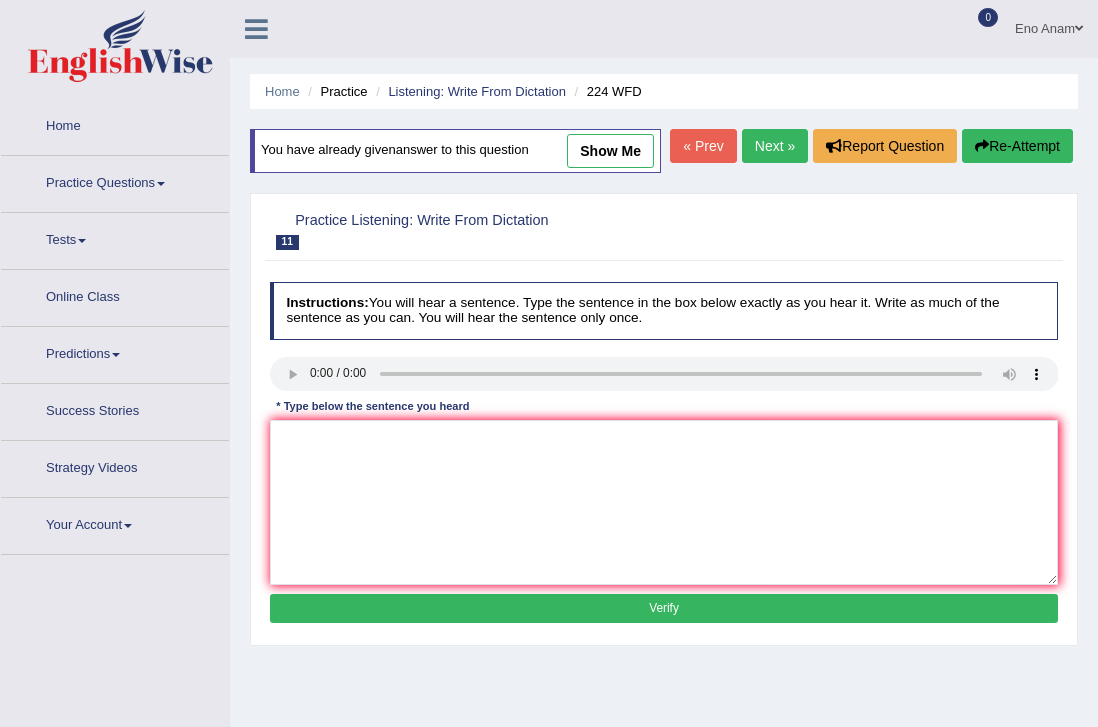 scroll, scrollTop: 33, scrollLeft: 0, axis: vertical 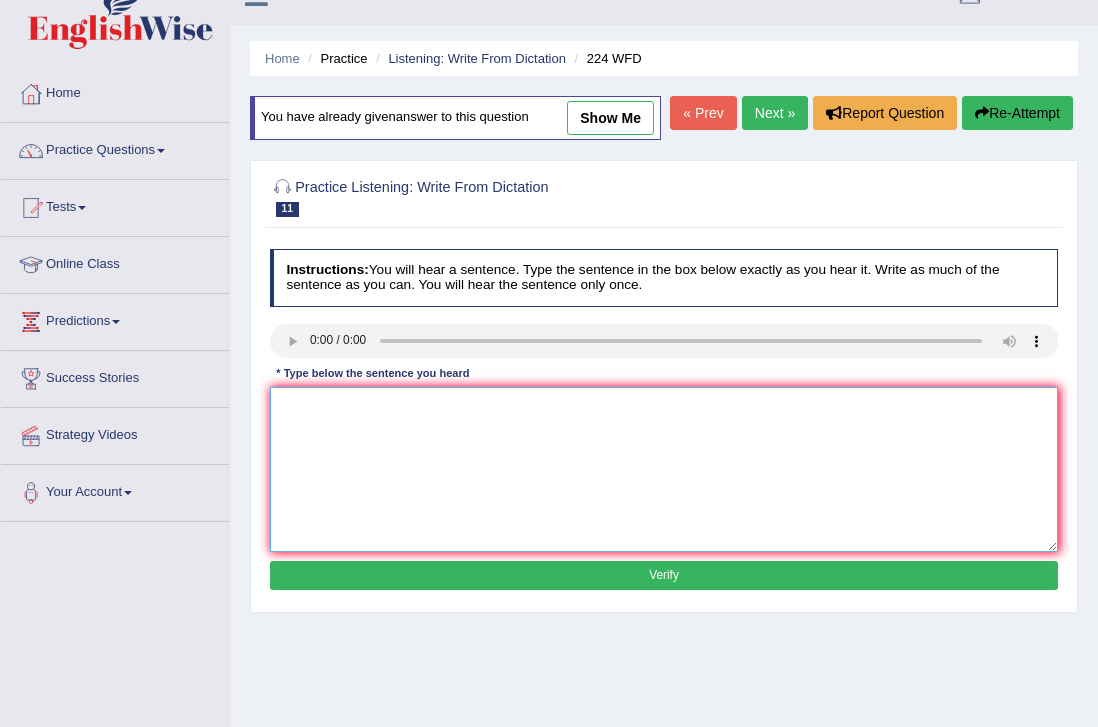 click at bounding box center (664, 469) 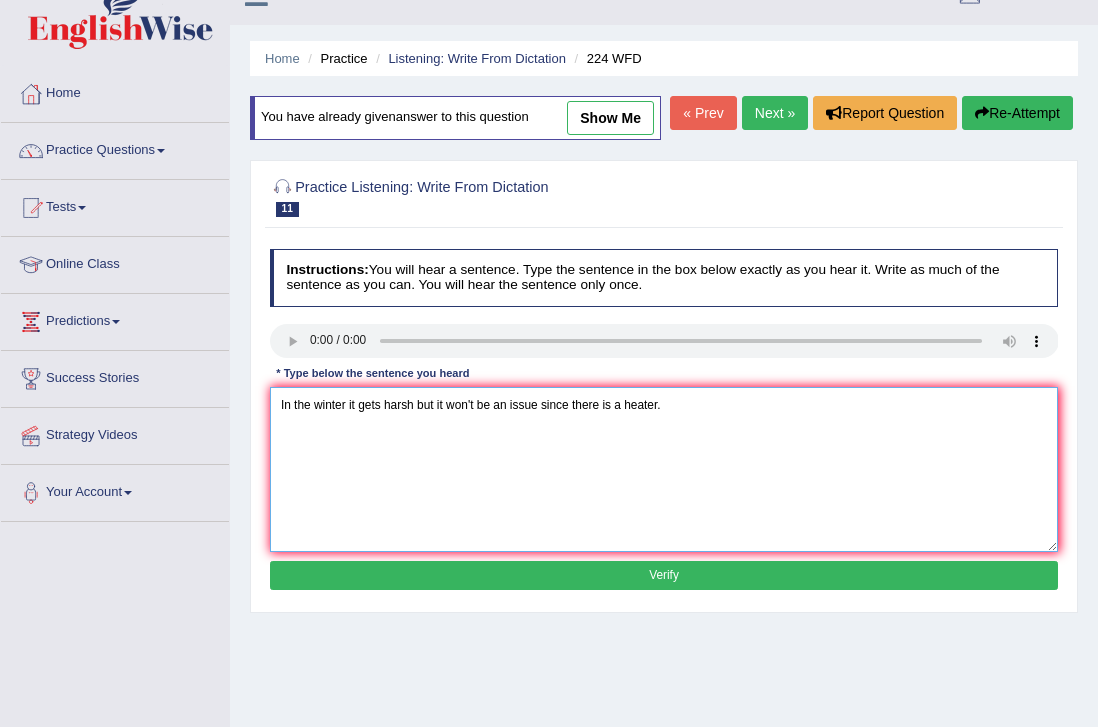 type on "In the winter it gets harsh but it won't be an issue since there is a heater." 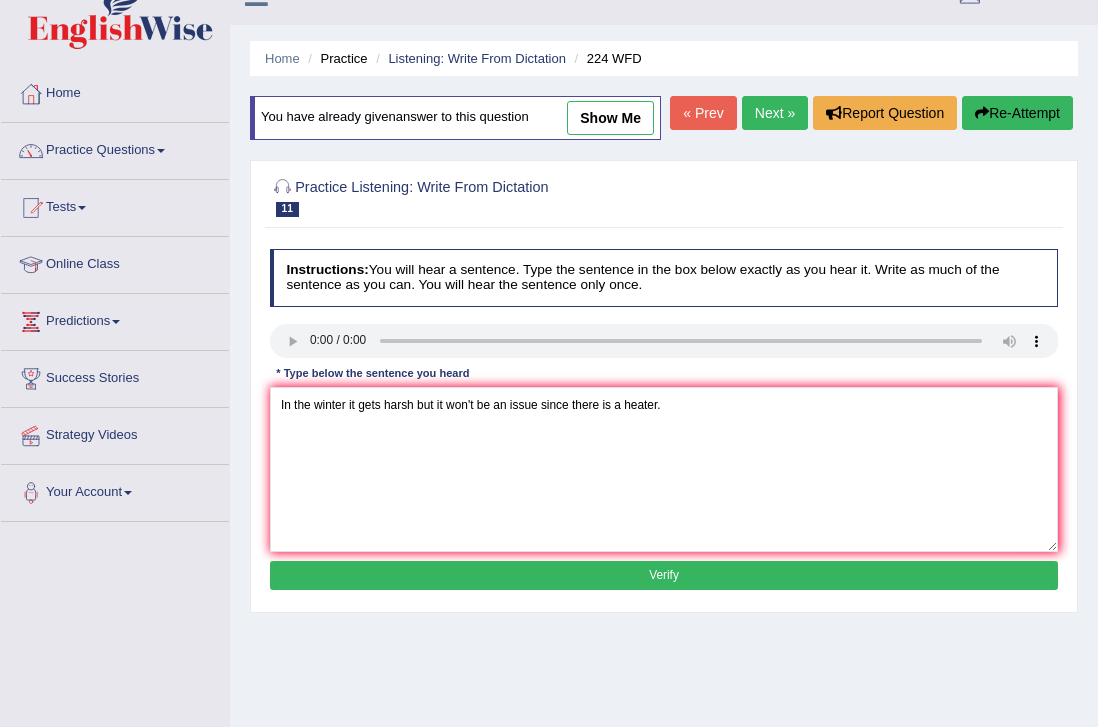 click on "Instructions:  You will hear a sentence. Type the sentence in the box below exactly as you hear it. Write as much of the sentence as you can. You will hear the sentence only once.
Transcript: In the winter it gets harsh, but it won't be an issue since there is a heater. * Type below the sentence you heard In the winter it gets harsh but it won't be an issue since there is a heater. Accuracy Comparison for Writing Scores:
Red:  Missed Words
Green:  Correct Words
Blue:  Added/Mistyped Words
Accuracy:   Punctuation at the end  You wrote first capital letter A.I. Engine Result:  Processing... Verify" at bounding box center [663, 422] 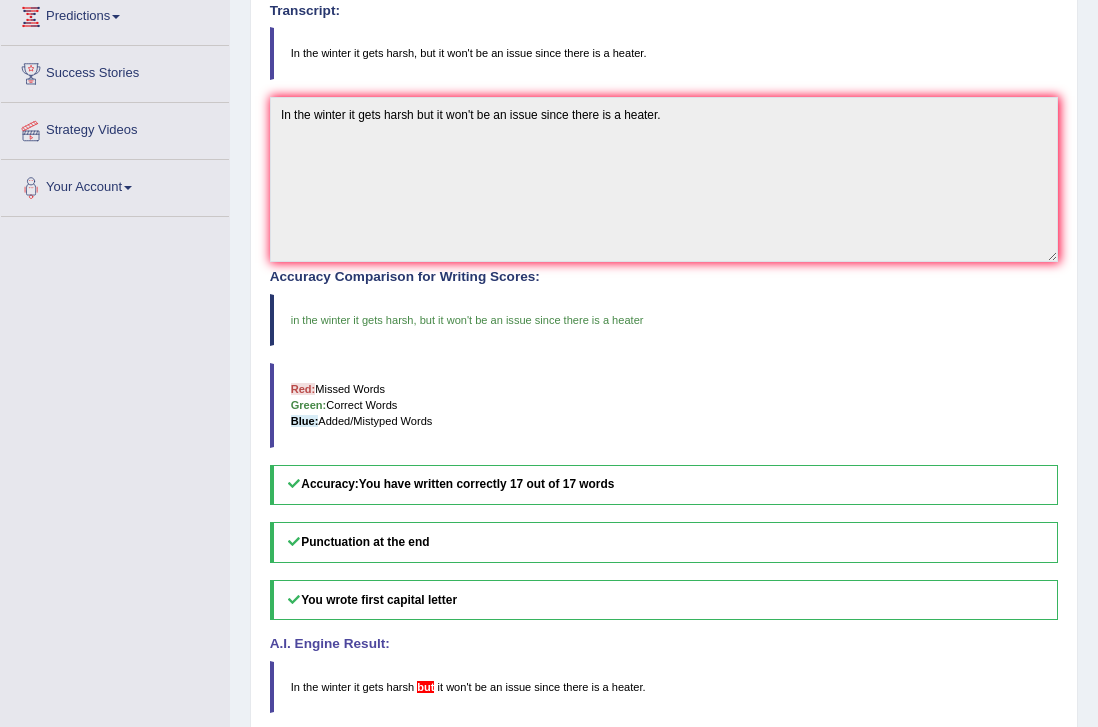scroll, scrollTop: 410, scrollLeft: 0, axis: vertical 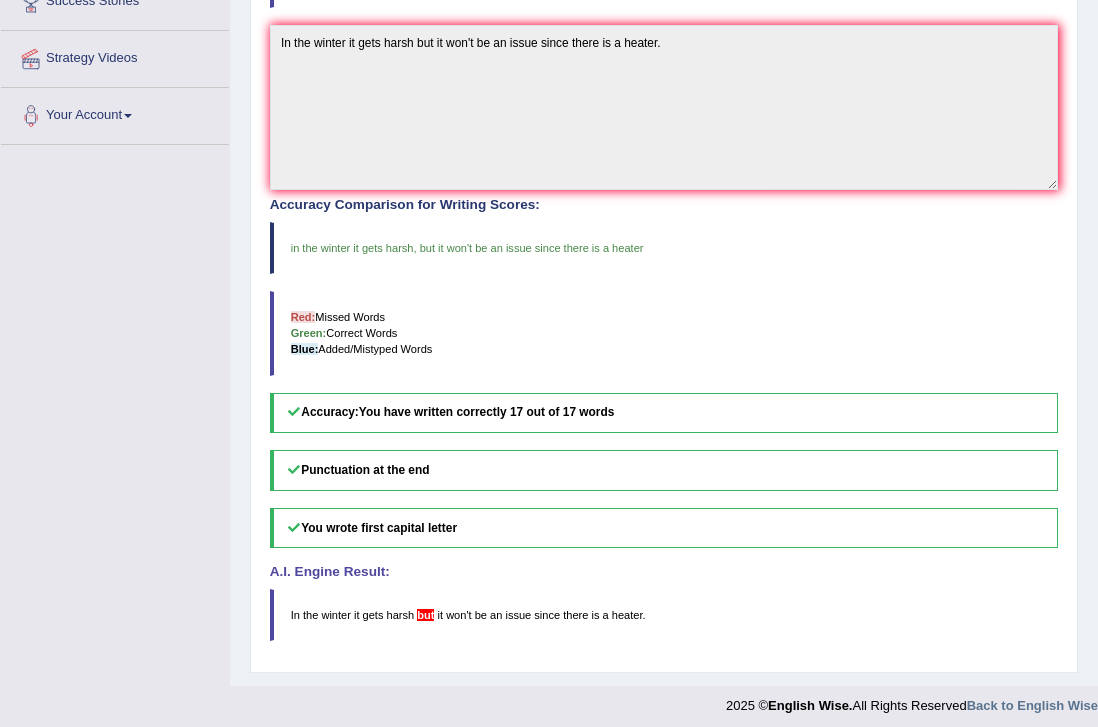 click on "but" at bounding box center (425, 615) 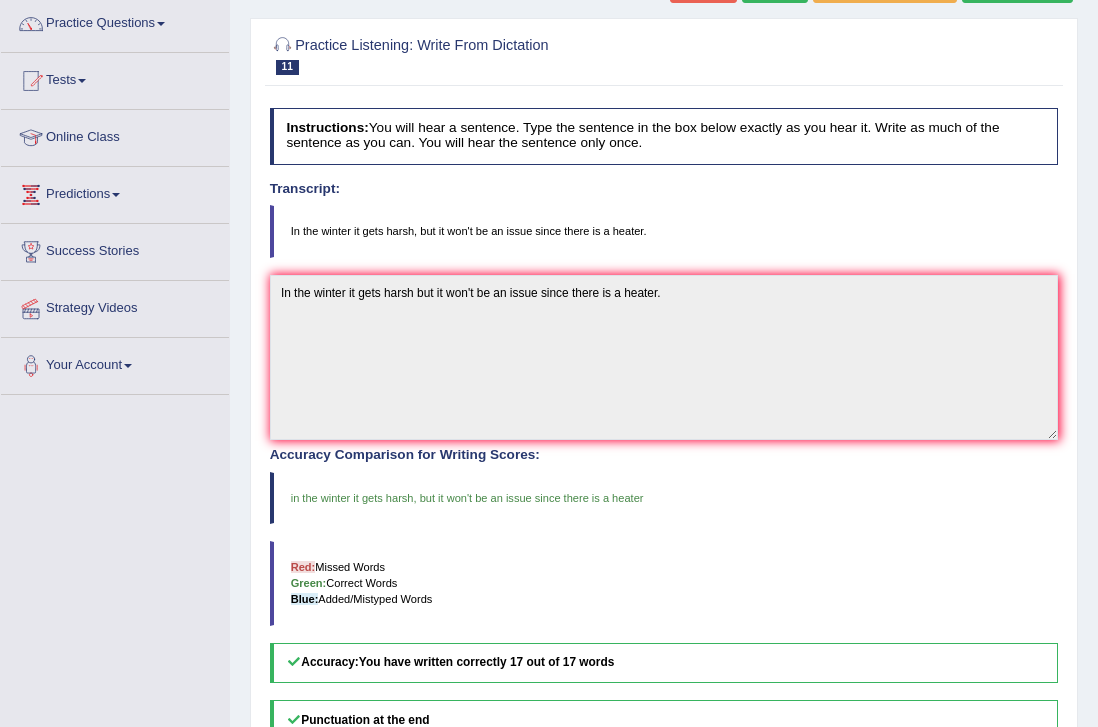 scroll, scrollTop: 82, scrollLeft: 0, axis: vertical 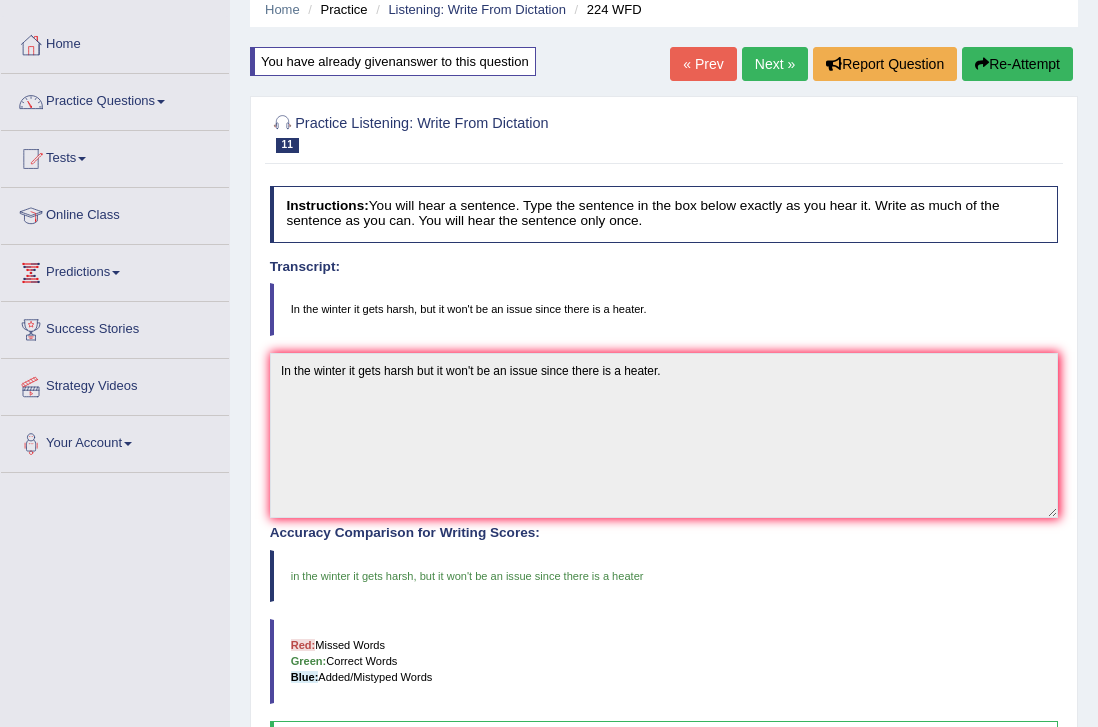 click on "Next »" at bounding box center (775, 64) 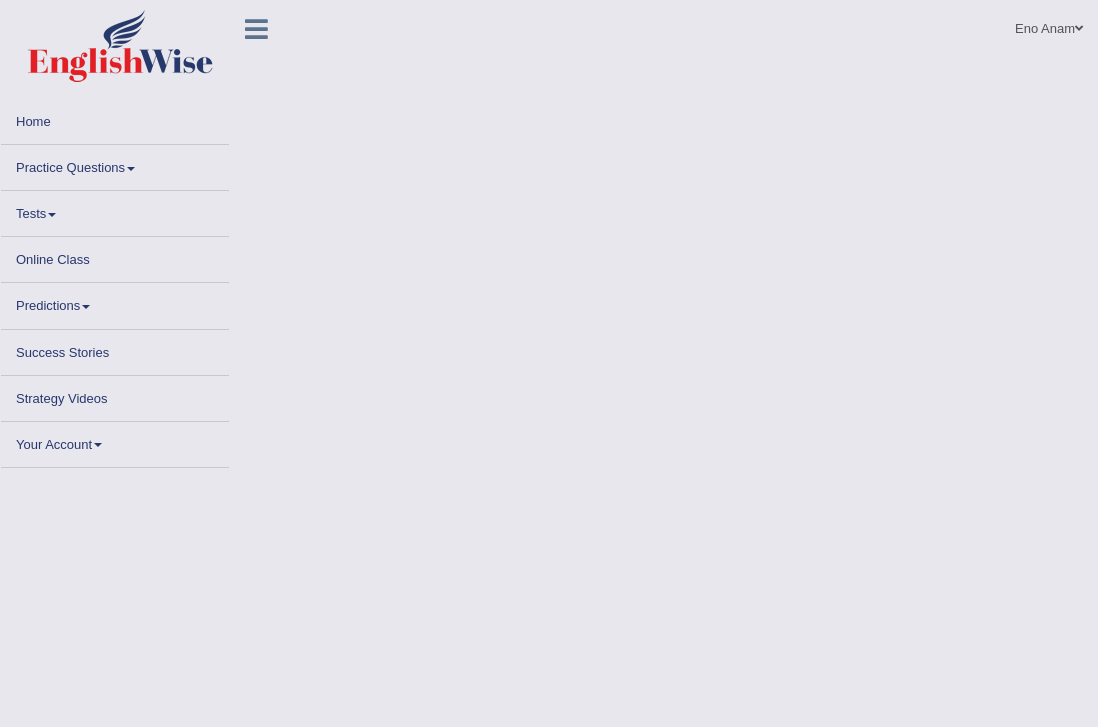 scroll, scrollTop: 0, scrollLeft: 0, axis: both 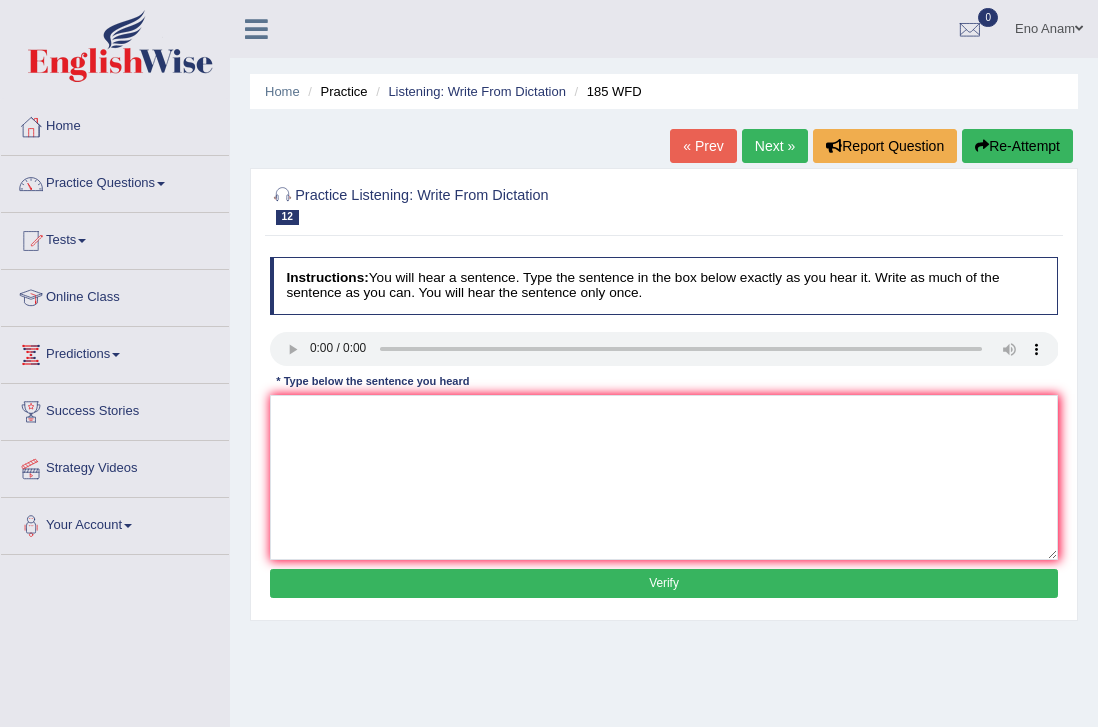 click on "« Prev" at bounding box center (703, 146) 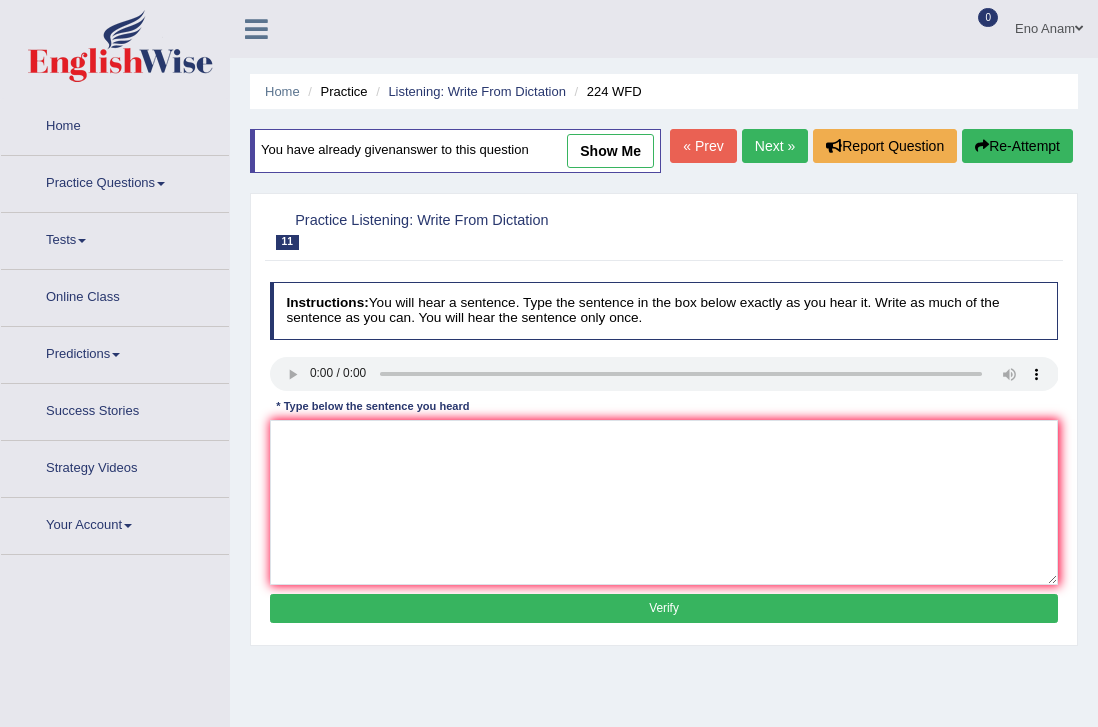 scroll, scrollTop: 0, scrollLeft: 0, axis: both 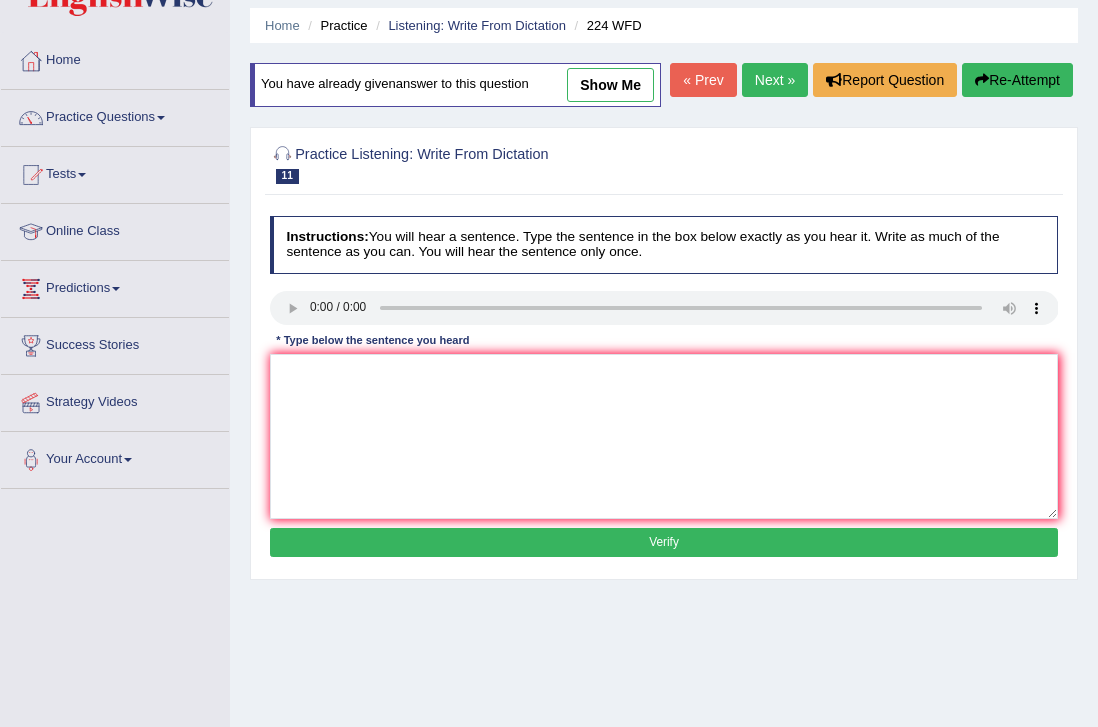 click on "show me" at bounding box center (610, 85) 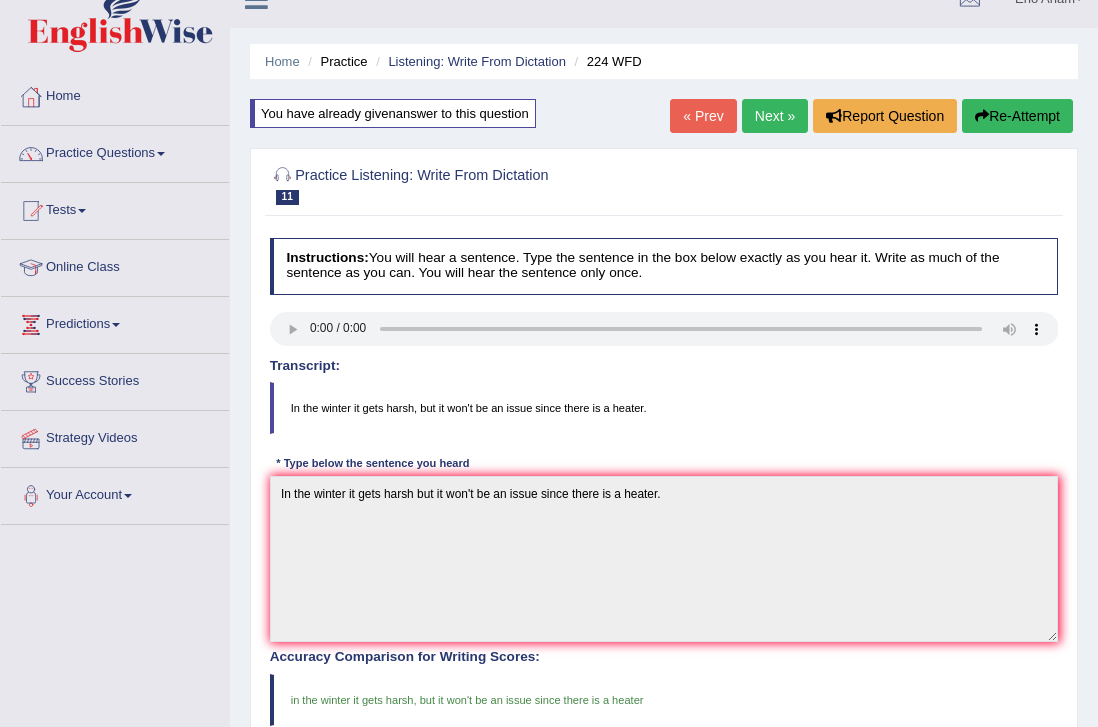 scroll, scrollTop: 0, scrollLeft: 0, axis: both 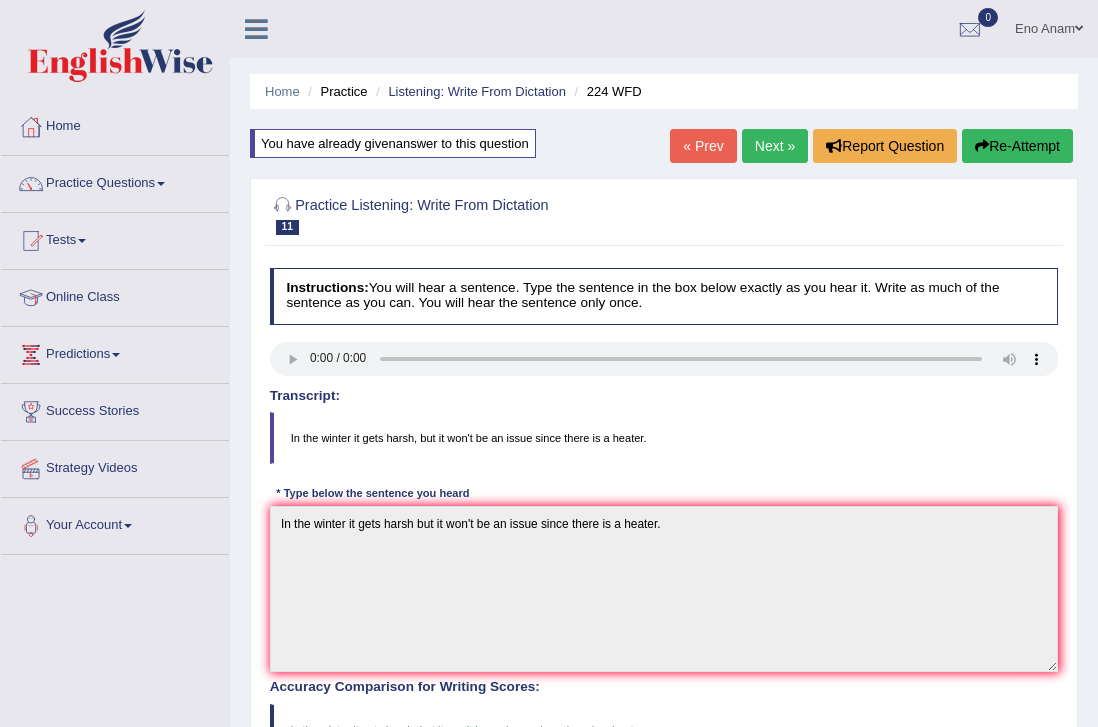click on "Next »" at bounding box center (775, 146) 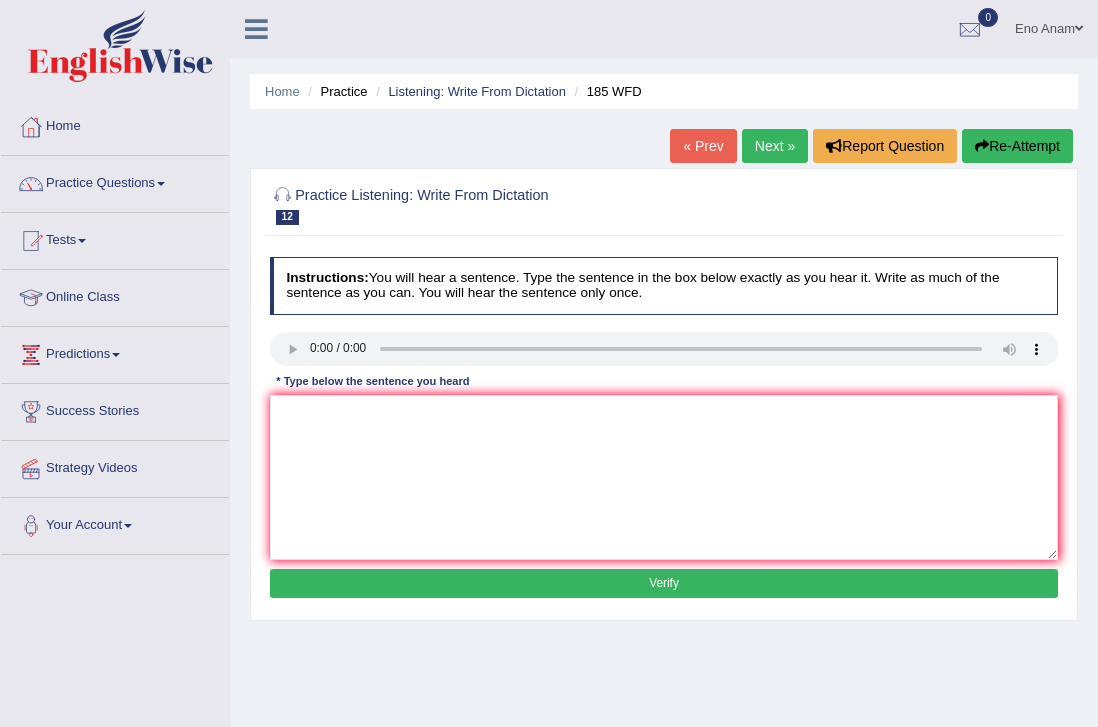 scroll, scrollTop: 0, scrollLeft: 0, axis: both 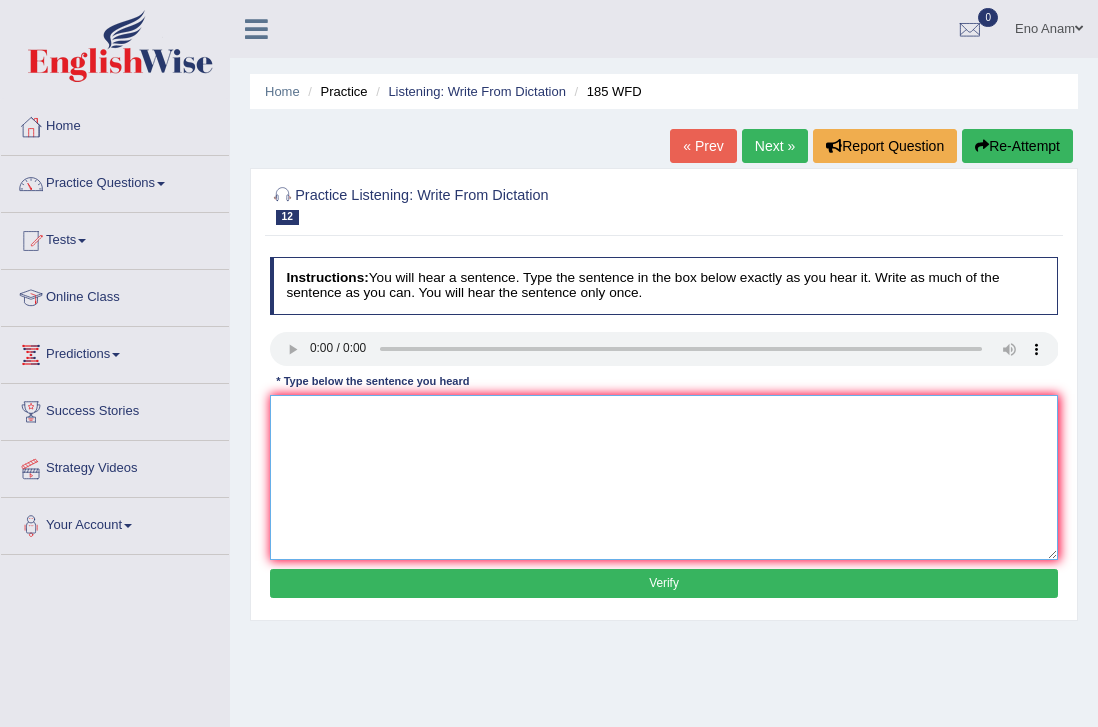 click at bounding box center (664, 477) 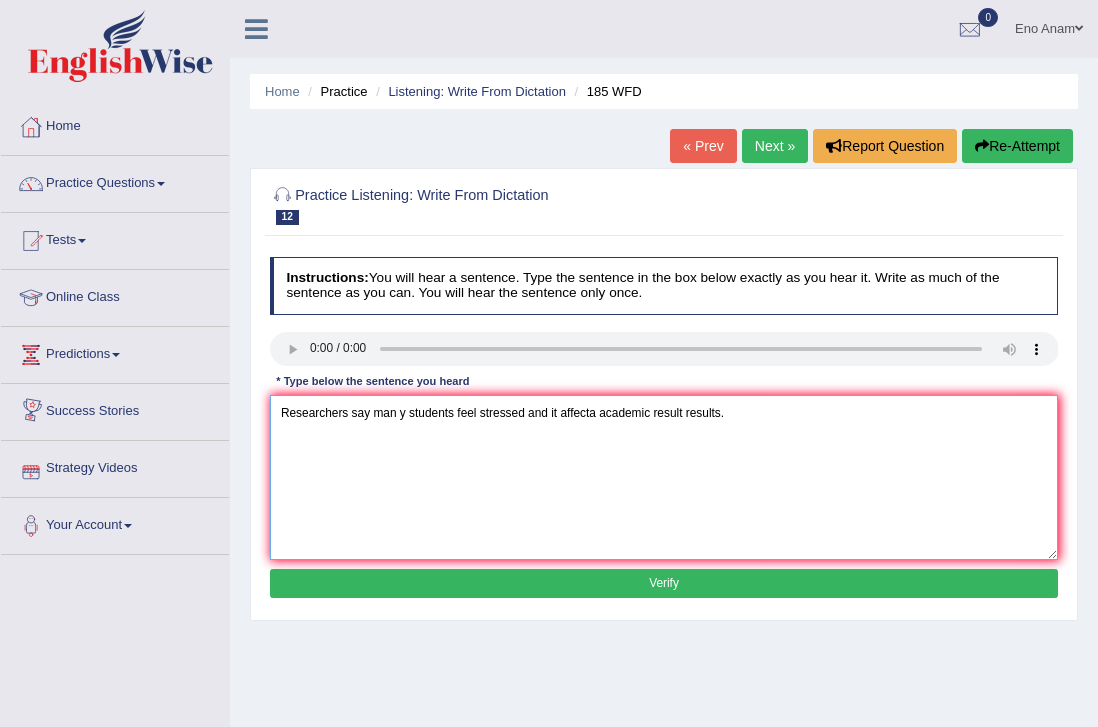 click on "Researchers say man y students feel stressed and it affecta academic result results." at bounding box center (664, 477) 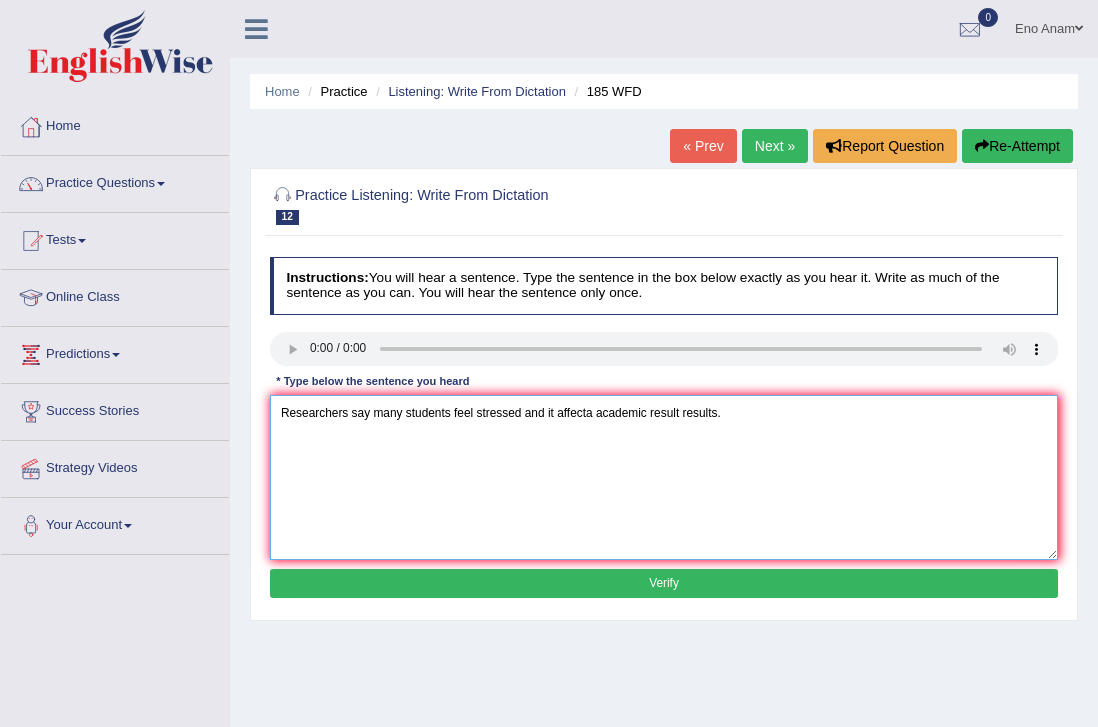 click on "Researchers say many students feel stressed and it affecta academic result results." at bounding box center (664, 477) 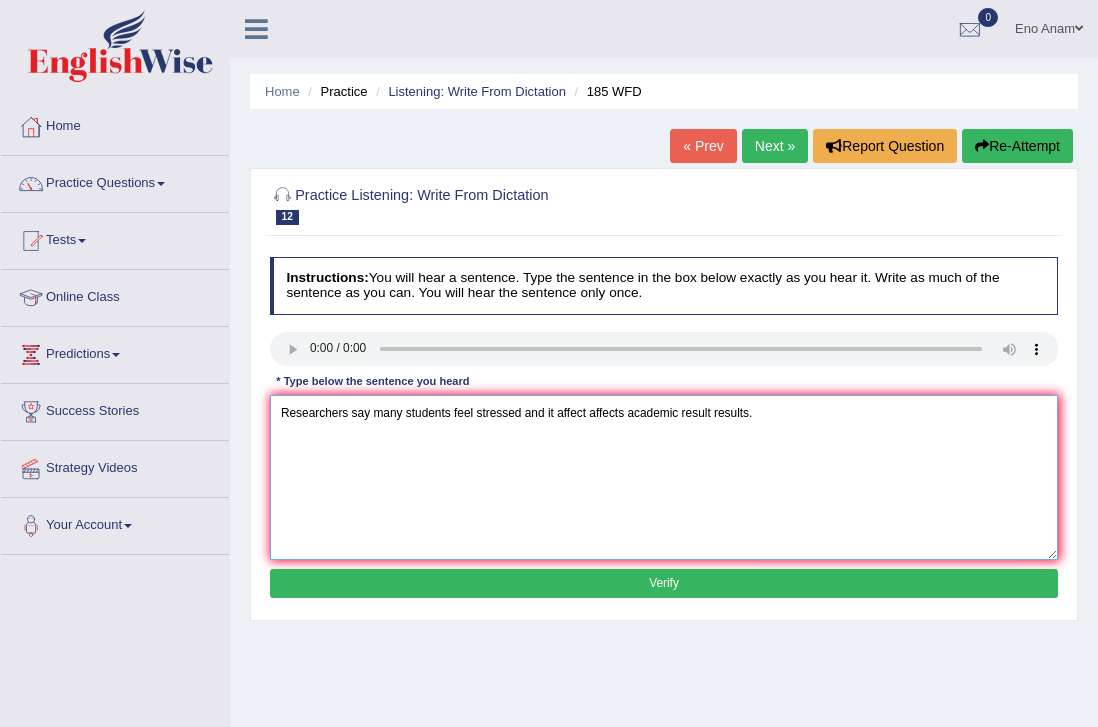 type on "Researchers say many students feel stressed and it affect affects academic result results." 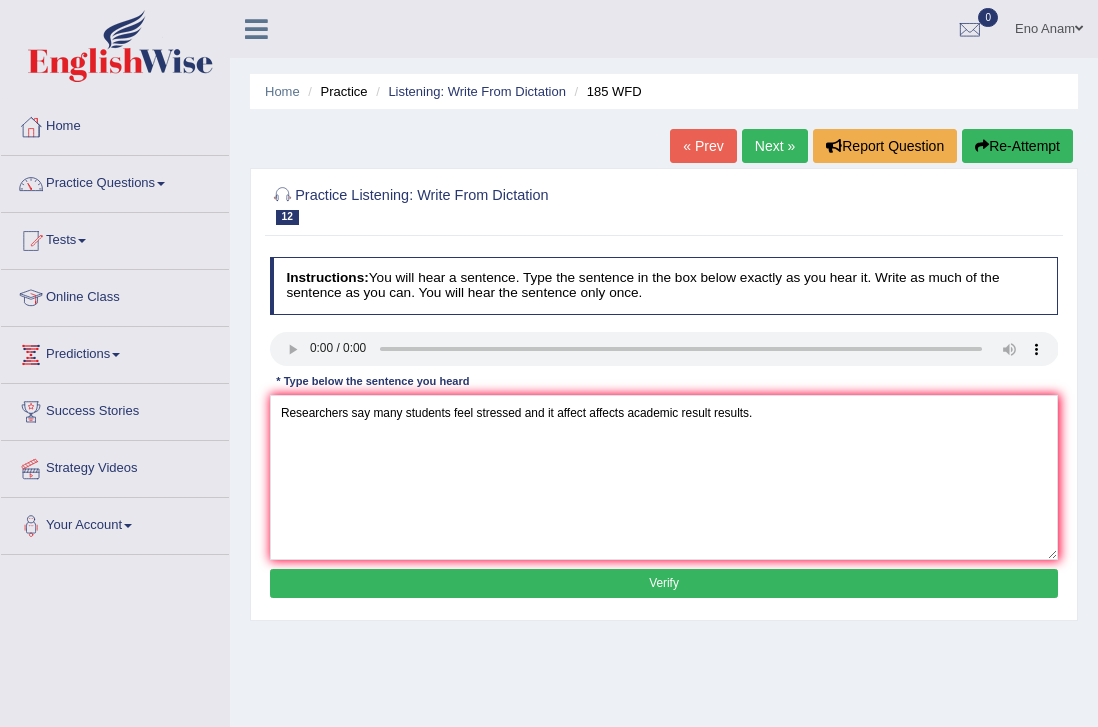 click on "Verify" at bounding box center (664, 583) 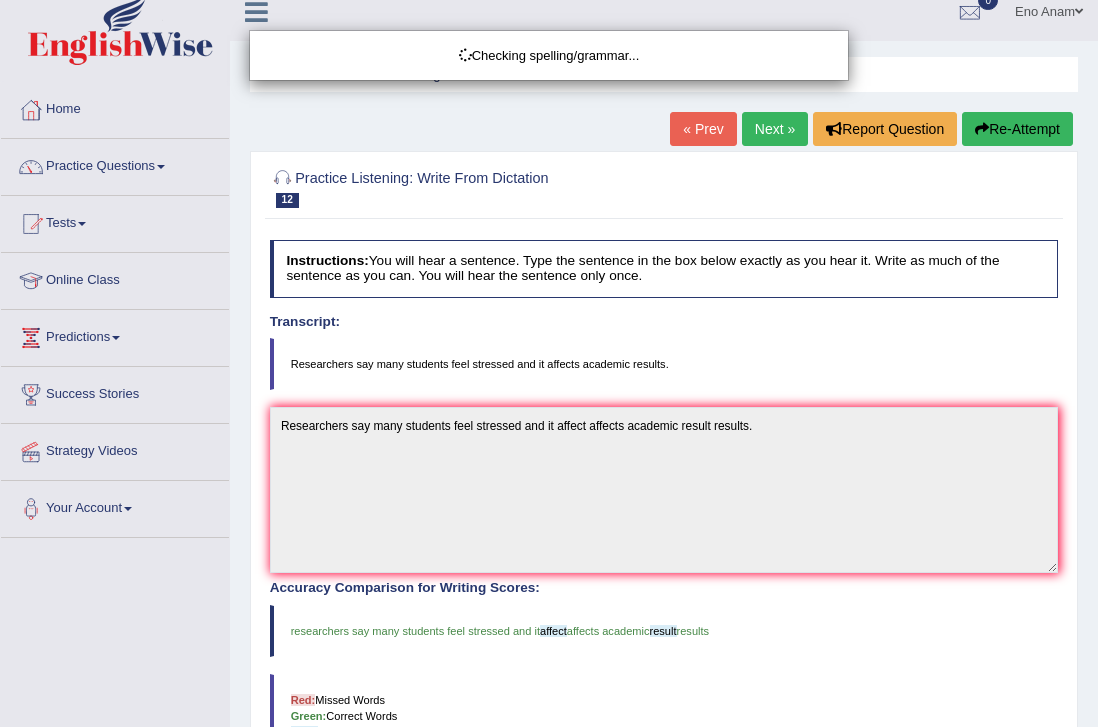 scroll, scrollTop: 62, scrollLeft: 0, axis: vertical 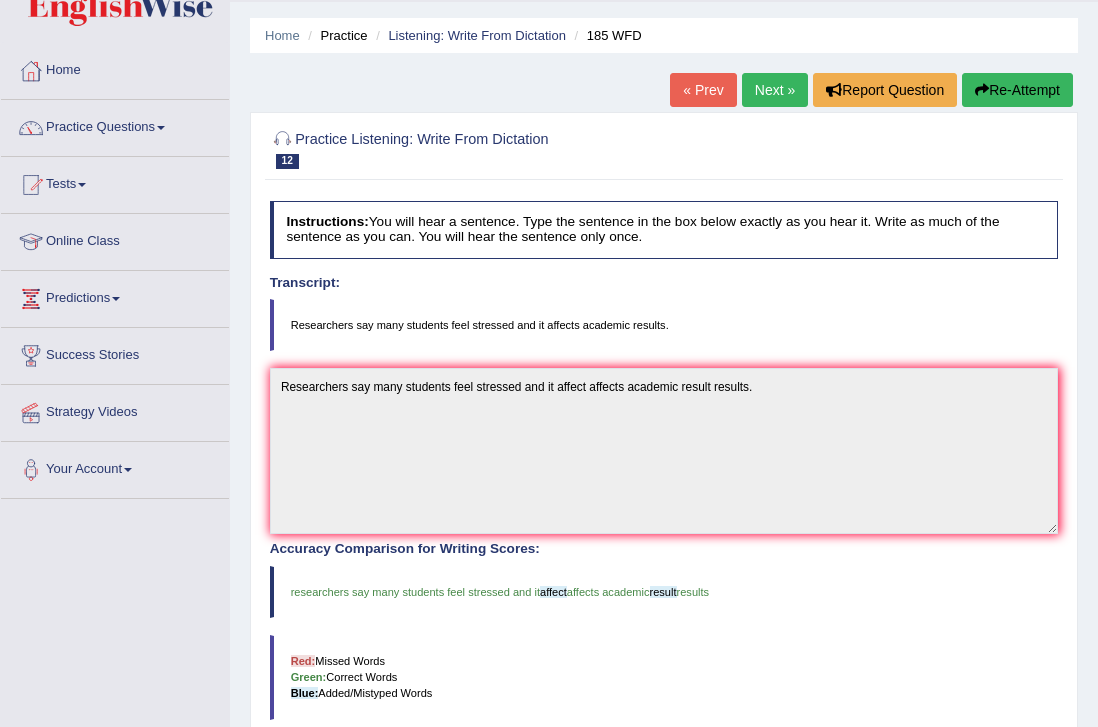 click on "Next »" at bounding box center (775, 90) 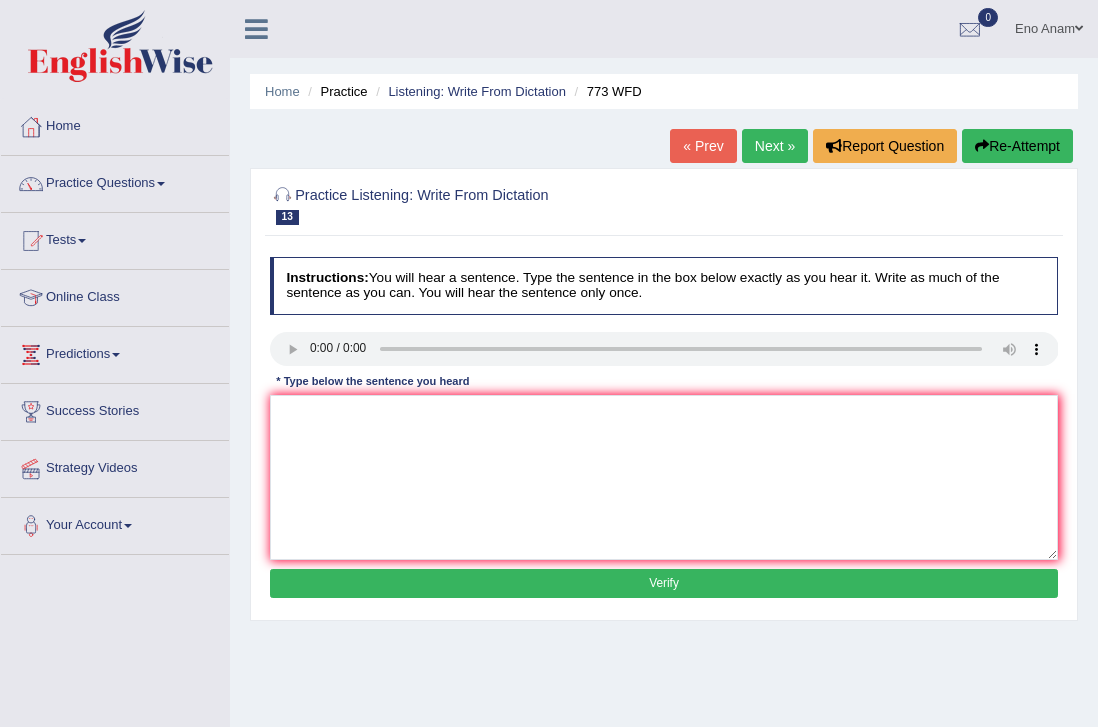 scroll, scrollTop: 0, scrollLeft: 0, axis: both 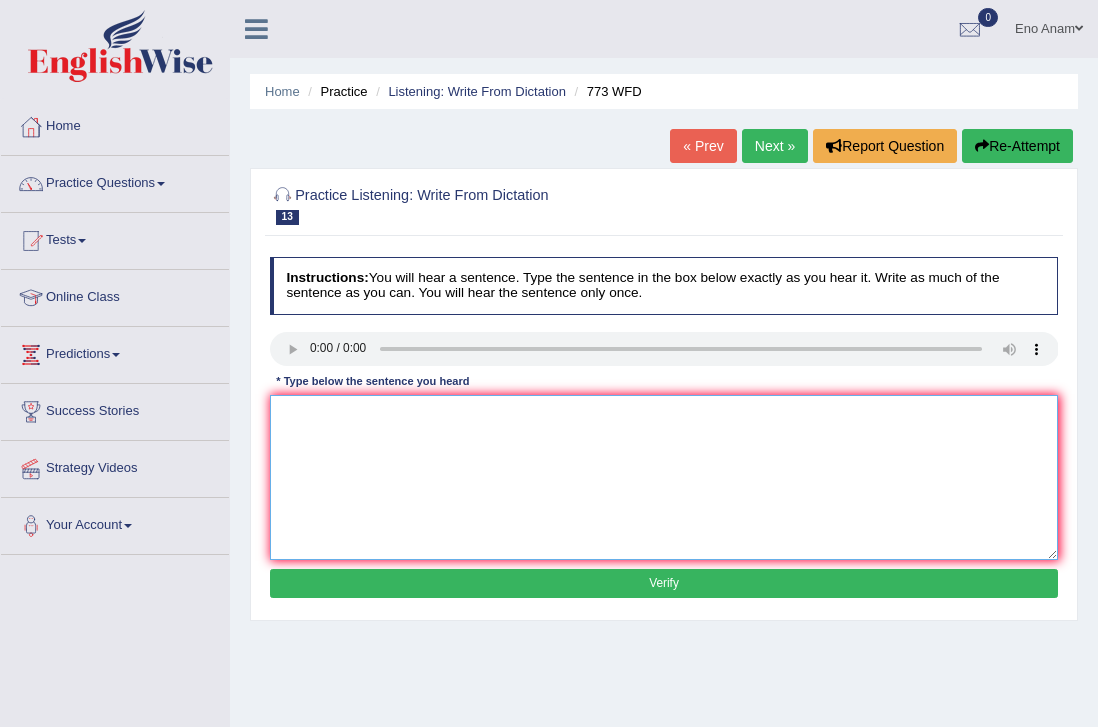 click at bounding box center [664, 477] 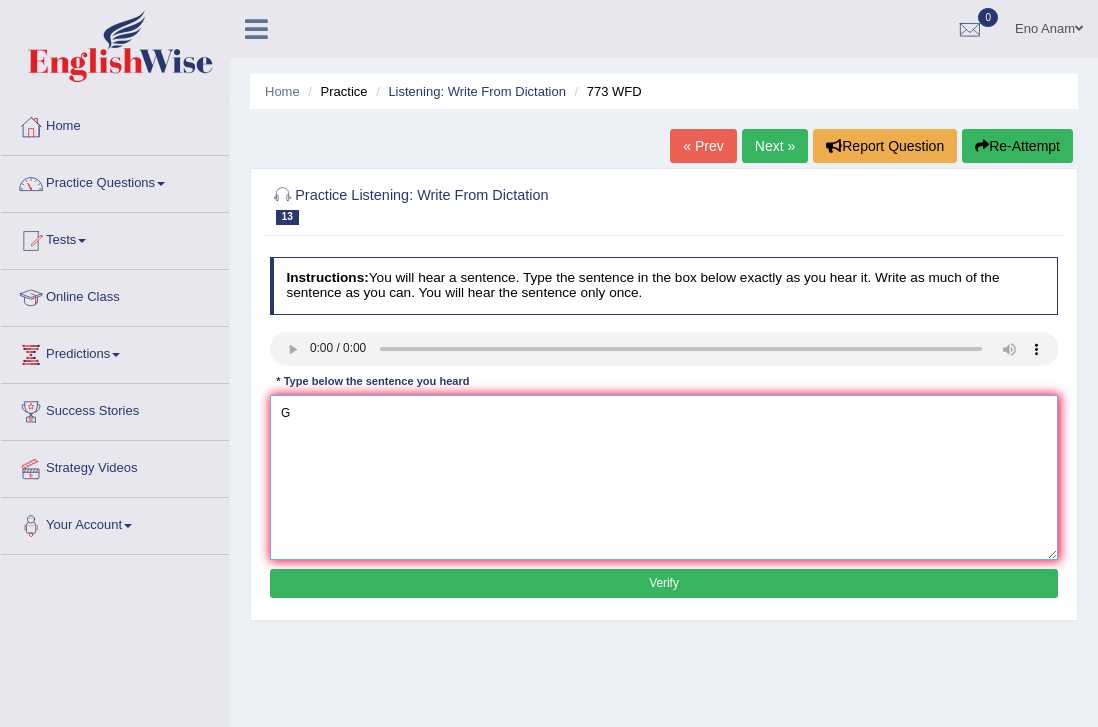 type on "G" 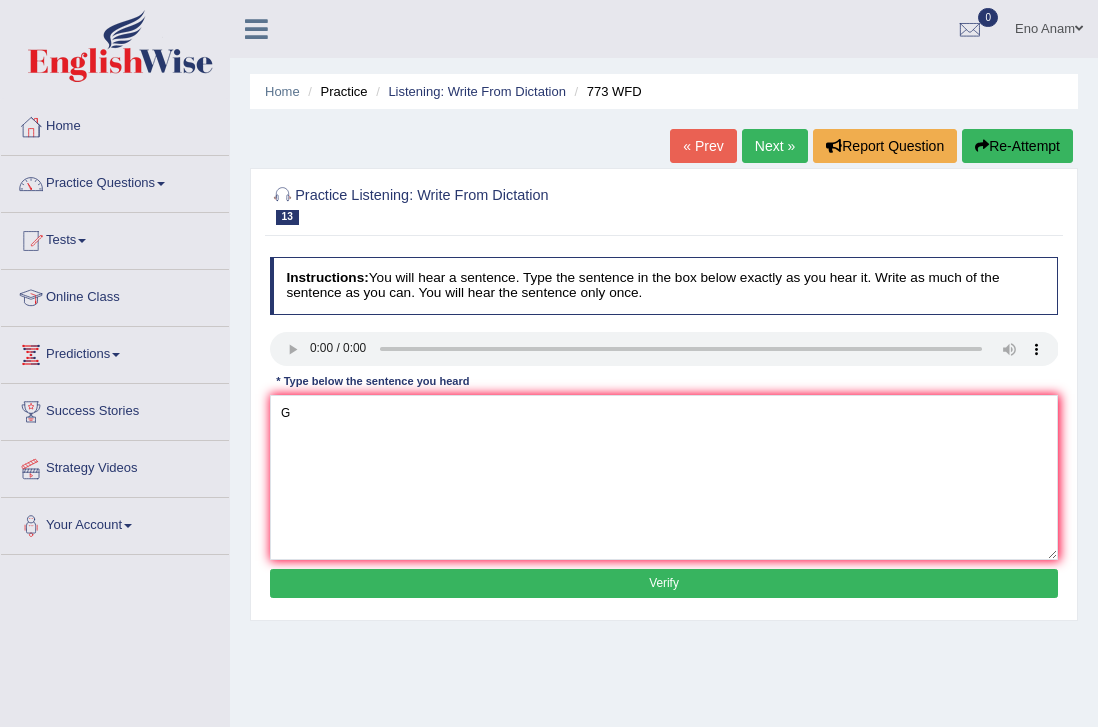 click on "Re-Attempt" at bounding box center (1017, 146) 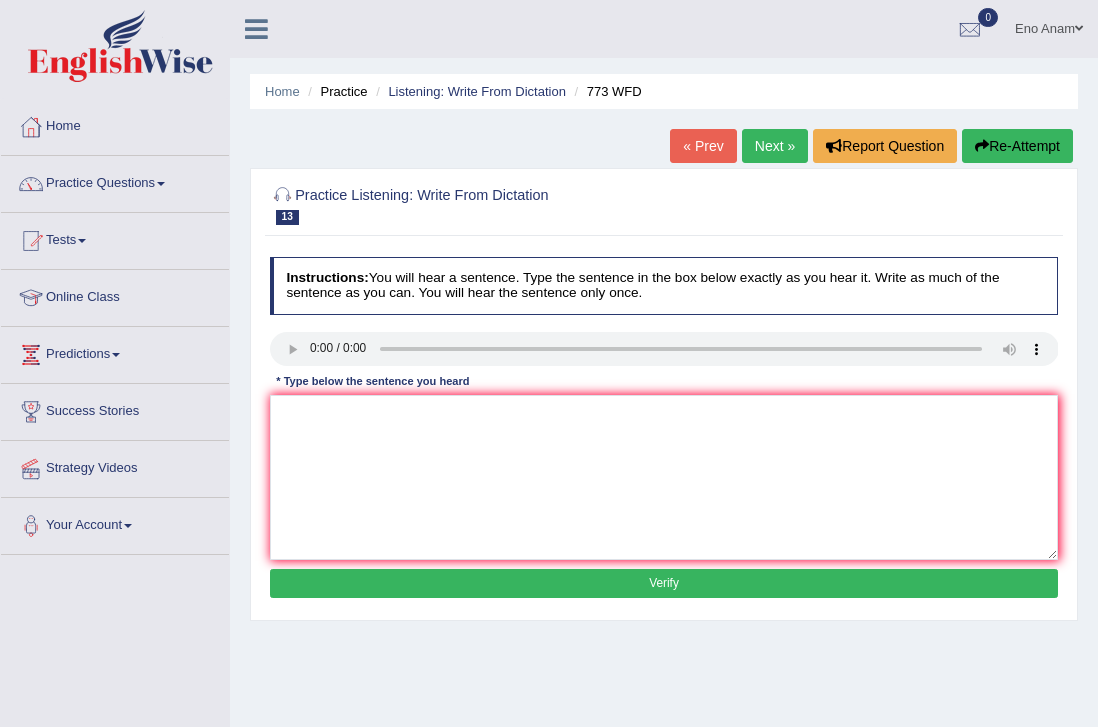 scroll, scrollTop: 0, scrollLeft: 0, axis: both 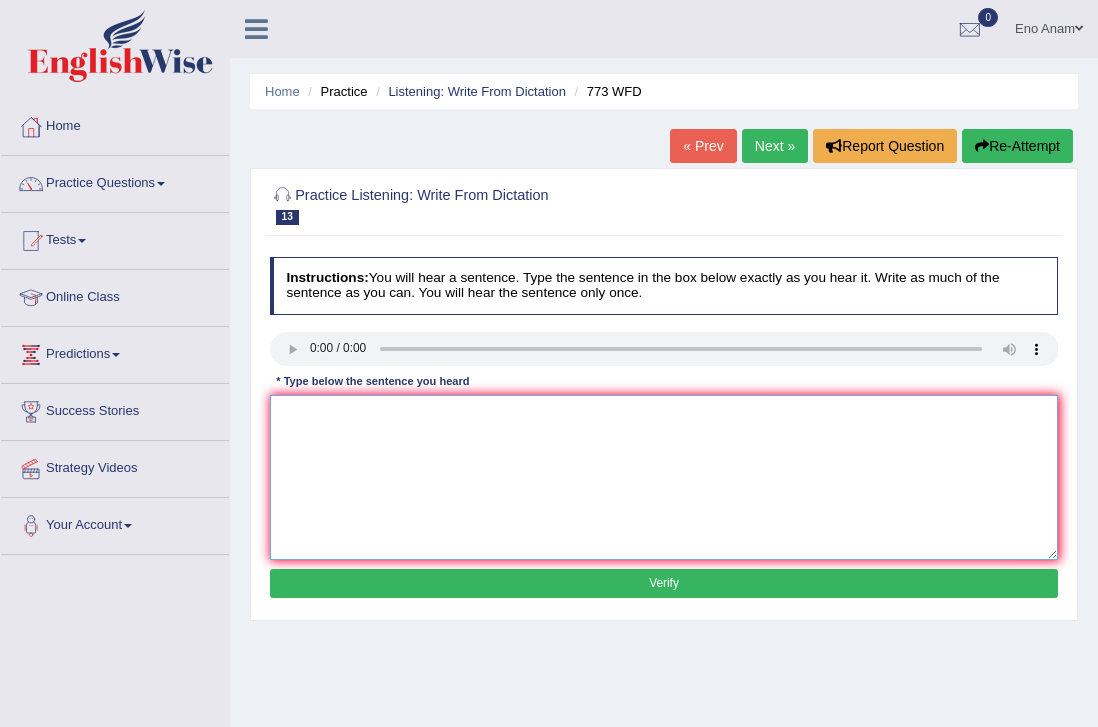 click at bounding box center [664, 477] 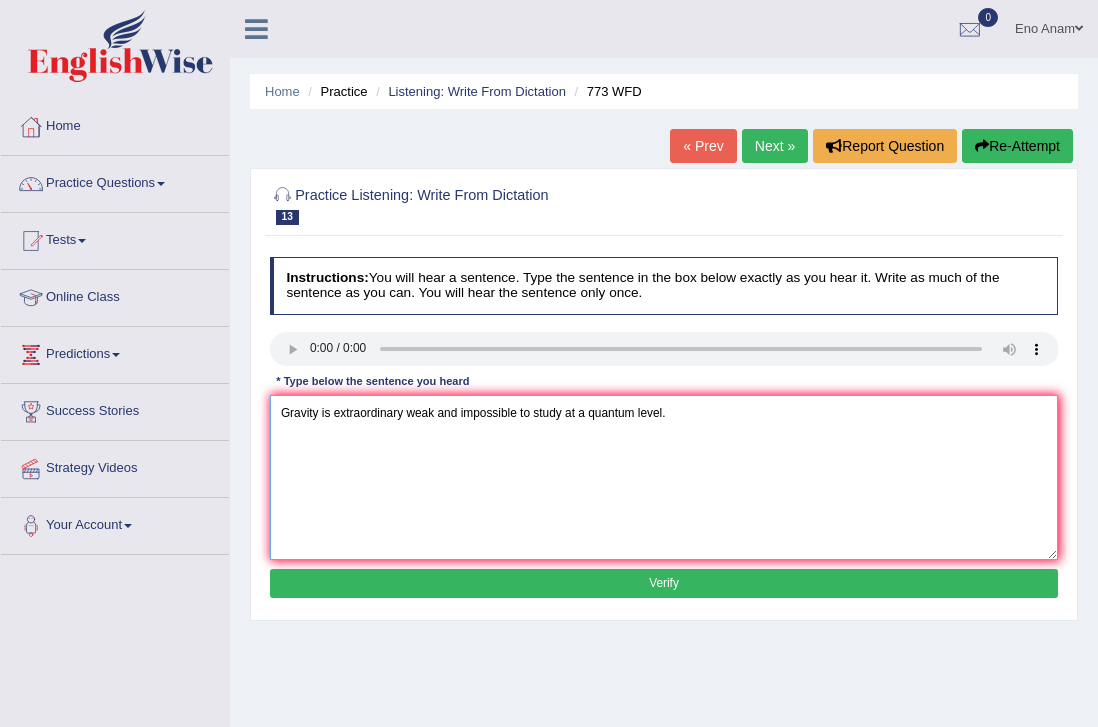 type on "Gravity is extraordinary weak and impossible to study at a quantum level." 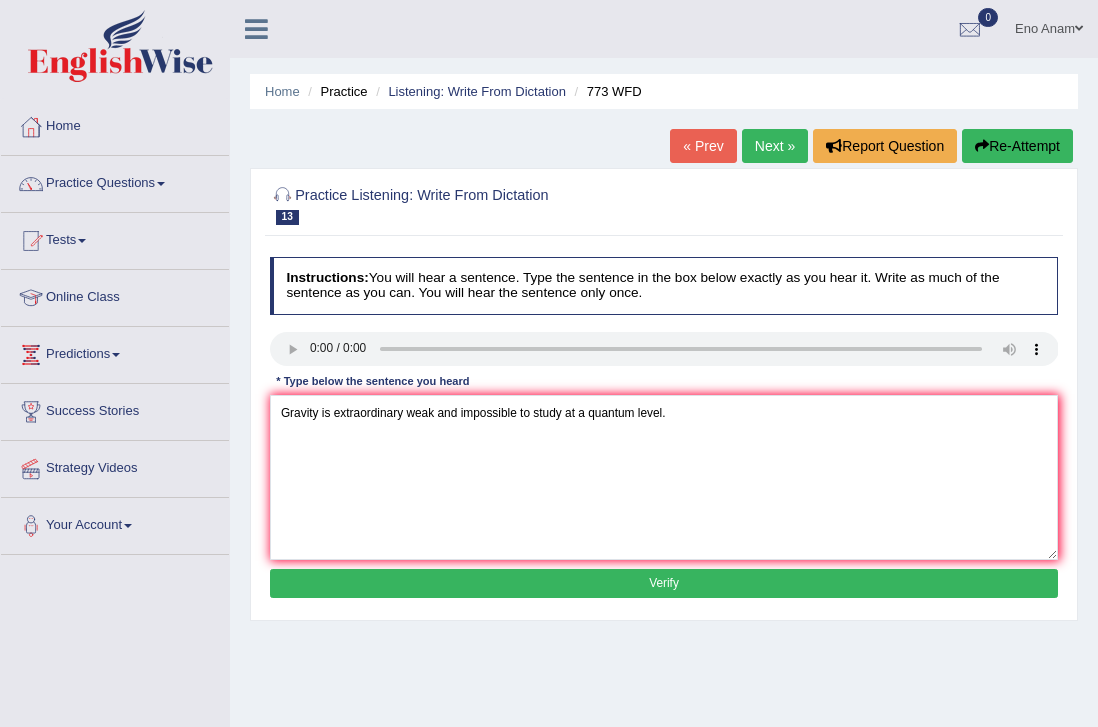 click on "Verify" at bounding box center [664, 583] 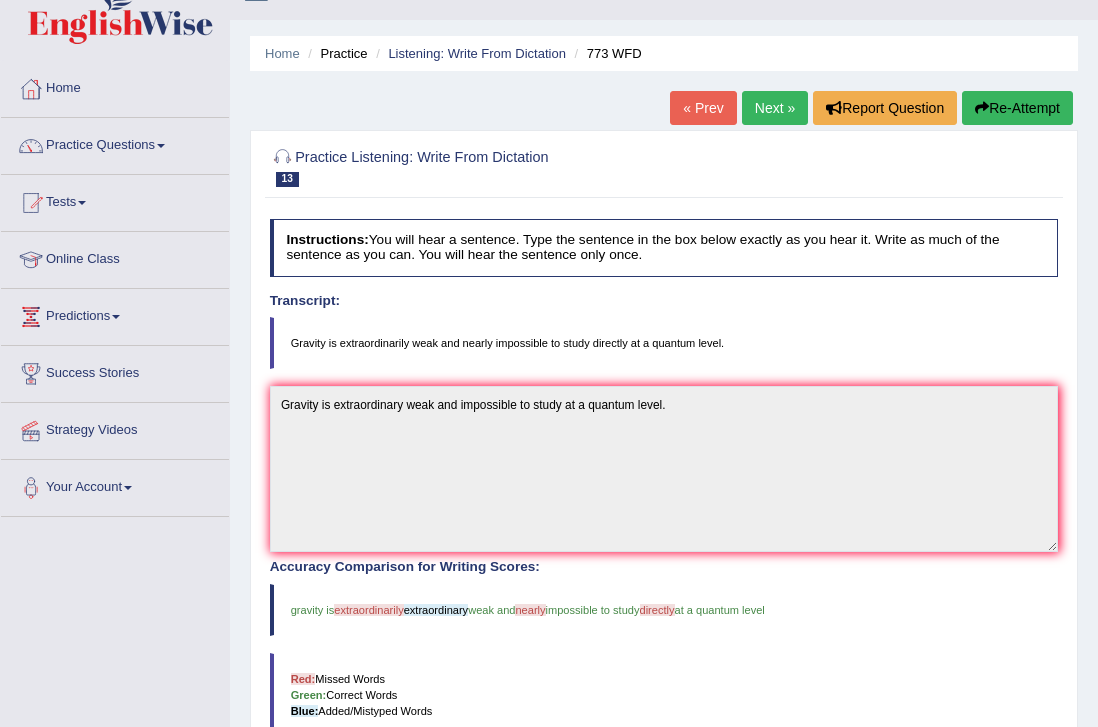 scroll, scrollTop: 58, scrollLeft: 0, axis: vertical 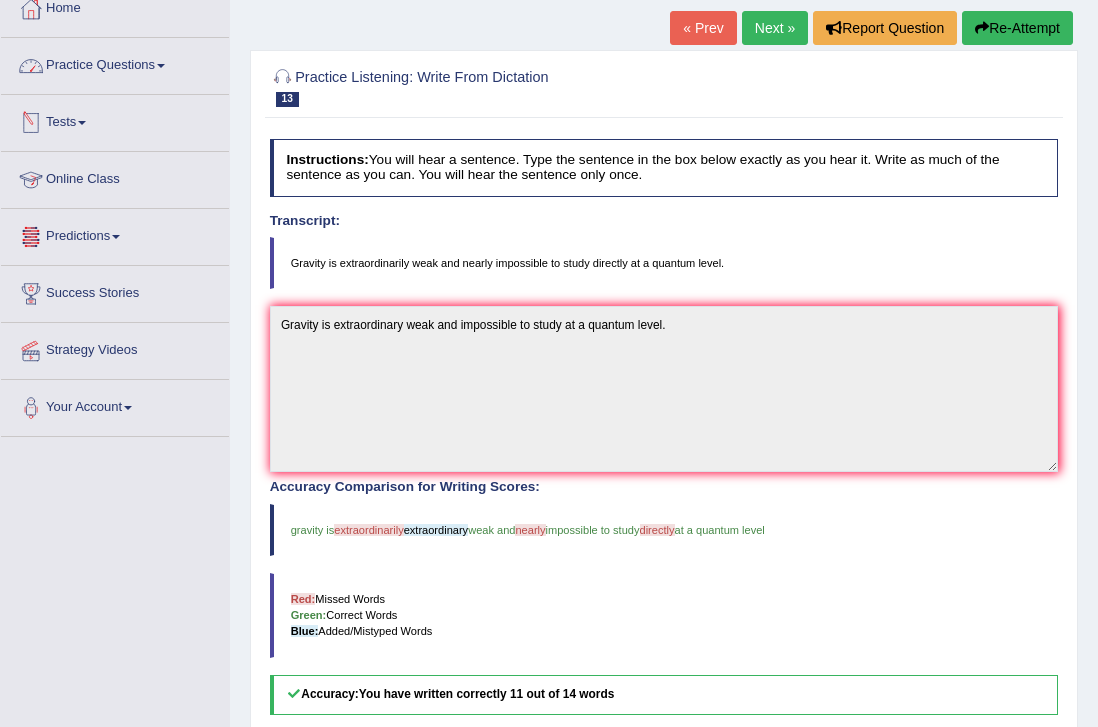 click on "Practice Questions" at bounding box center (115, 63) 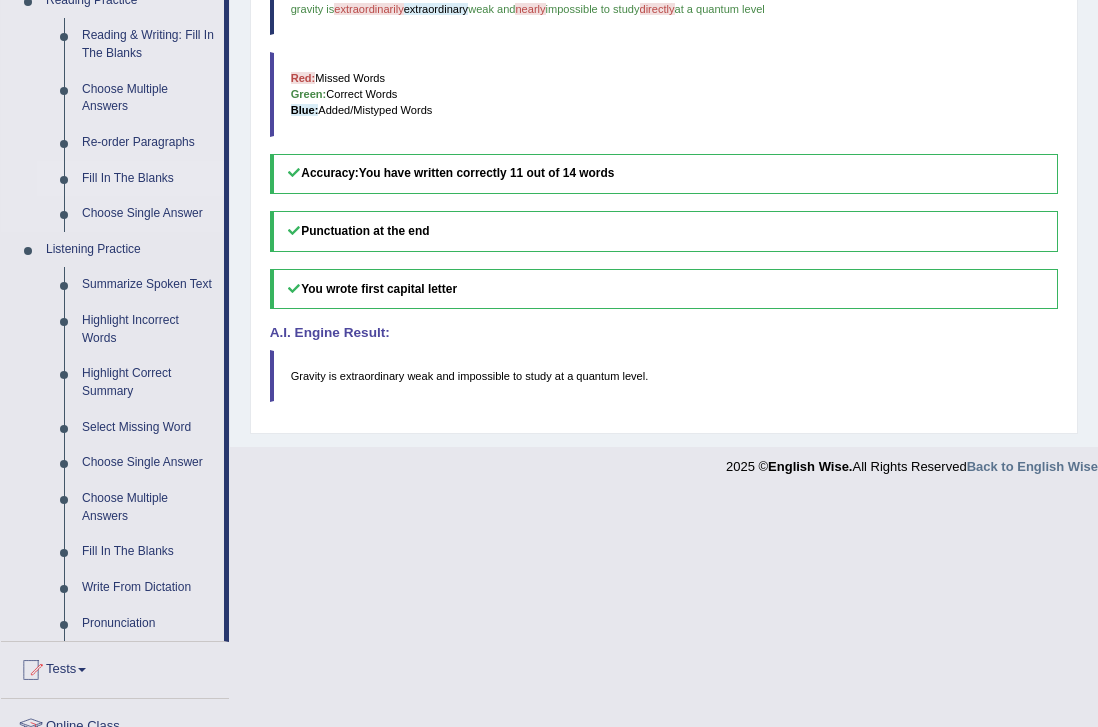 scroll, scrollTop: 641, scrollLeft: 0, axis: vertical 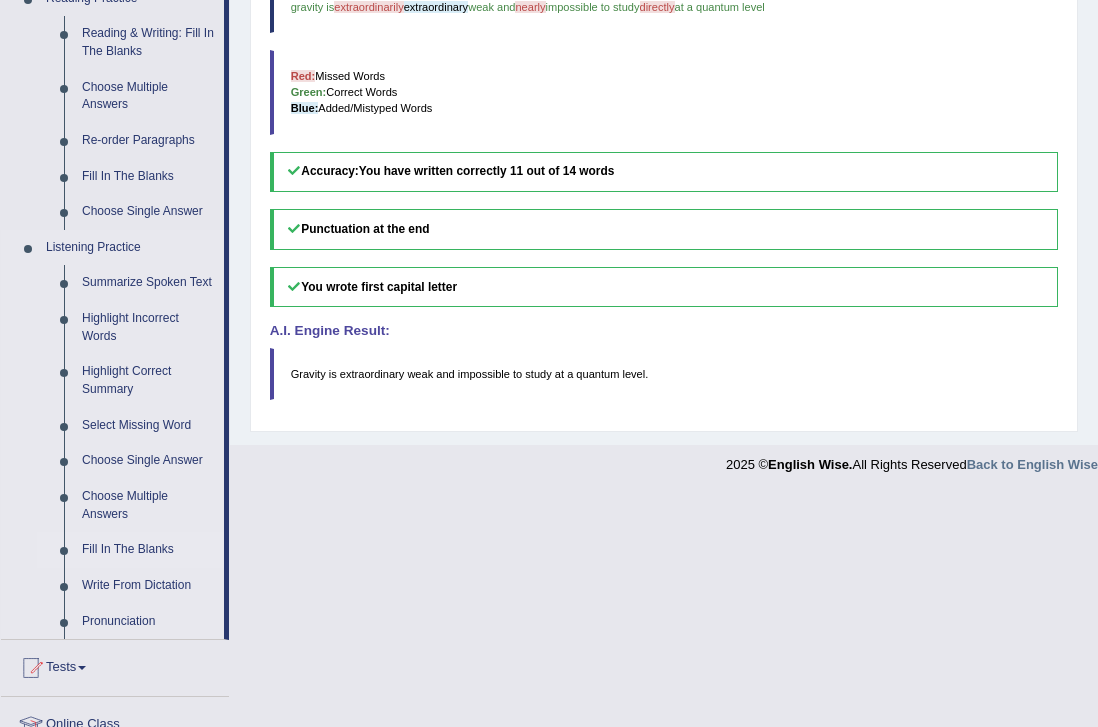 click on "Fill In The Blanks" at bounding box center [148, 550] 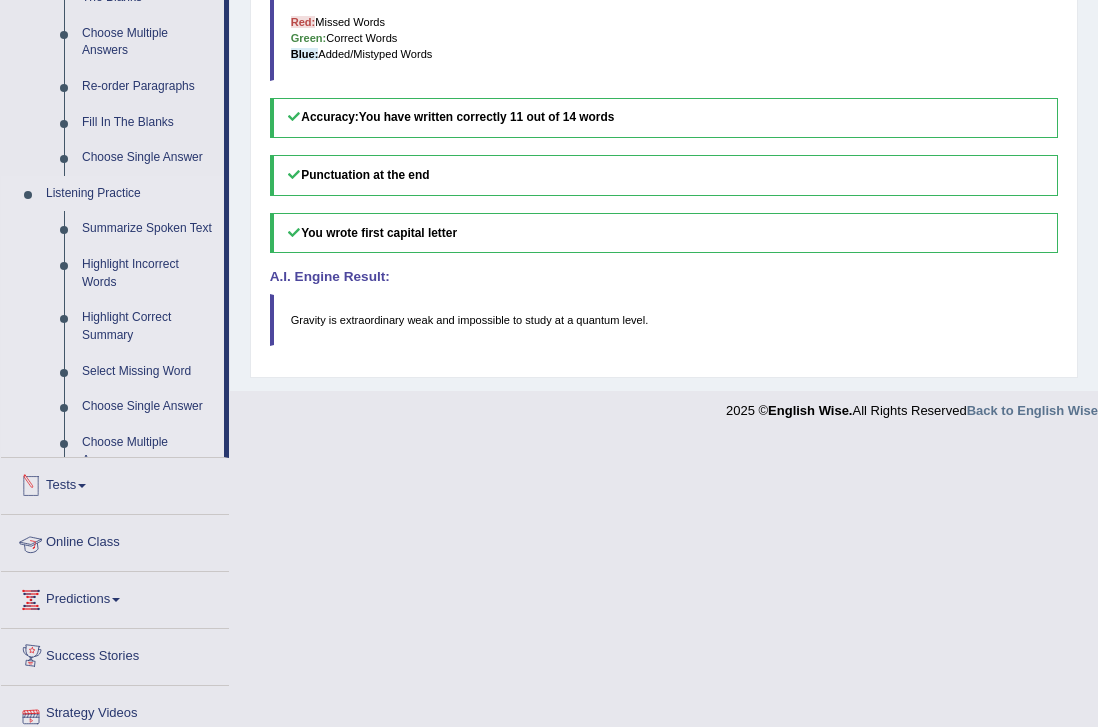 scroll, scrollTop: 550, scrollLeft: 0, axis: vertical 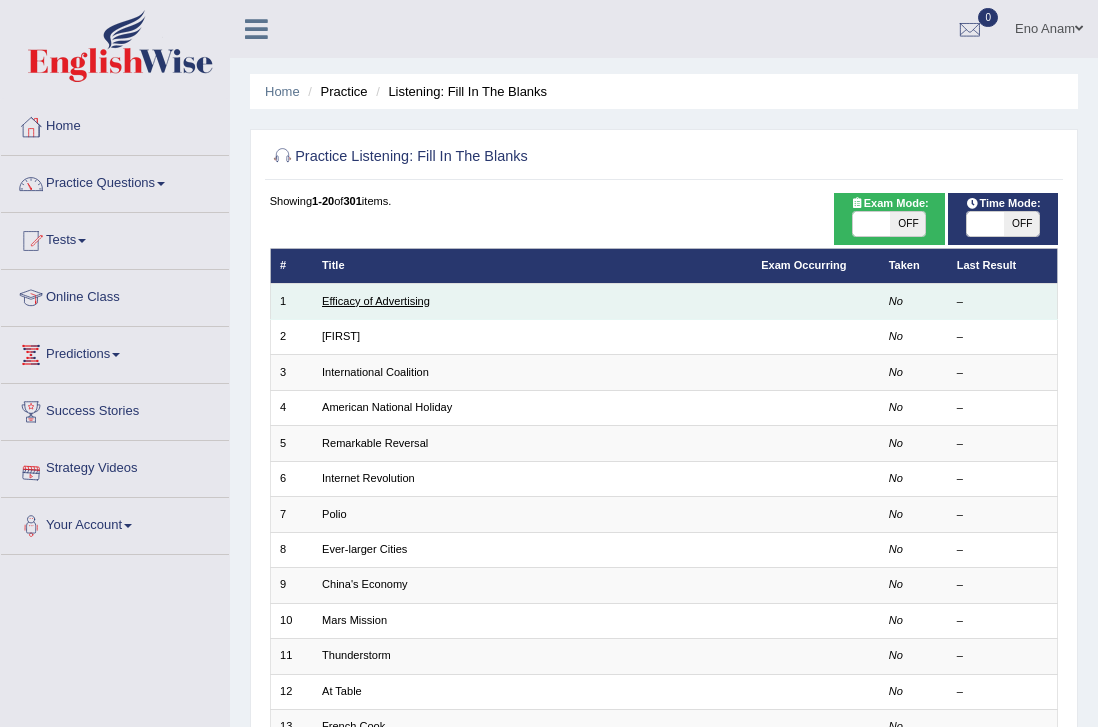 click on "Efficacy of Advertising" at bounding box center [376, 301] 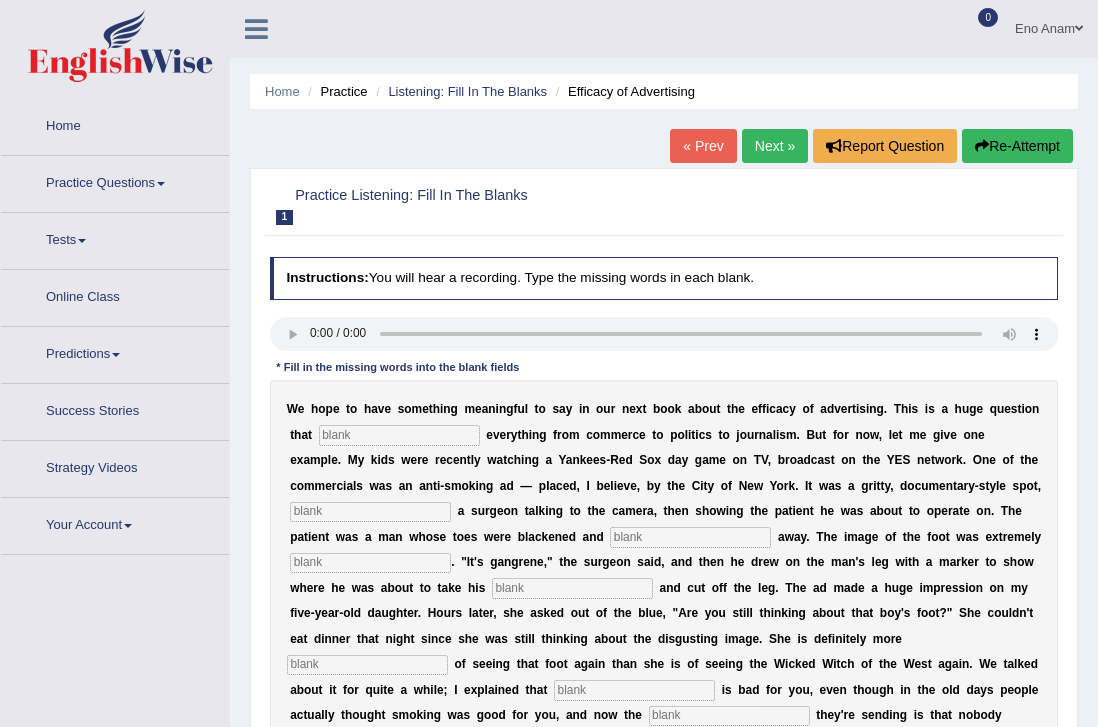 scroll, scrollTop: 0, scrollLeft: 0, axis: both 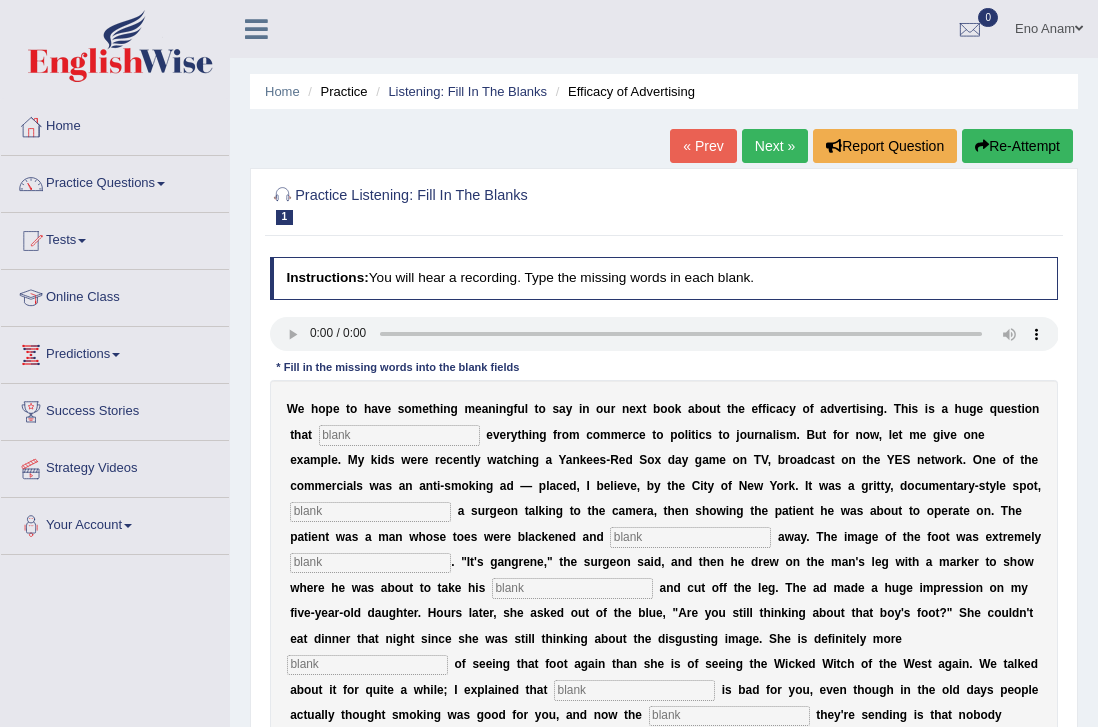 click on "W e    h o p e    t o    h a v e    s o m e t h i n g    m e a n i n g f u l    t o    s a y    i n    o u r    n e x t    b o o k    a b o u t    t h e    e f f i c a c y    o f    a d v e r t i s i n g .    T h i s    i s    a    h u g e    q u e s t i o n    t h a t       e v e r y t h i n g    f r o m    c o m m e r c e    t o    p o l i t i c s    t o    j o u r n a l i s m .    B u t    f o r    n o w ,    l e t    m e    g i v e    o n e    e x a m p l e .    M y    k i d s    w e r e    r e c e n t l y    w a t c h i n g    a    Y a n k e e s - R e d    S o x    d a y    g a m e    o n    T V ,    b r o a d c a s t    o n    t h e    Y E S    n e t w o r k .    O n e    o f    t h e    c o m m e r c i a l s    w a s    a n    a n t i - s m o k i n g    a d    —    p l a c e d ,    I    b e l i e v e ,    b y    t h e    C i t y    o f    N e w    Y o r k .    I t    w a s    a    g r i t t y ,    d o c u m e n t a r y - s" at bounding box center [664, 601] 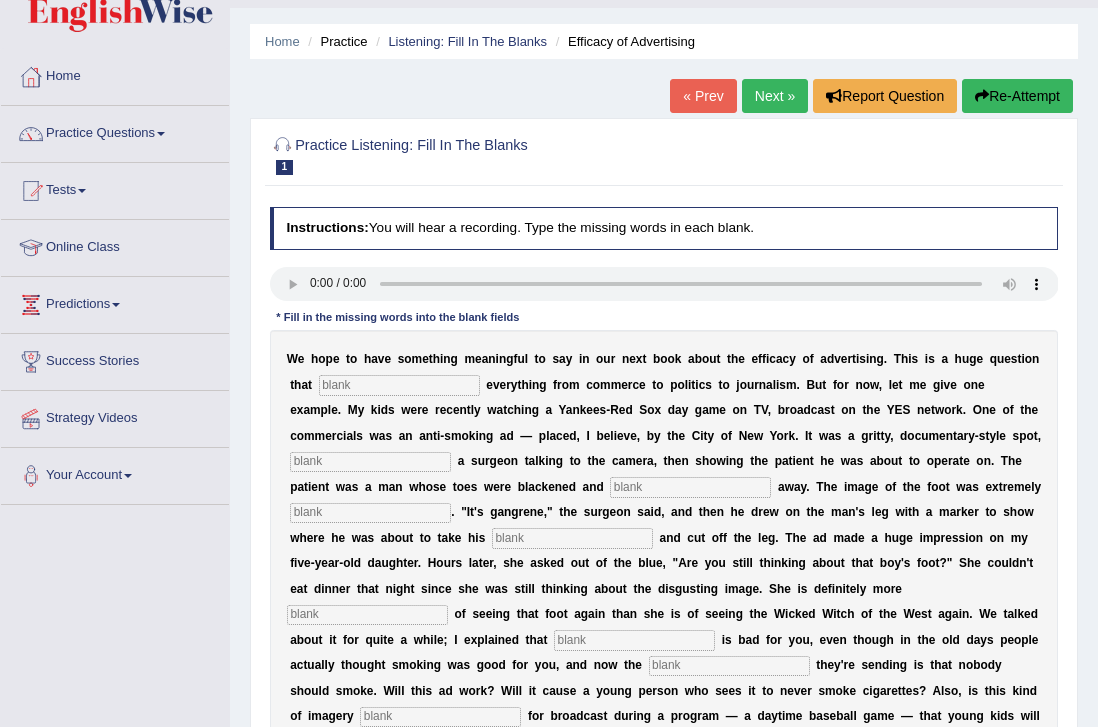 scroll, scrollTop: 84, scrollLeft: 0, axis: vertical 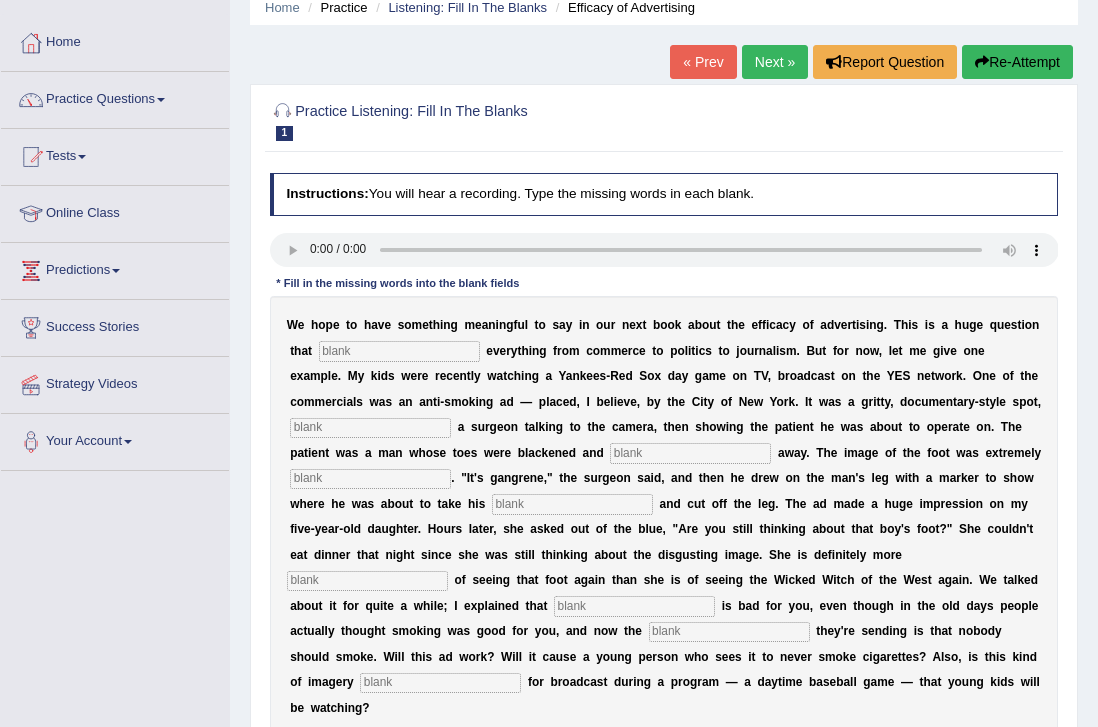 click at bounding box center (399, 351) 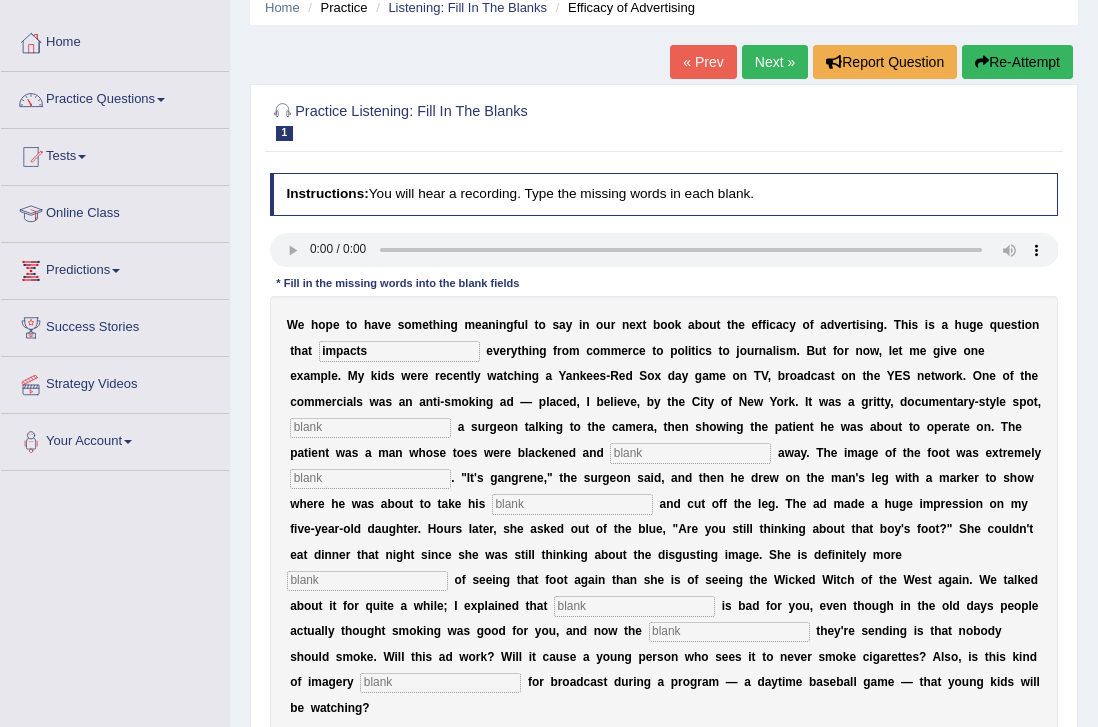 type on "impacts" 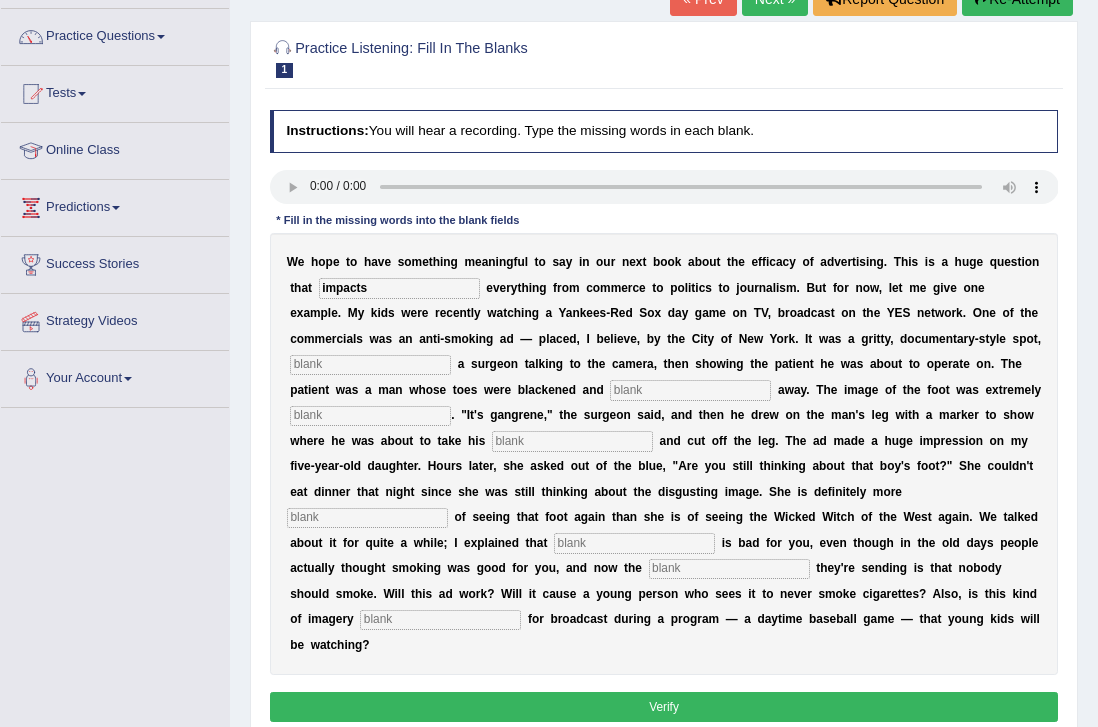 scroll, scrollTop: 158, scrollLeft: 0, axis: vertical 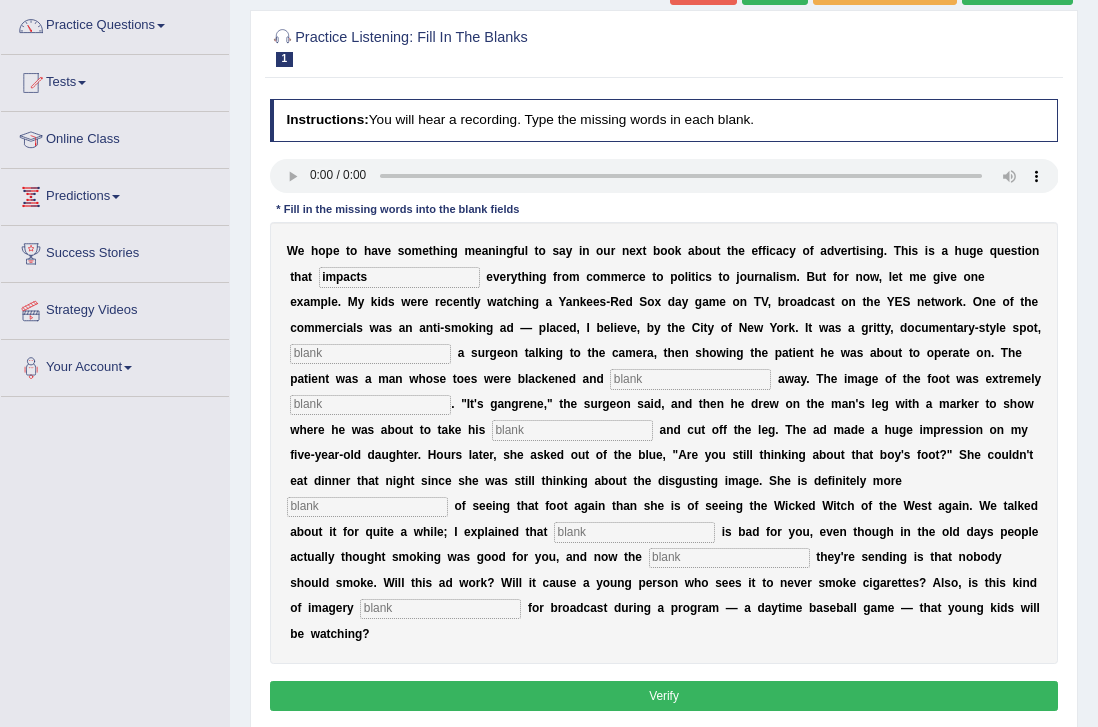 drag, startPoint x: 940, startPoint y: 326, endPoint x: 342, endPoint y: 356, distance: 598.752 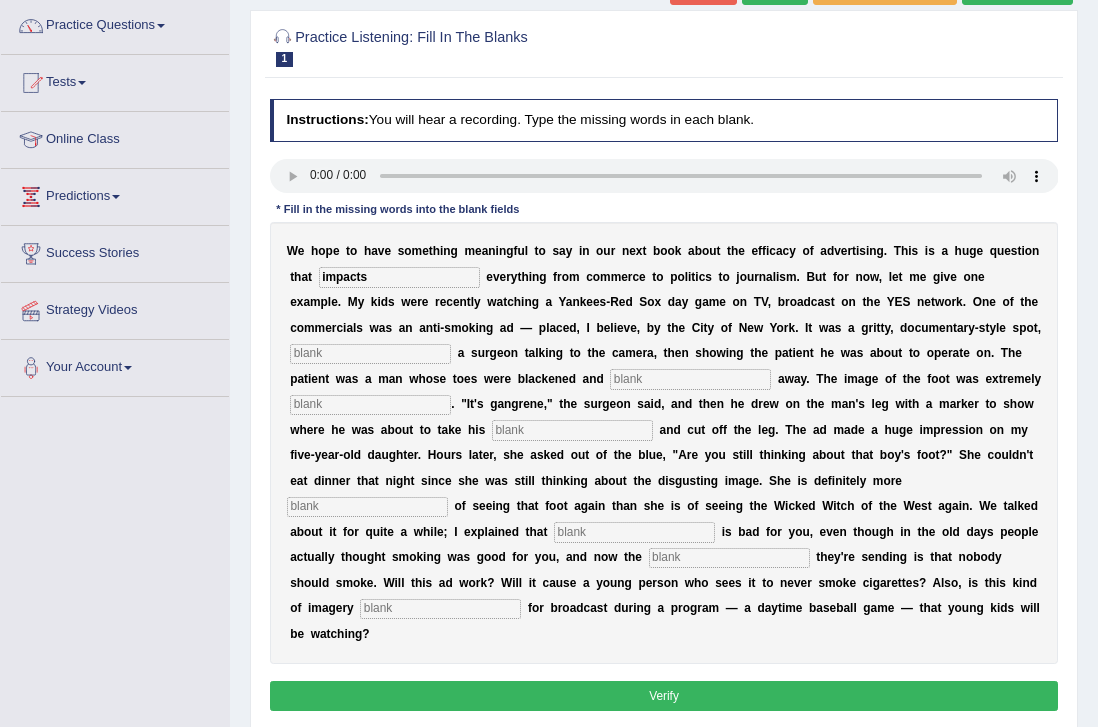 click on "W e    h o p e    t o    h a v e    s o m e t h i n g    m e a n i n g f u l    t o    s a y    i n    o u r    n e x t    b o o k    a b o u t    t h e    e f f i c a c y    o f    a d v e r t i s i n g .    T h i s    i s    a    h u g e    q u e s t i o n    t h a t    impacts    e v e r y t h i n g    f r o m    c o m m e r c e    t o    p o l i t i c s    t o    j o u r n a l i s m .    B u t    f o r    n o w ,    l e t    m e    g i v e    o n e    e x a m p l e .    M y    k i d s    w e r e    r e c e n t l y    w a t c h i n g    a    Y a n k e e s - R e d    S o x    d a y    g a m e    o n    T V ,    b r o a d c a s t    o n    t h e    Y E S    n e t w o r k .    O n e    o f    t h e    c o m m e r c i a l s    w a s    a n    a n t i - s m o k i n g    a d    —    p l a c e d ,    I    b e l i e v e ,    b y    t h e    C i t y    o f    N e w    Y o r k .    I t    w a s    a    g r i t t y ,    d o c u m e n t a" at bounding box center (664, 443) 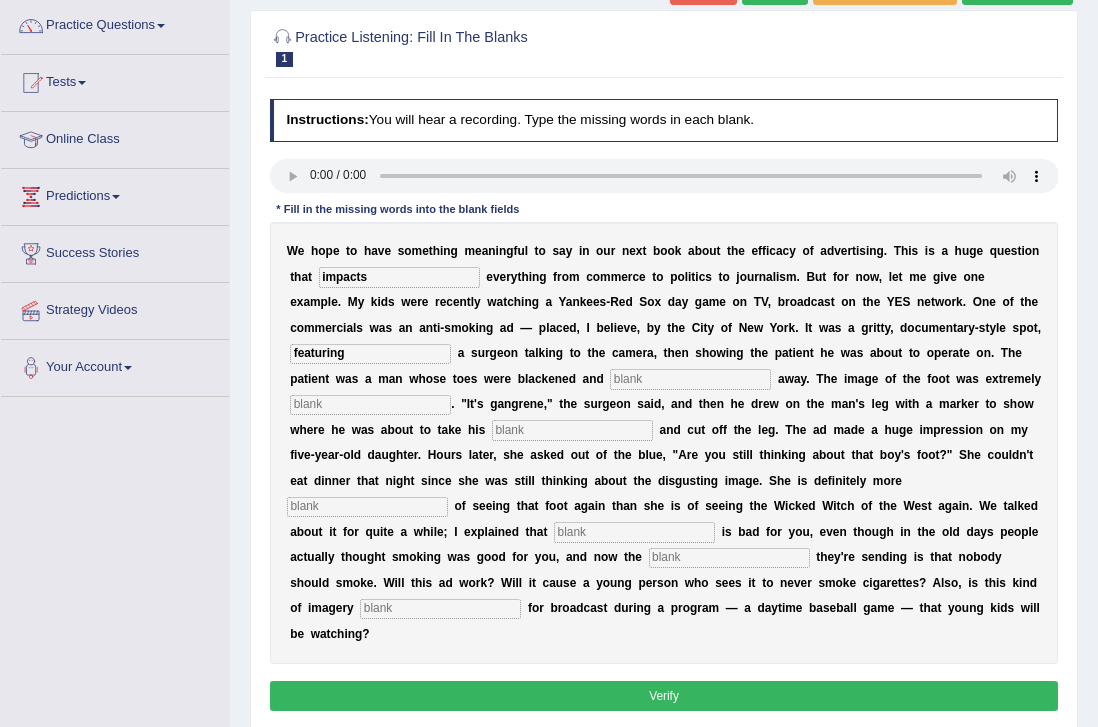 type on "featuring" 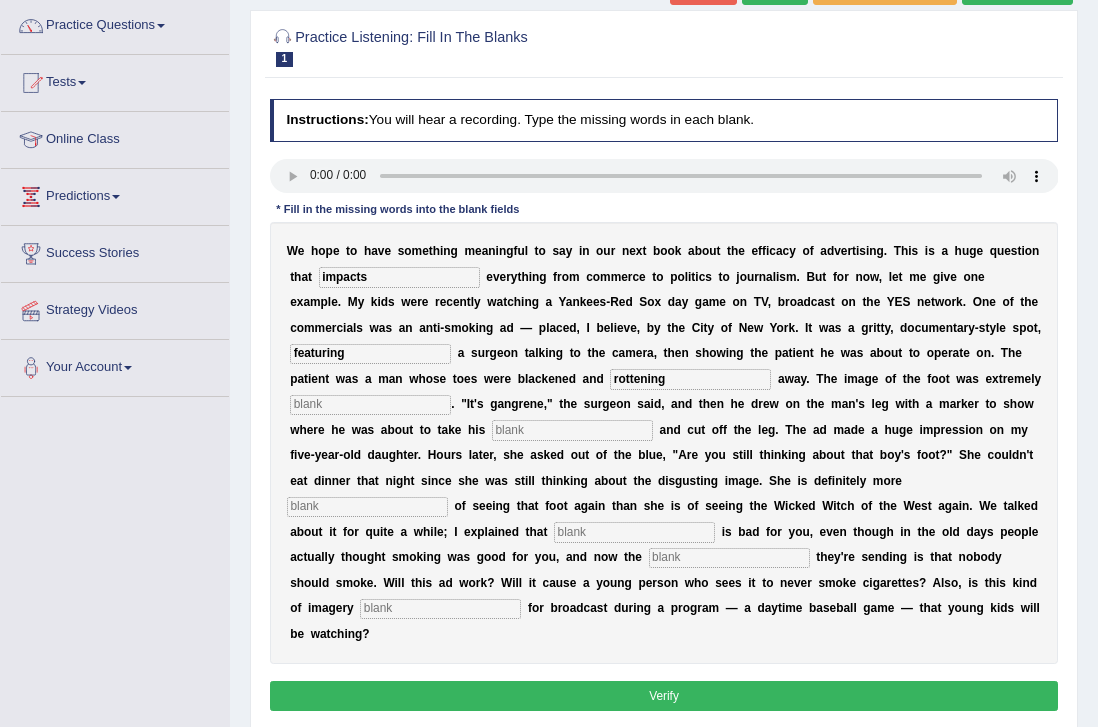 type on "rottening" 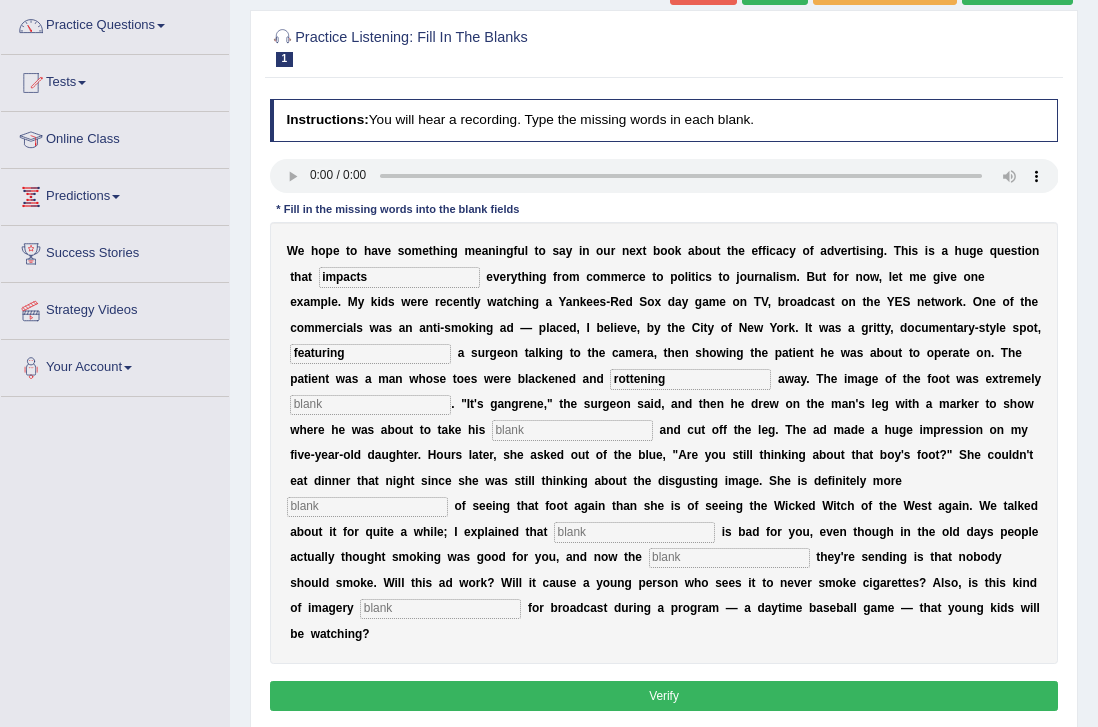 drag, startPoint x: 853, startPoint y: 416, endPoint x: 535, endPoint y: 425, distance: 318.12732 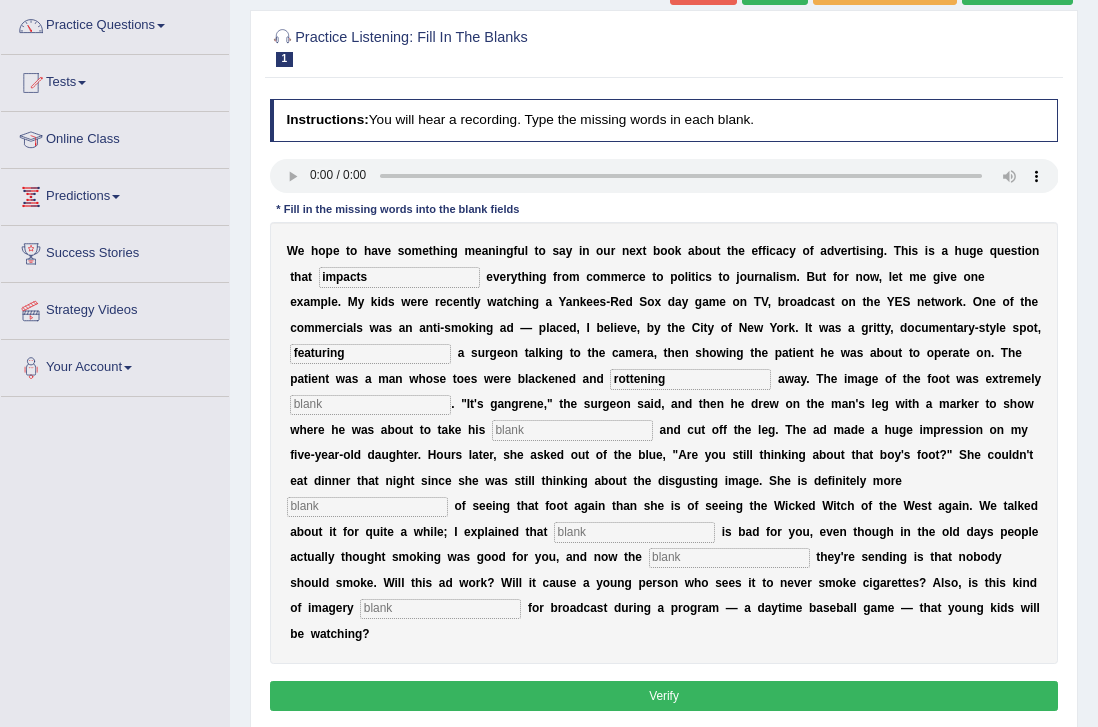 click on "W e    h o p e    t o    h a v e    s o m e t h i n g    m e a n i n g f u l    t o    s a y    i n    o u r    n e x t    b o o k    a b o u t    t h e    e f f i c a c y    o f    a d v e r t i s i n g .    T h i s    i s    a    h u g e    q u e s t i o n    t h a t    impacts    e v e r y t h i n g    f r o m    c o m m e r c e    t o    p o l i t i c s    t o    j o u r n a l i s m .    B u t    f o r    n o w ,    l e t    m e    g i v e    o n e    e x a m p l e .    M y    k i d s    w e r e    r e c e n t l y    w a t c h i n g    a    Y a n k e e s - R e d    S o x    d a y    g a m e    o n    T V ,    b r o a d c a s t    o n    t h e    Y E S    n e t w o r k .    O n e    o f    t h e    c o m m e r c i a l s    w a s    a n    a n t i - s m o k i n g    a d    —    p l a c e d ,    I    b e l i e v e ,    b y    t h e    C i t y    o f    N e w    Y o r k .    I t    w a s    a    g r i t t y ,    d o c u m e n t a" at bounding box center (664, 443) 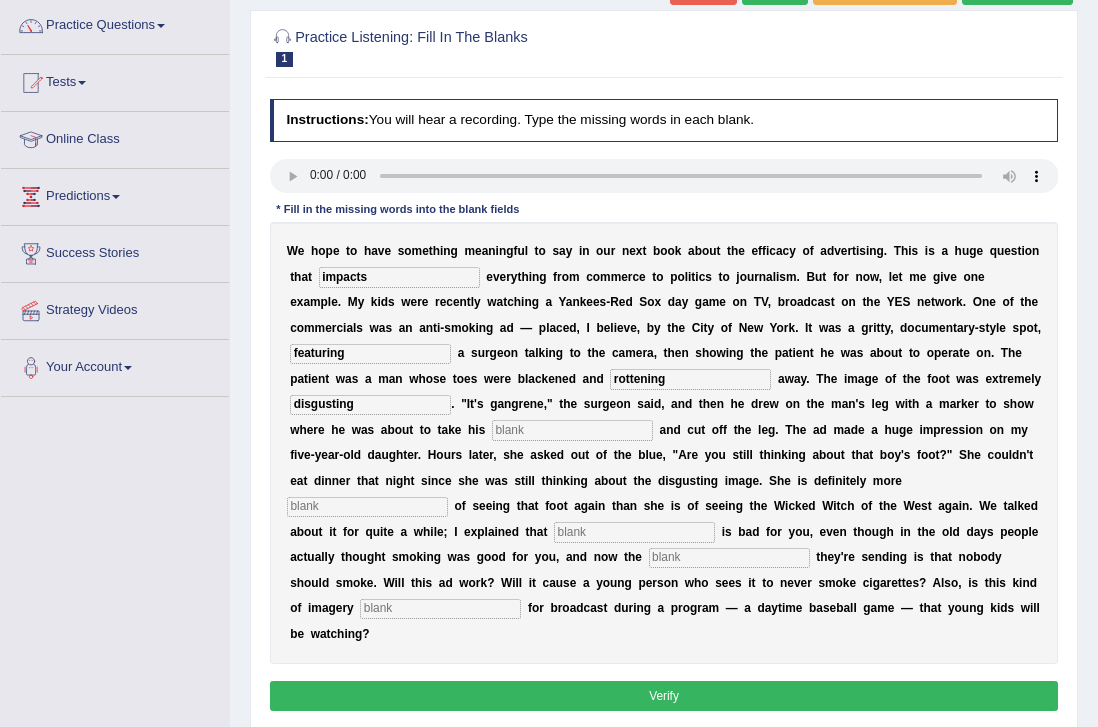 type on "disgusting" 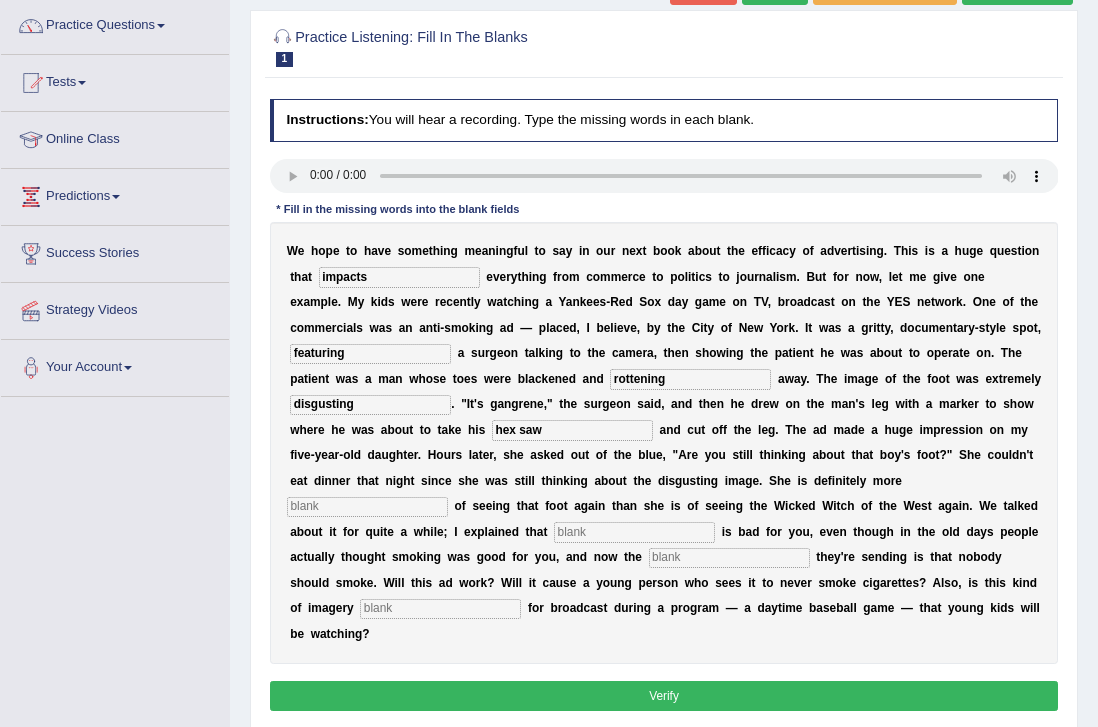 type on "hex saw" 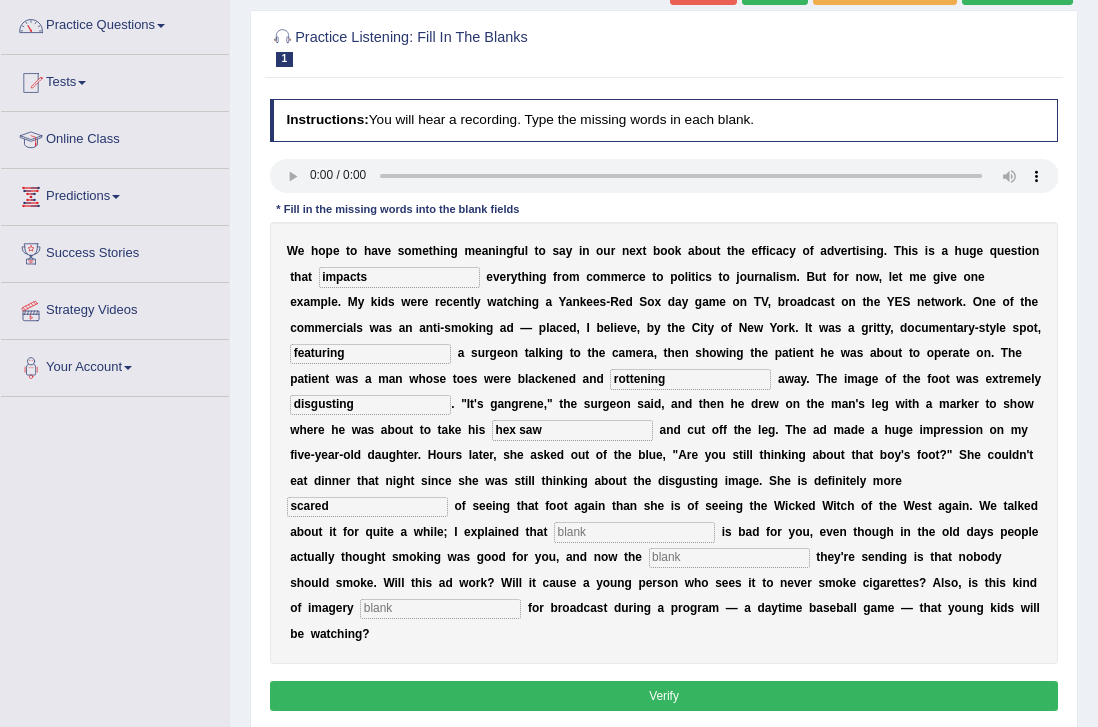 type on "scared" 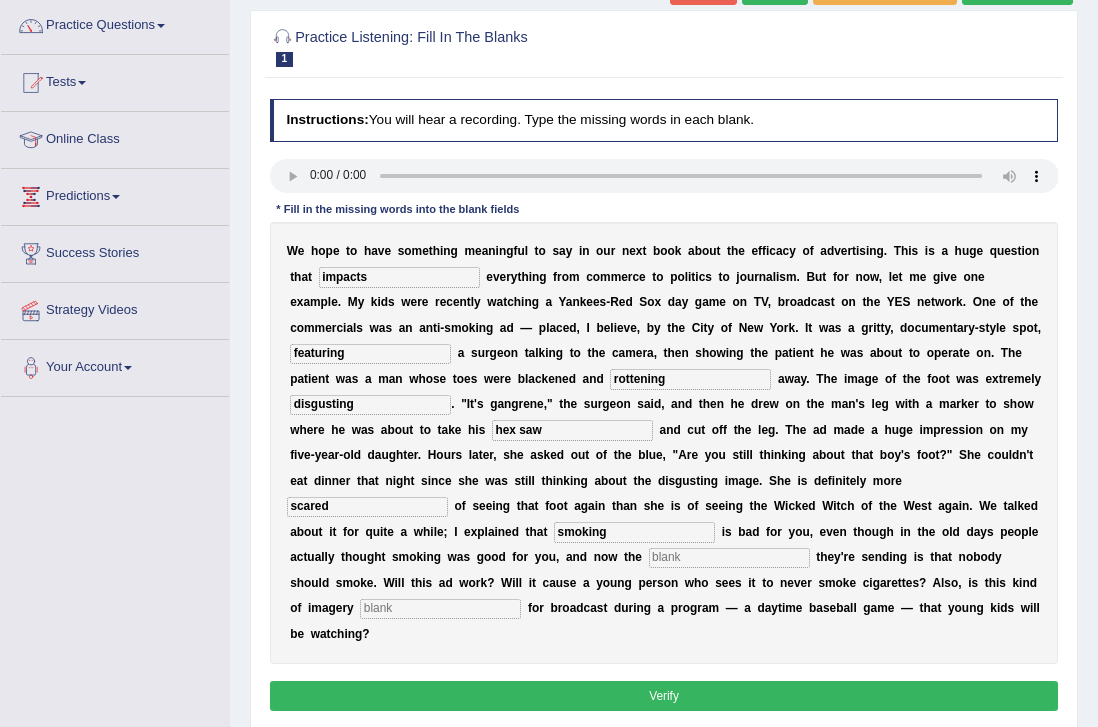 type on "smoking" 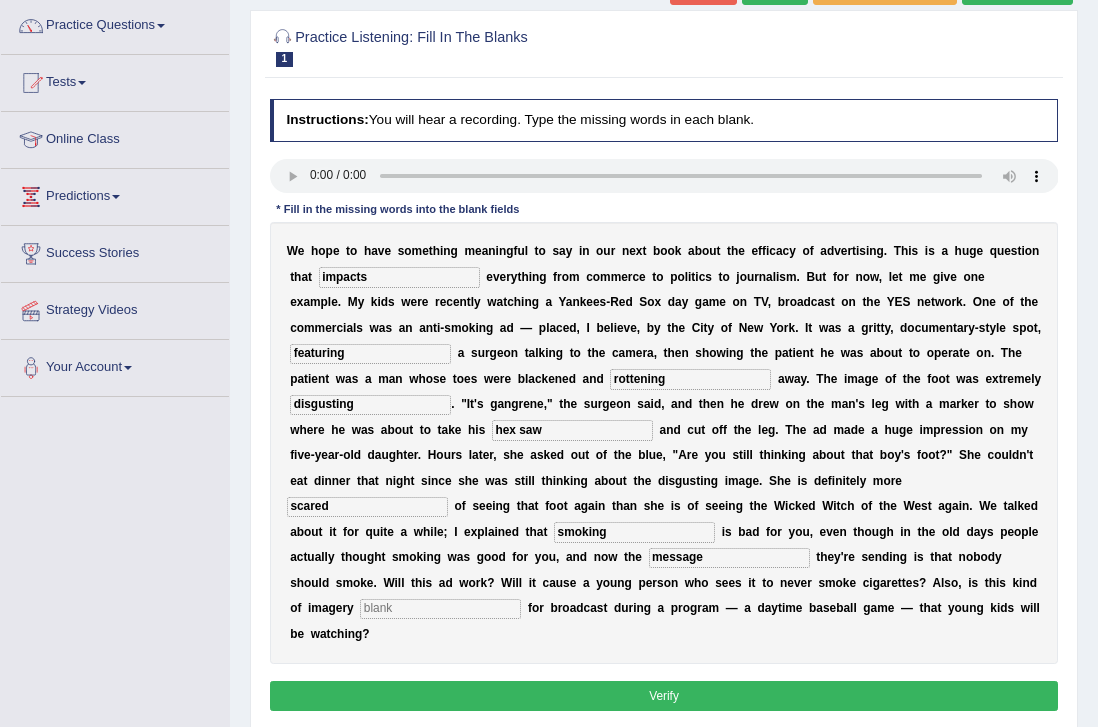 type on "message" 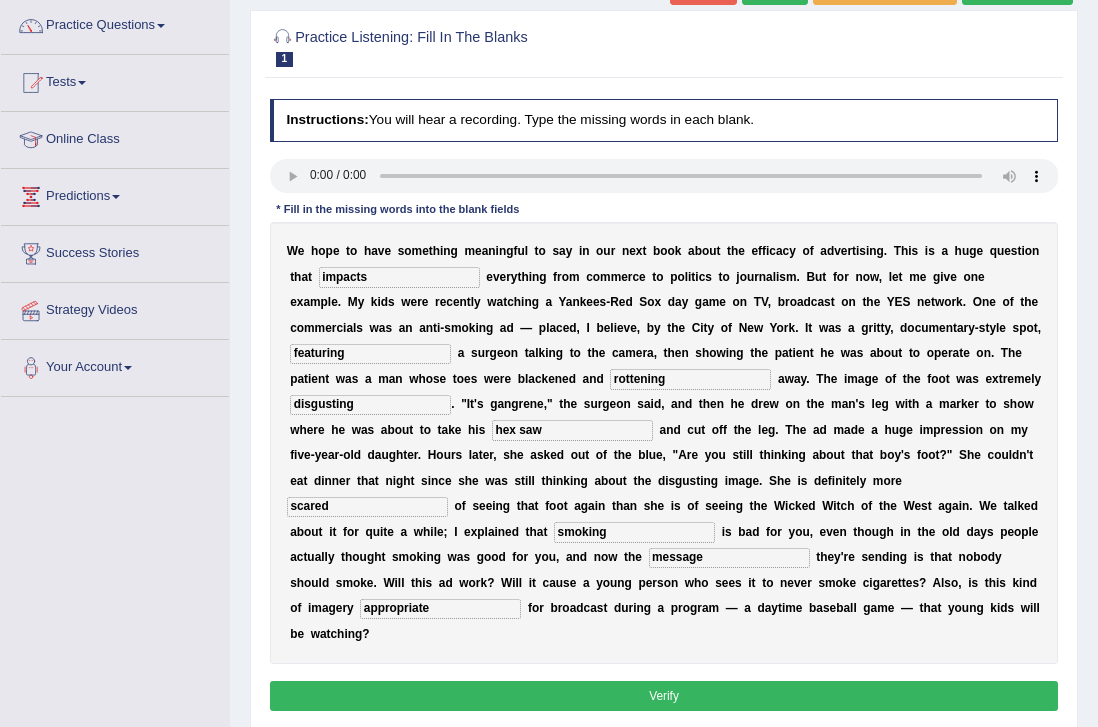 type on "appropriate" 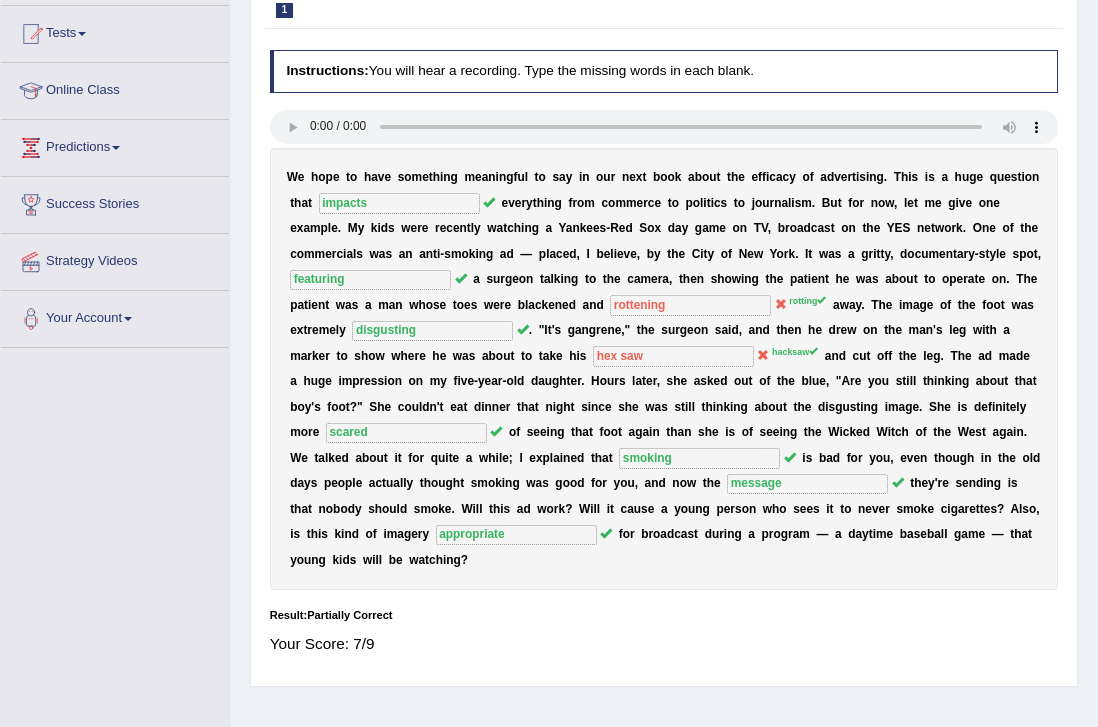 scroll, scrollTop: 0, scrollLeft: 0, axis: both 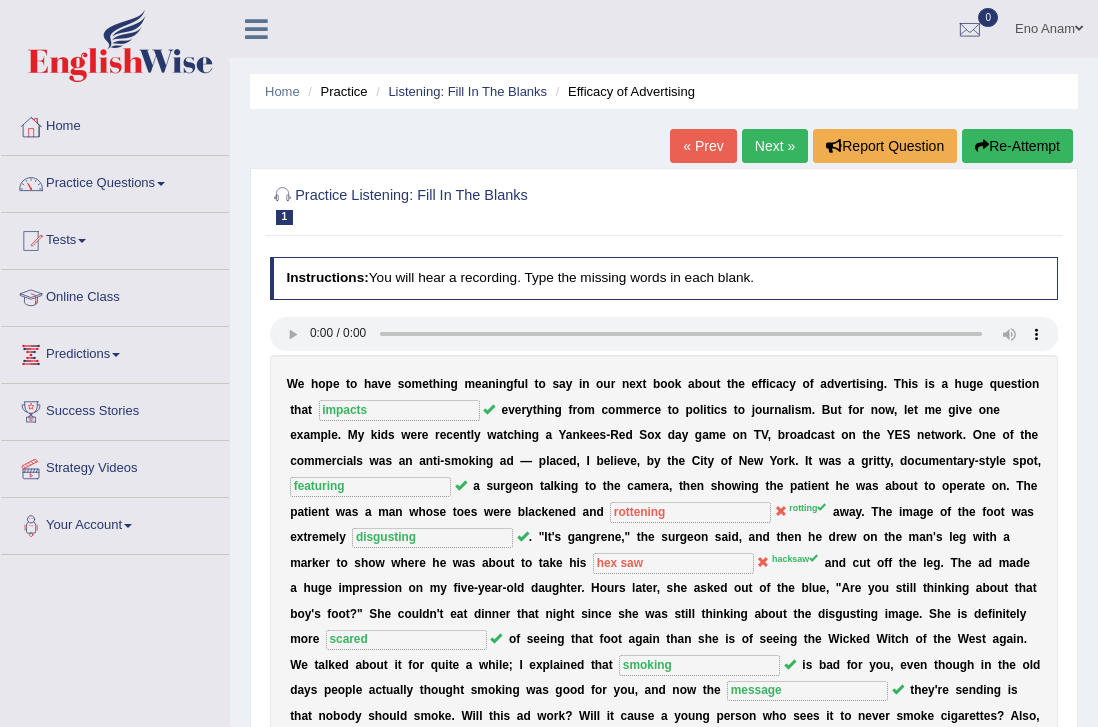 click on "Next »" at bounding box center [775, 146] 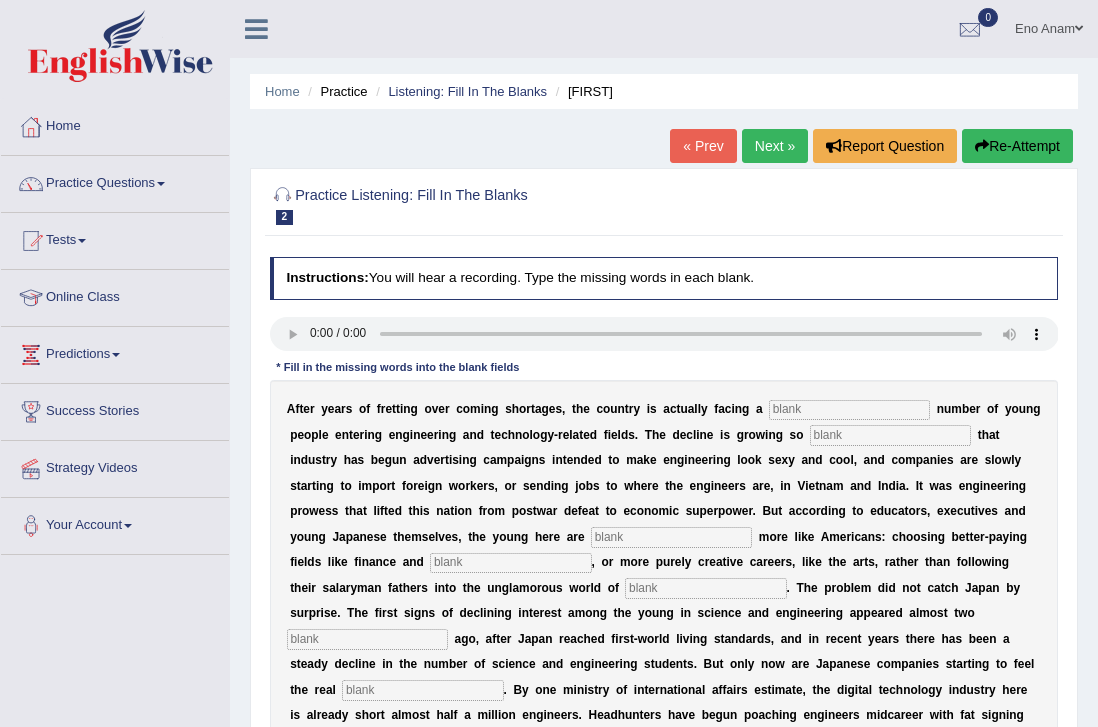 scroll, scrollTop: 0, scrollLeft: 0, axis: both 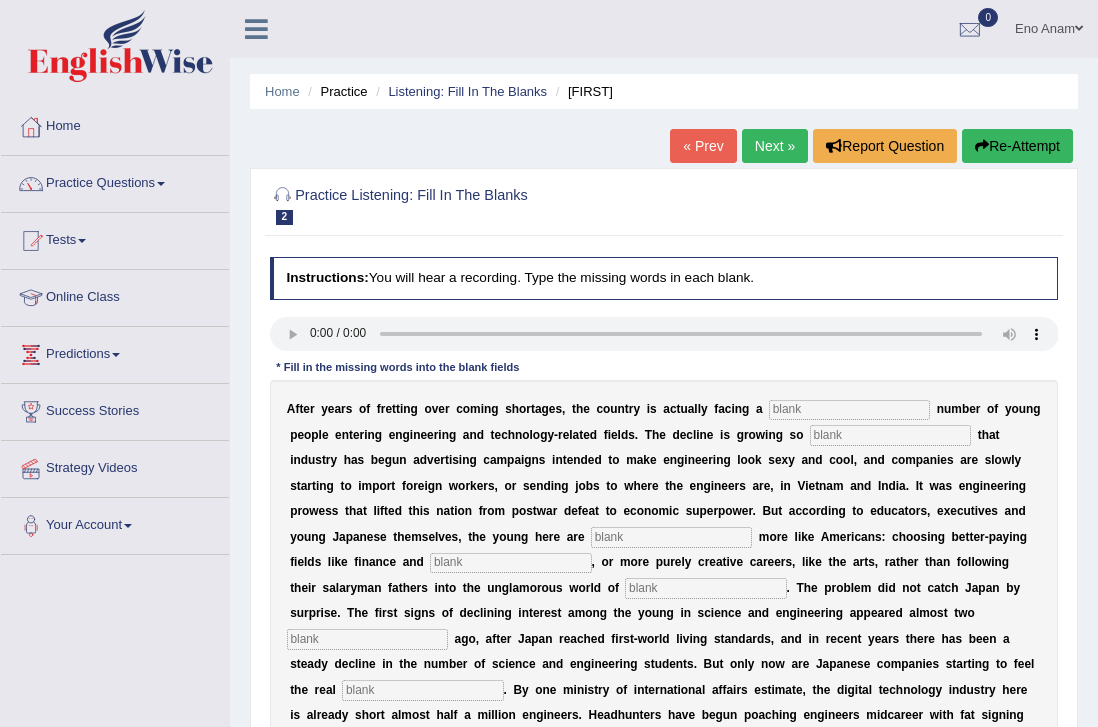 click at bounding box center [849, 410] 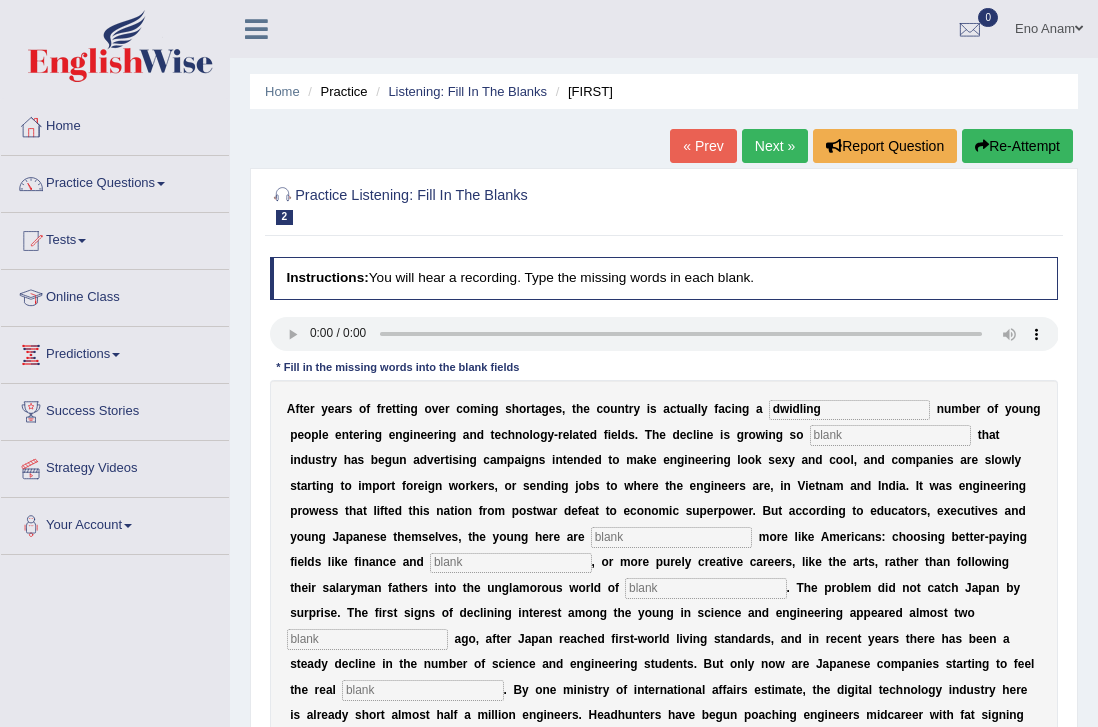 type on "dwidling" 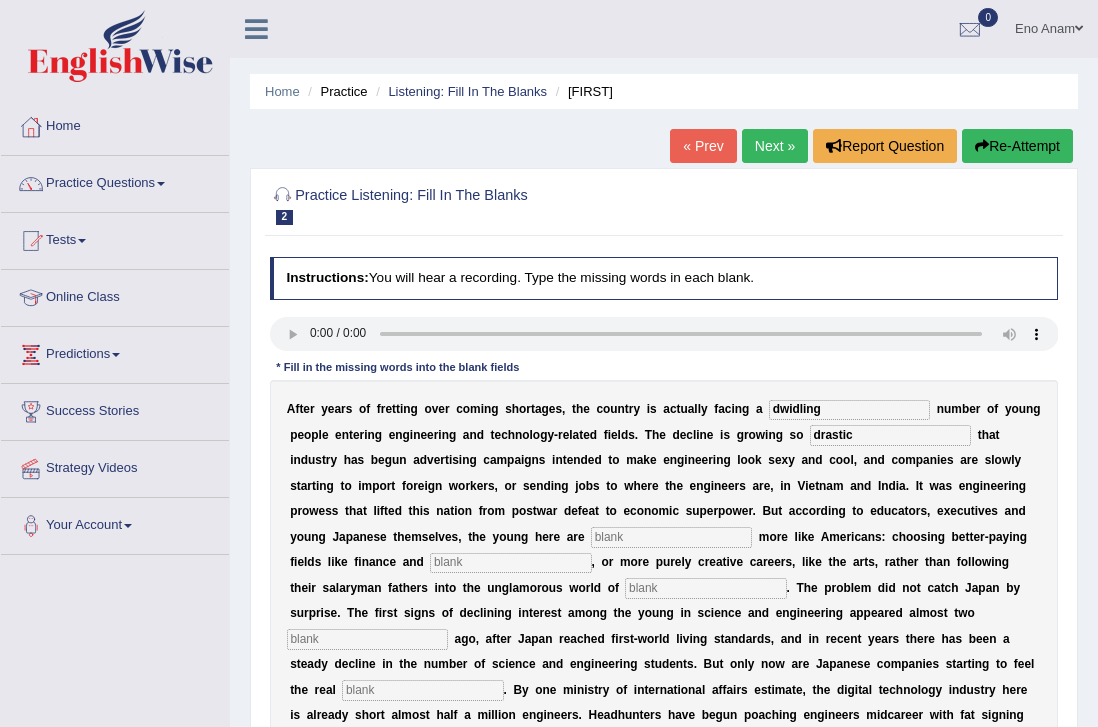 type on "drastic" 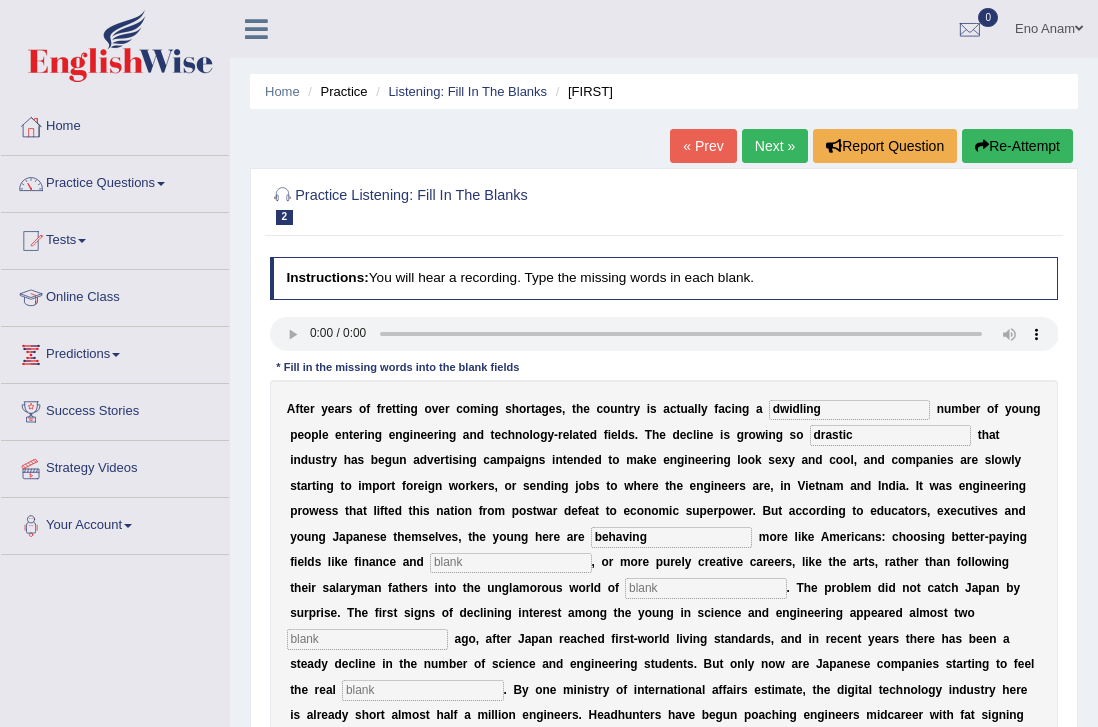 type on "behaving" 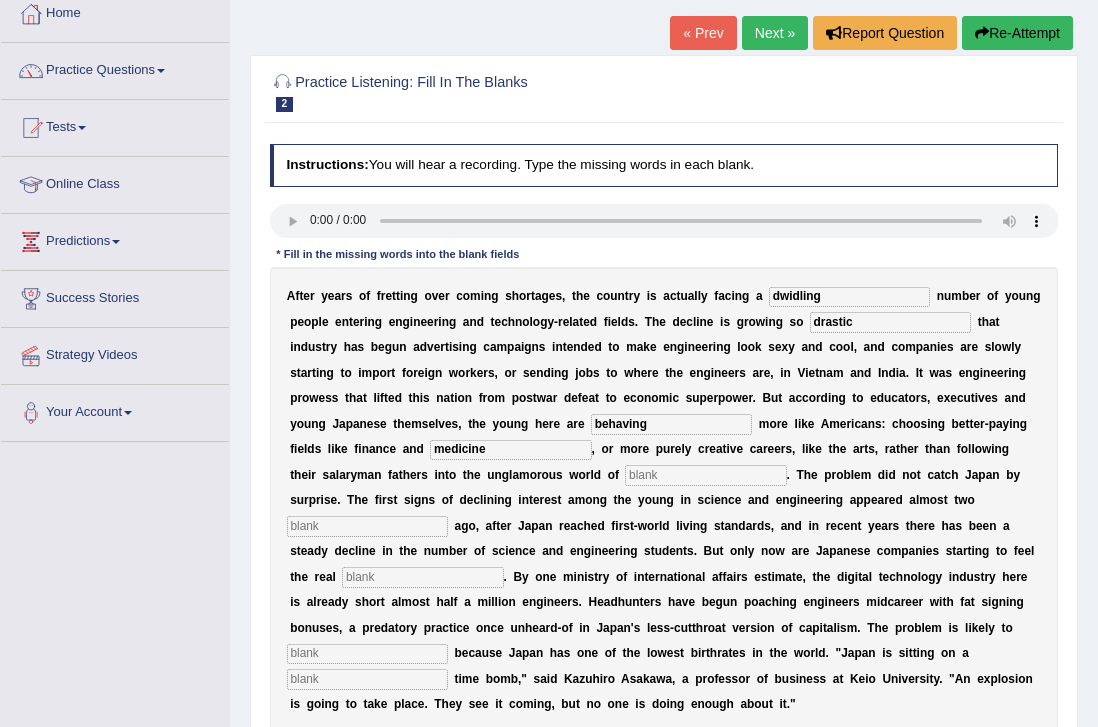 scroll, scrollTop: 118, scrollLeft: 0, axis: vertical 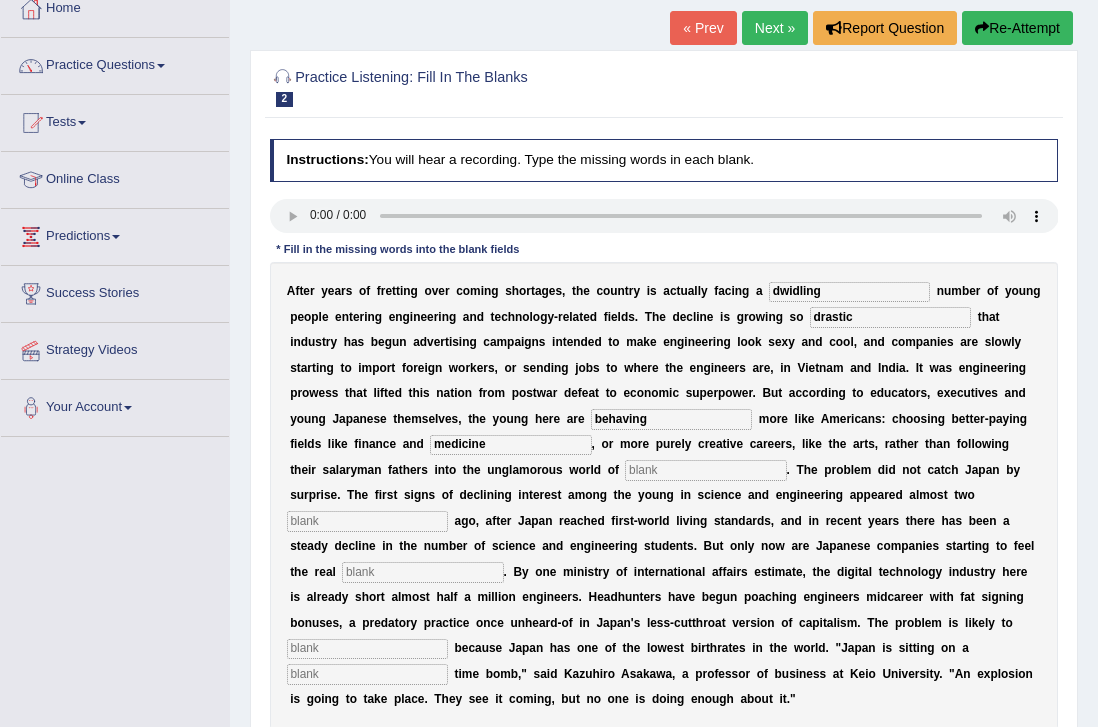 type on "medicine" 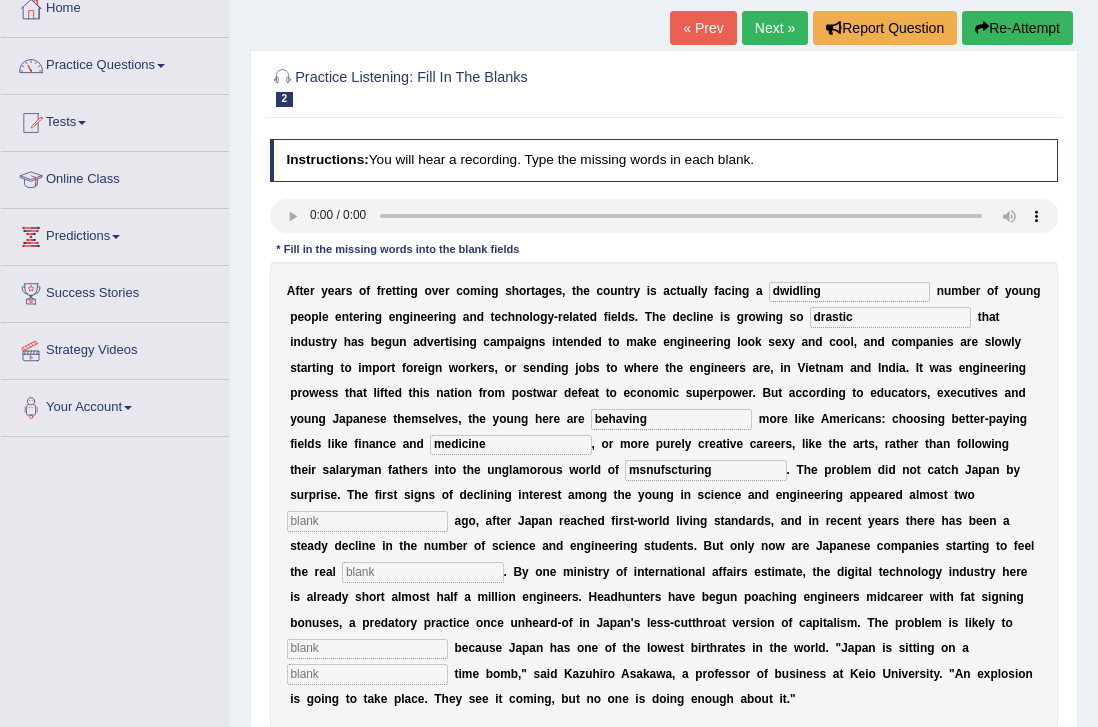 type on "msnufscturing" 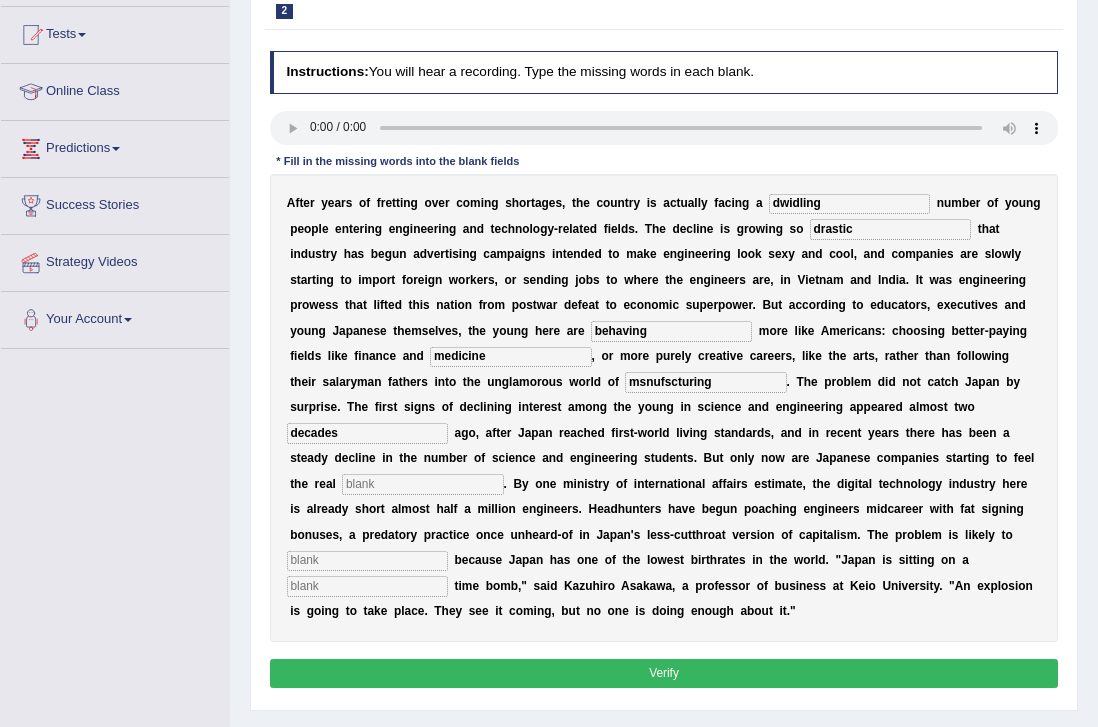 scroll, scrollTop: 209, scrollLeft: 0, axis: vertical 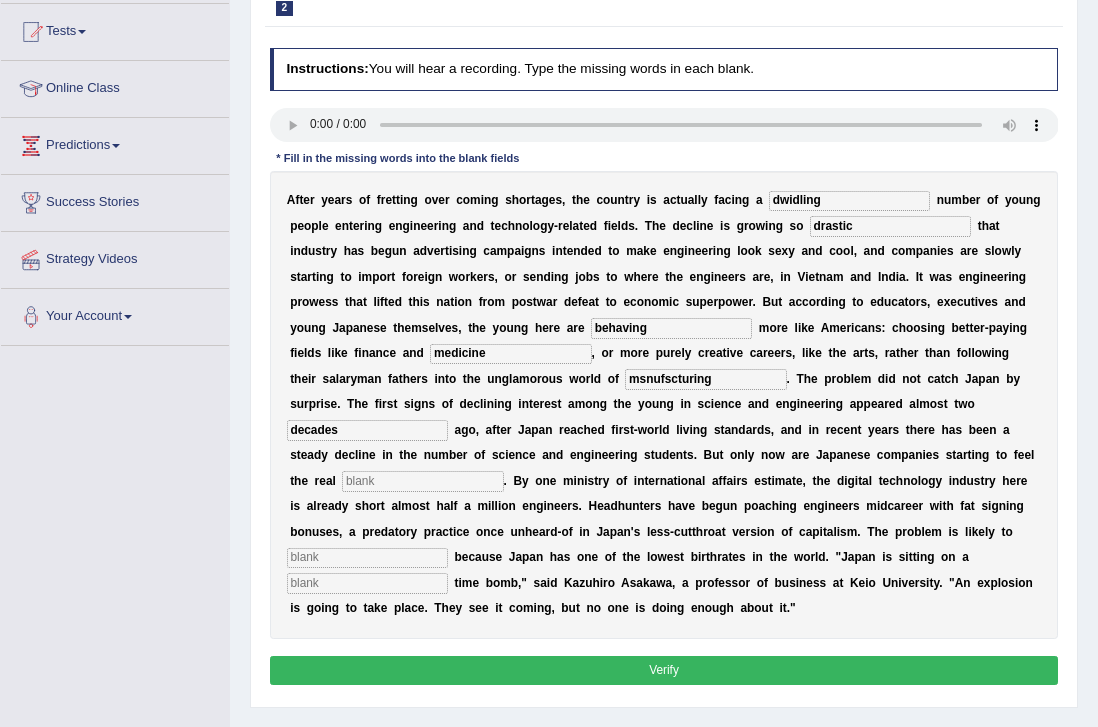 type on "decades" 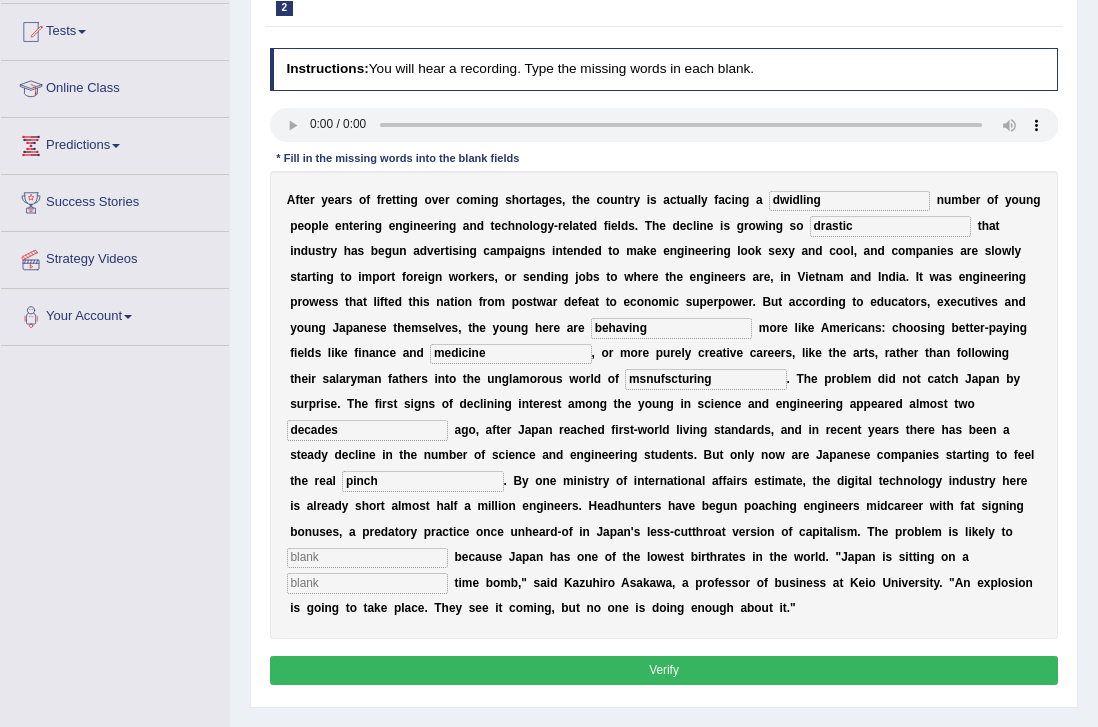 type on "pinch" 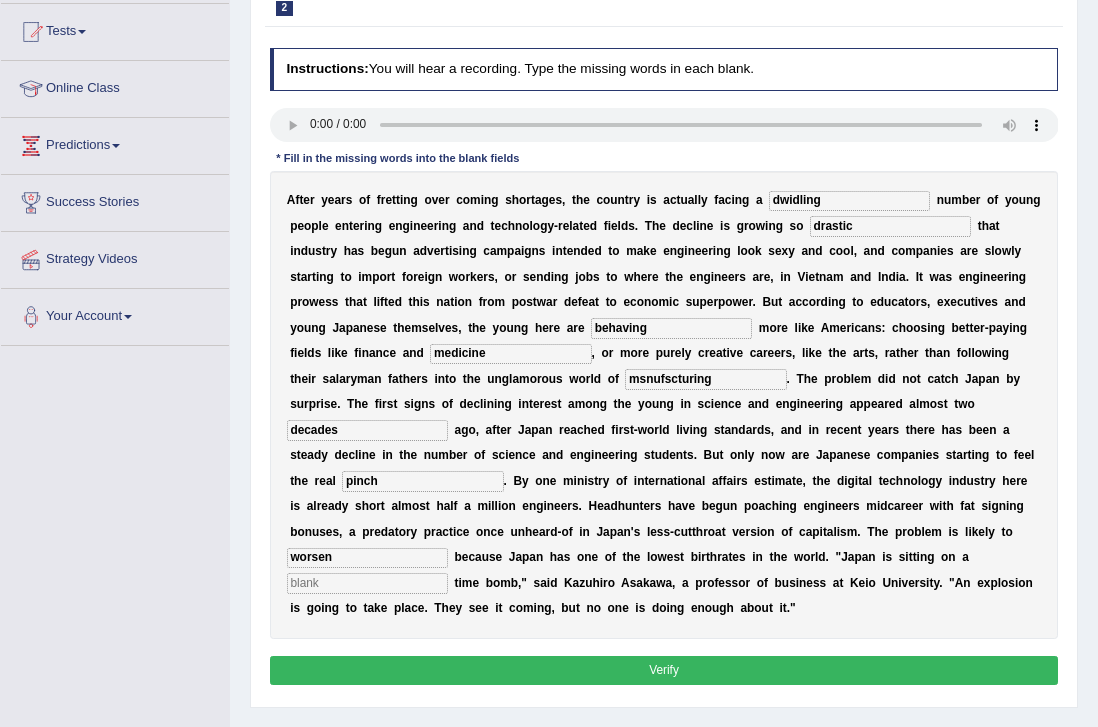 type on "worsen" 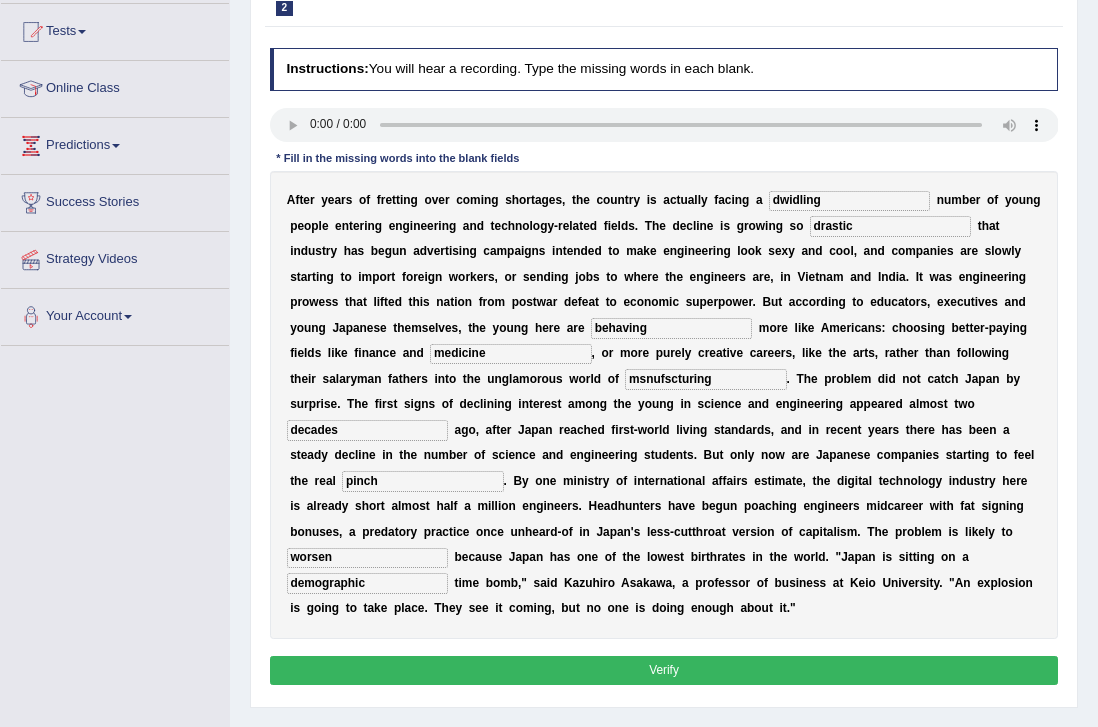 type on "demographic" 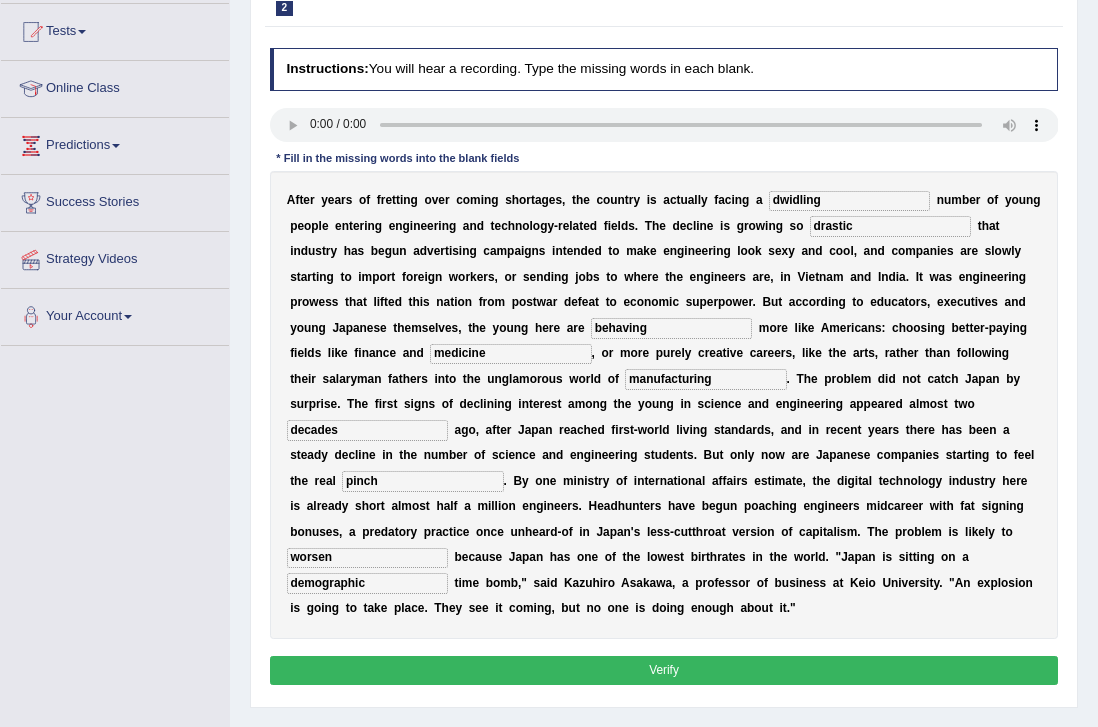 type on "manufacturing" 